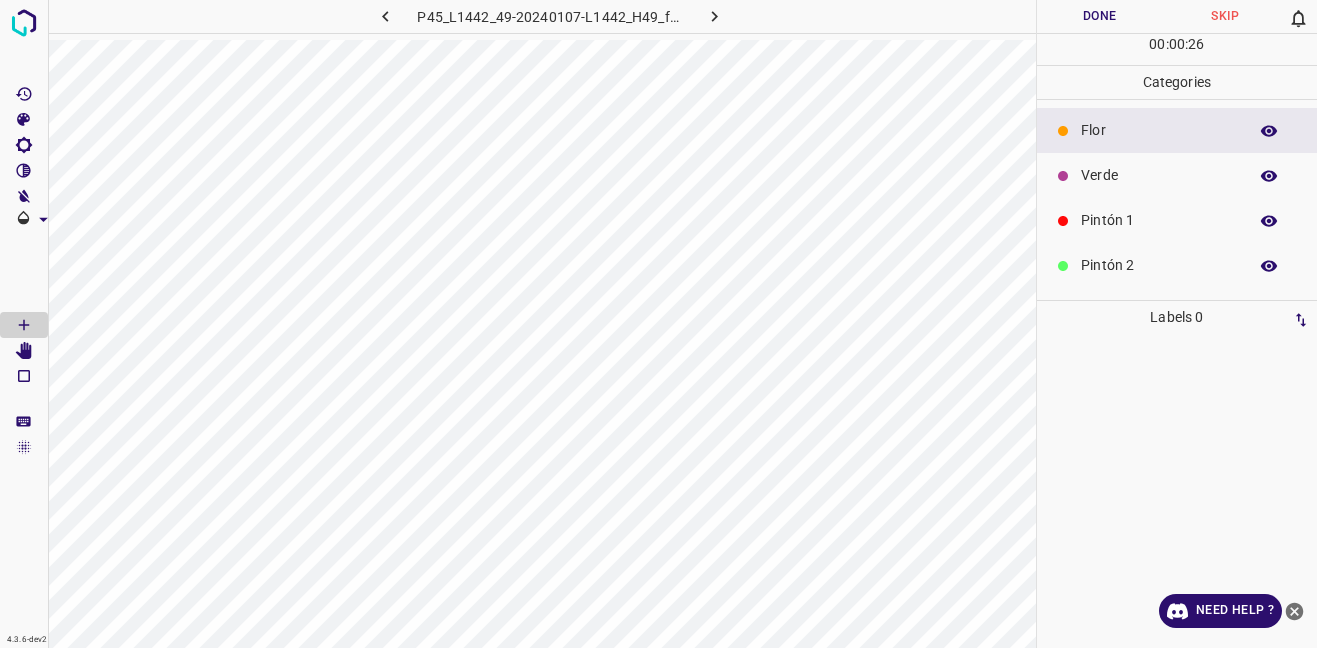 scroll, scrollTop: 0, scrollLeft: 0, axis: both 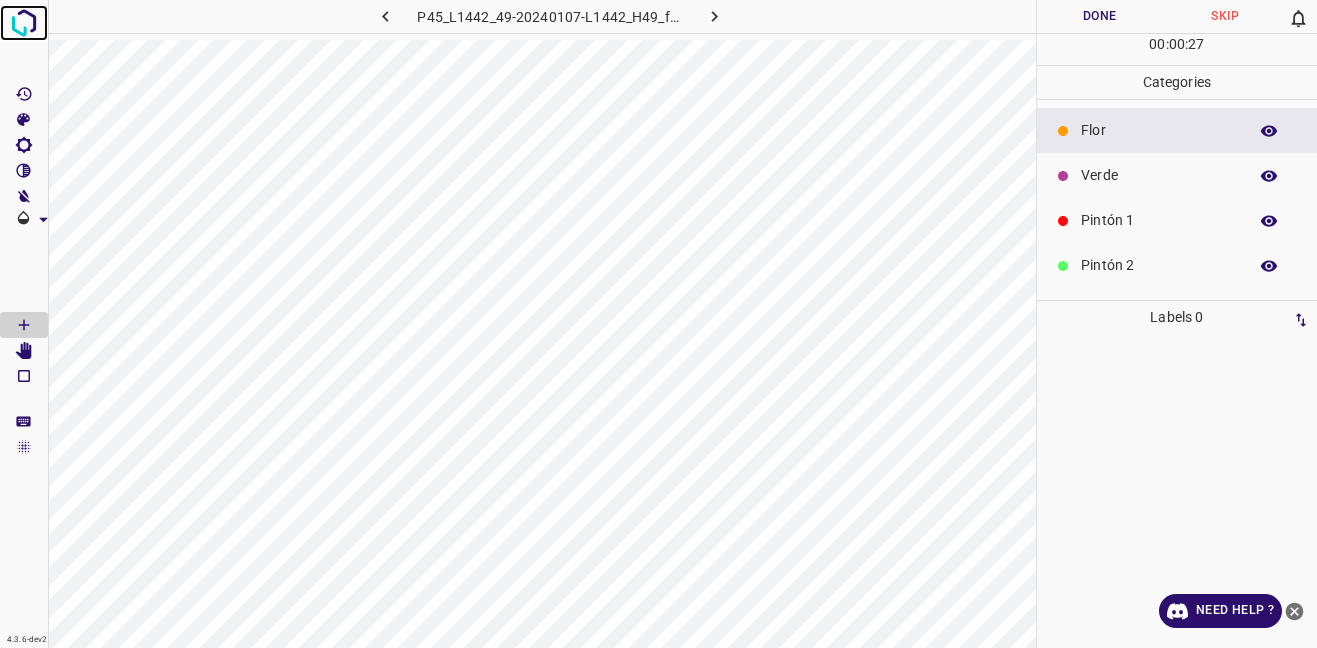 click at bounding box center (24, 23) 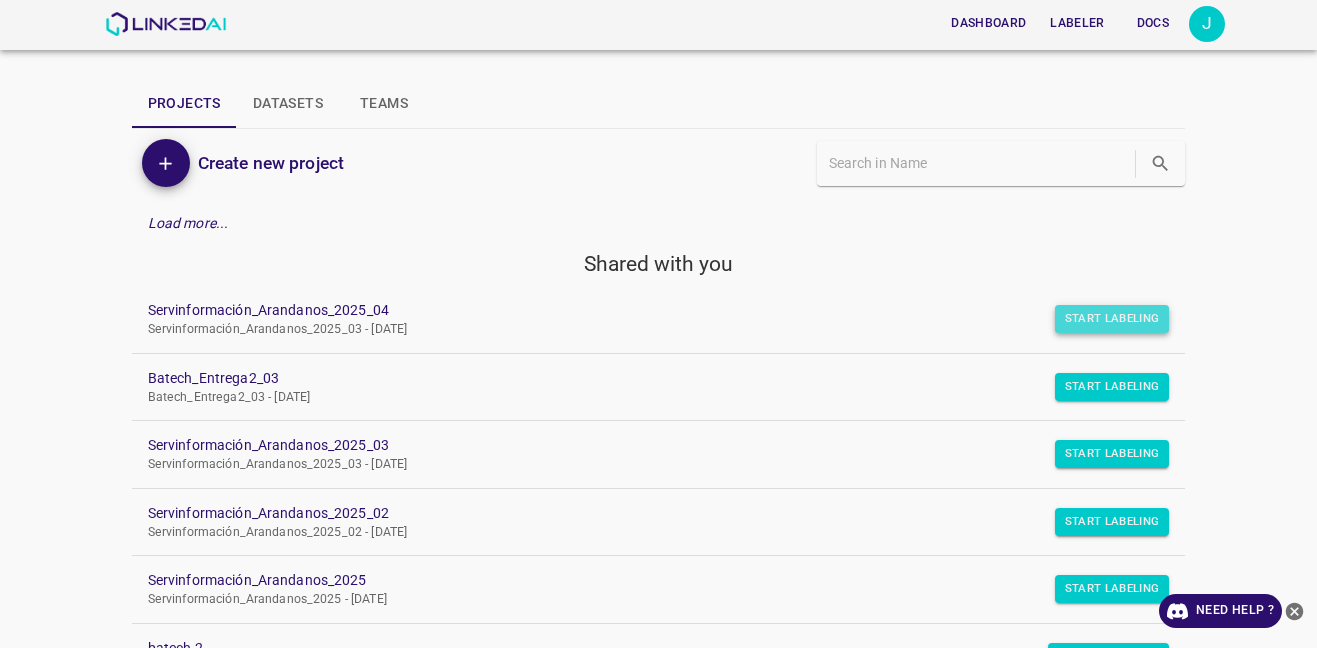 click on "Start Labeling" at bounding box center [1112, 319] 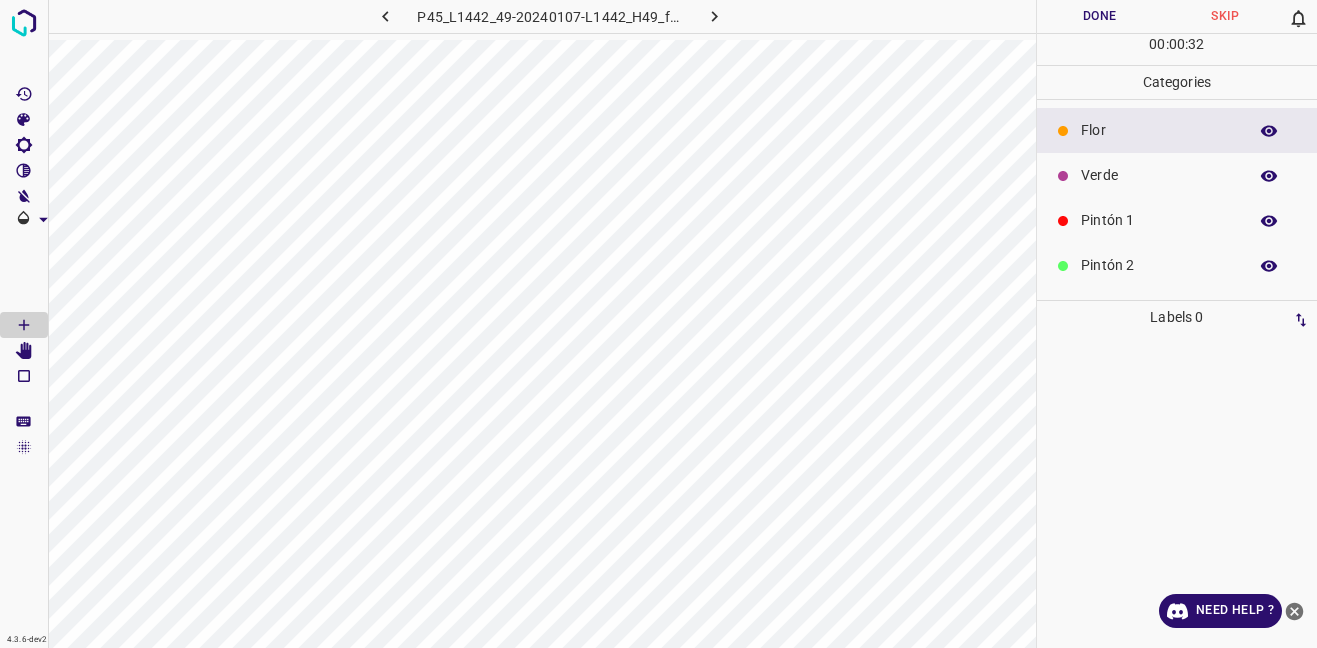 scroll, scrollTop: 176, scrollLeft: 0, axis: vertical 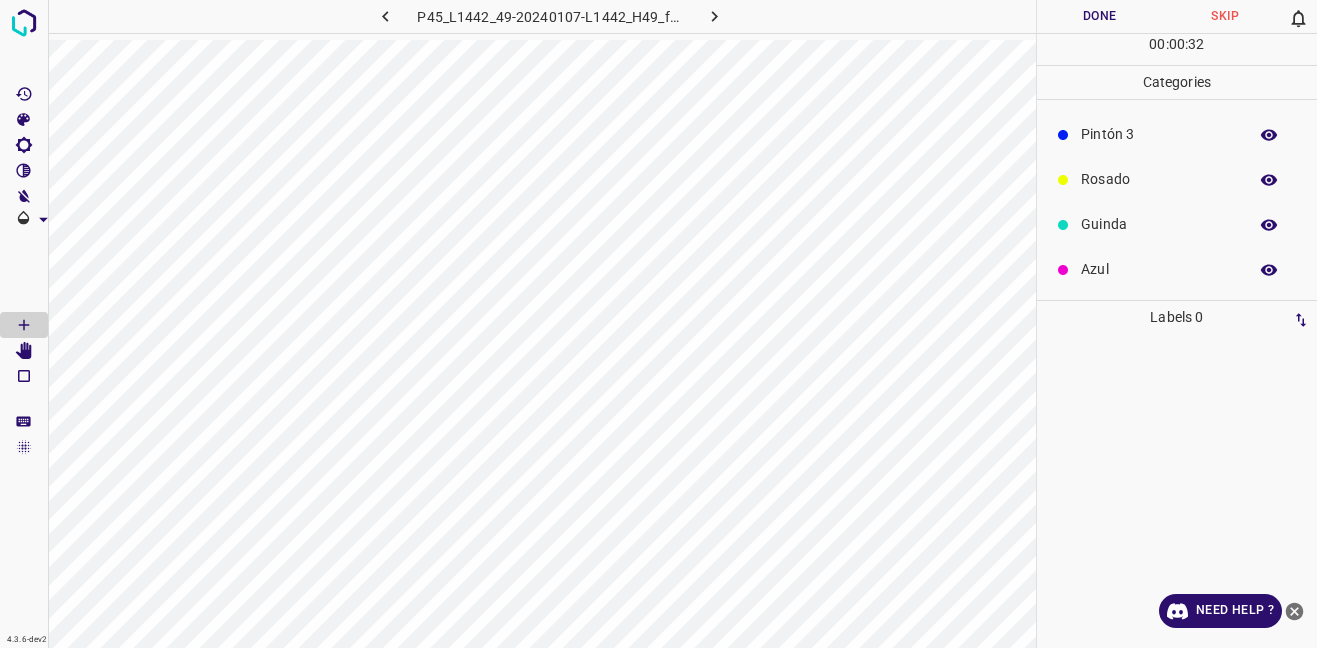 click on "Guinda" at bounding box center (1177, 224) 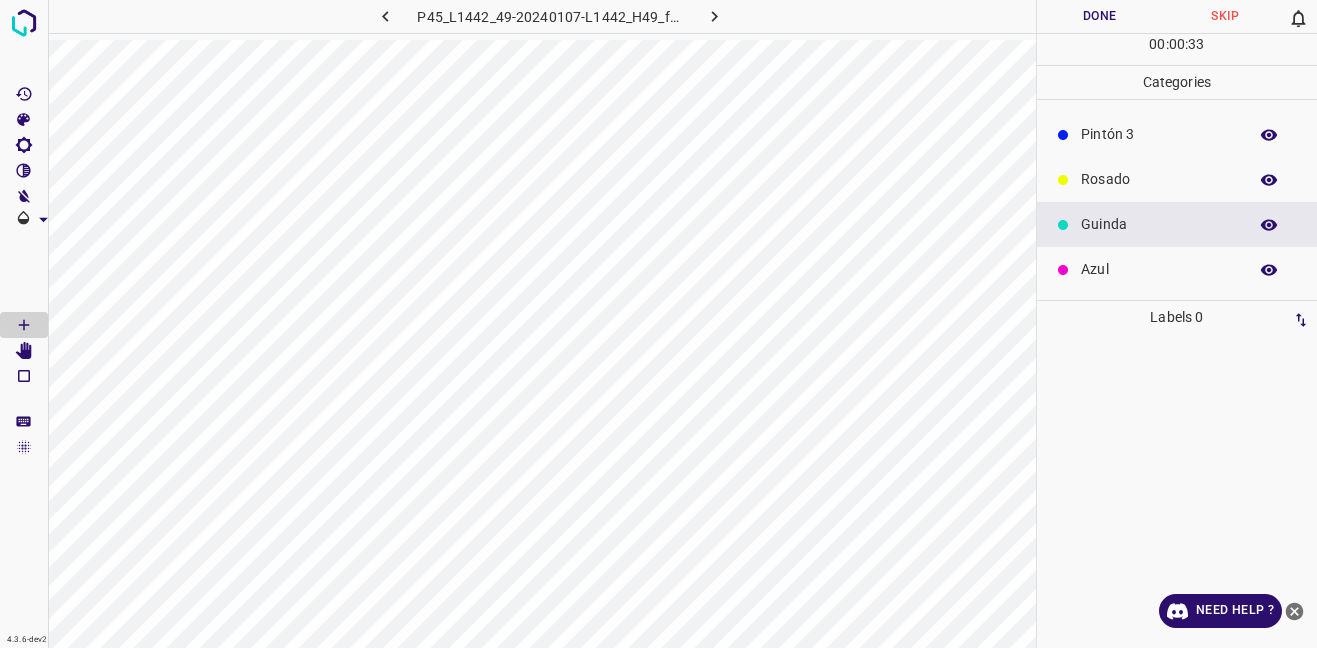 click on "Azul" at bounding box center (1159, 269) 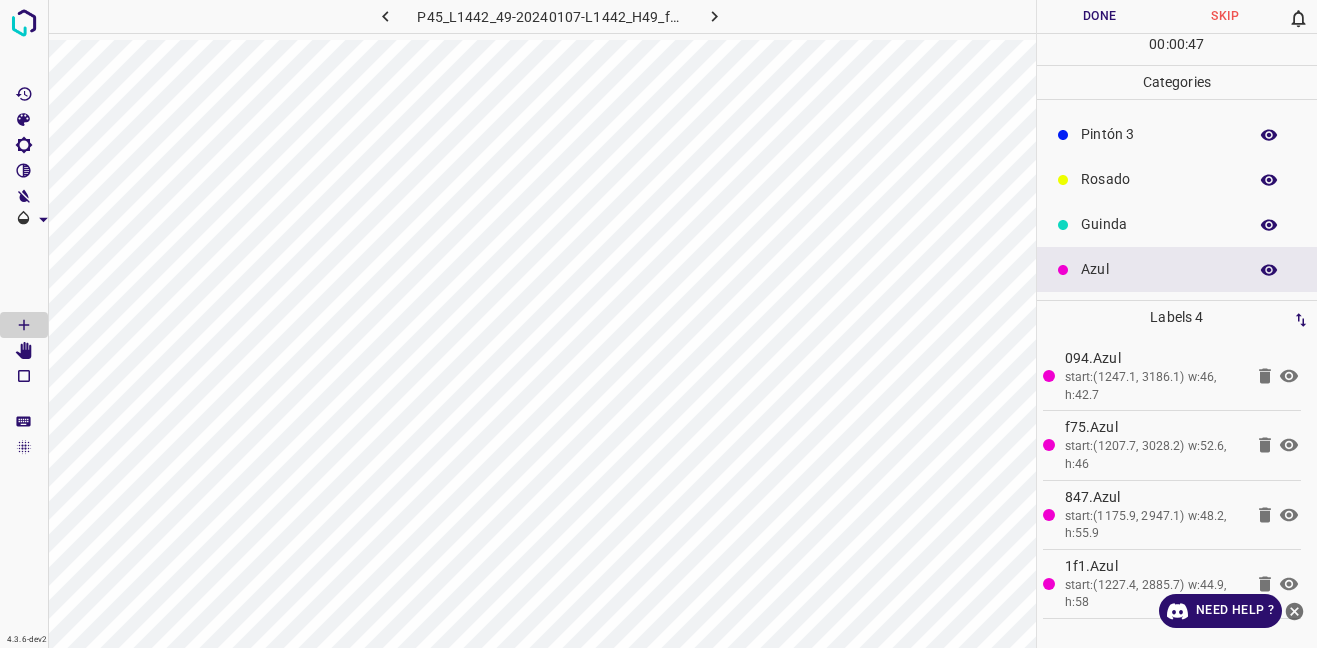 scroll, scrollTop: 76, scrollLeft: 0, axis: vertical 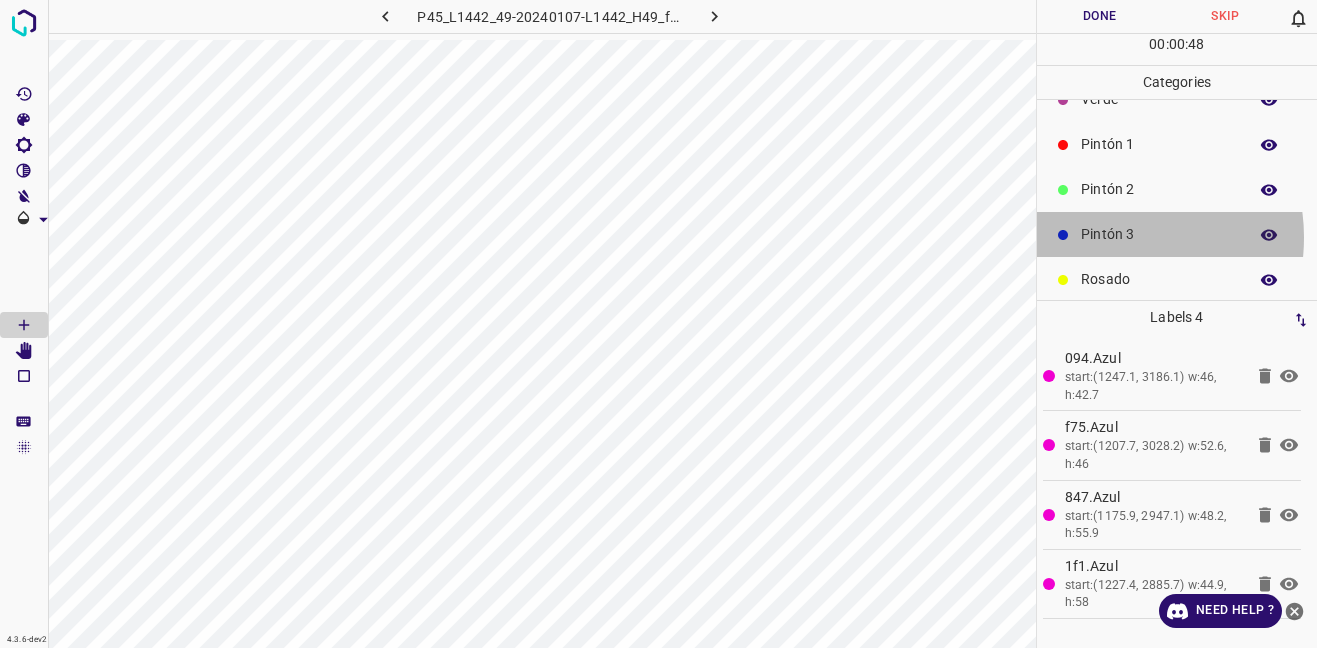 click on "Pintón 3" at bounding box center [1159, 234] 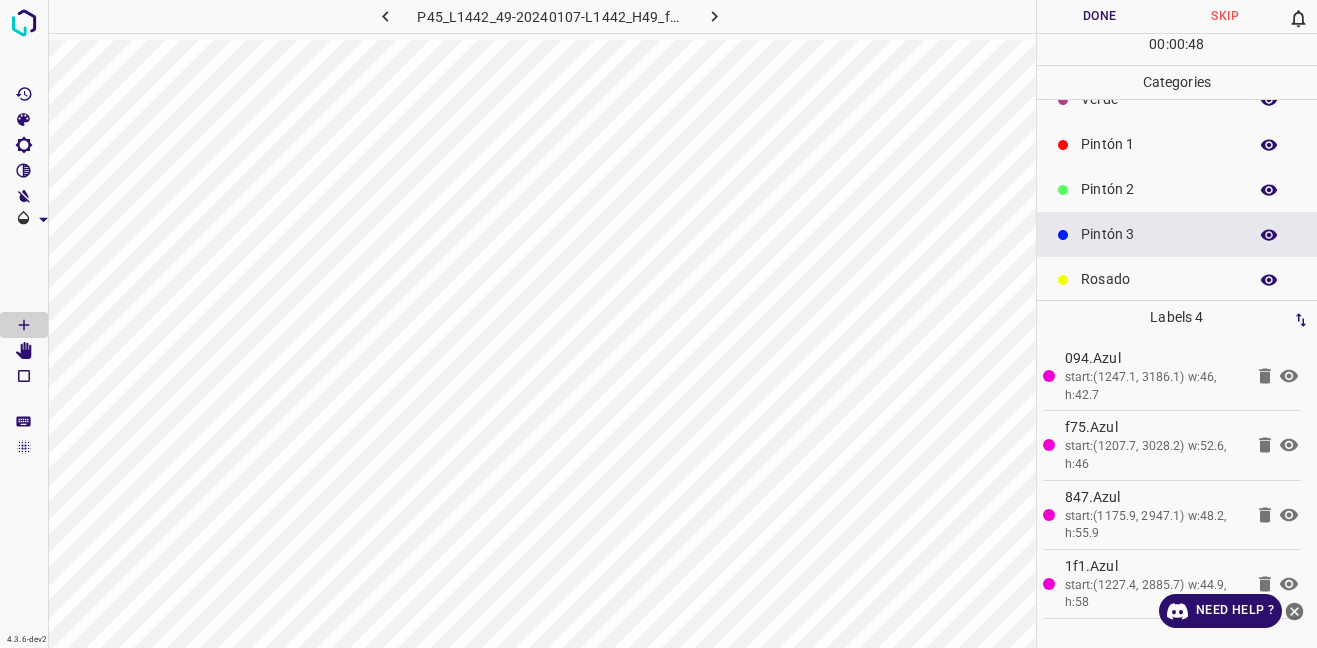 click on "Rosado" at bounding box center [1159, 279] 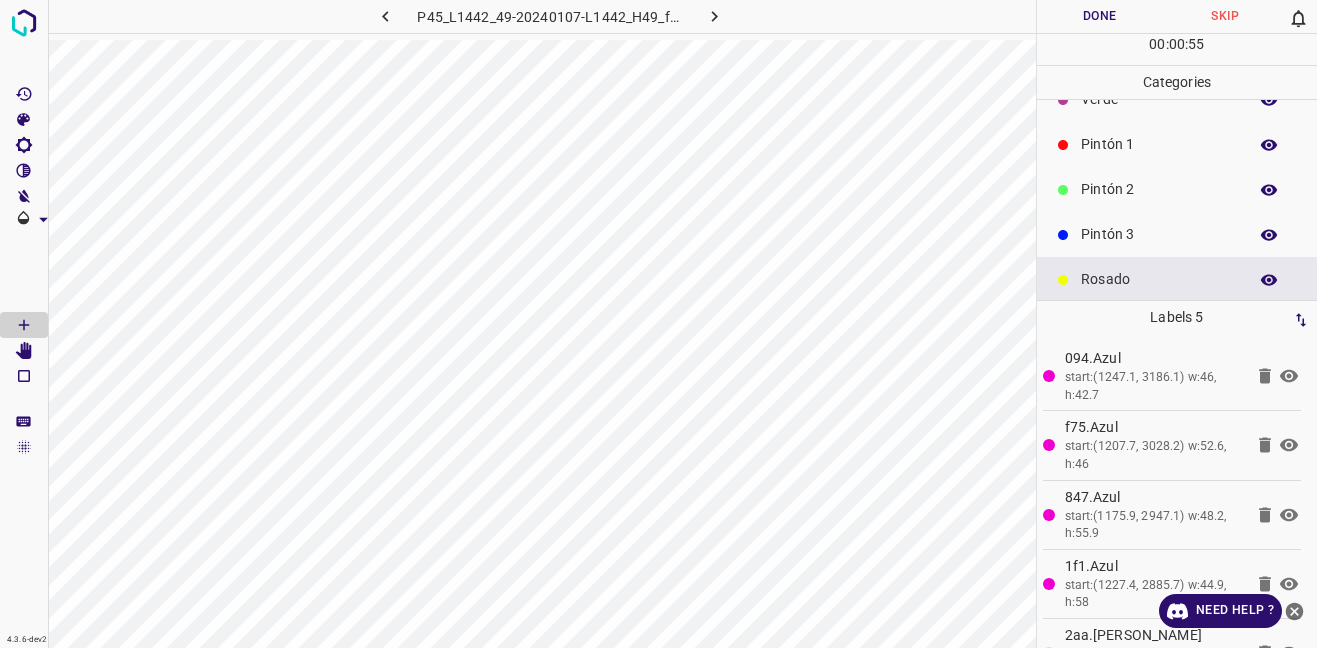 scroll, scrollTop: 0, scrollLeft: 0, axis: both 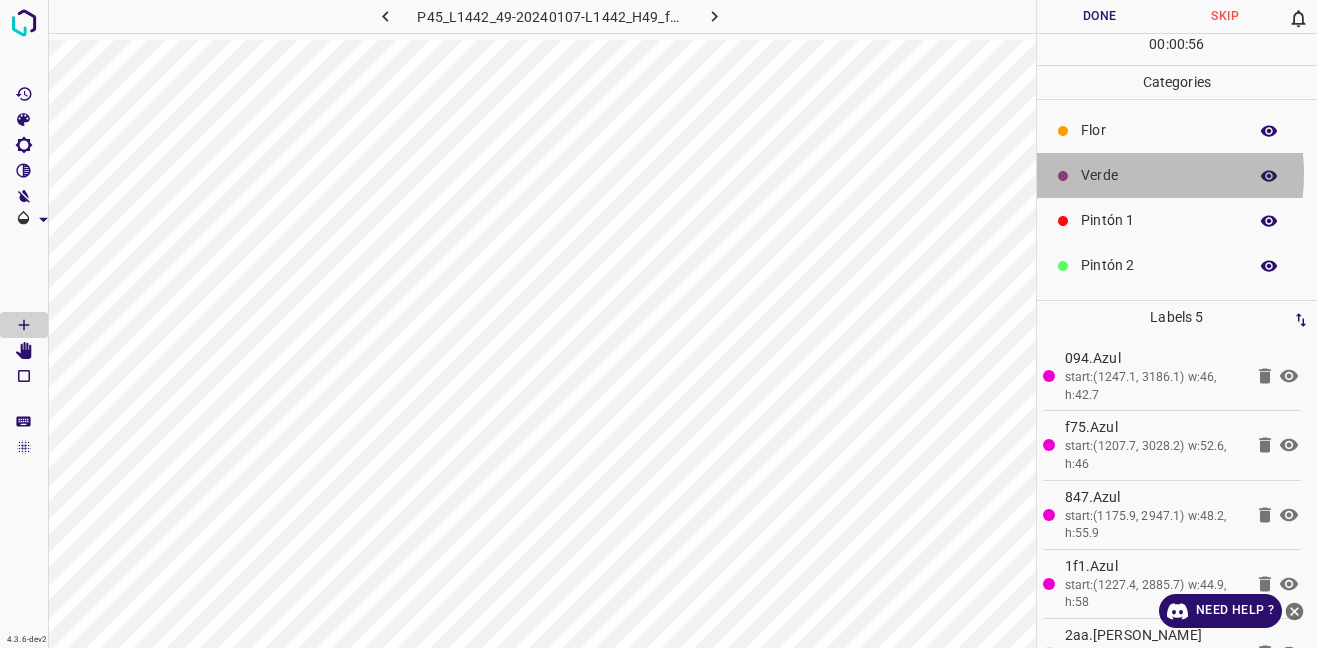 click on "Verde" at bounding box center [1159, 175] 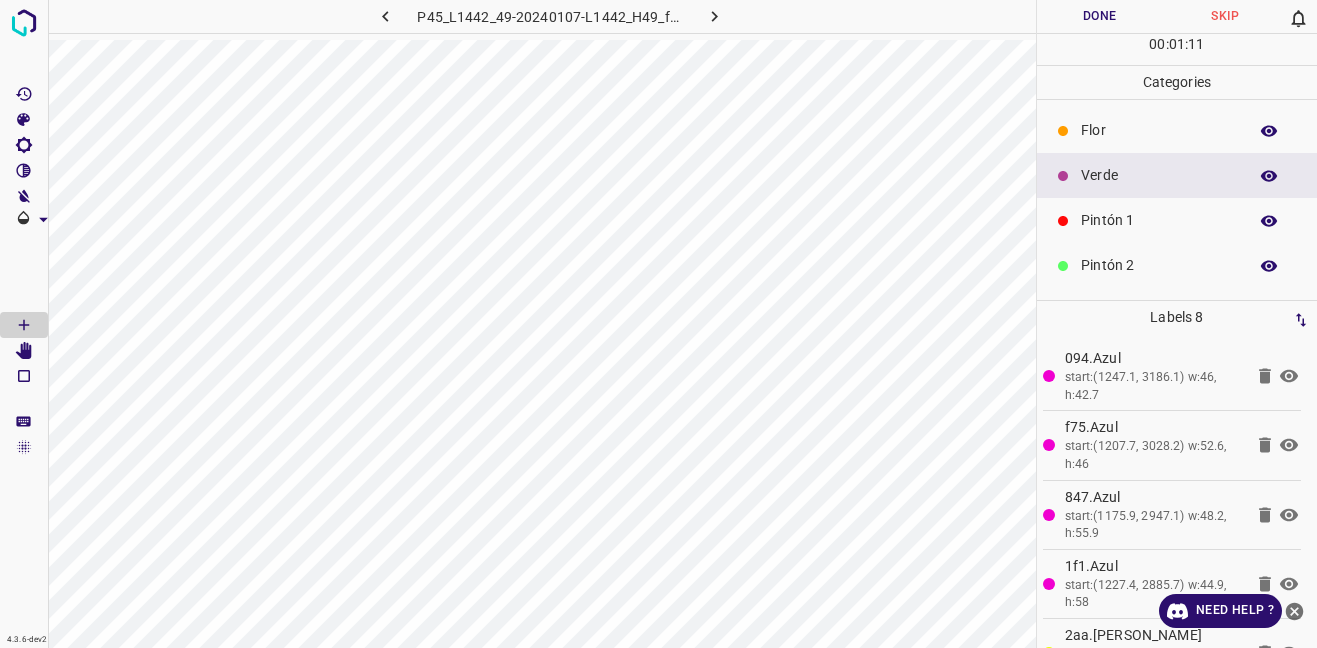 scroll, scrollTop: 176, scrollLeft: 0, axis: vertical 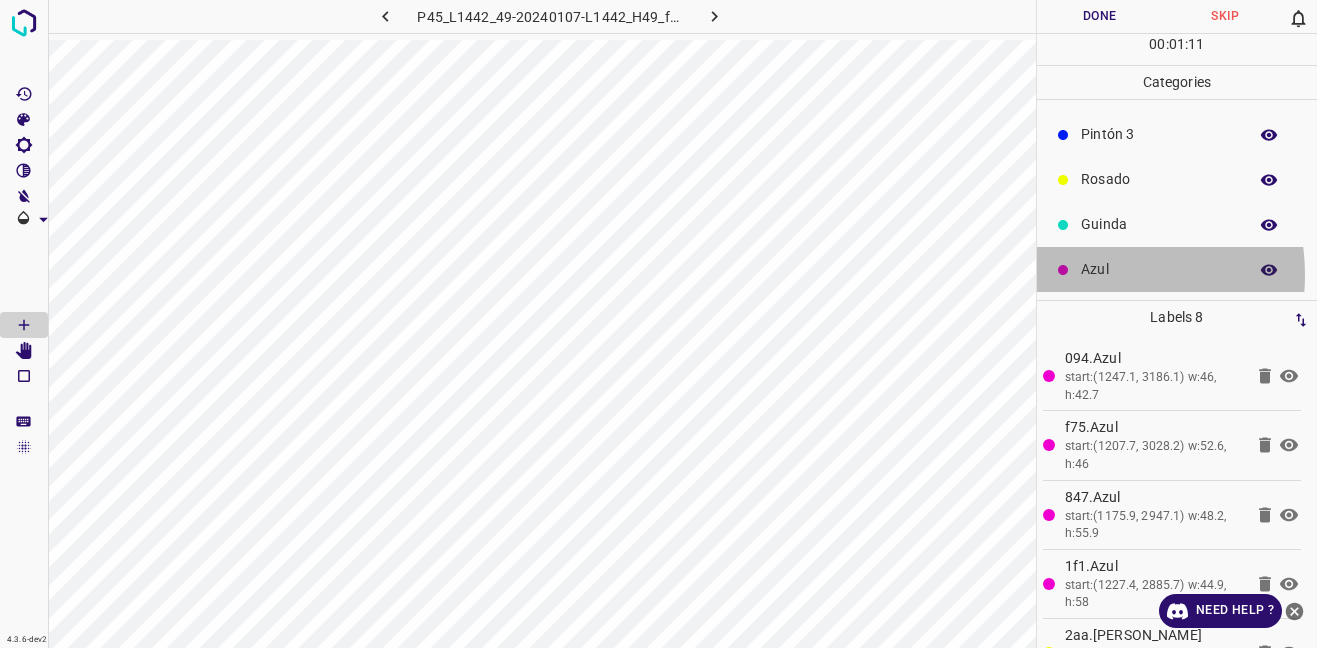 click on "Azul" at bounding box center [1159, 269] 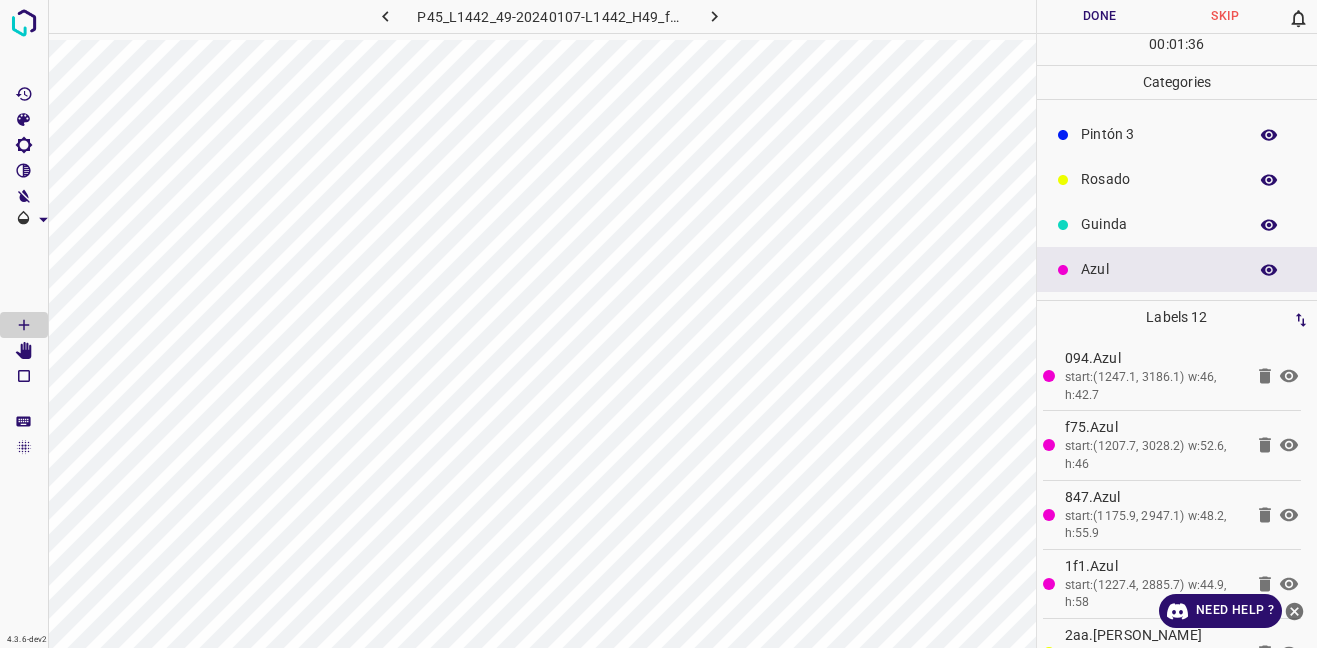 click on "Rosado" at bounding box center [1159, 179] 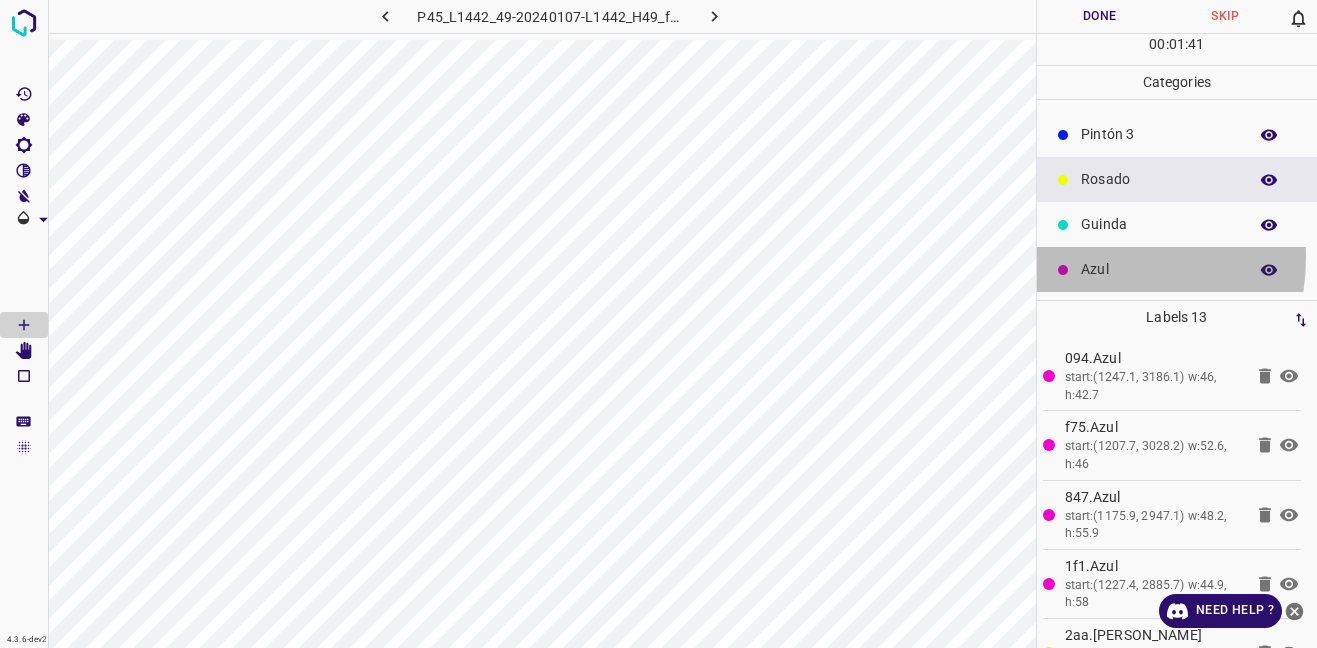 click on "Azul" at bounding box center [1177, 269] 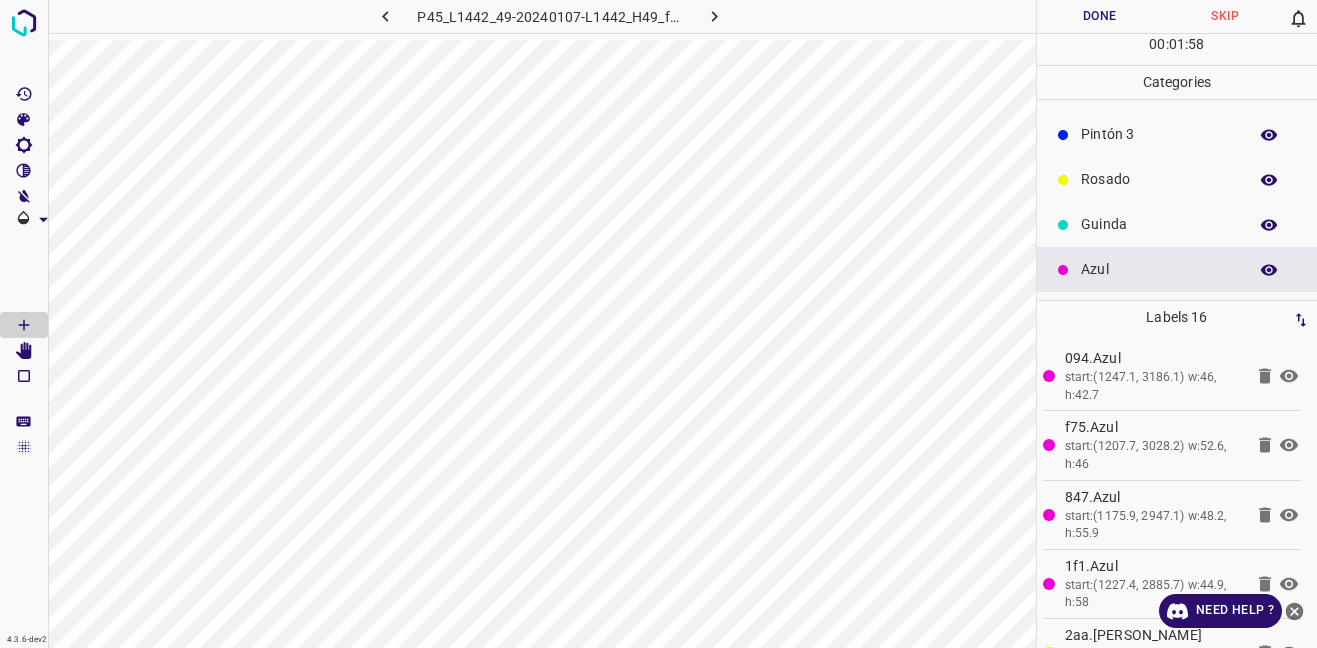 scroll, scrollTop: 0, scrollLeft: 0, axis: both 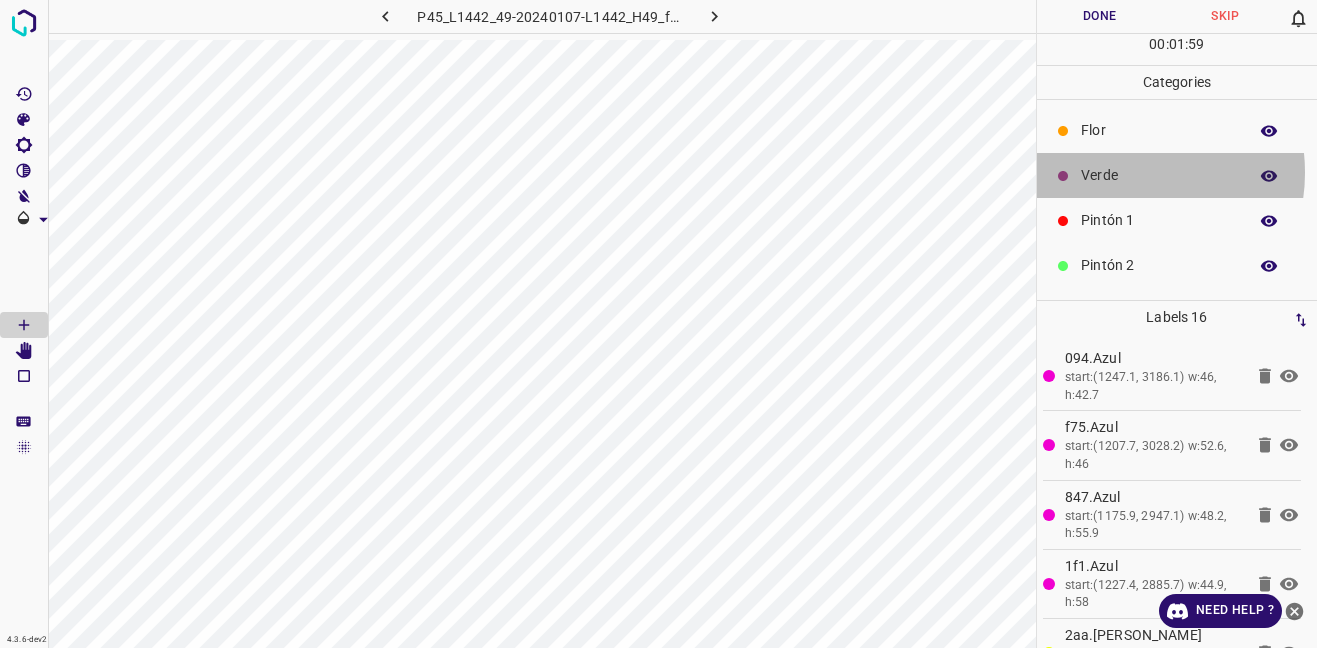 click on "Verde" at bounding box center [1159, 175] 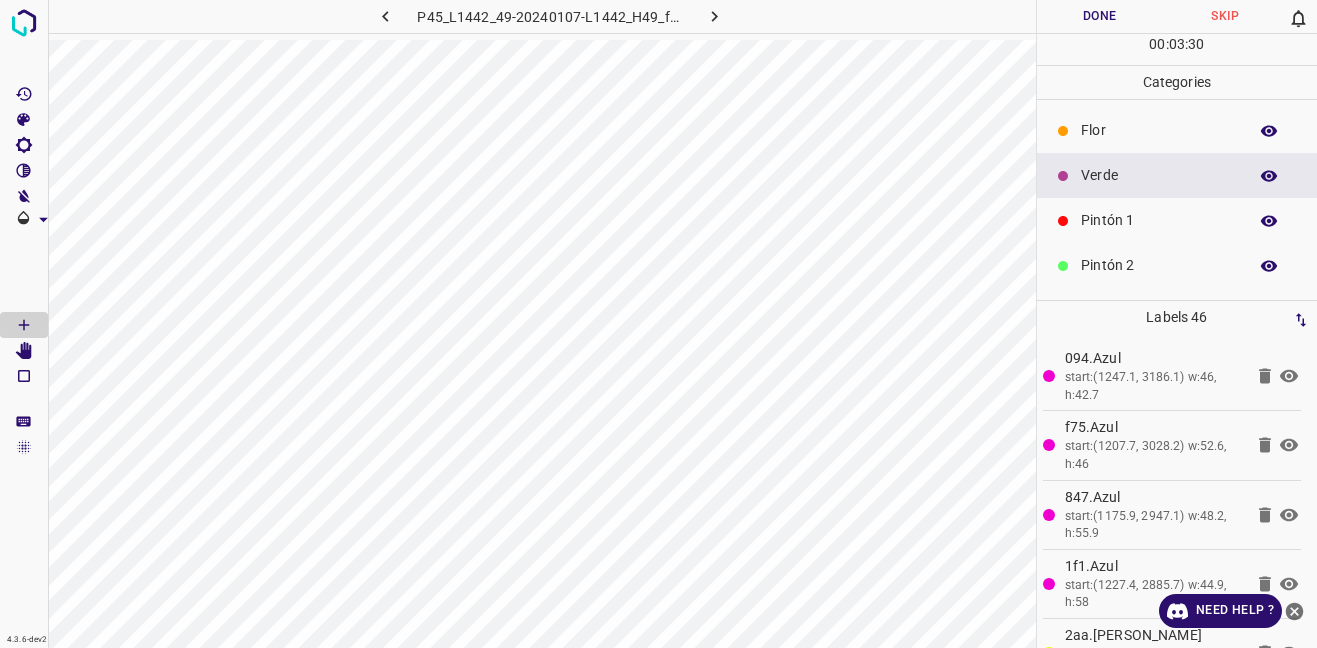 scroll, scrollTop: 176, scrollLeft: 0, axis: vertical 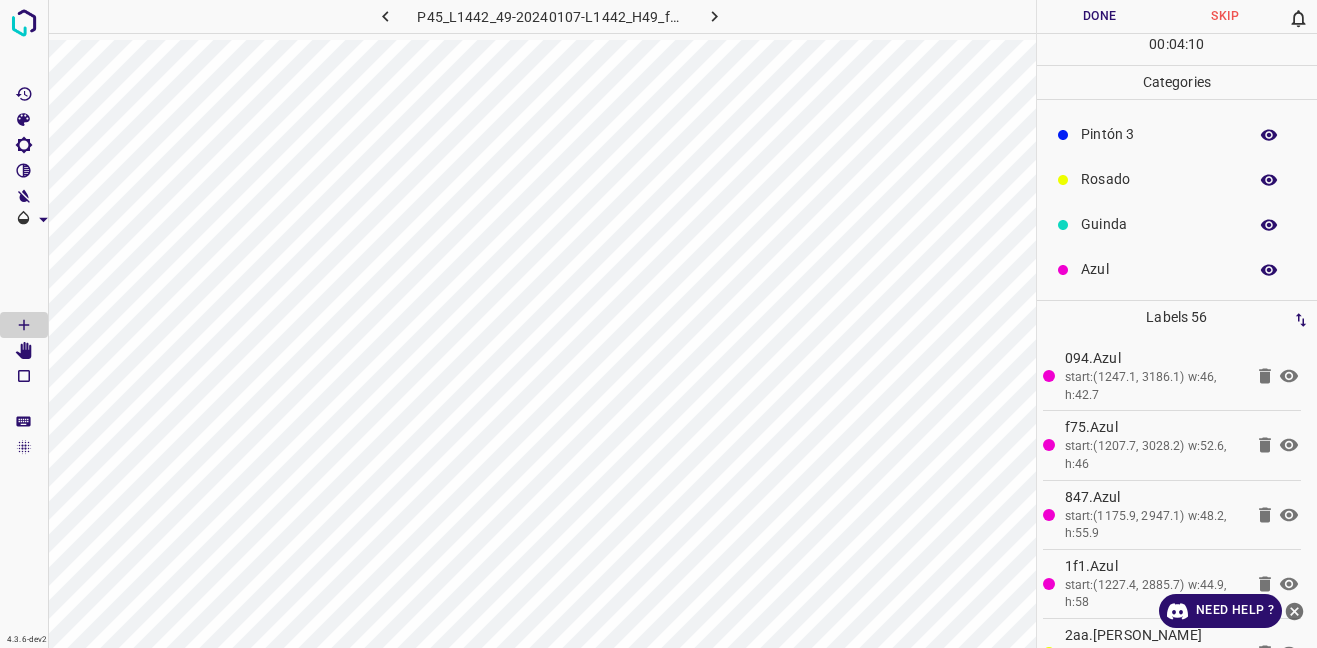 click on "Rosado" at bounding box center (1159, 179) 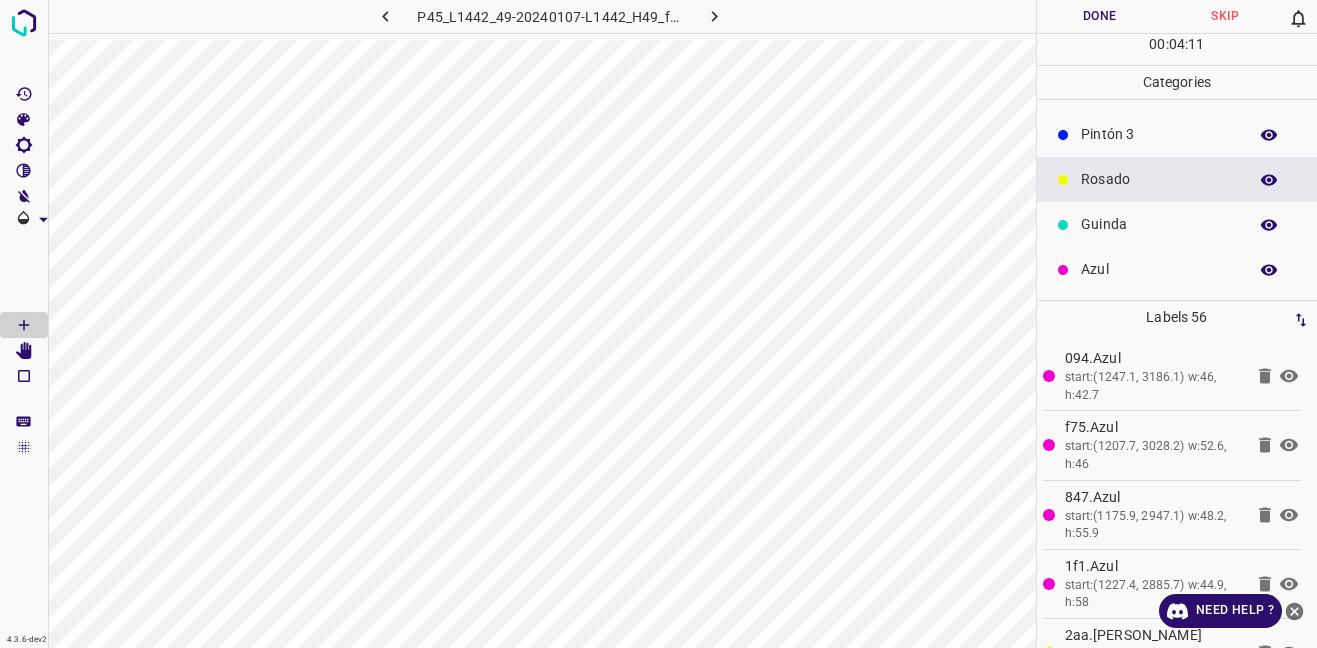 scroll, scrollTop: 0, scrollLeft: 0, axis: both 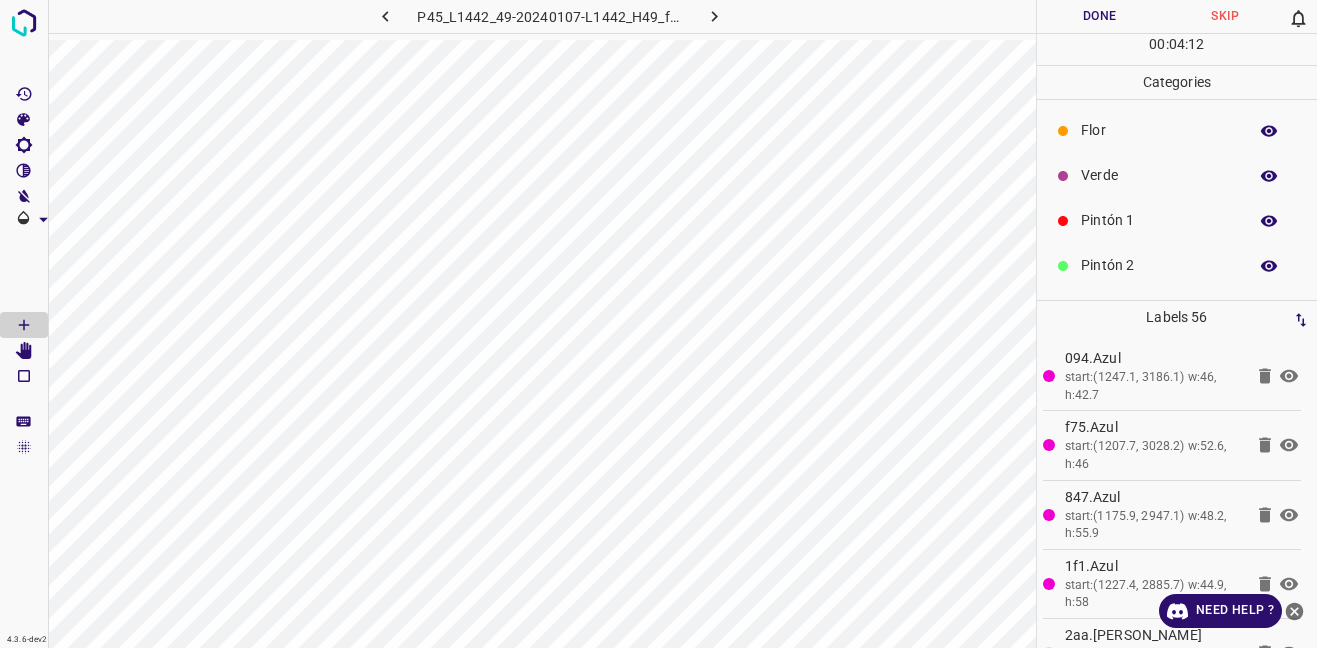 click on "Flor" at bounding box center (1159, 130) 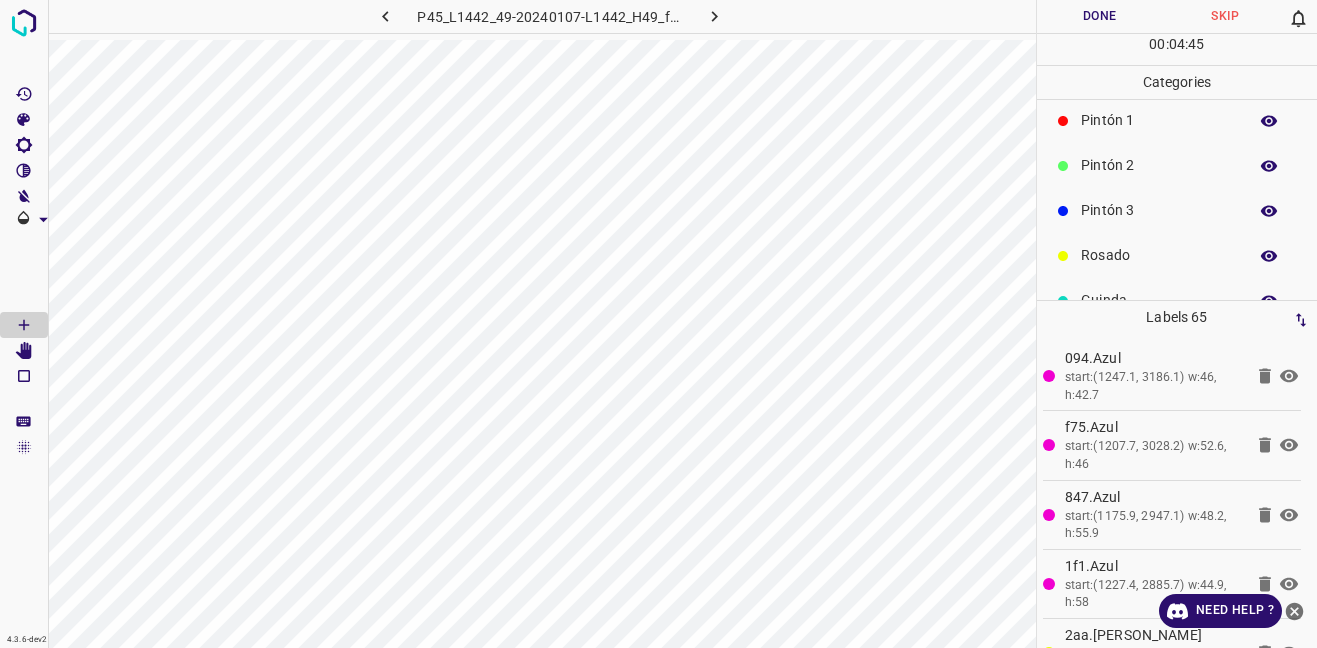 scroll, scrollTop: 0, scrollLeft: 0, axis: both 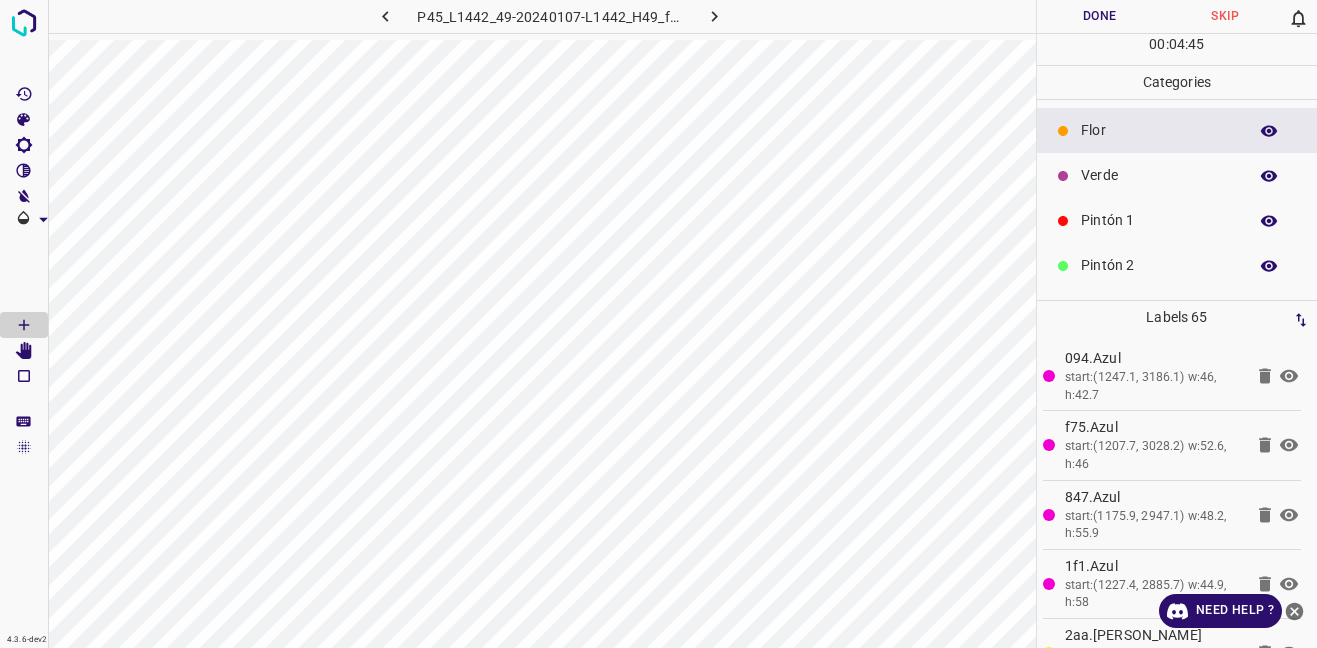 click on "Verde" at bounding box center [1177, 175] 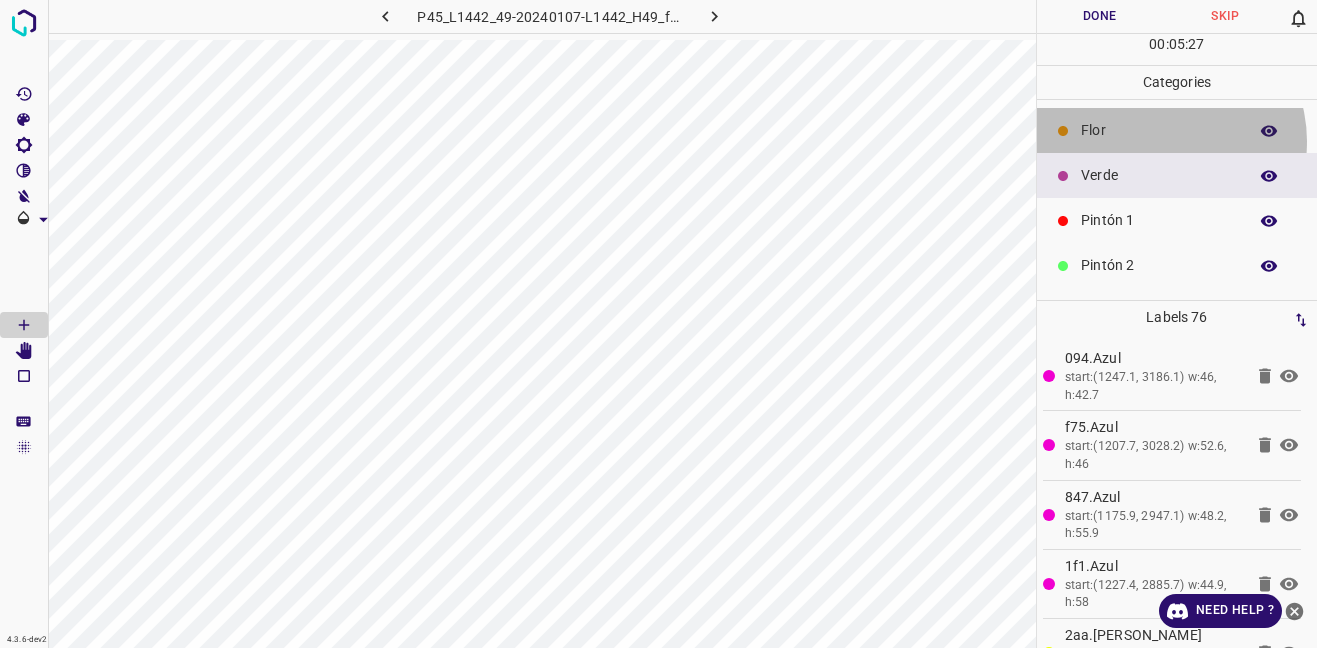 click on "Flor" at bounding box center [1159, 130] 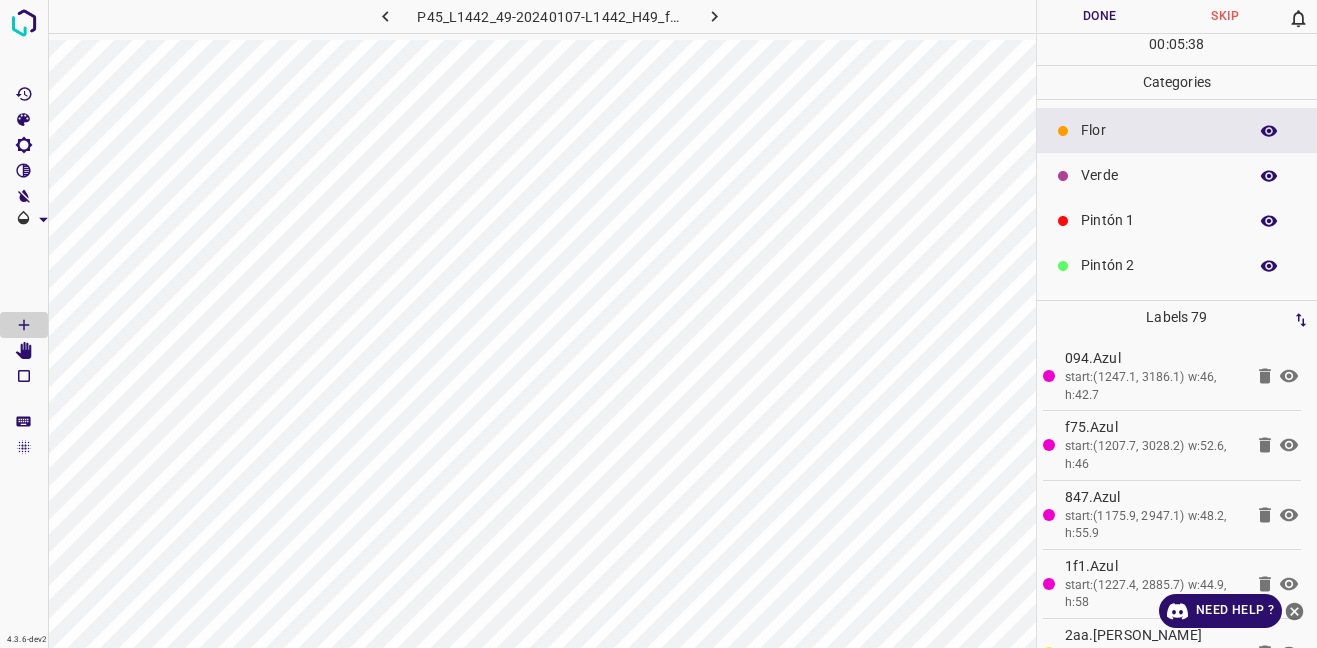 click on "Verde" at bounding box center [1159, 175] 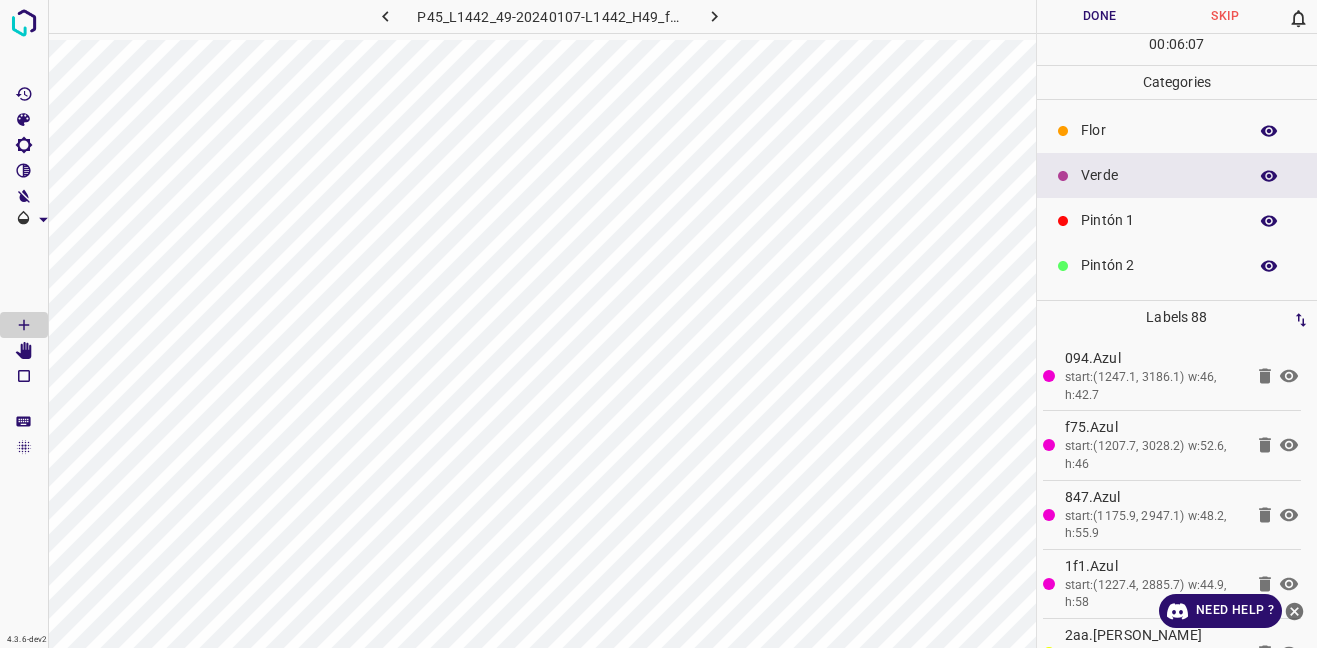 scroll, scrollTop: 176, scrollLeft: 0, axis: vertical 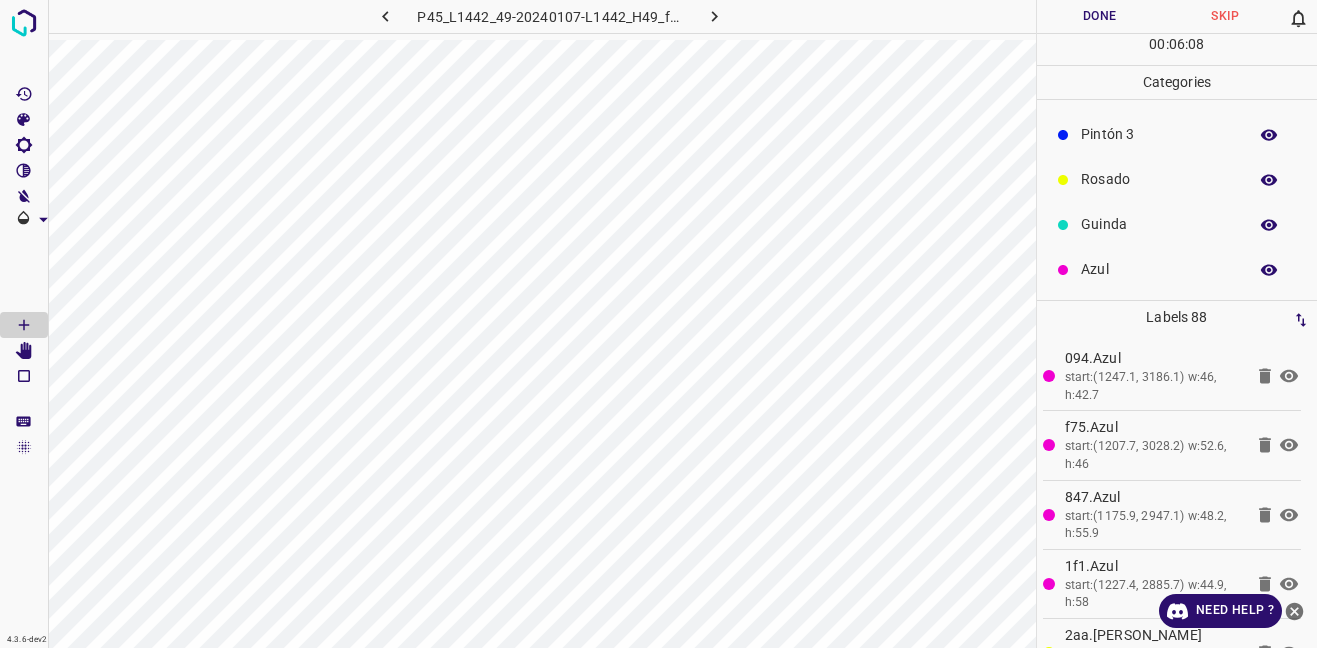 click on "Azul" at bounding box center (1159, 269) 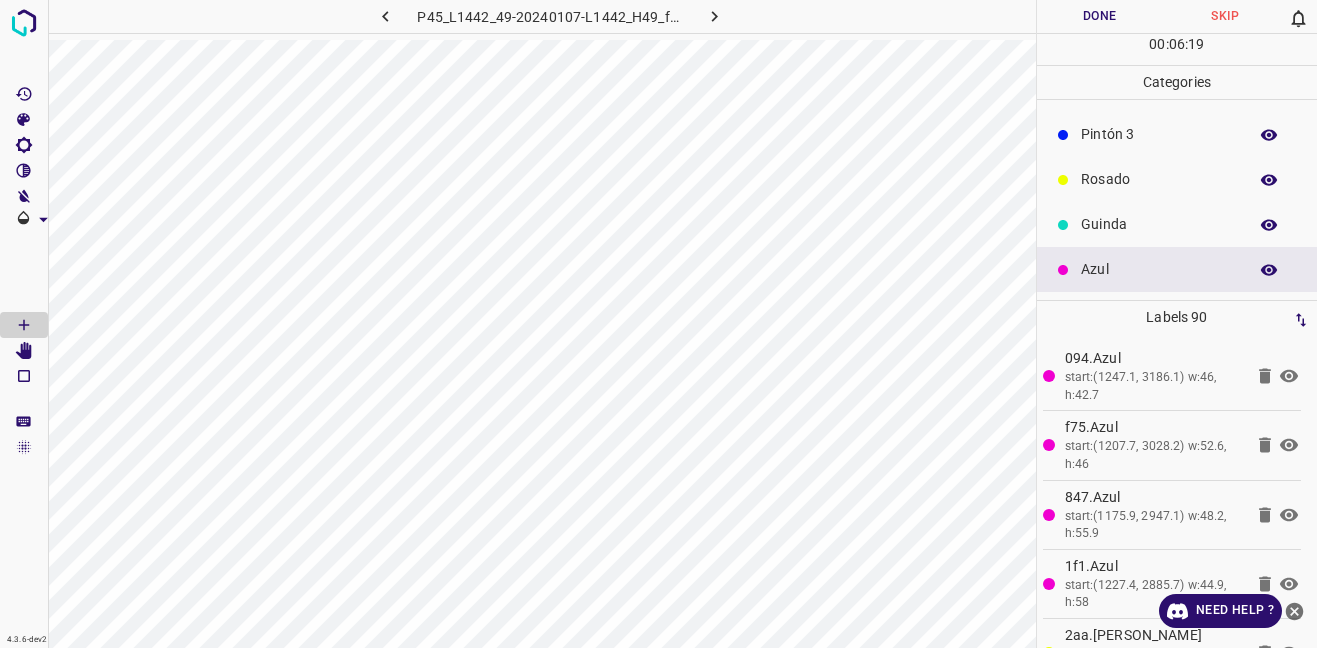 scroll, scrollTop: 0, scrollLeft: 0, axis: both 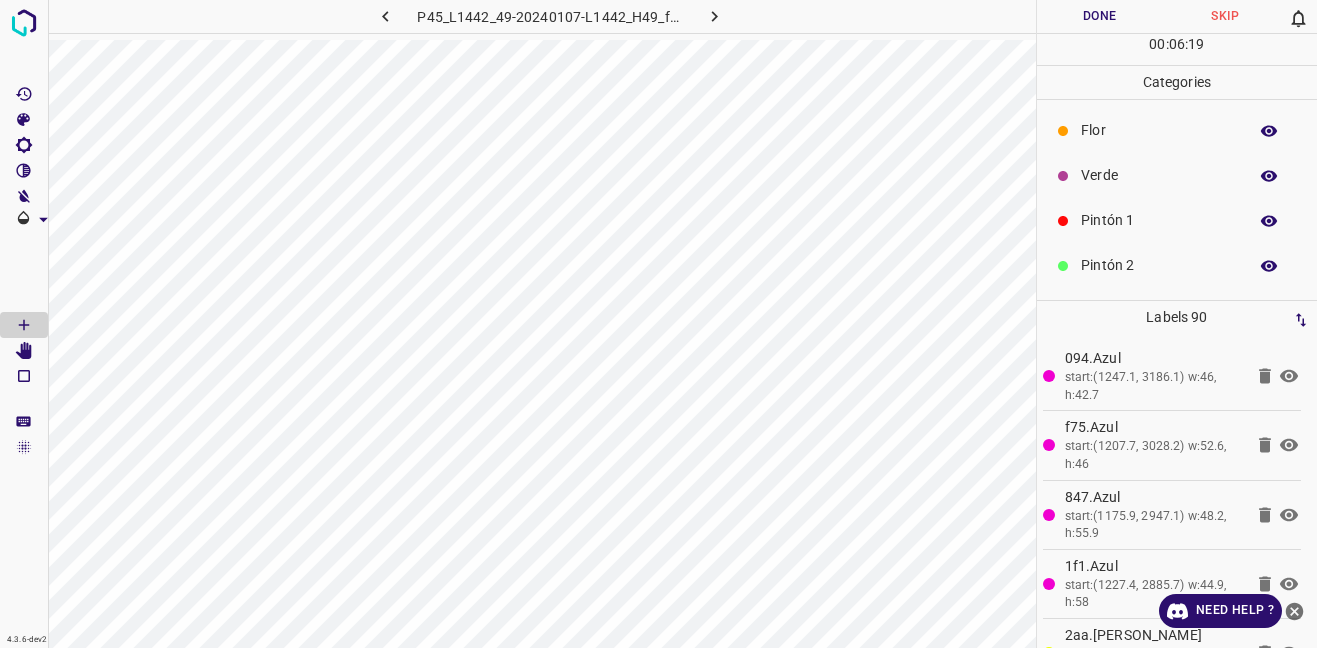 click on "Verde" at bounding box center [1159, 175] 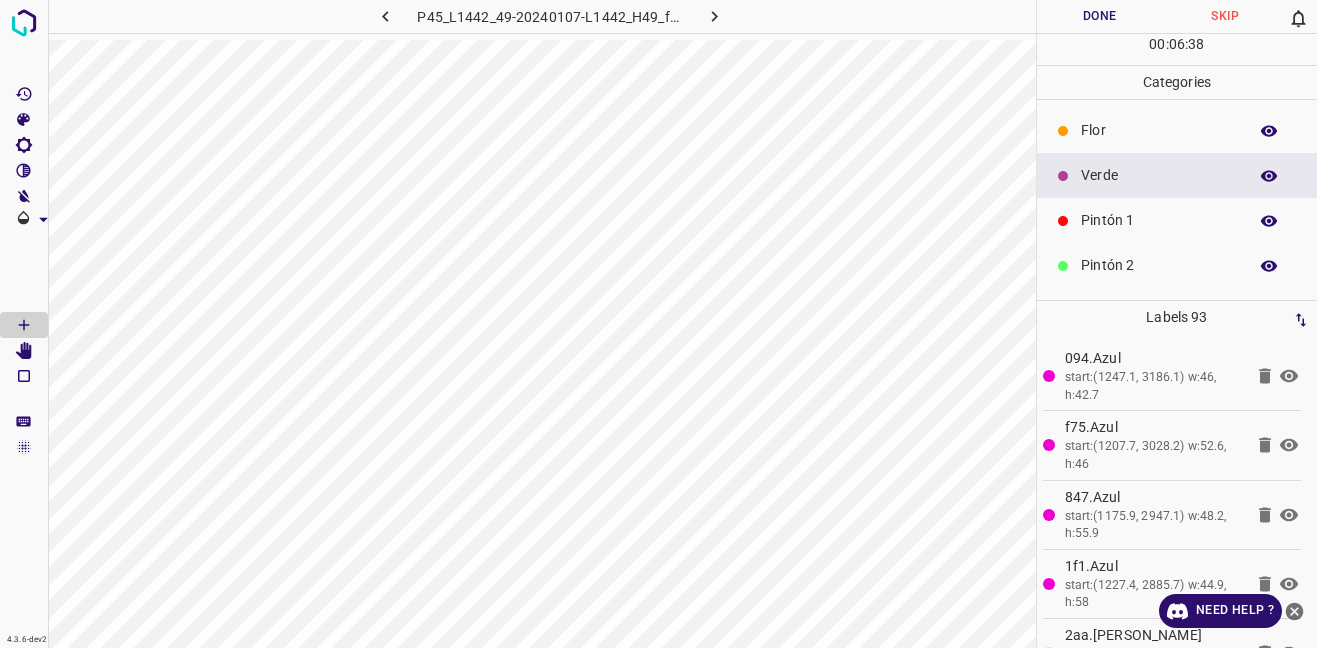 scroll, scrollTop: 176, scrollLeft: 0, axis: vertical 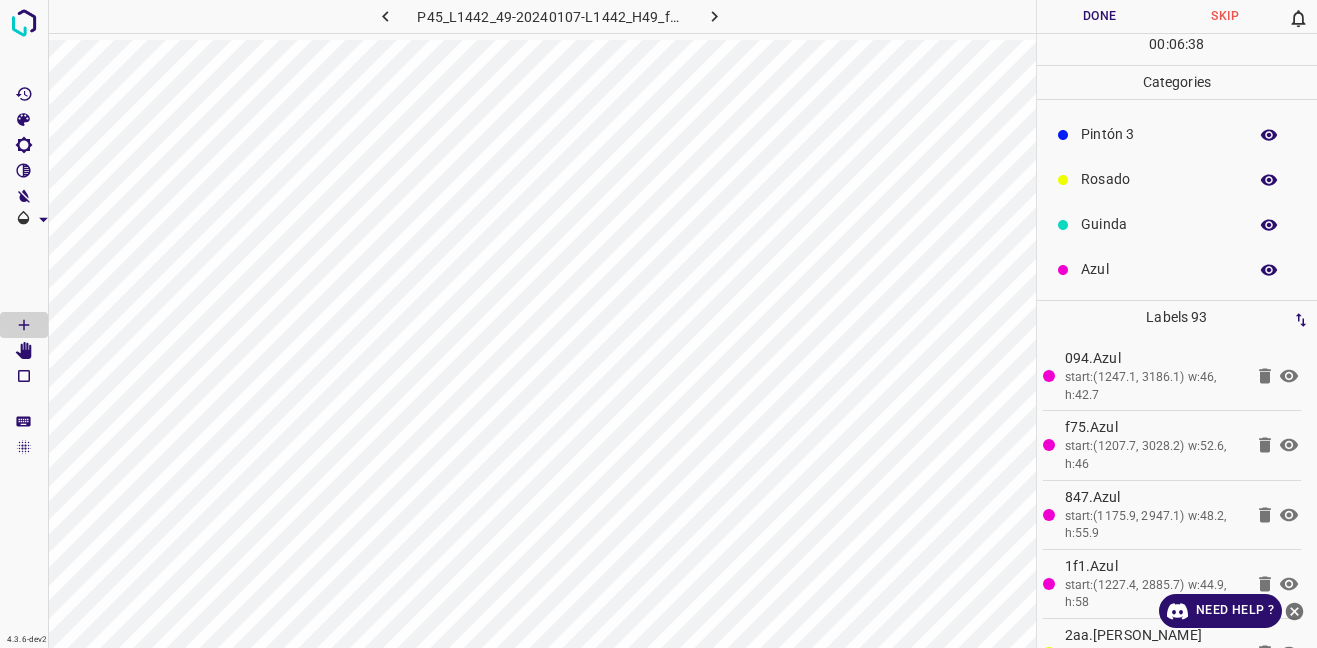 click on "Azul" at bounding box center [1159, 269] 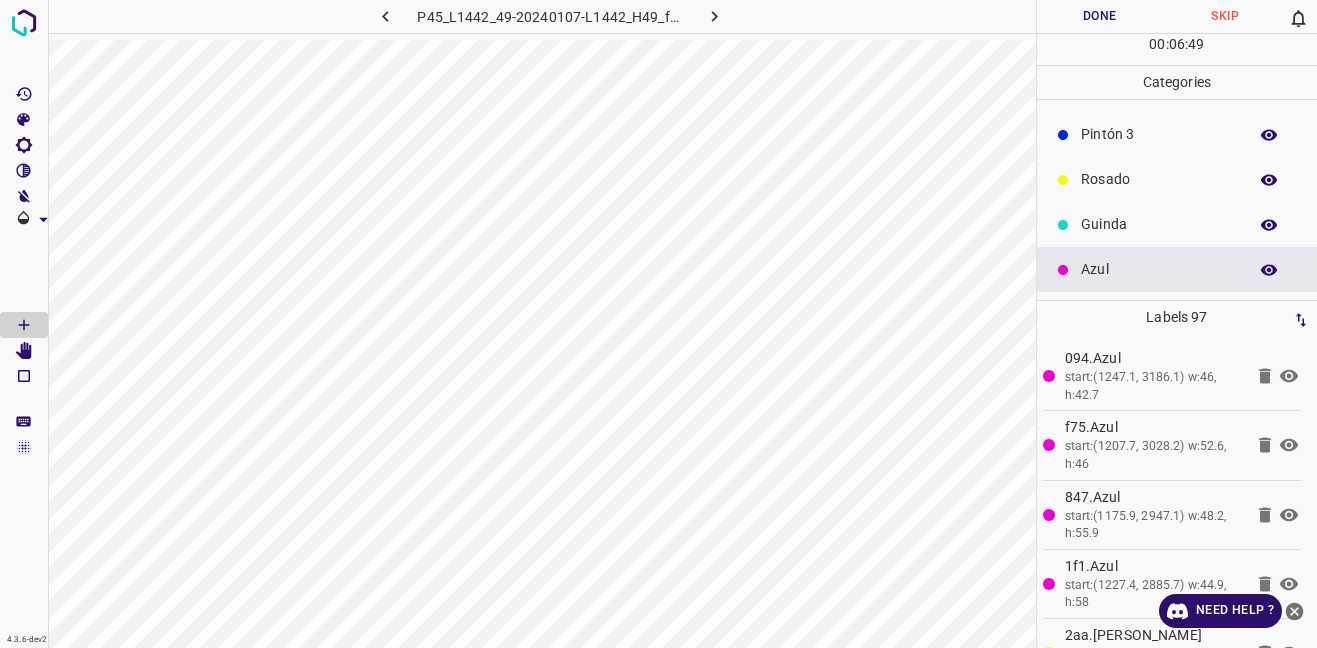 scroll, scrollTop: 0, scrollLeft: 0, axis: both 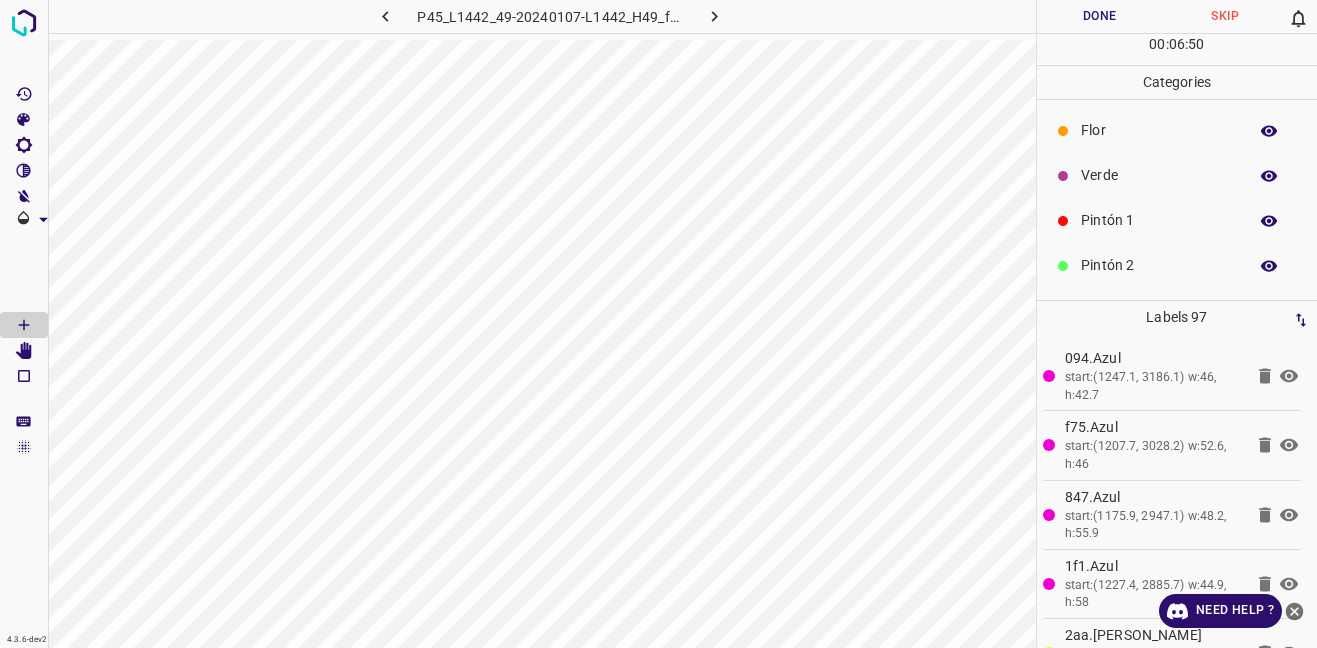 click on "Verde" at bounding box center (1177, 175) 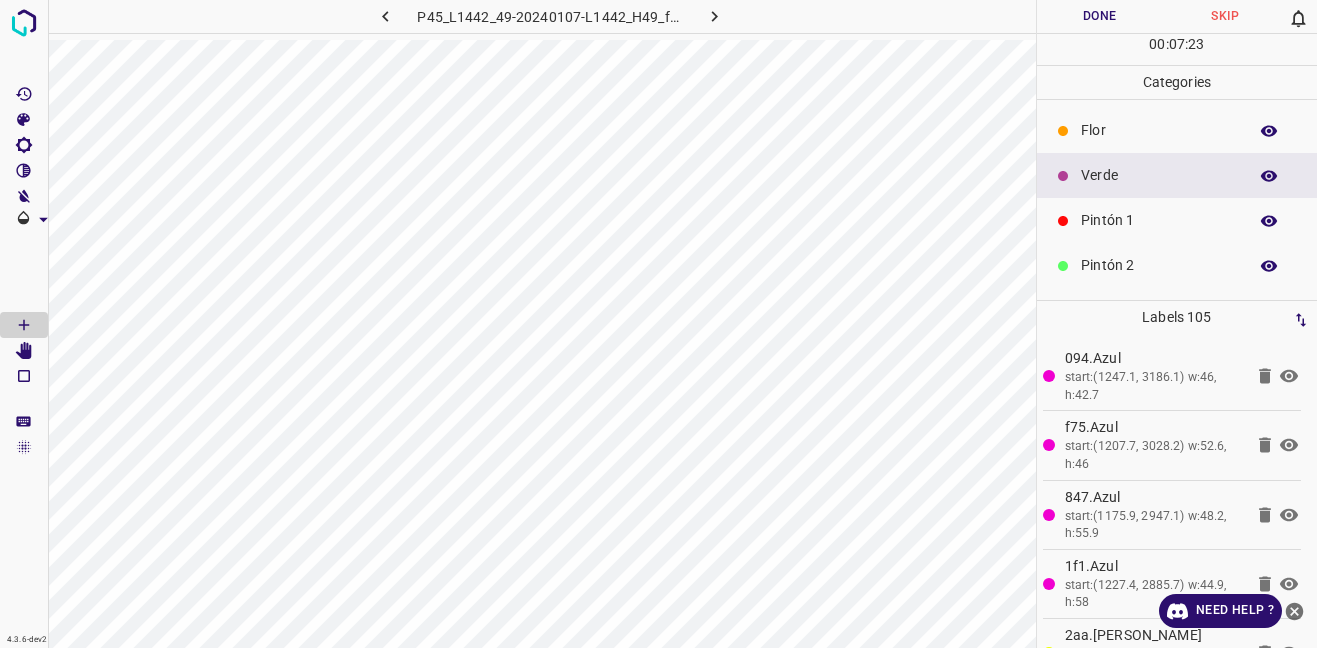 scroll, scrollTop: 176, scrollLeft: 0, axis: vertical 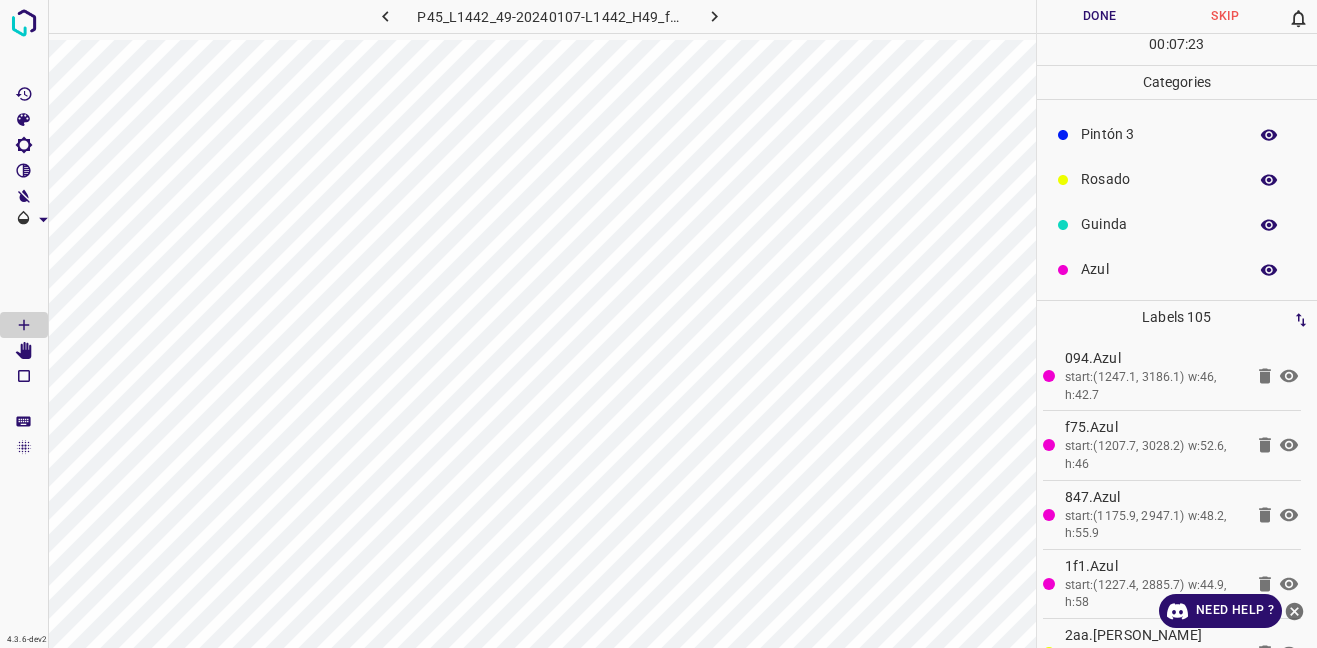click on "Azul" at bounding box center (1159, 269) 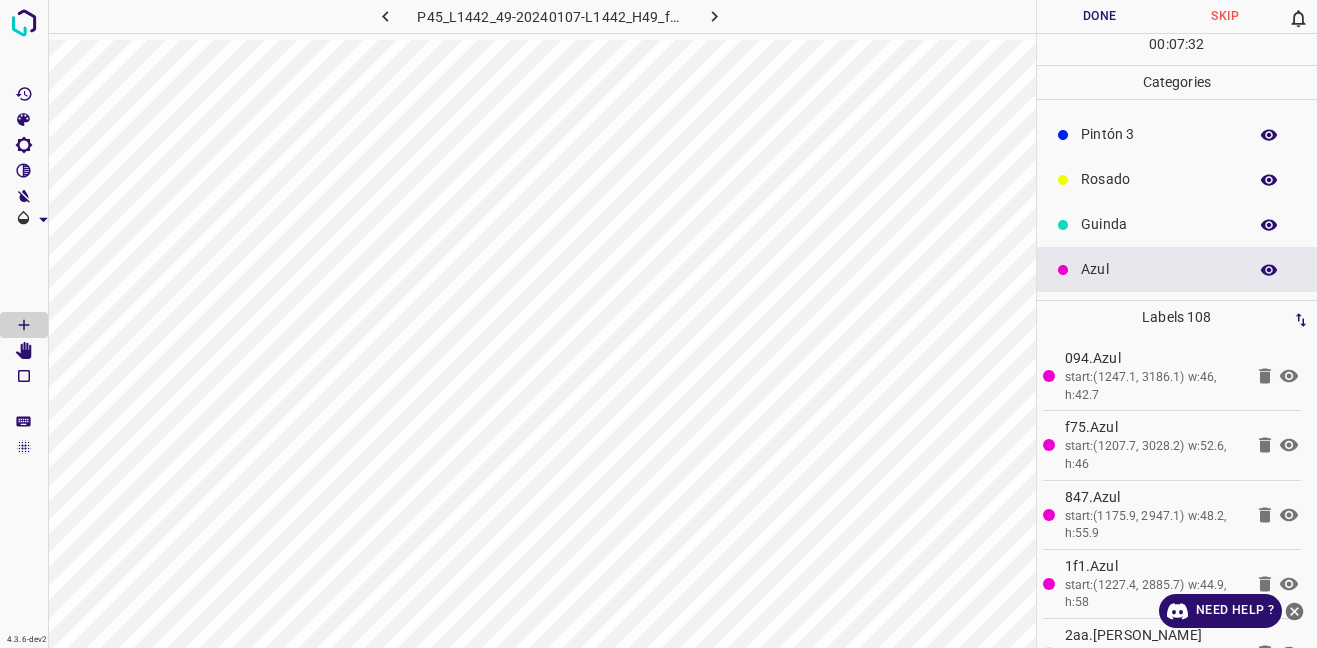 scroll, scrollTop: 0, scrollLeft: 0, axis: both 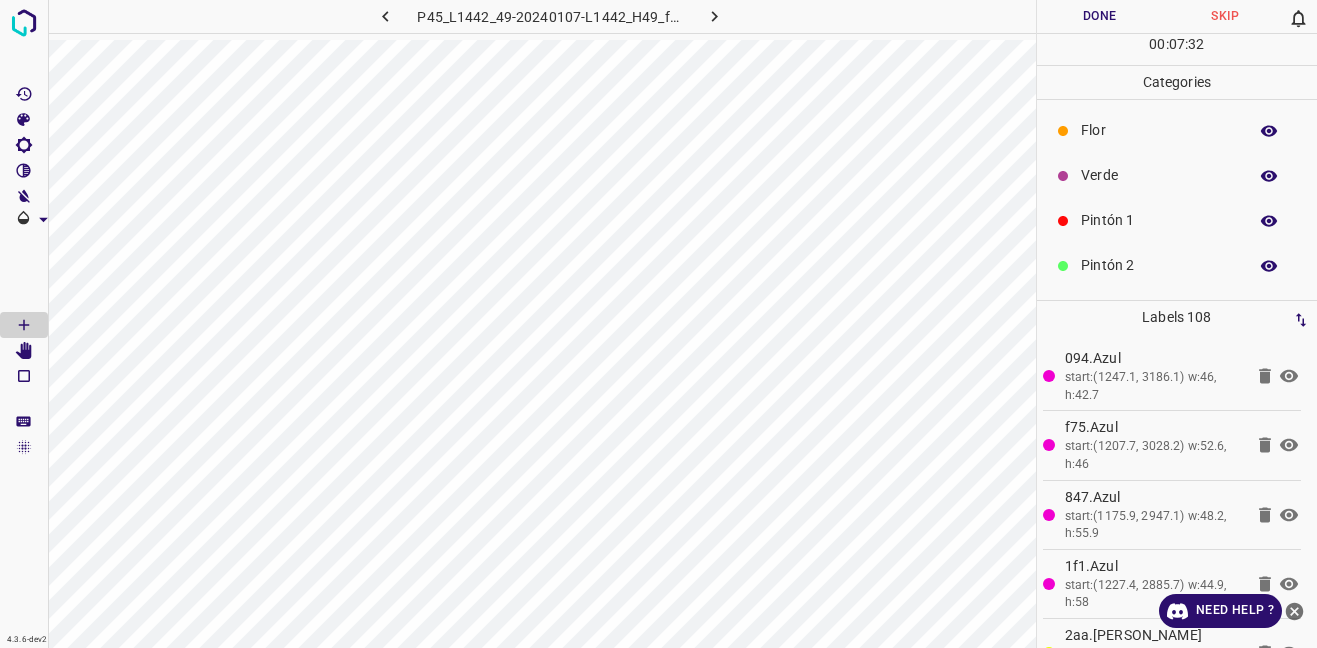 click on "Verde" at bounding box center (1159, 175) 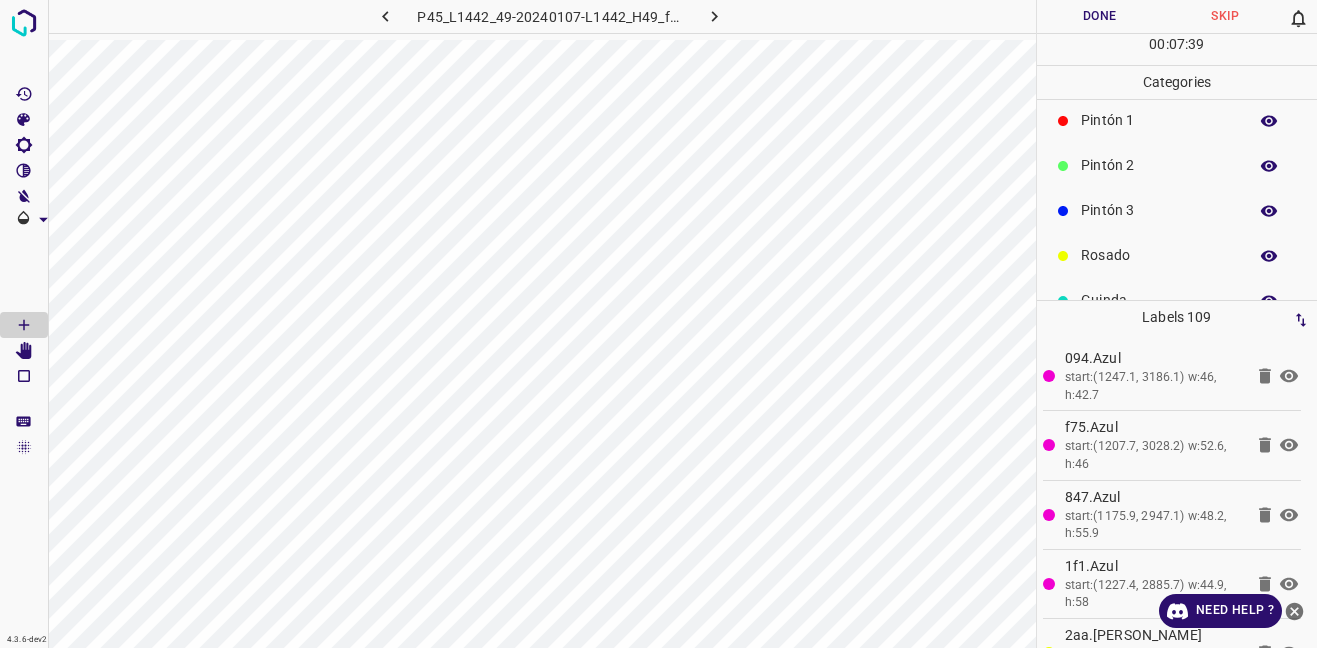 scroll, scrollTop: 176, scrollLeft: 0, axis: vertical 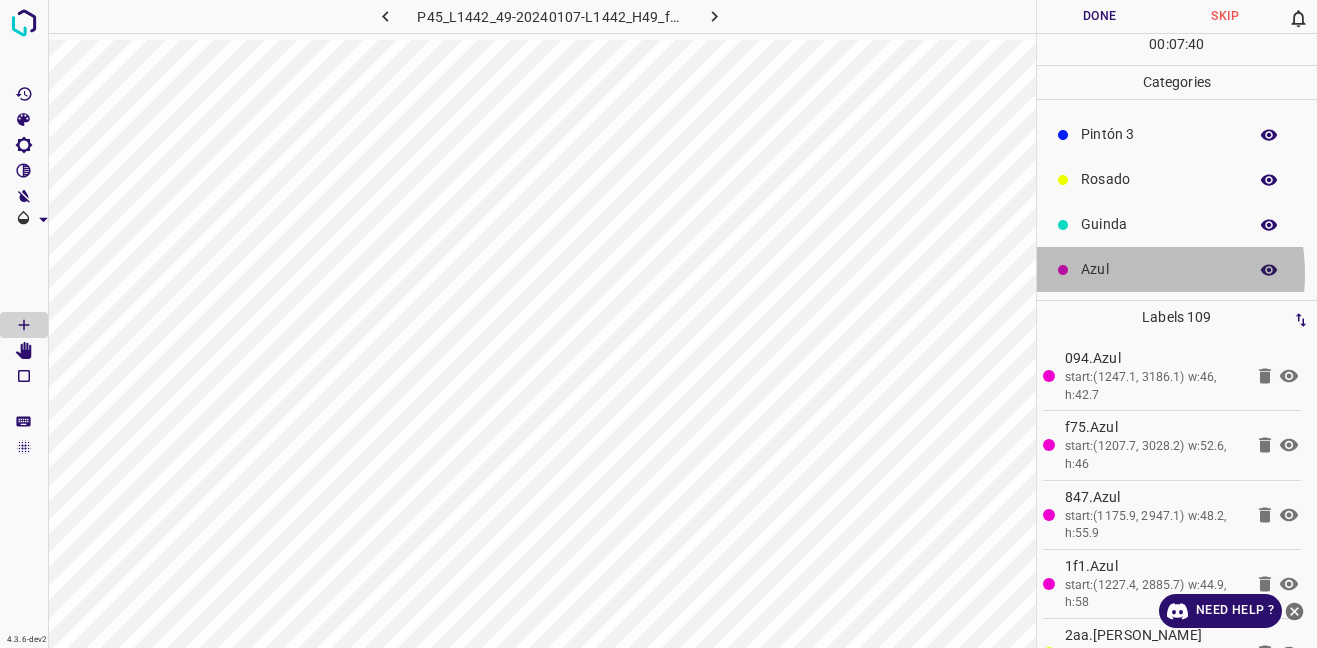 click on "Azul" at bounding box center [1159, 269] 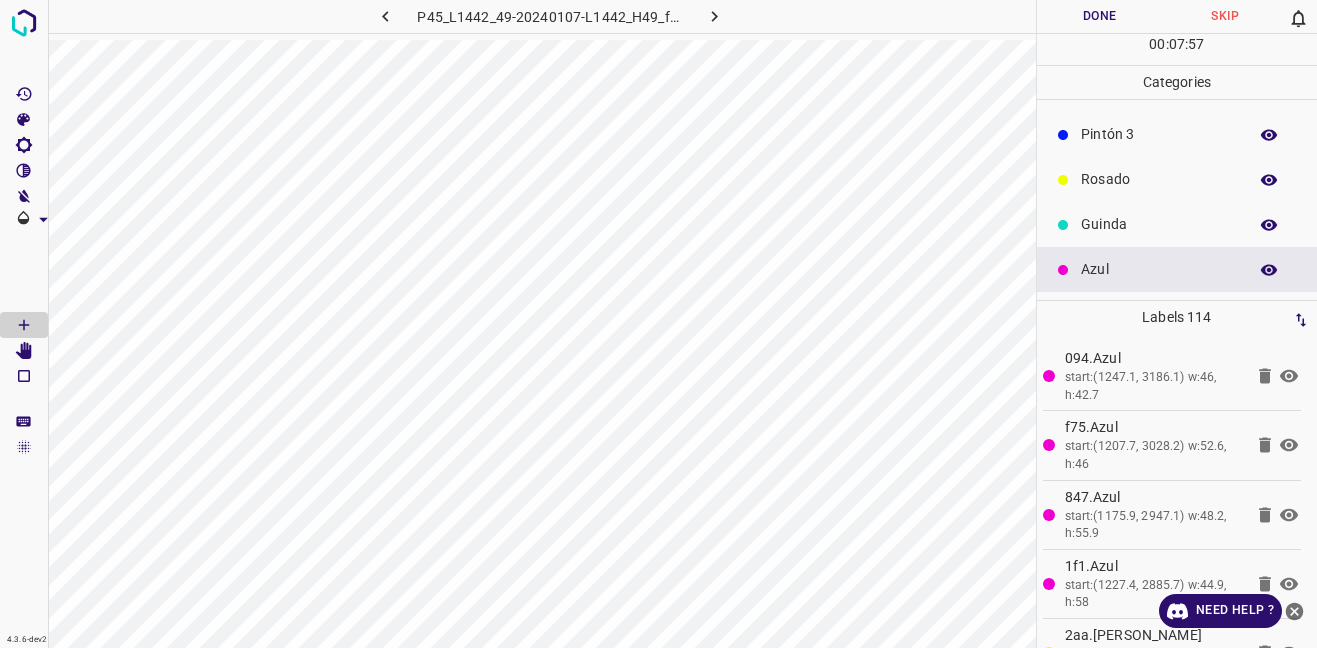scroll, scrollTop: 0, scrollLeft: 0, axis: both 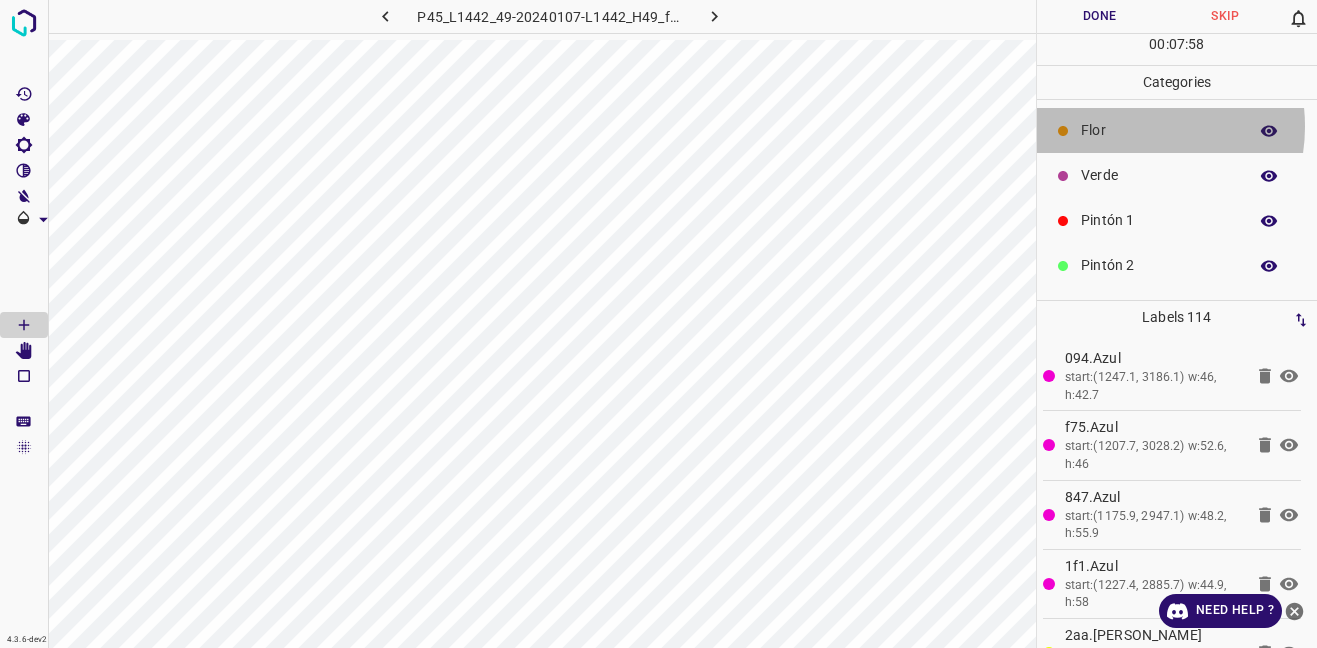 click on "Flor" at bounding box center [1159, 130] 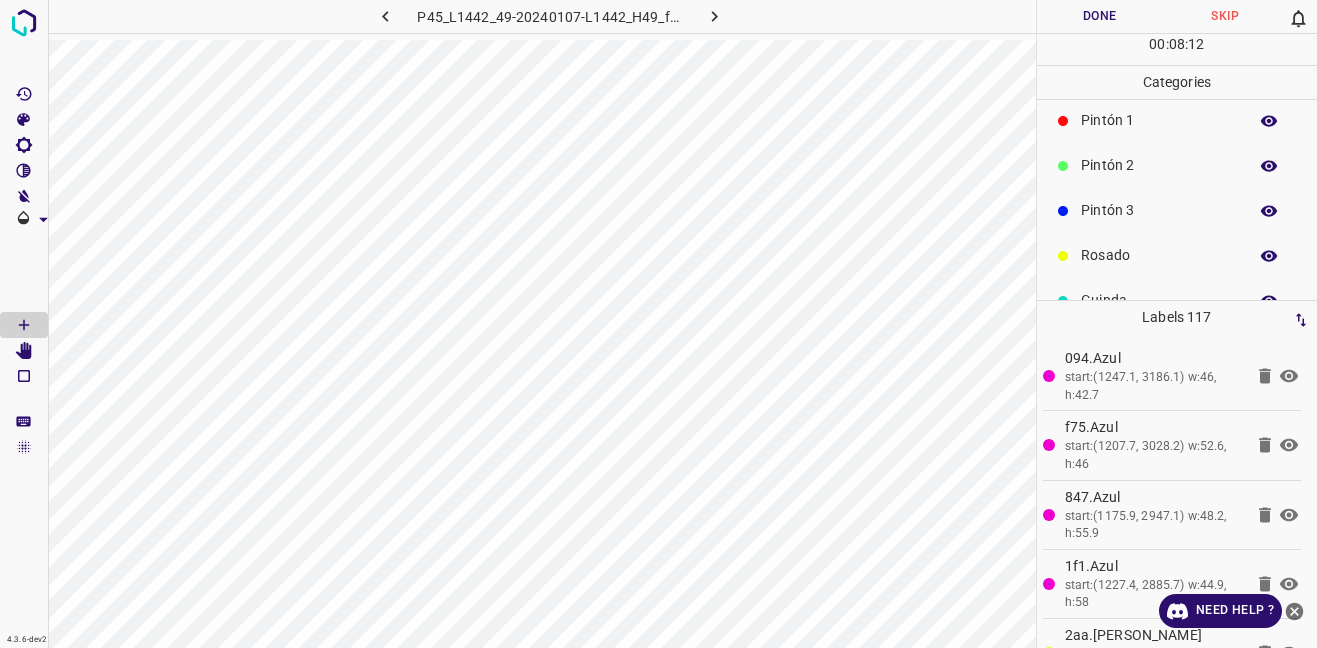 scroll, scrollTop: 0, scrollLeft: 0, axis: both 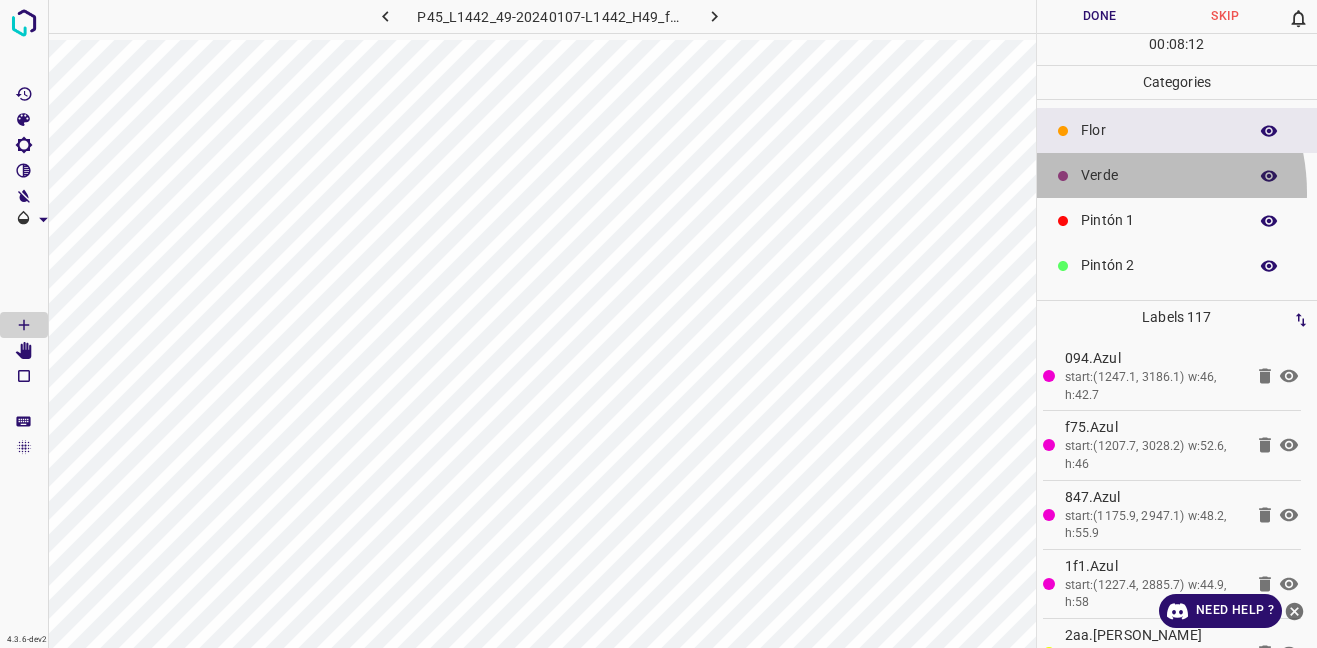 click on "Verde" at bounding box center (1177, 175) 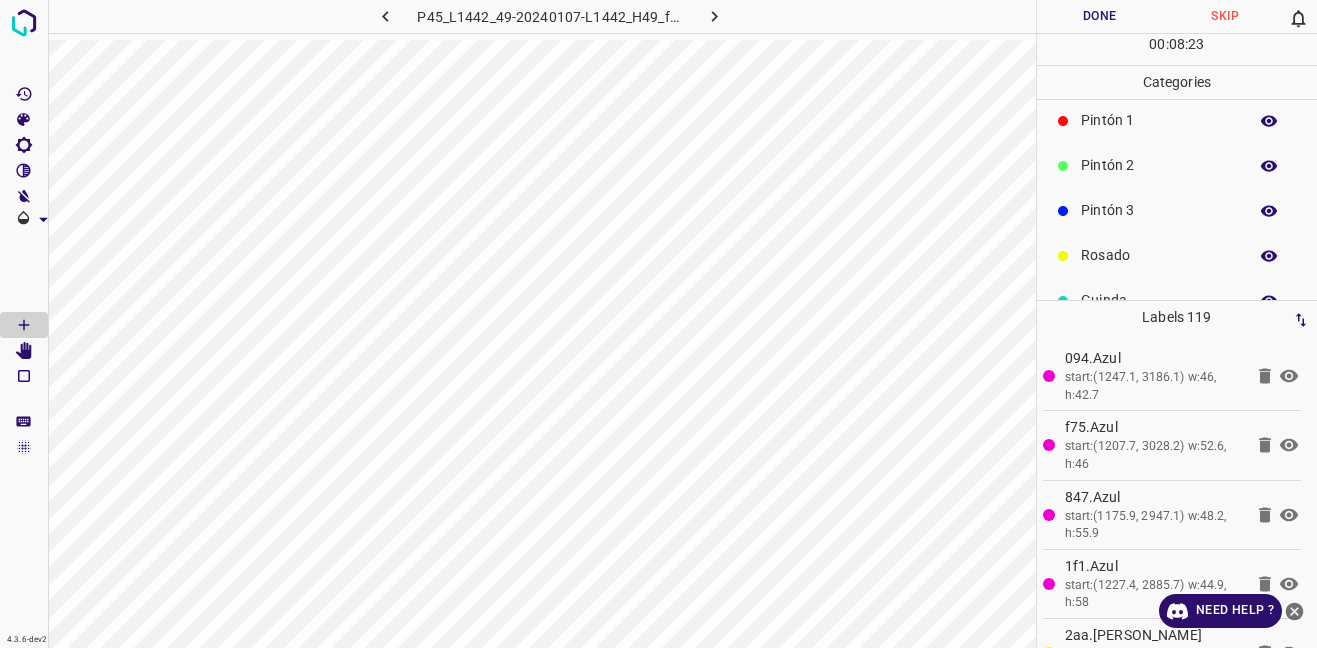 scroll, scrollTop: 0, scrollLeft: 0, axis: both 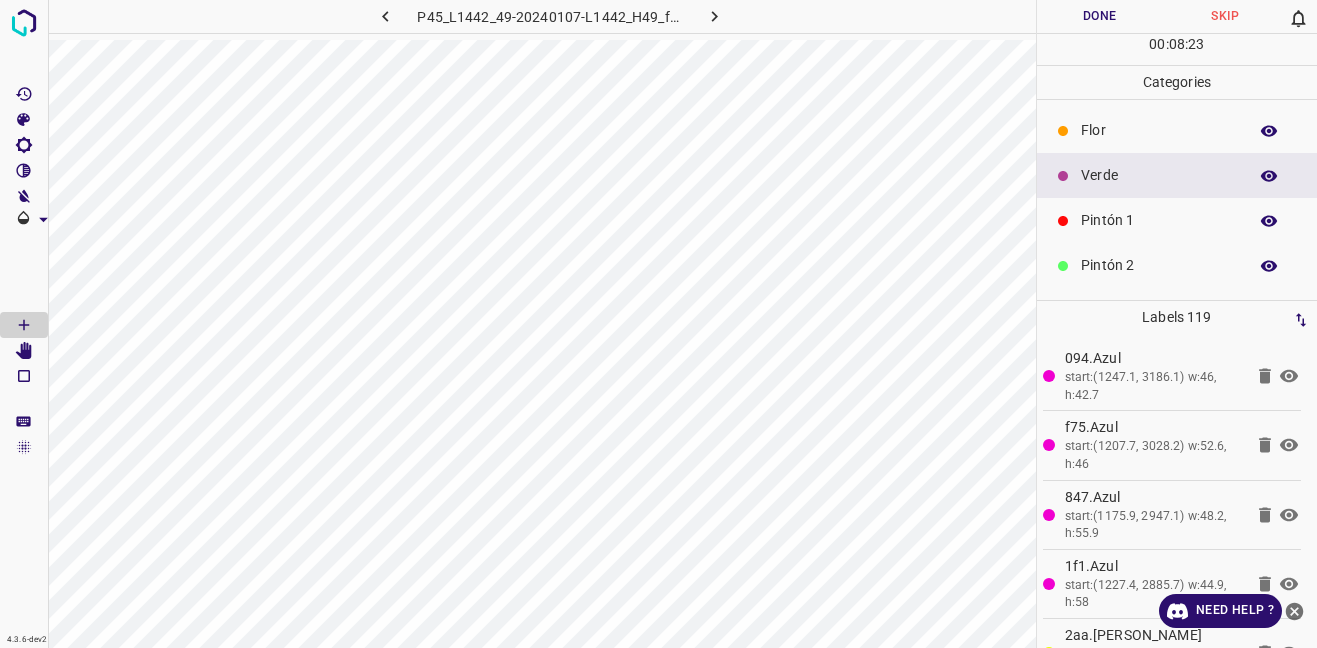 click on "Flor" at bounding box center (1177, 130) 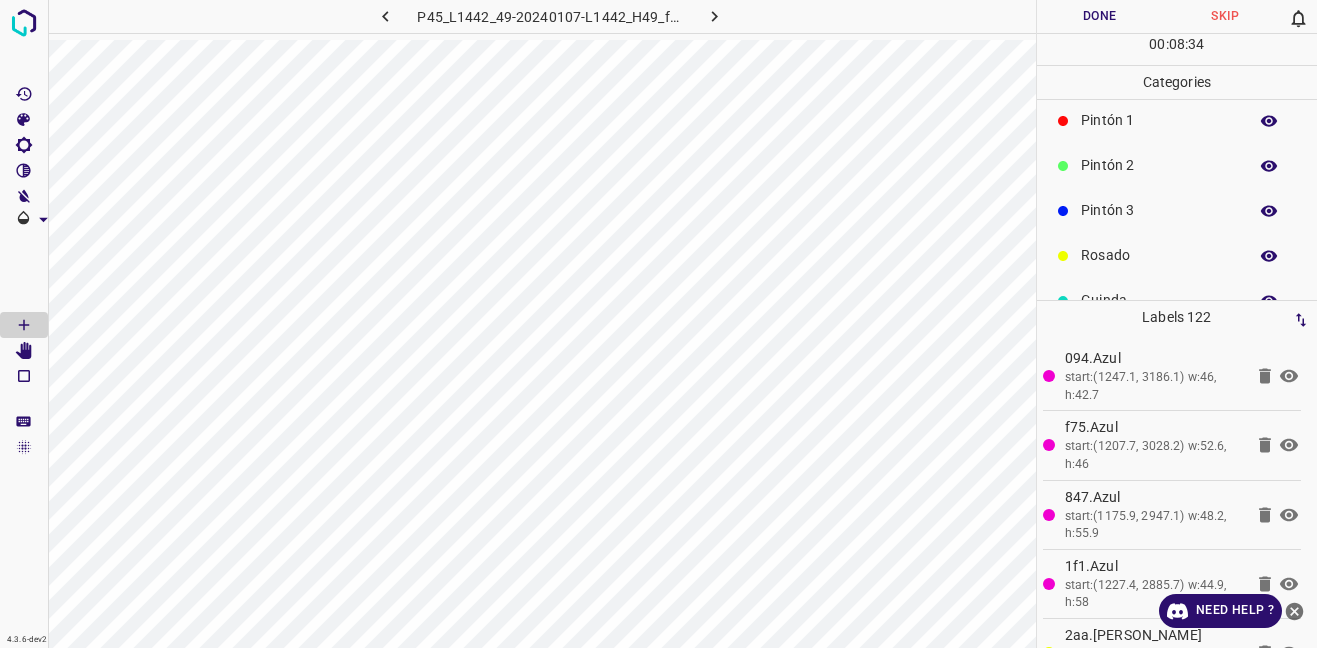 scroll, scrollTop: 176, scrollLeft: 0, axis: vertical 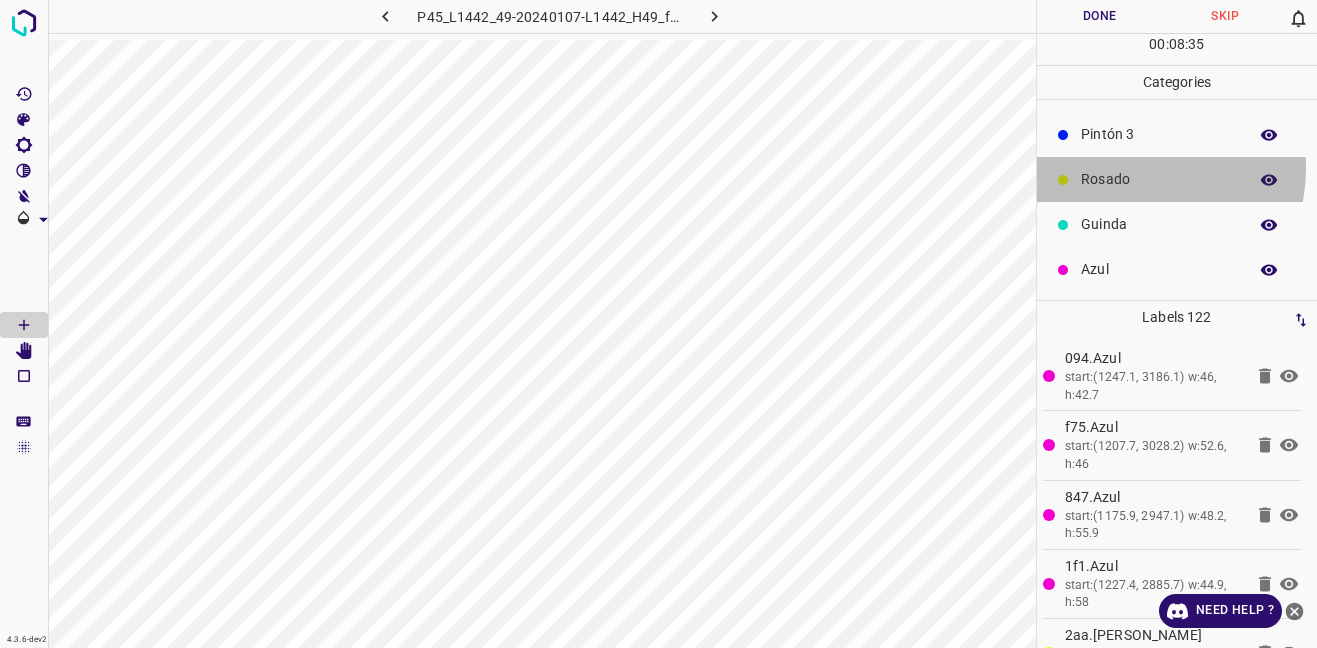 drag, startPoint x: 1131, startPoint y: 168, endPoint x: 1115, endPoint y: 256, distance: 89.44272 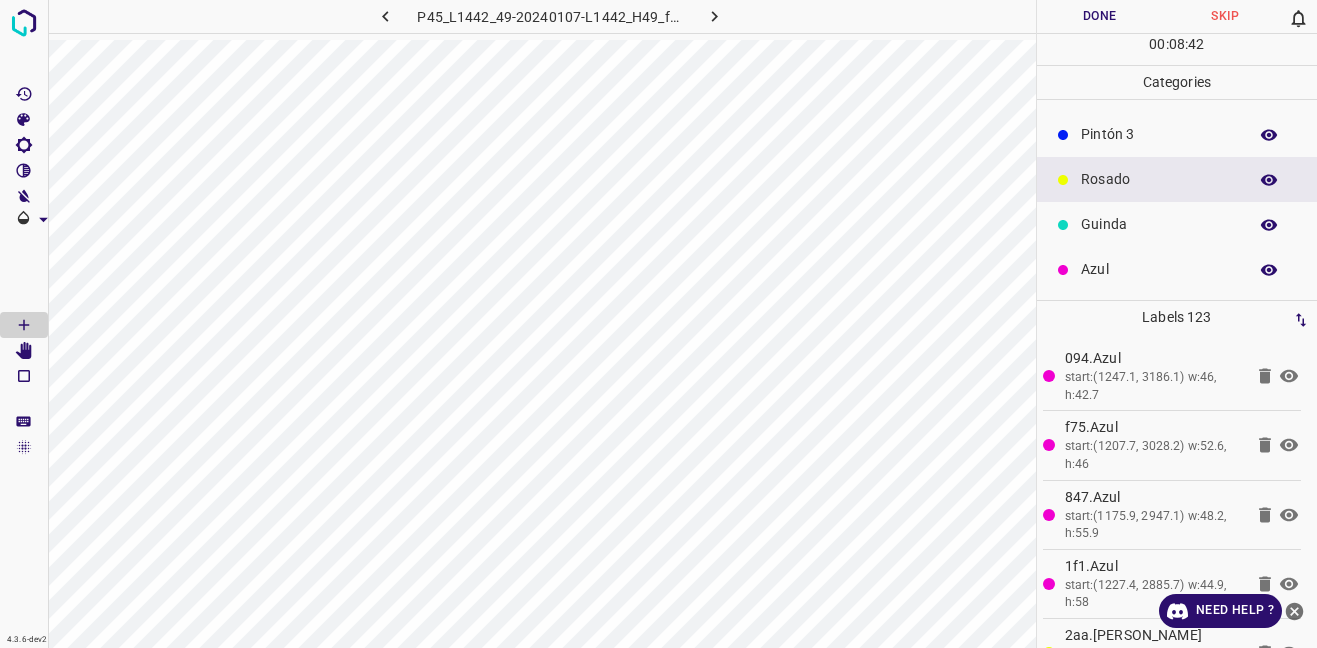 scroll, scrollTop: 0, scrollLeft: 0, axis: both 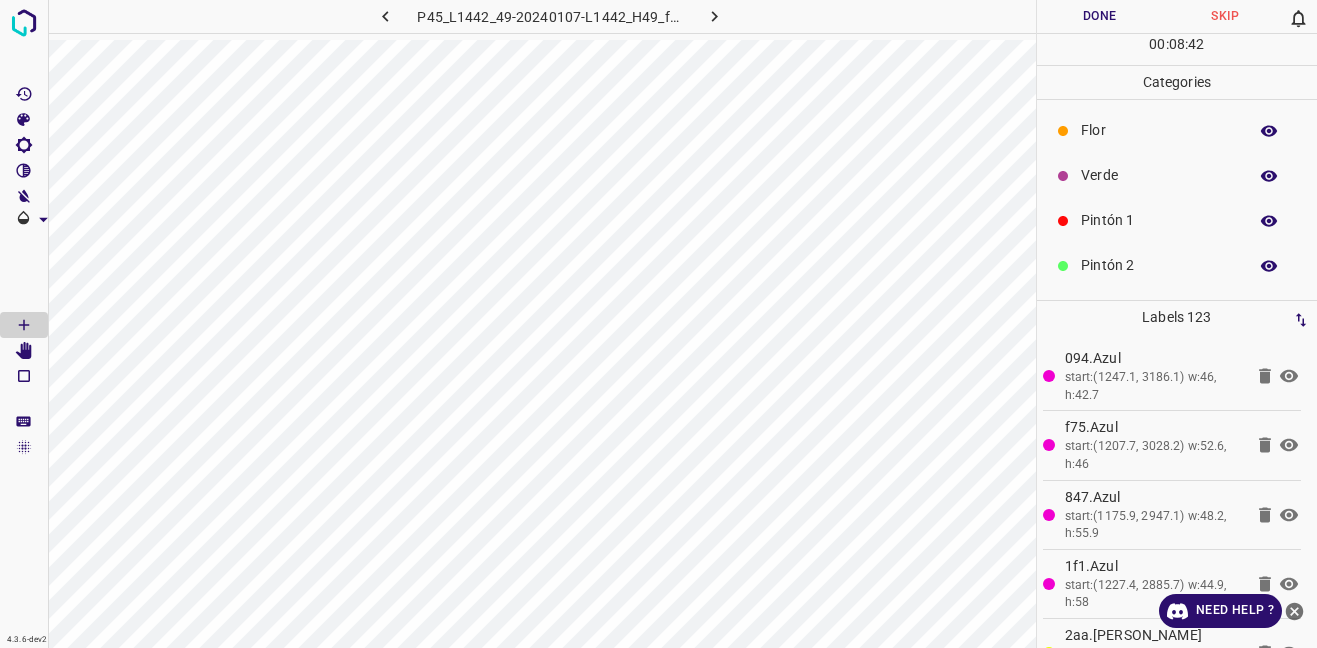 click on "Verde" at bounding box center (1159, 175) 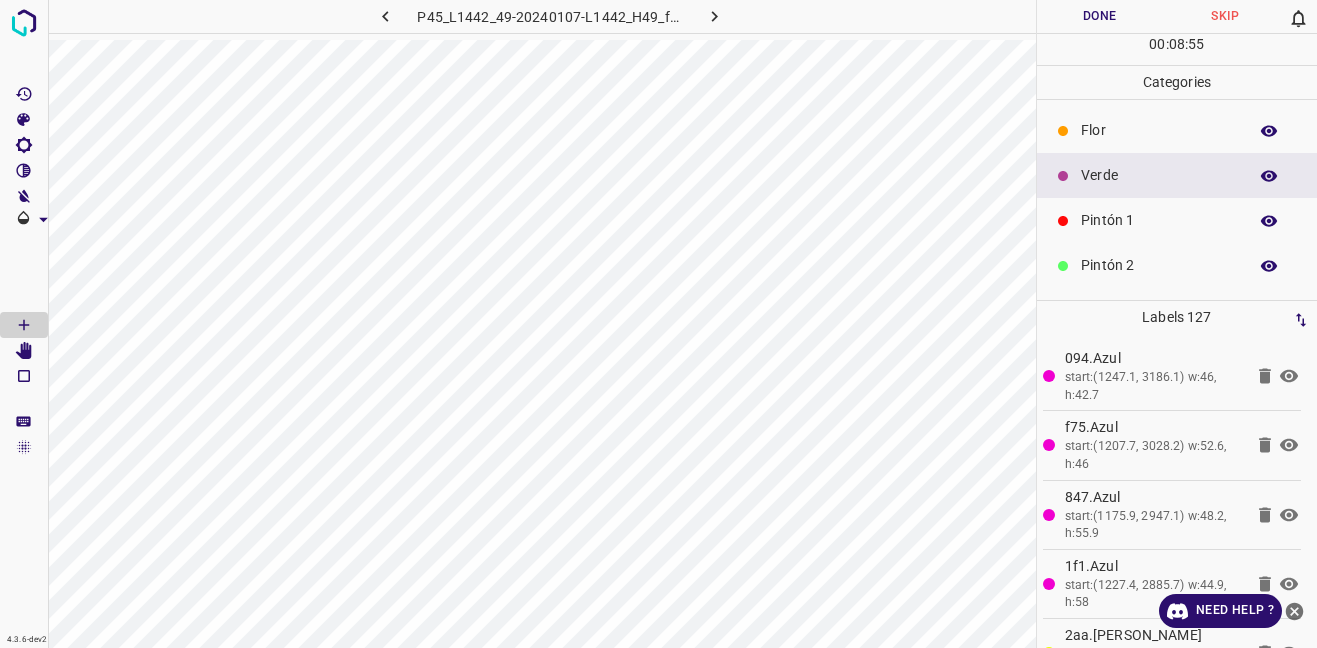 scroll, scrollTop: 176, scrollLeft: 0, axis: vertical 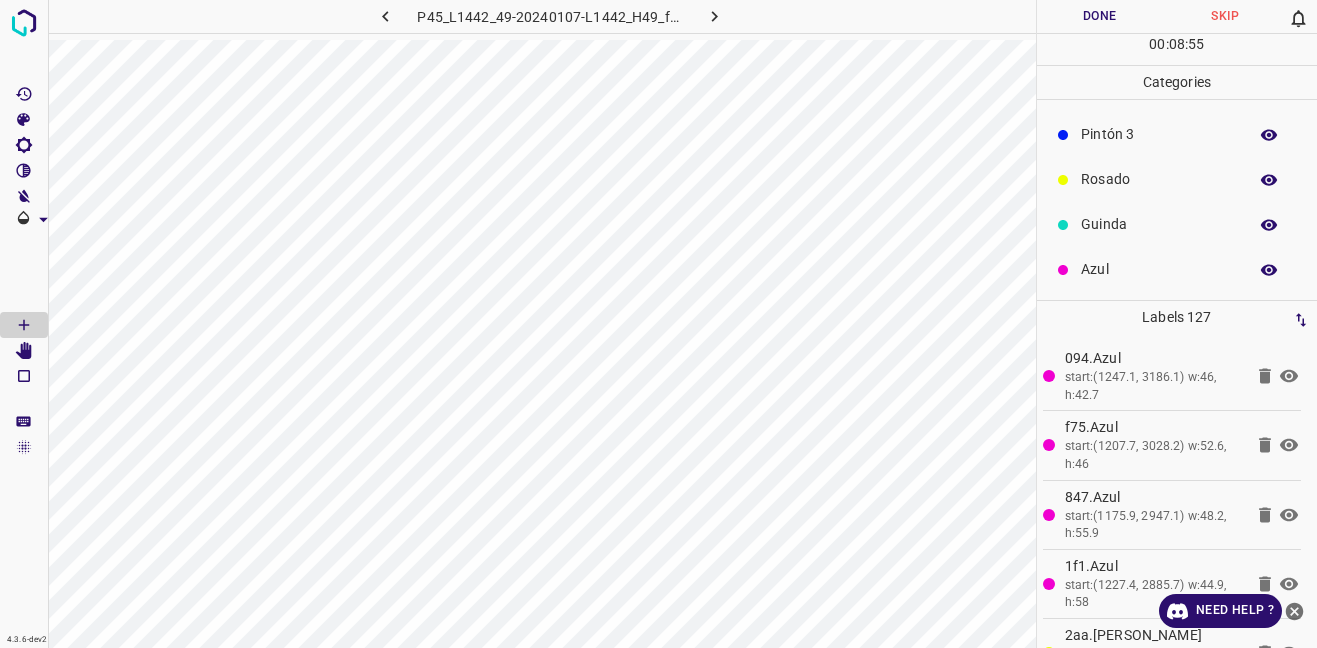 click on "Azul" at bounding box center [1159, 269] 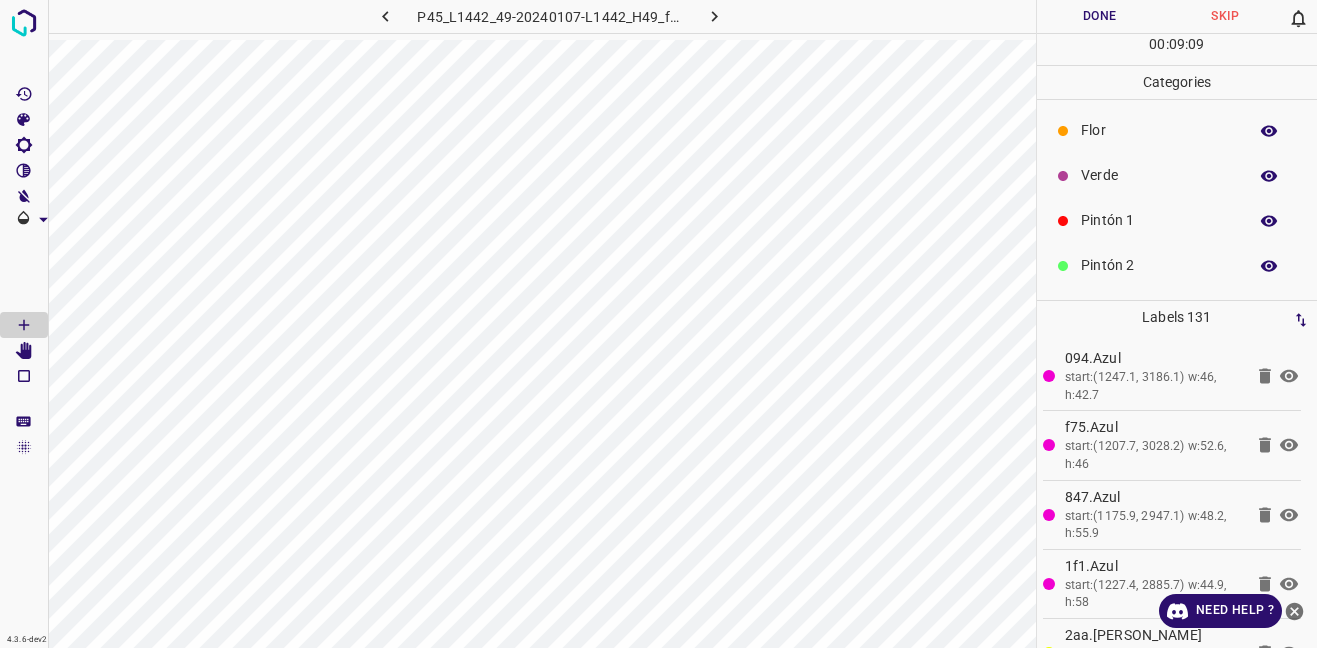 scroll, scrollTop: 176, scrollLeft: 0, axis: vertical 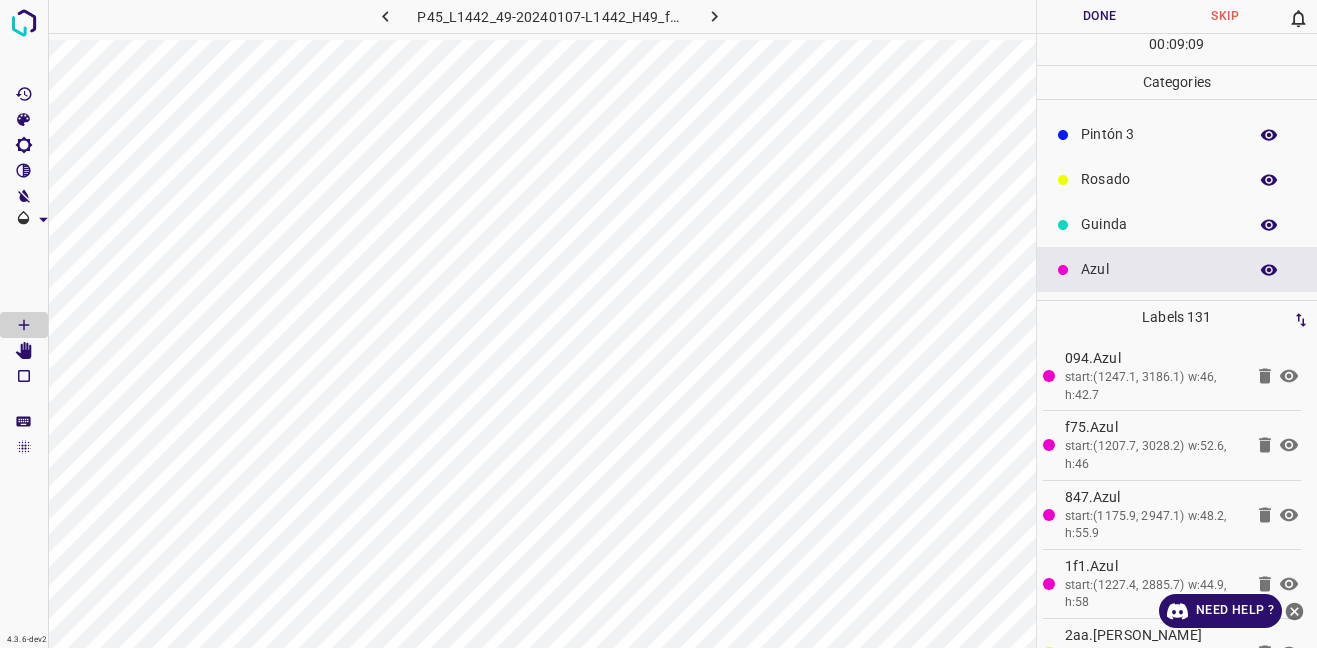 click on "Azul" at bounding box center (1159, 269) 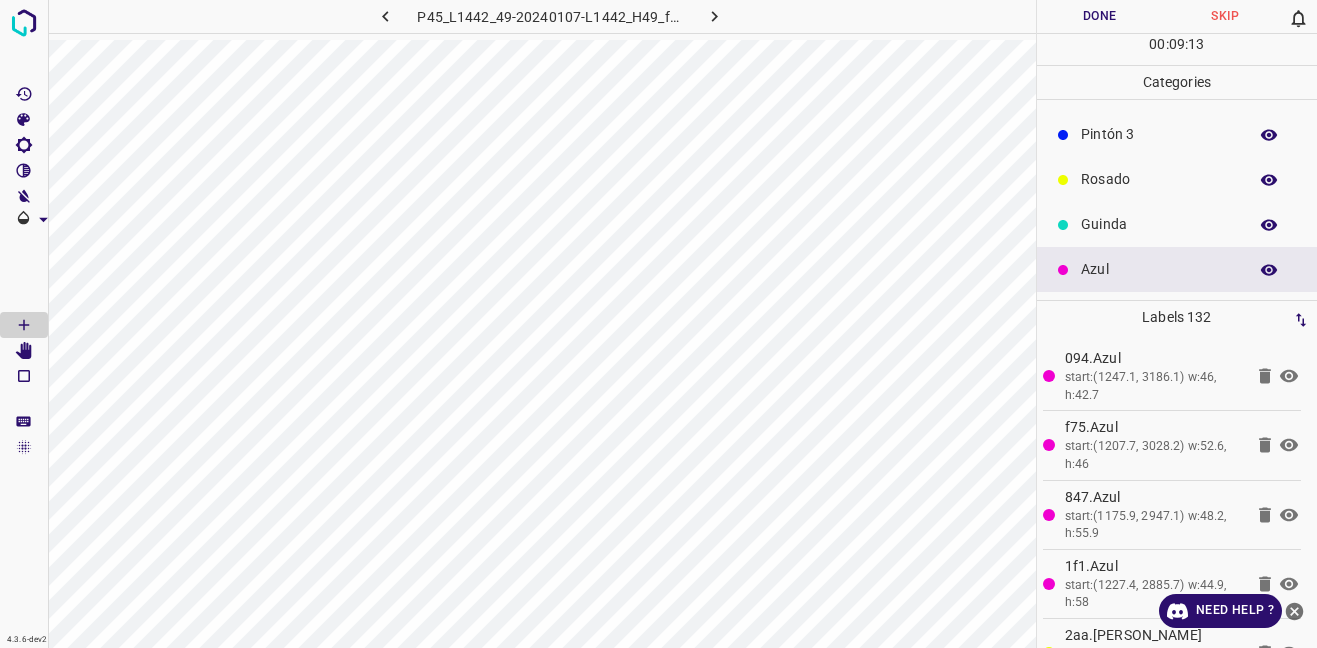 scroll, scrollTop: 76, scrollLeft: 0, axis: vertical 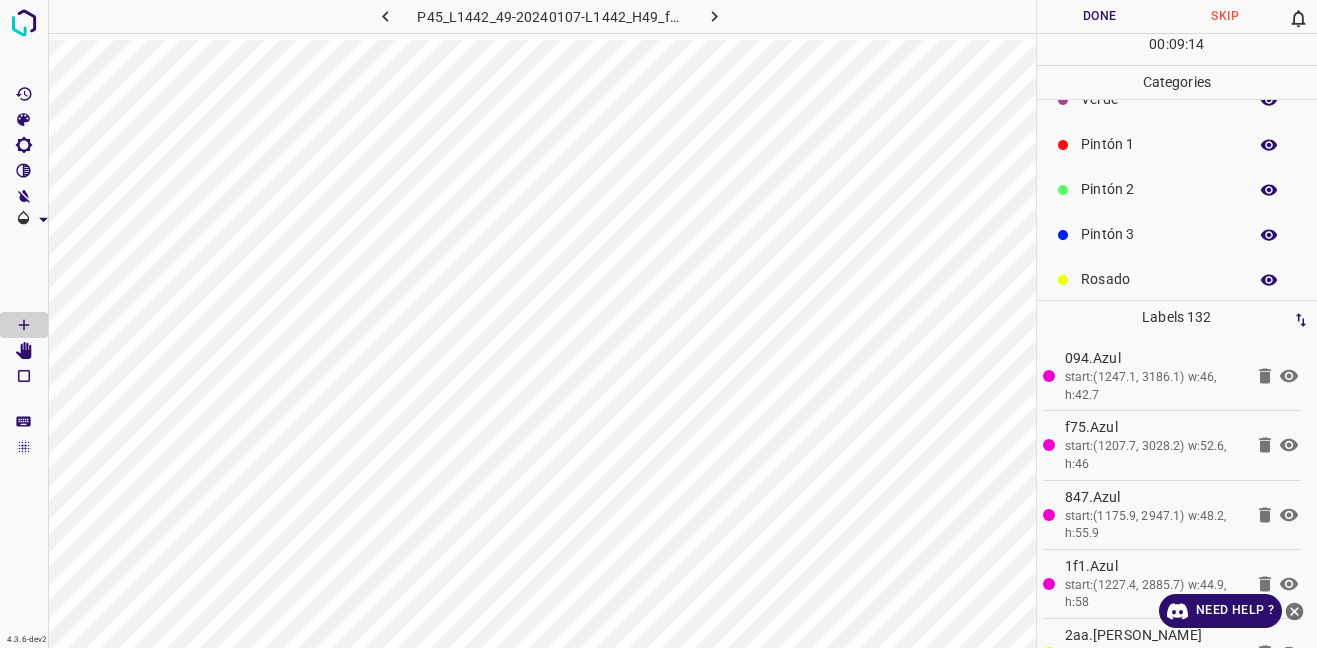 click on "Rosado" at bounding box center [1159, 279] 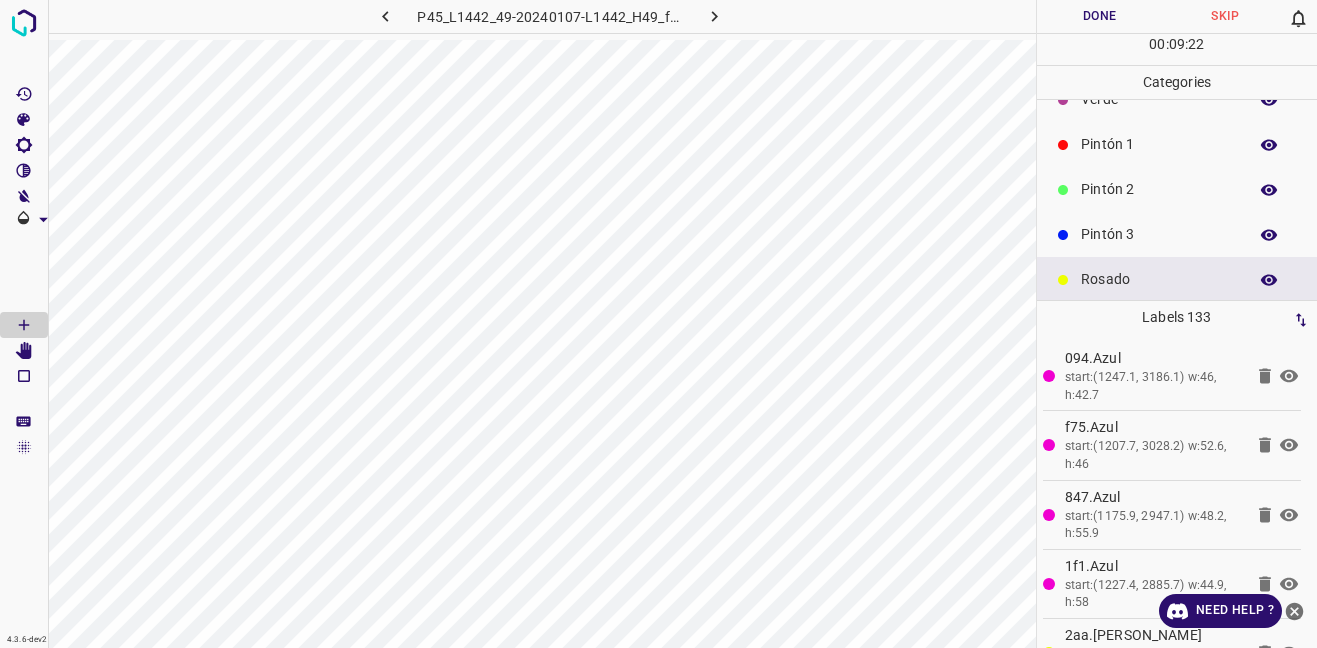 scroll, scrollTop: 176, scrollLeft: 0, axis: vertical 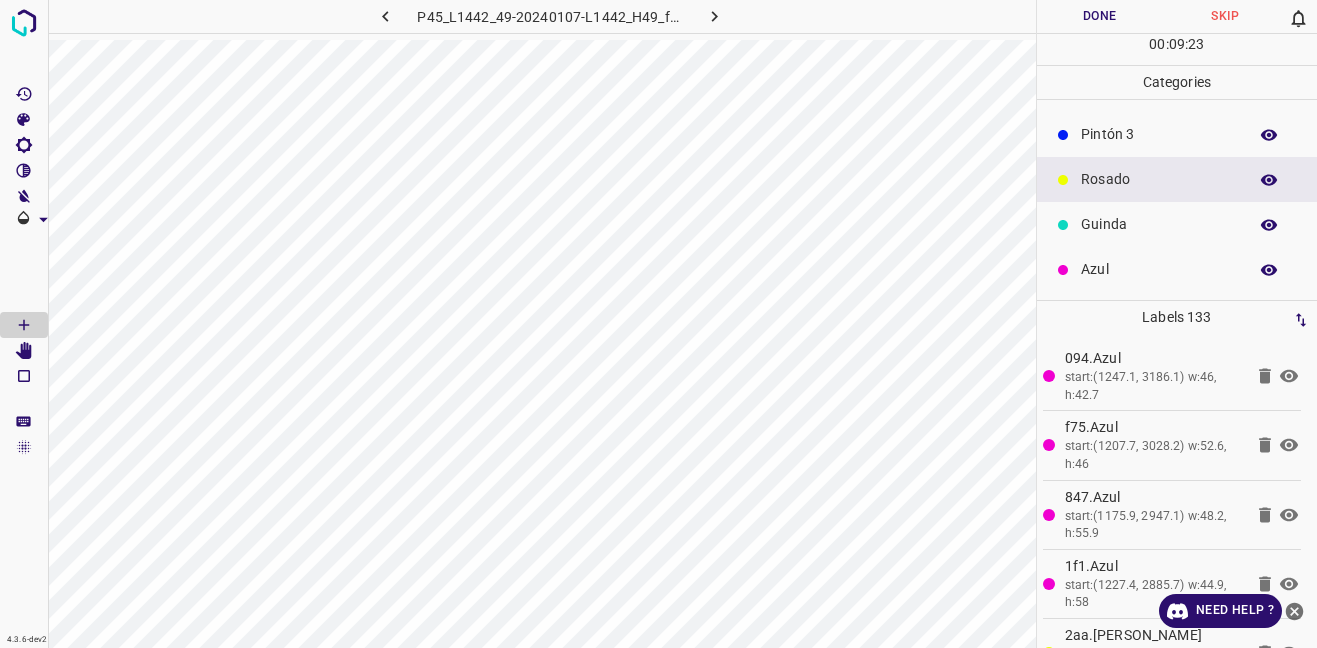 click on "Azul" at bounding box center (1159, 269) 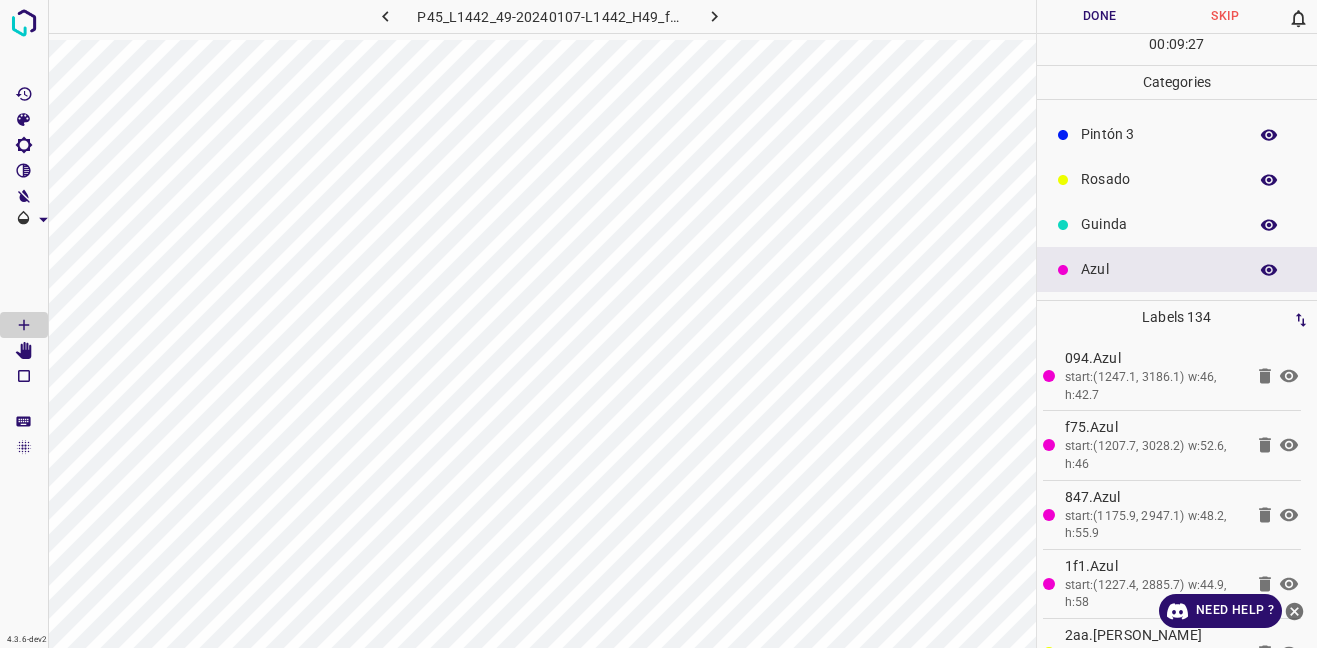 scroll, scrollTop: 0, scrollLeft: 0, axis: both 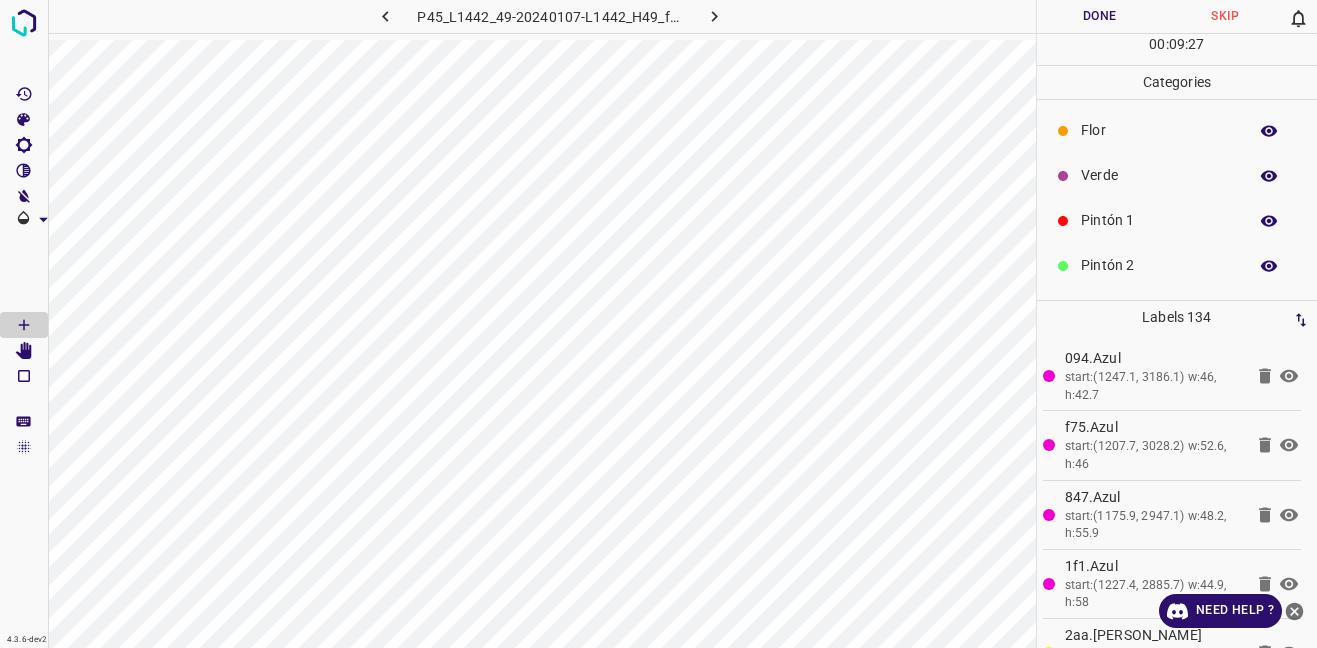 click on "Verde" at bounding box center [1159, 175] 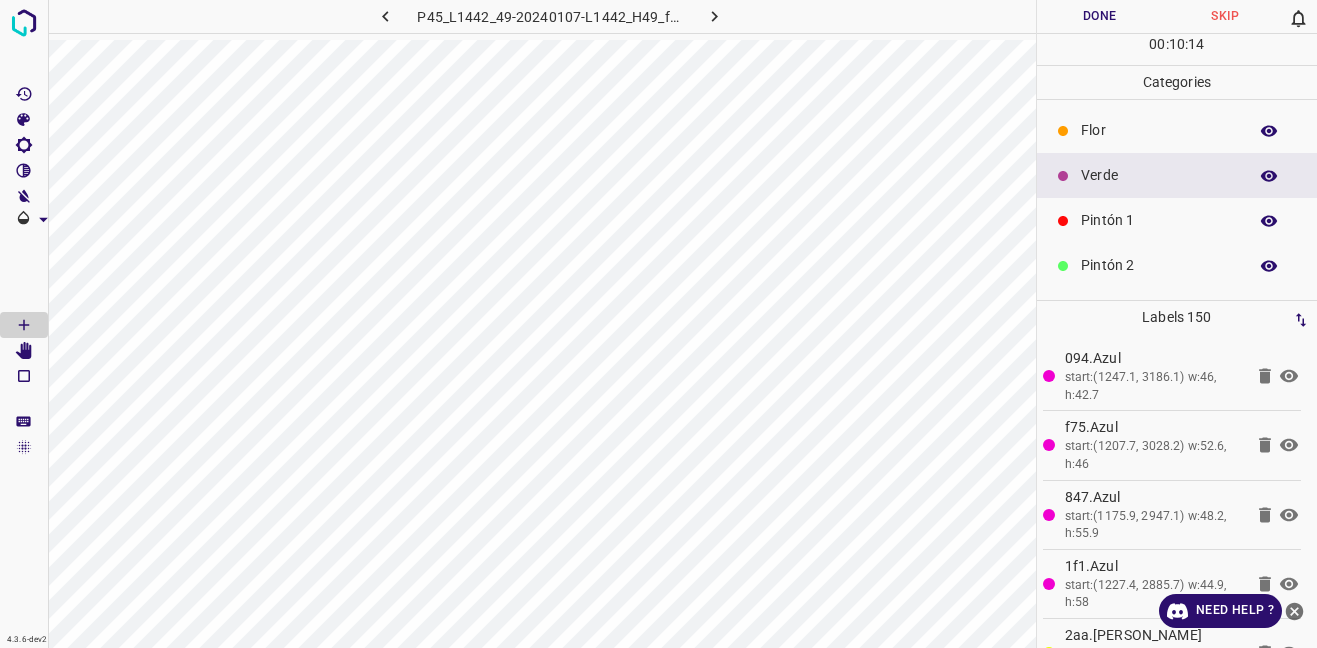 scroll, scrollTop: 176, scrollLeft: 0, axis: vertical 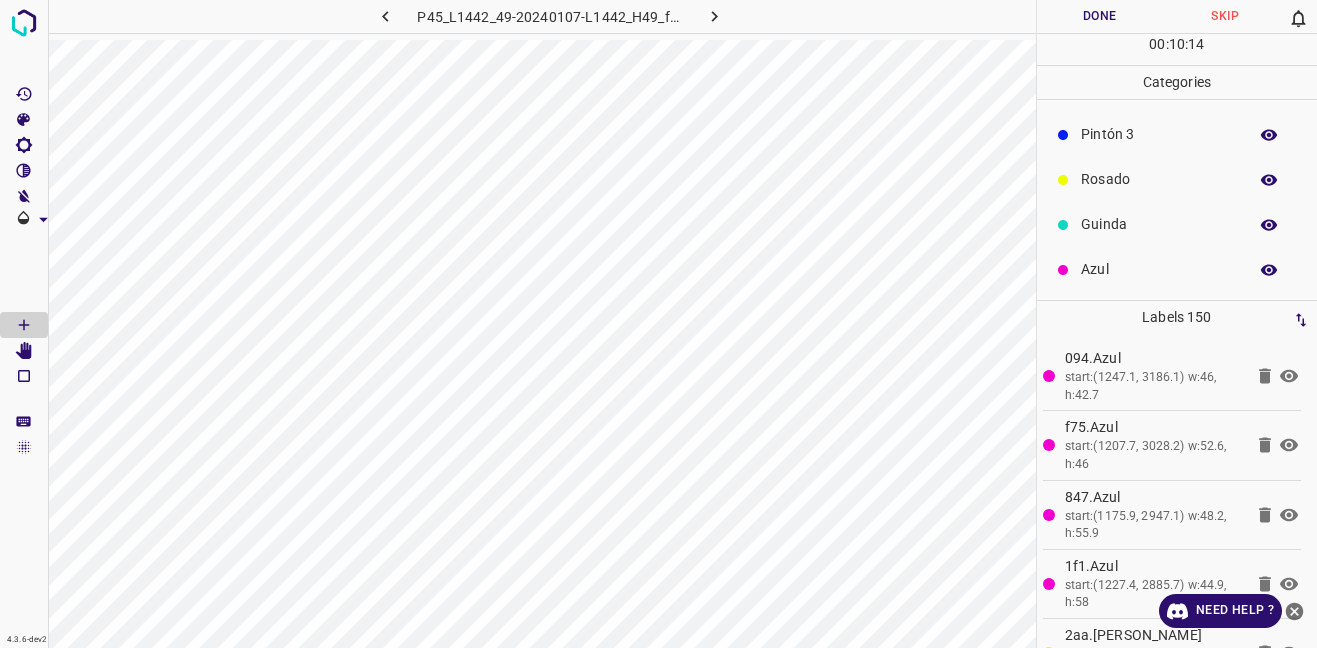 click on "Azul" at bounding box center (1159, 269) 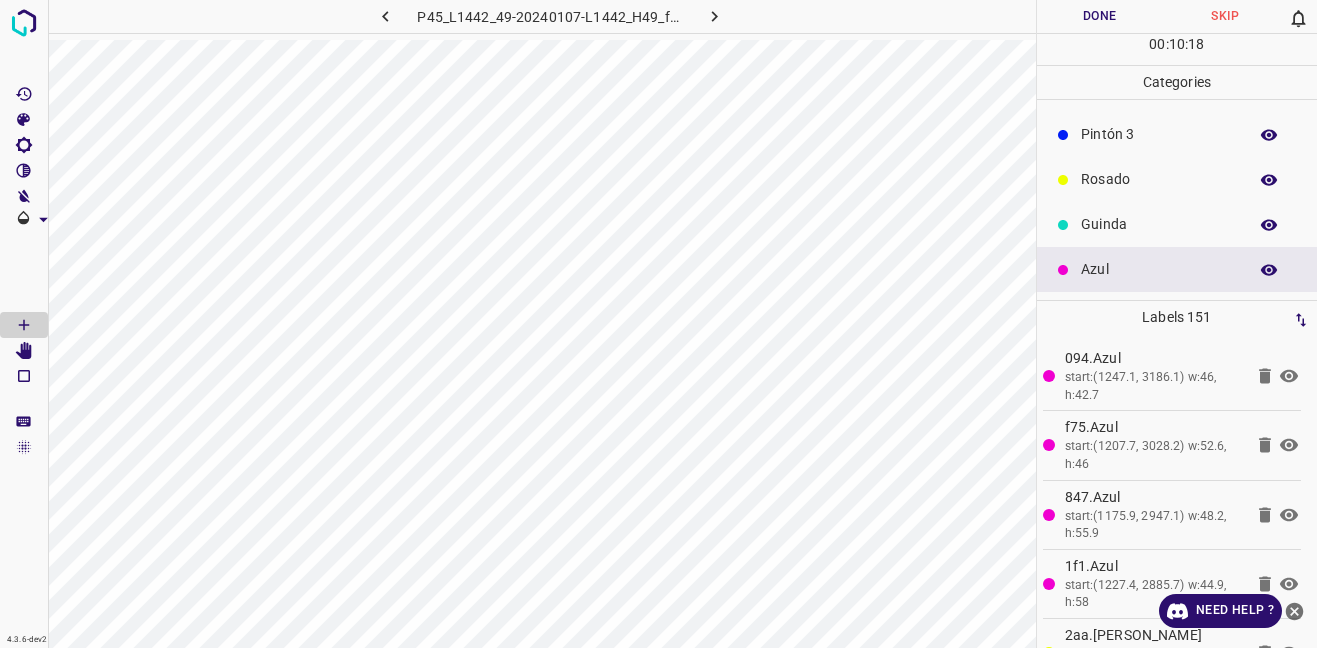 scroll, scrollTop: 0, scrollLeft: 0, axis: both 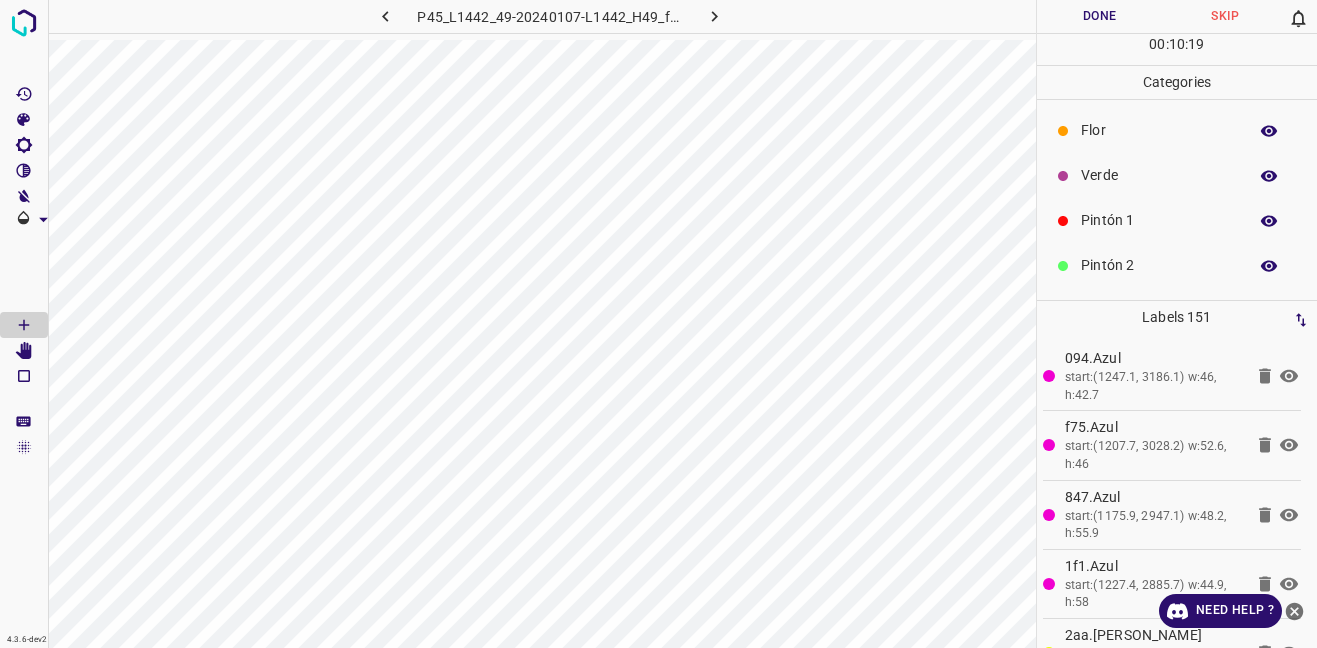 click on "Verde" at bounding box center [1159, 175] 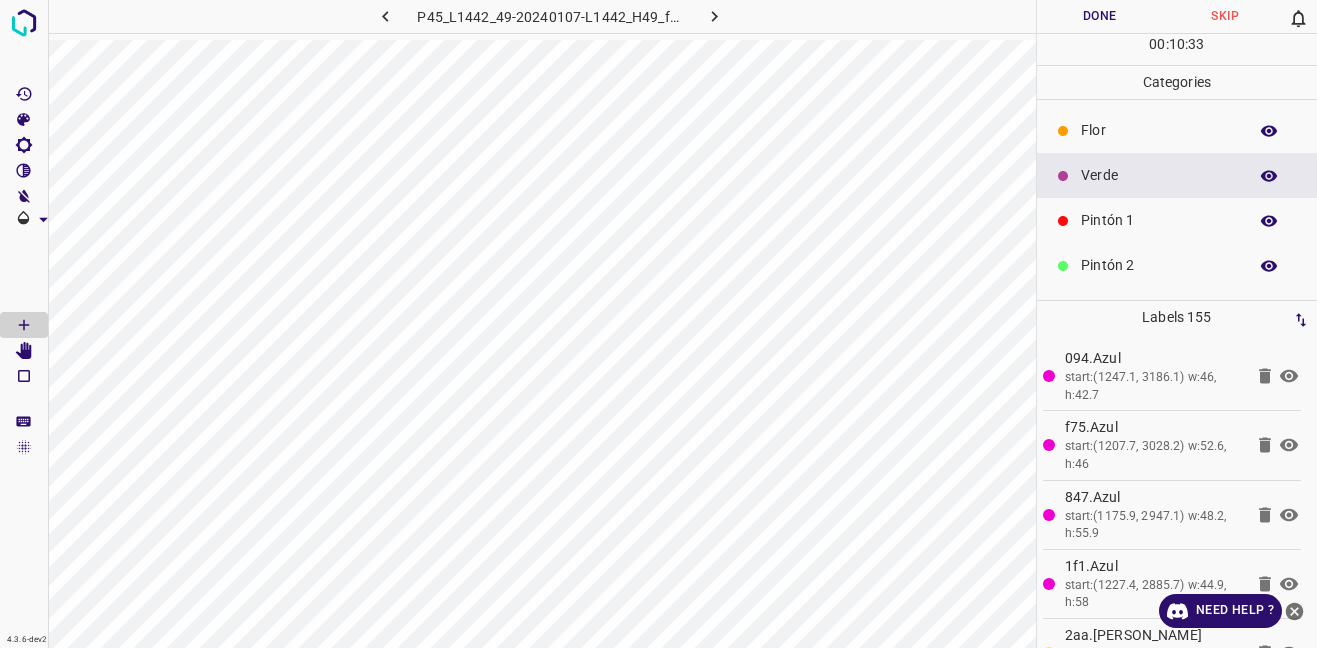 scroll, scrollTop: 176, scrollLeft: 0, axis: vertical 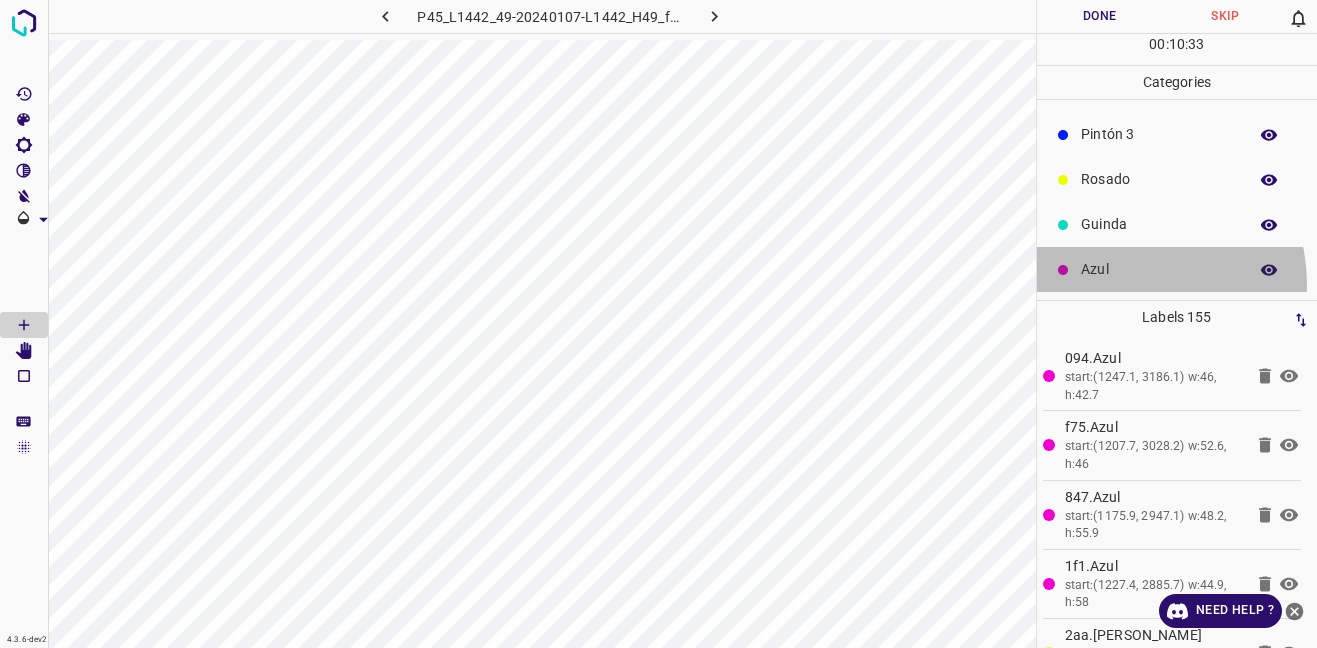 click on "Azul" at bounding box center [1177, 269] 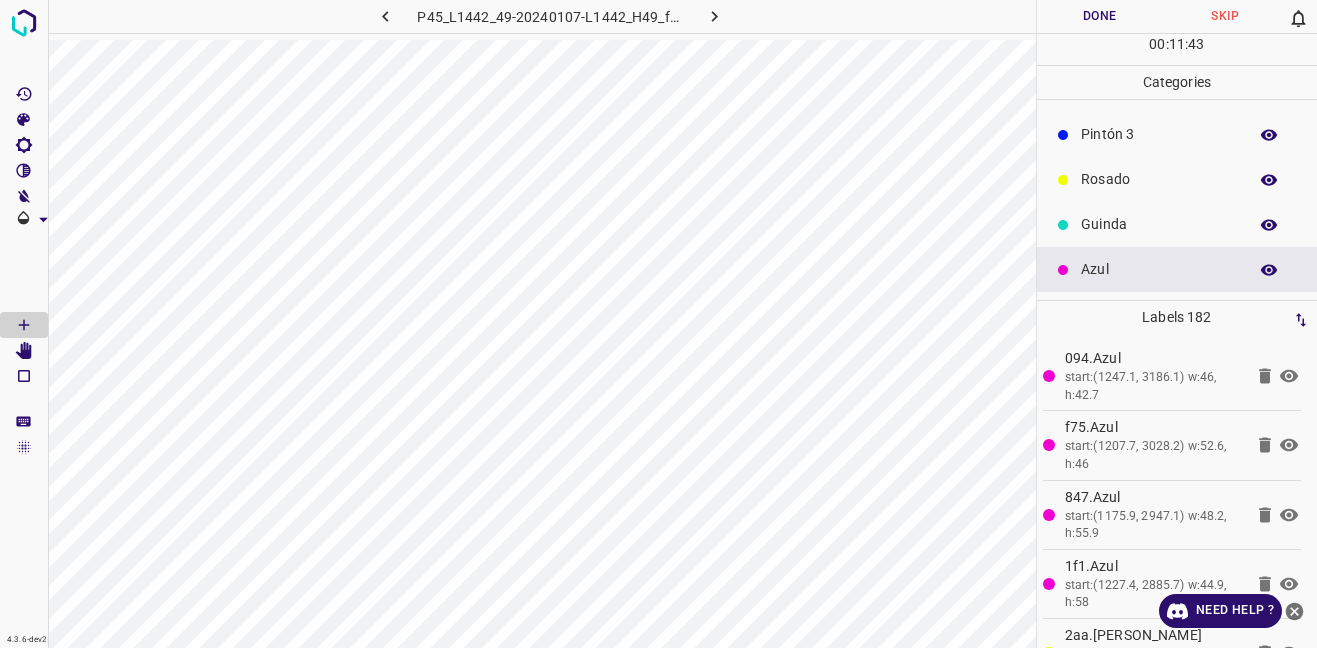 scroll, scrollTop: 0, scrollLeft: 0, axis: both 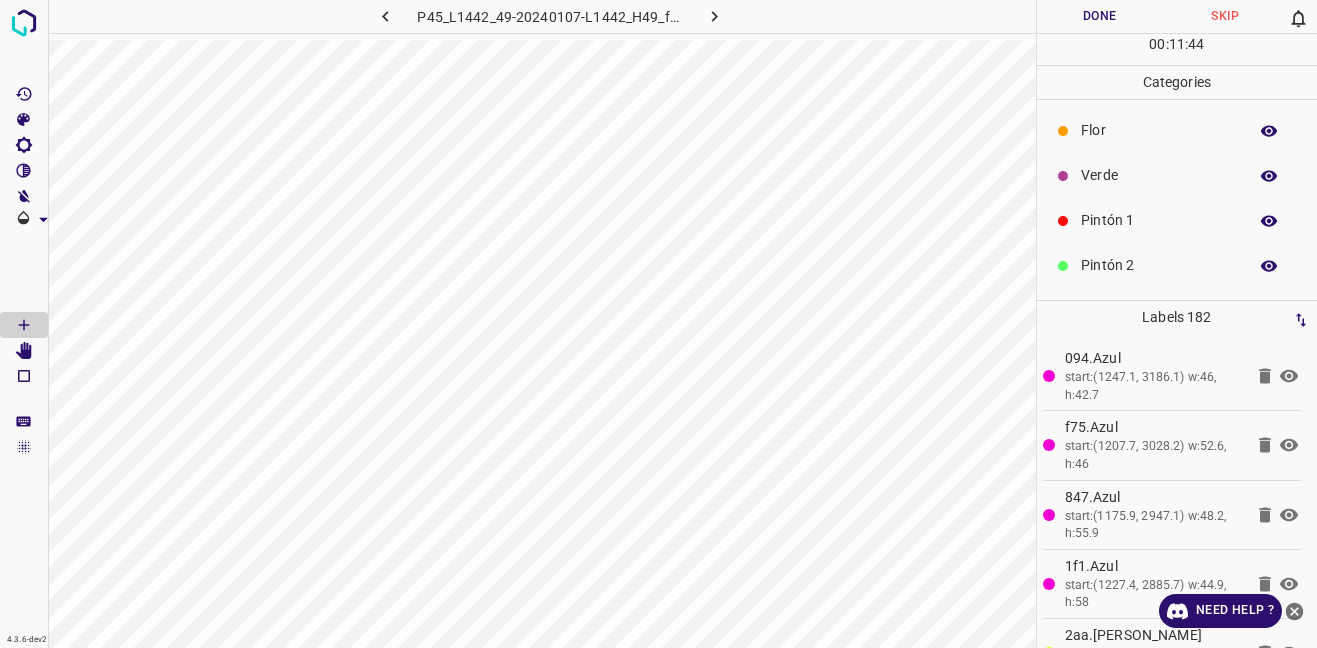 click on "Verde" at bounding box center (1159, 175) 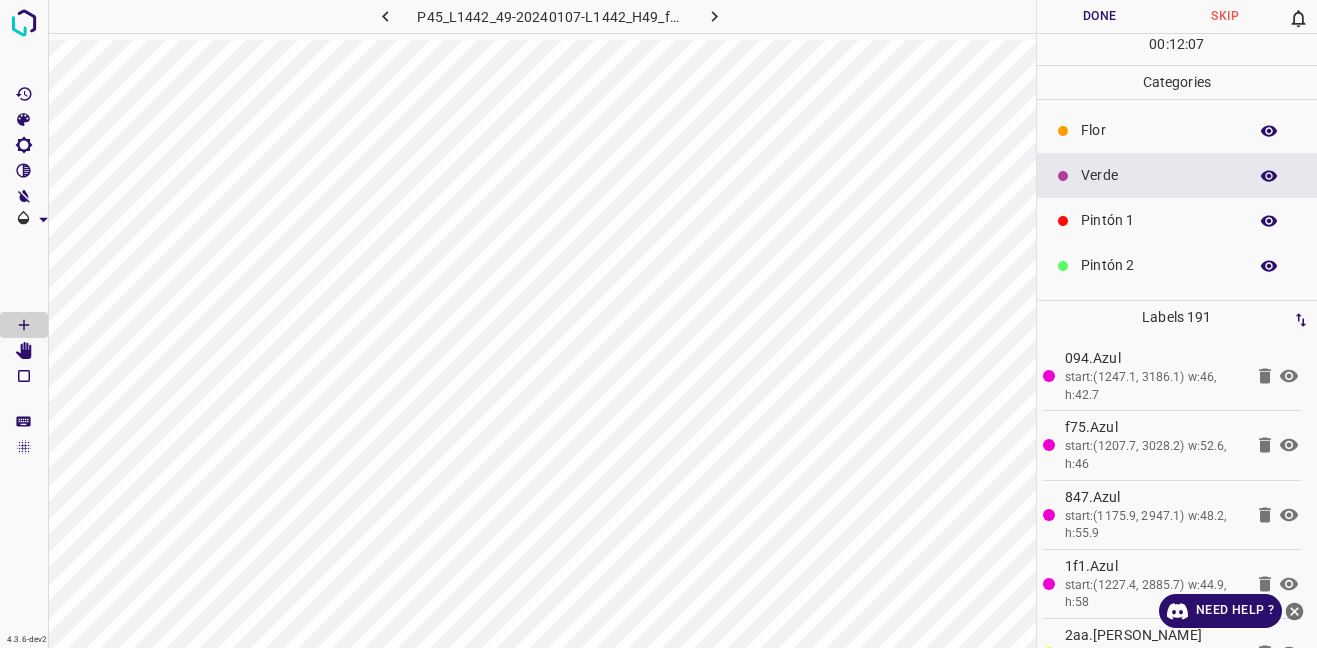 scroll, scrollTop: 176, scrollLeft: 0, axis: vertical 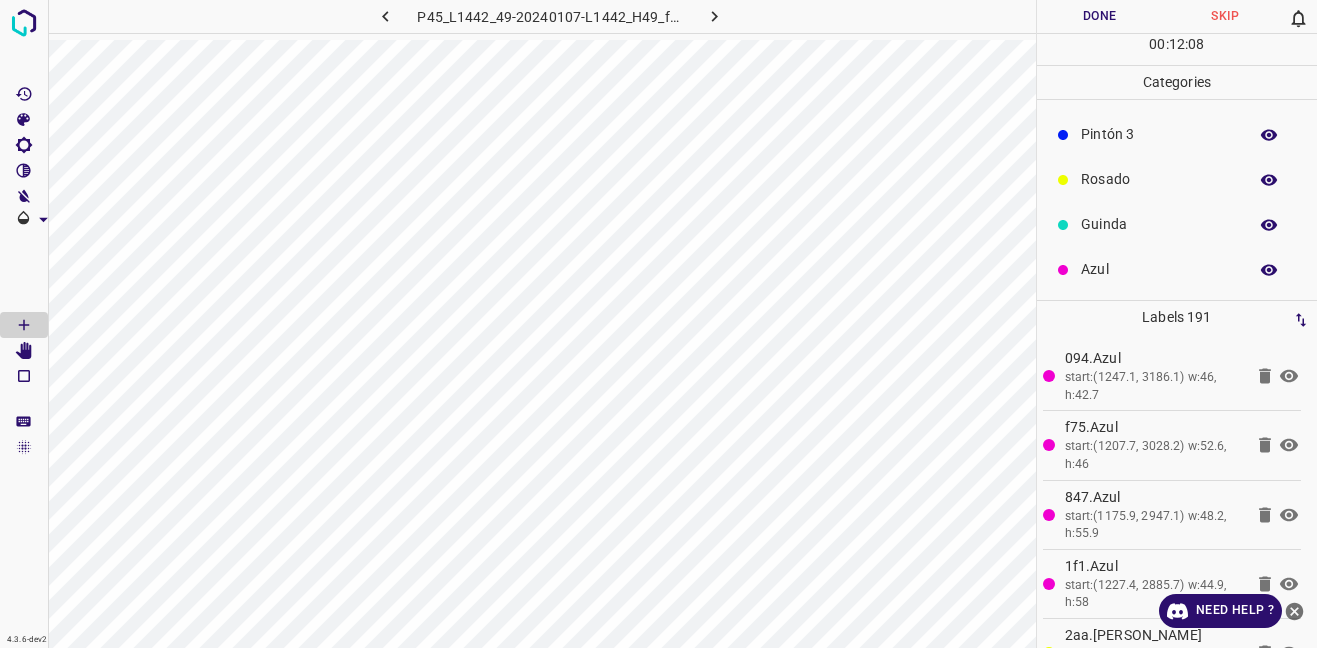 click on "Azul" at bounding box center (1159, 269) 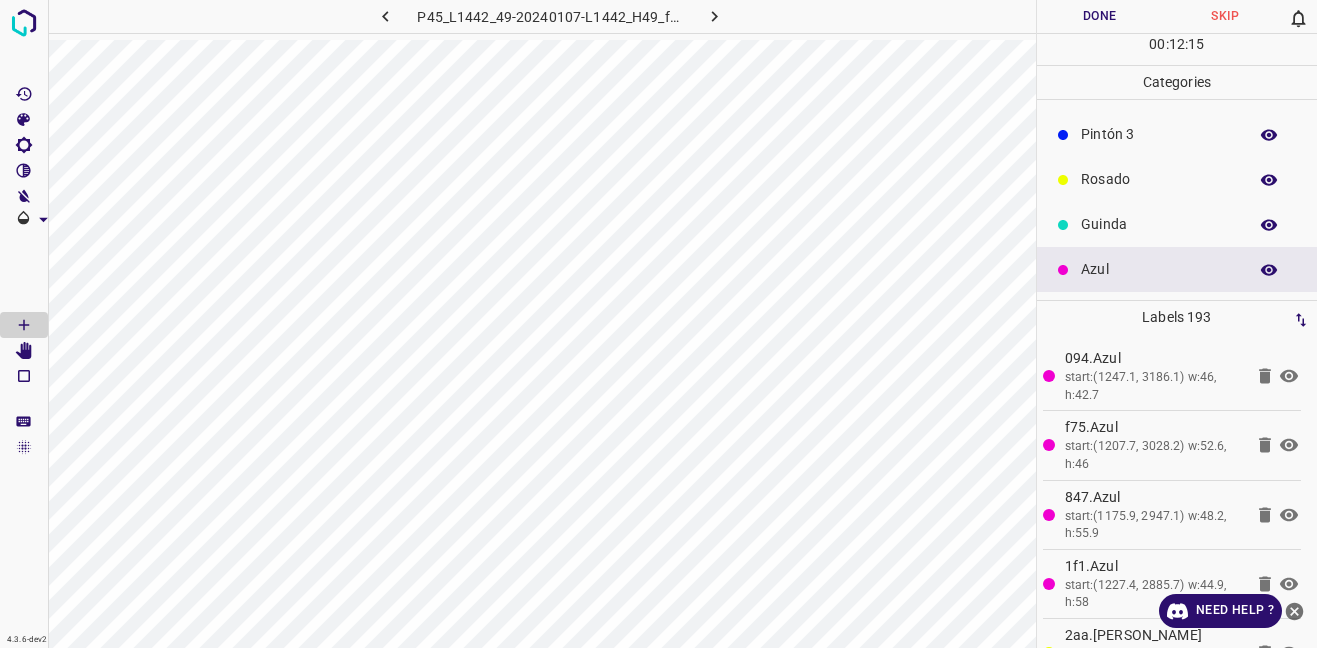 scroll, scrollTop: 0, scrollLeft: 0, axis: both 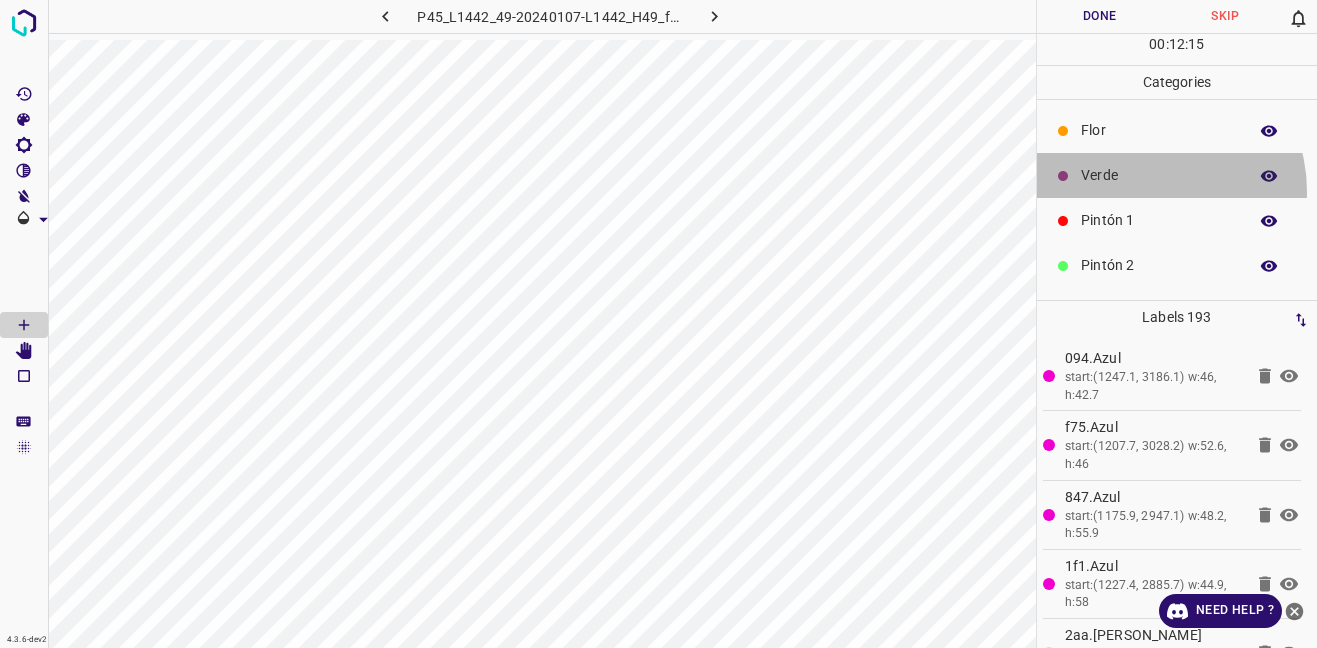 click on "Verde" at bounding box center [1177, 175] 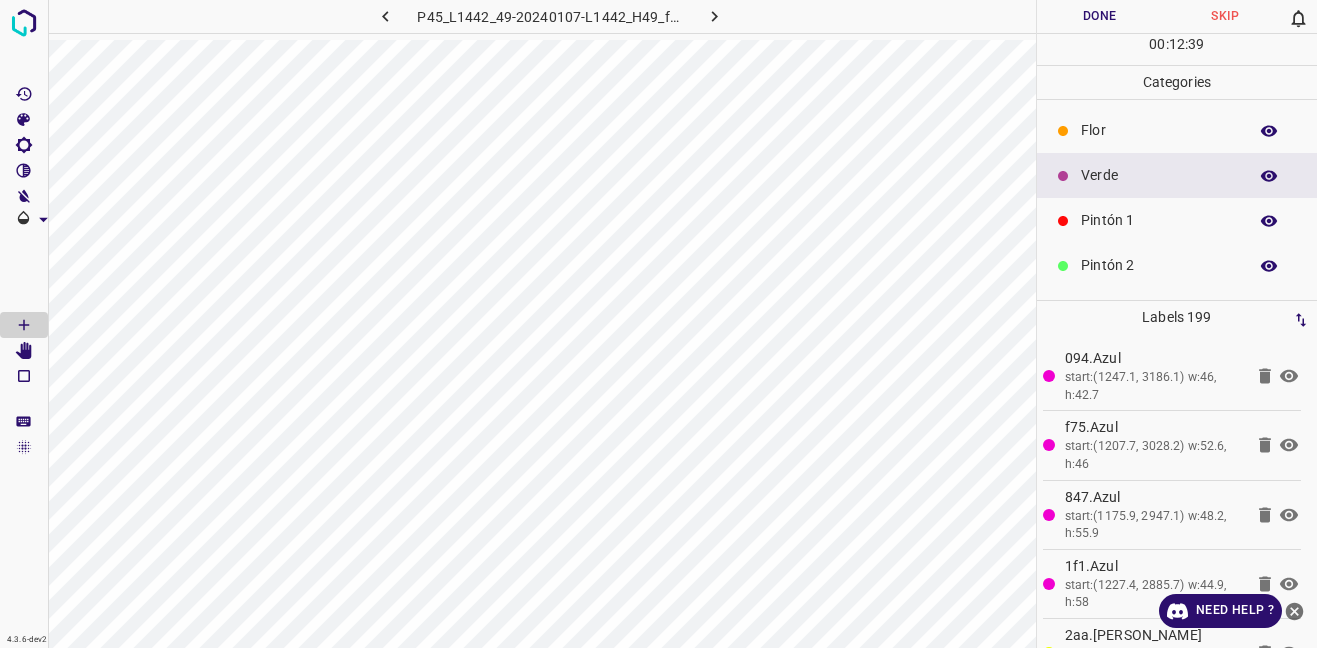 scroll, scrollTop: 176, scrollLeft: 0, axis: vertical 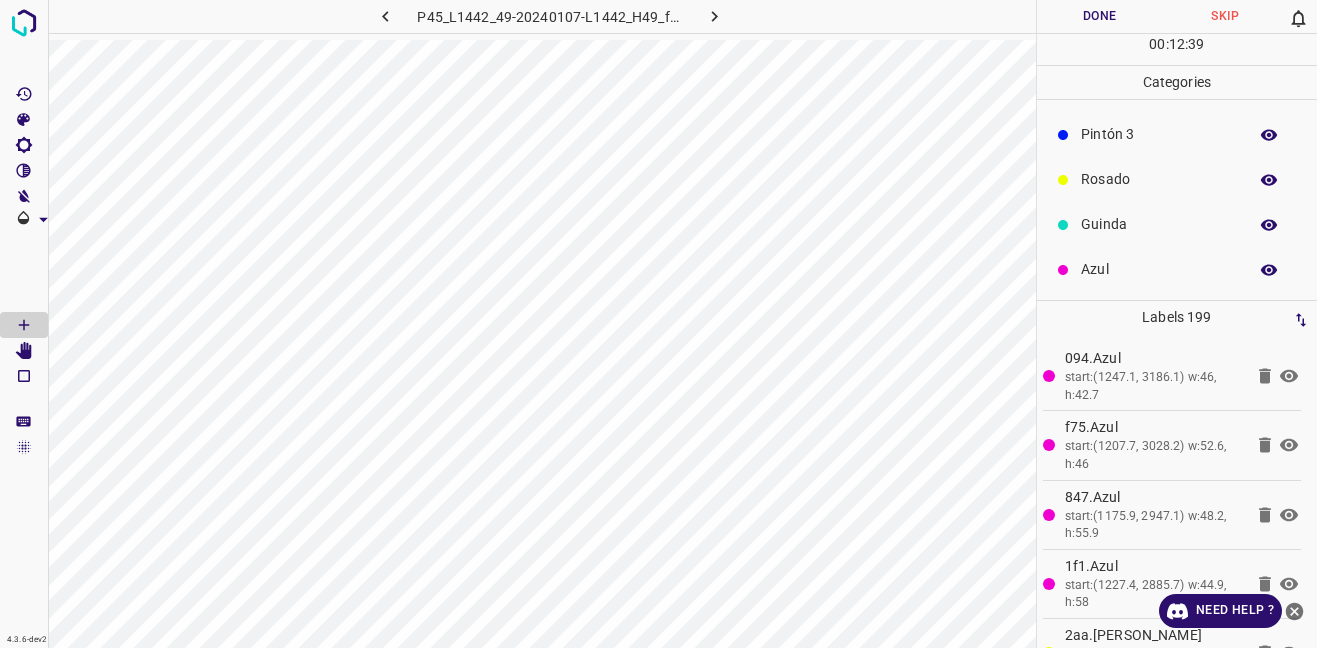 click on "Azul" at bounding box center [1159, 269] 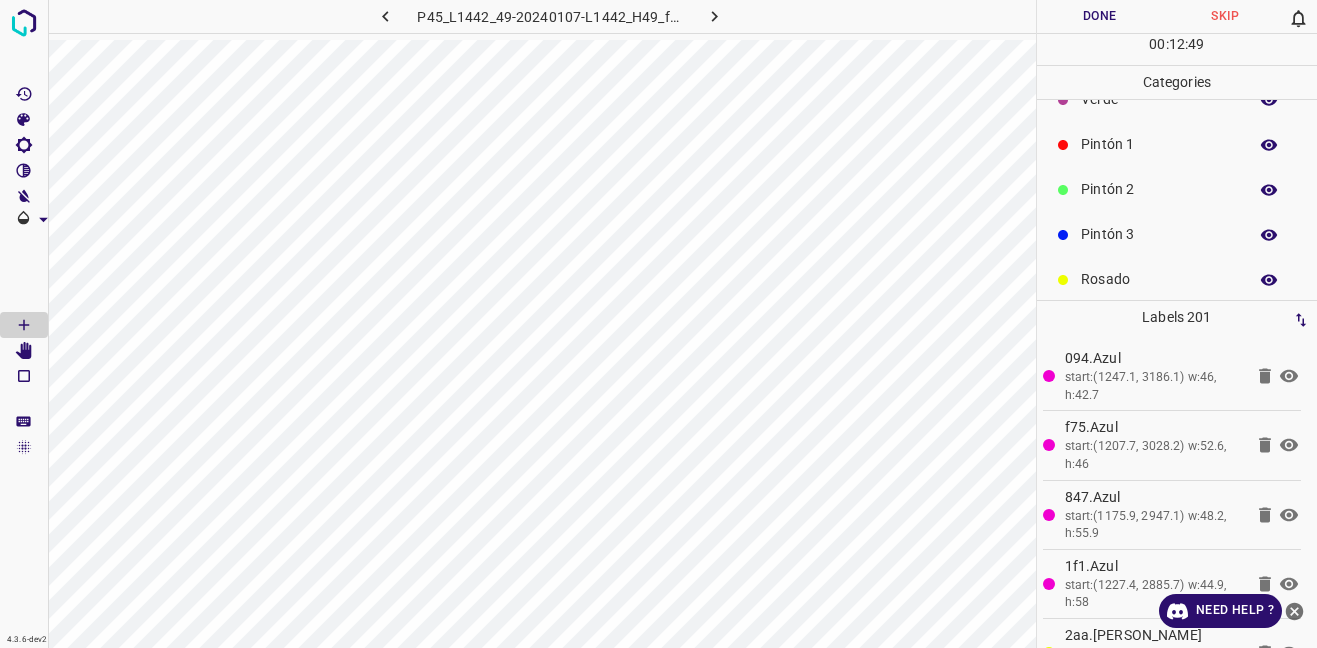scroll, scrollTop: 0, scrollLeft: 0, axis: both 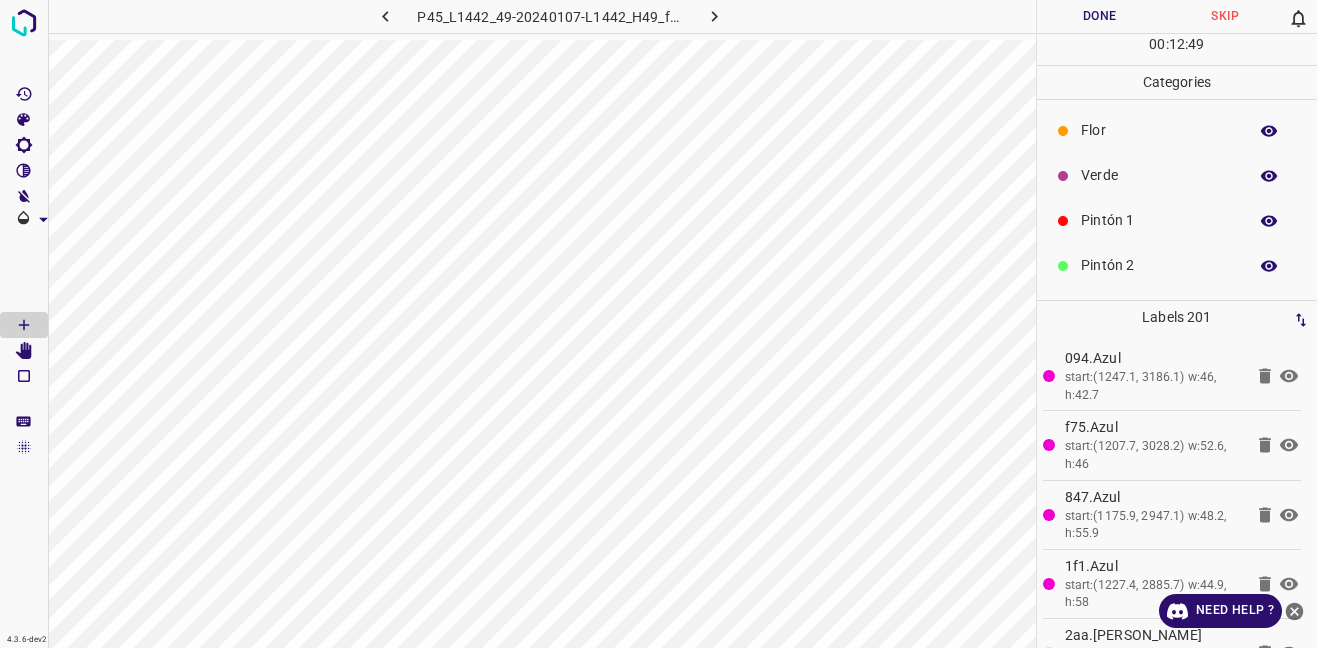 click on "Verde" at bounding box center (1159, 175) 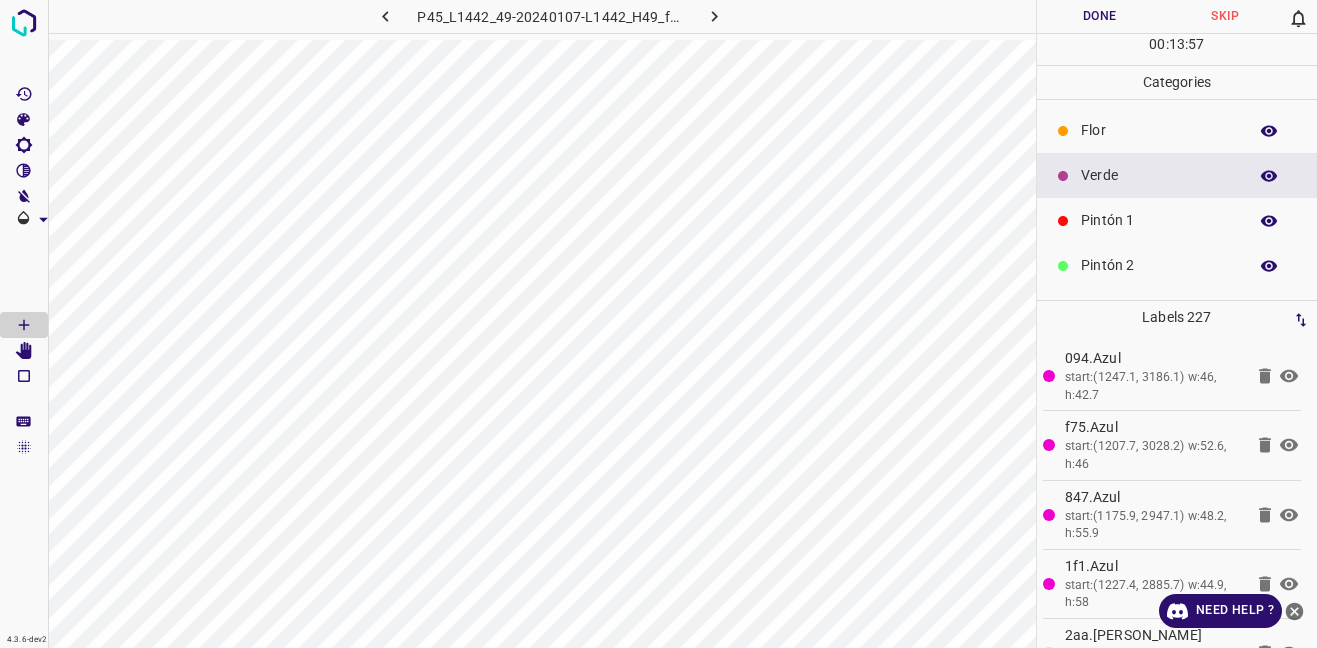 scroll, scrollTop: 176, scrollLeft: 0, axis: vertical 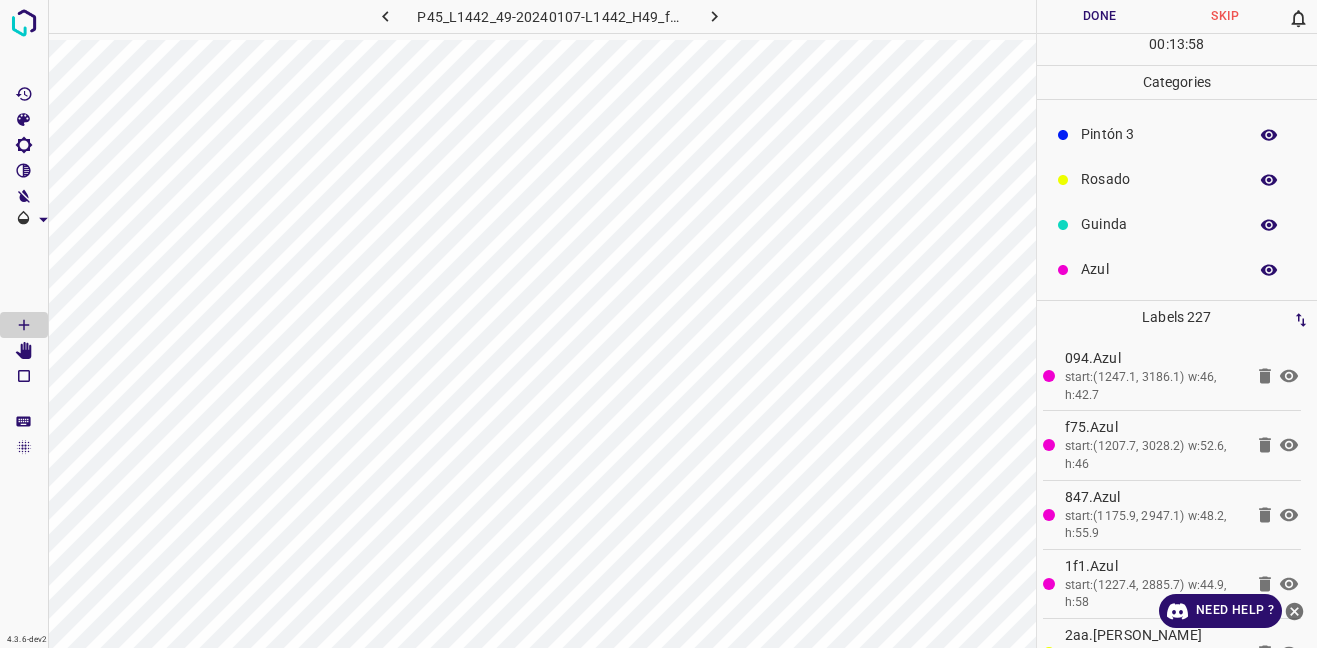 click on "Azul" at bounding box center [1177, 269] 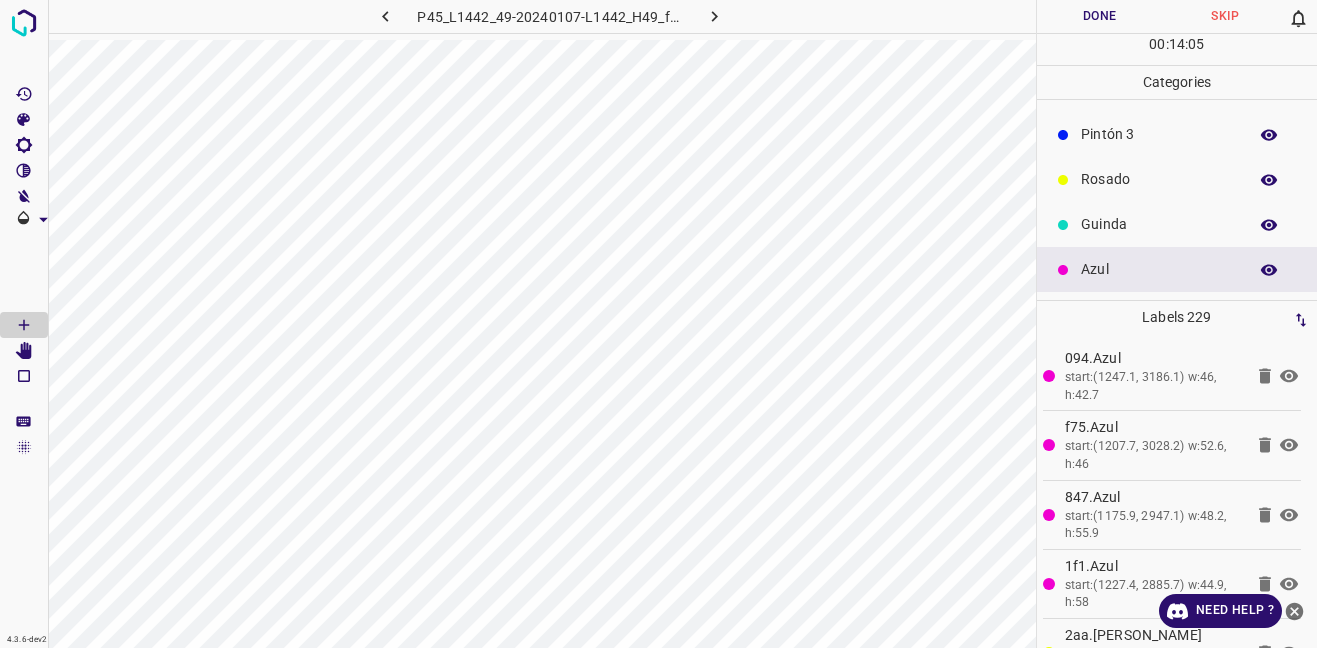 scroll, scrollTop: 0, scrollLeft: 0, axis: both 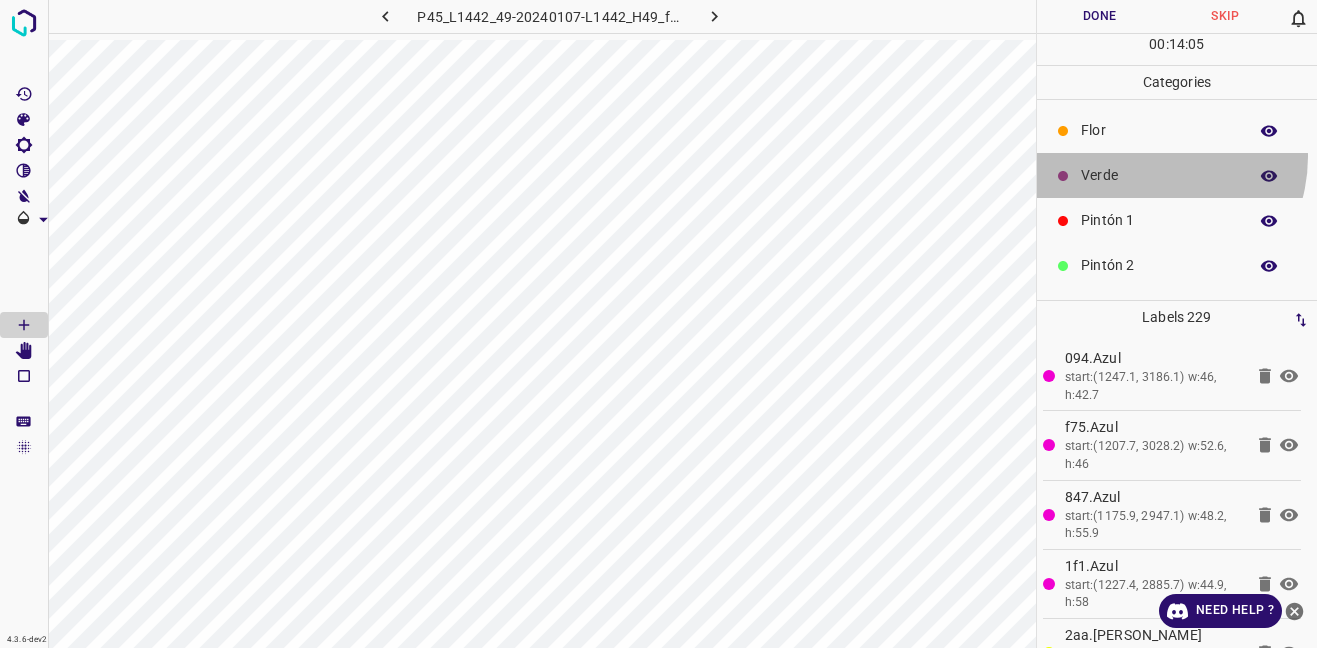 click on "Verde" at bounding box center (1177, 175) 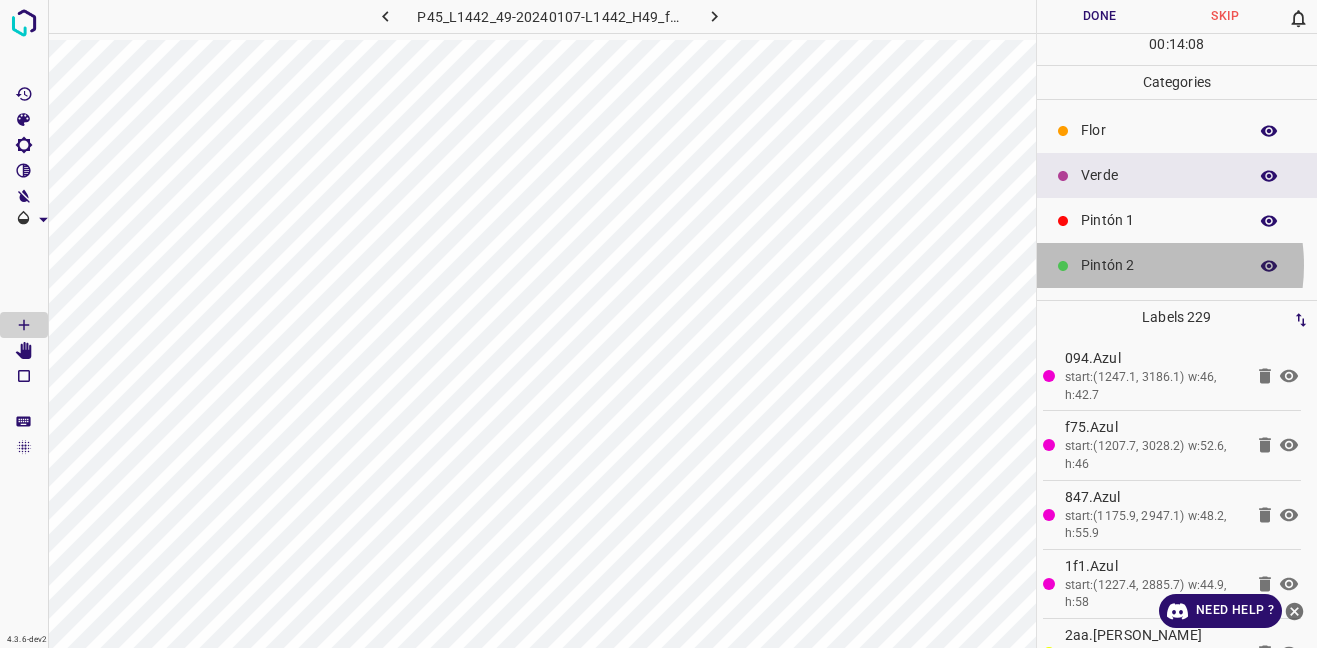 click on "Pintón 2" at bounding box center (1159, 265) 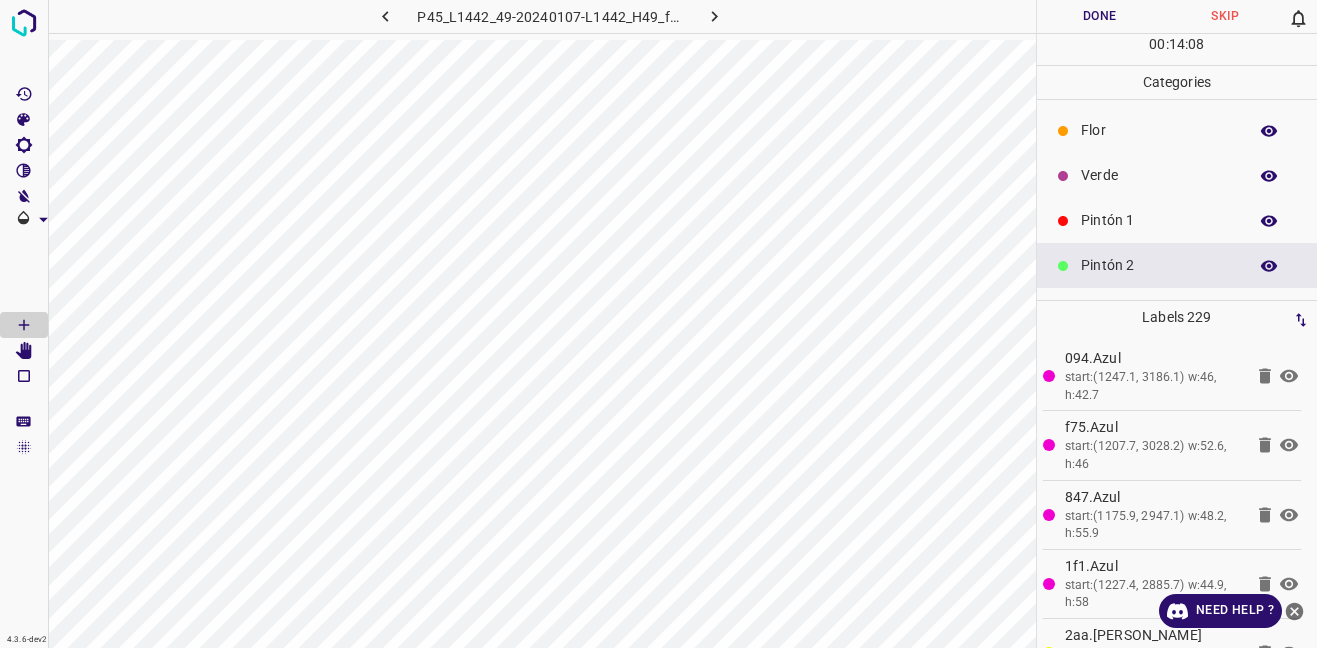scroll, scrollTop: 100, scrollLeft: 0, axis: vertical 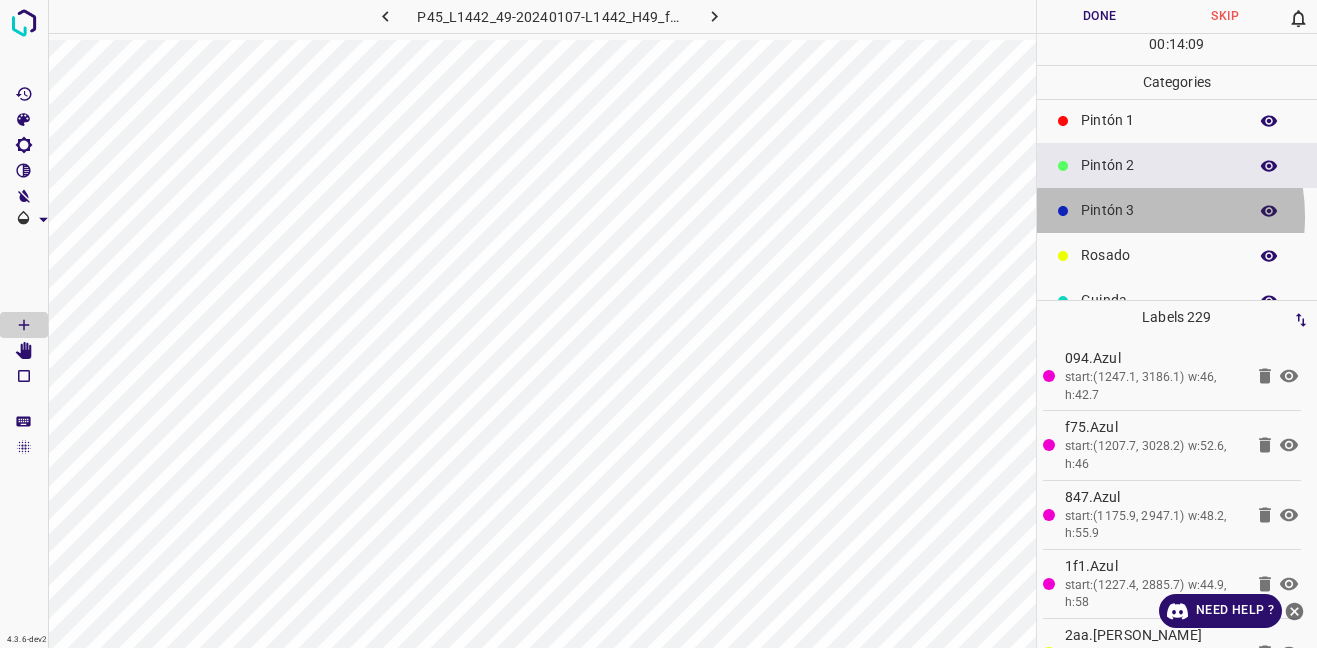 click on "Pintón 3" at bounding box center (1159, 210) 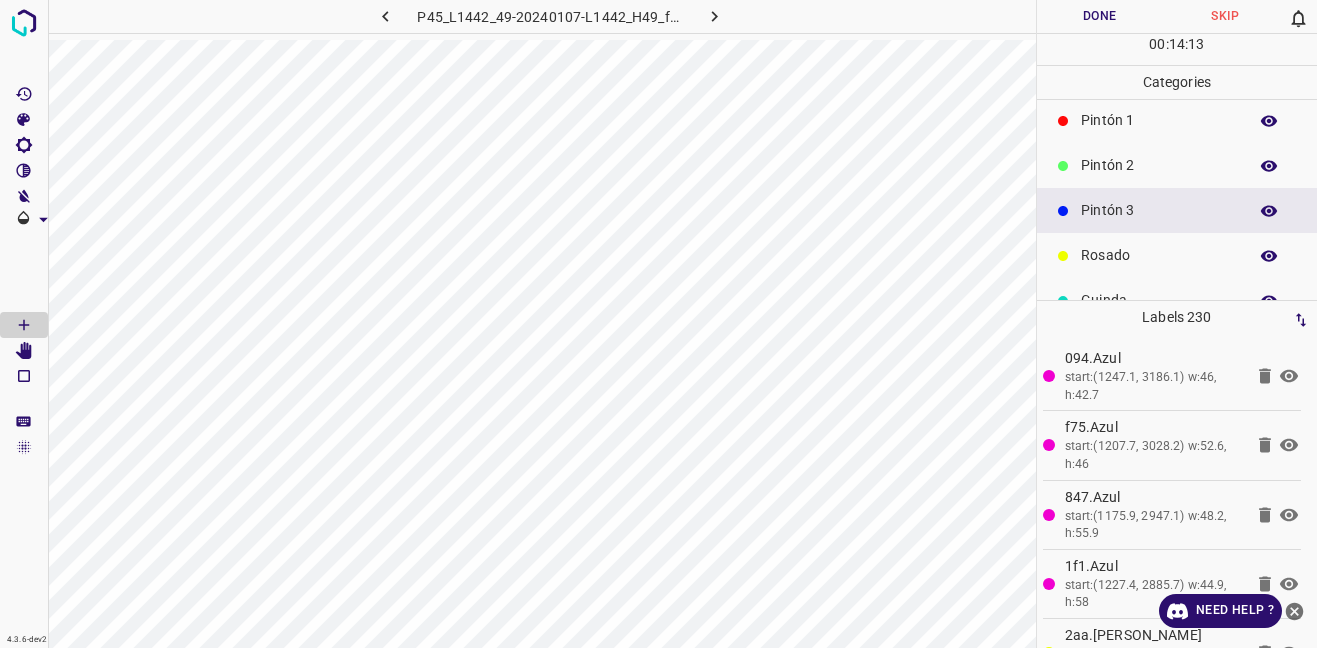 scroll, scrollTop: 0, scrollLeft: 0, axis: both 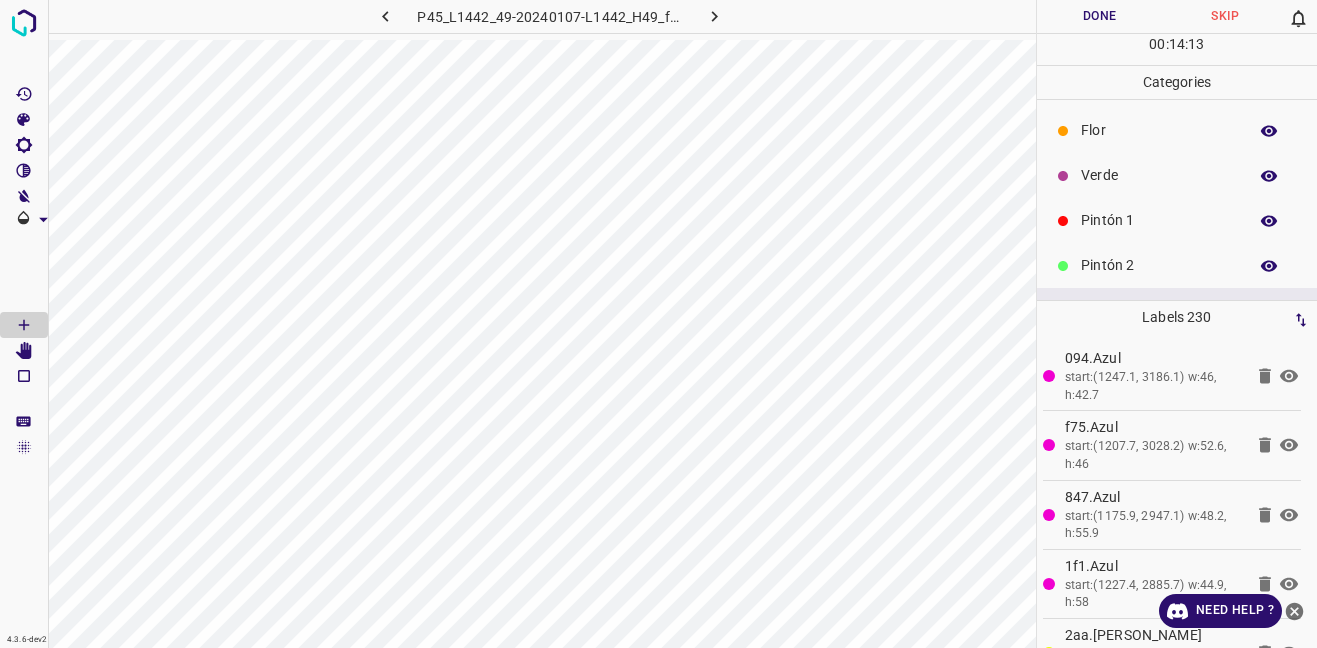 click on "Verde" at bounding box center [1159, 175] 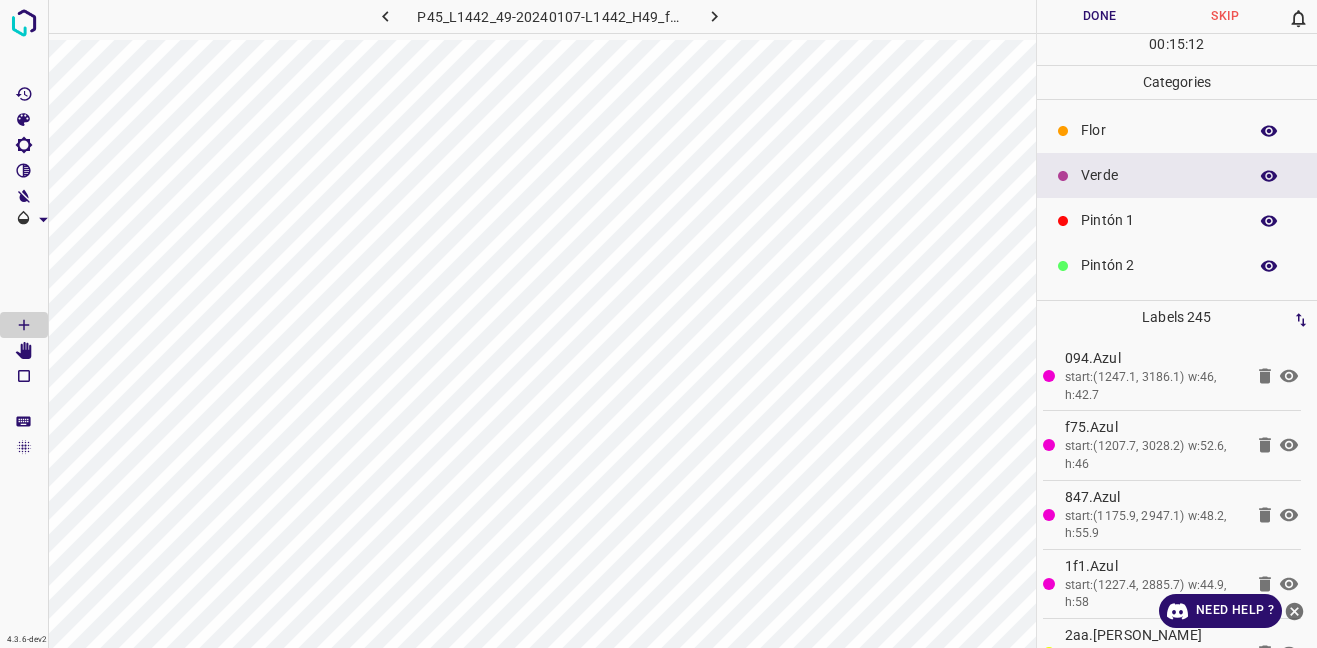scroll, scrollTop: 176, scrollLeft: 0, axis: vertical 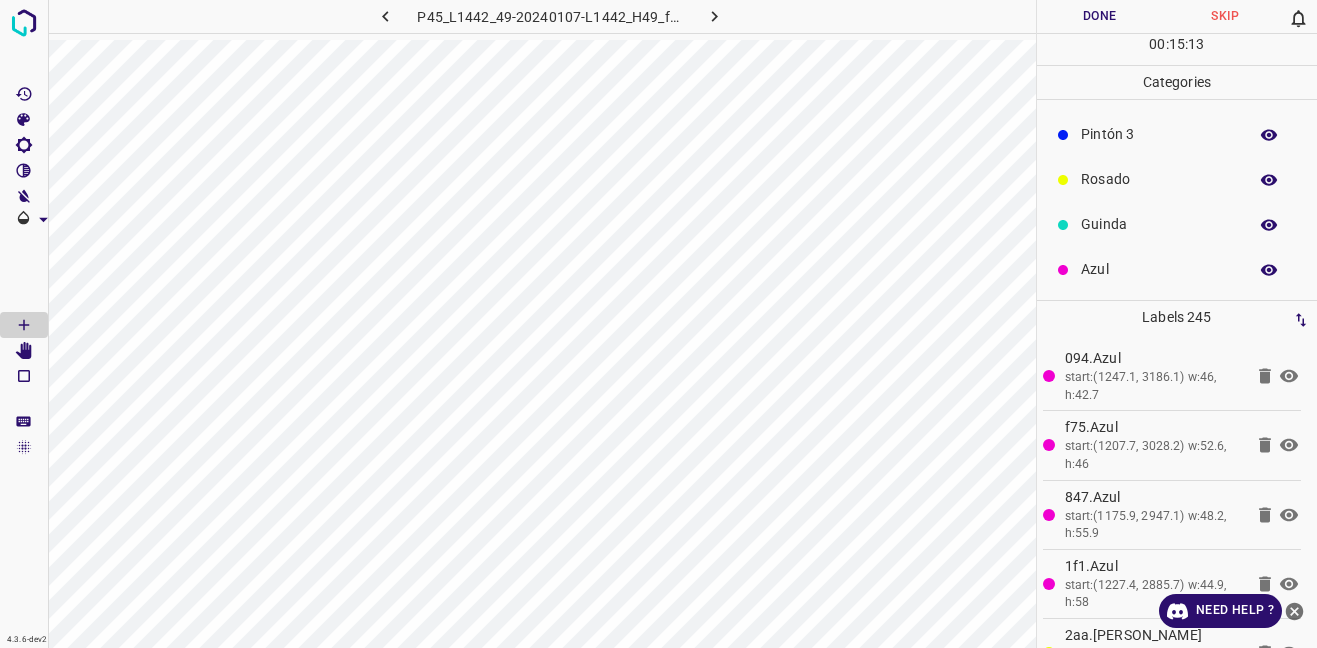 click on "Azul" at bounding box center (1177, 269) 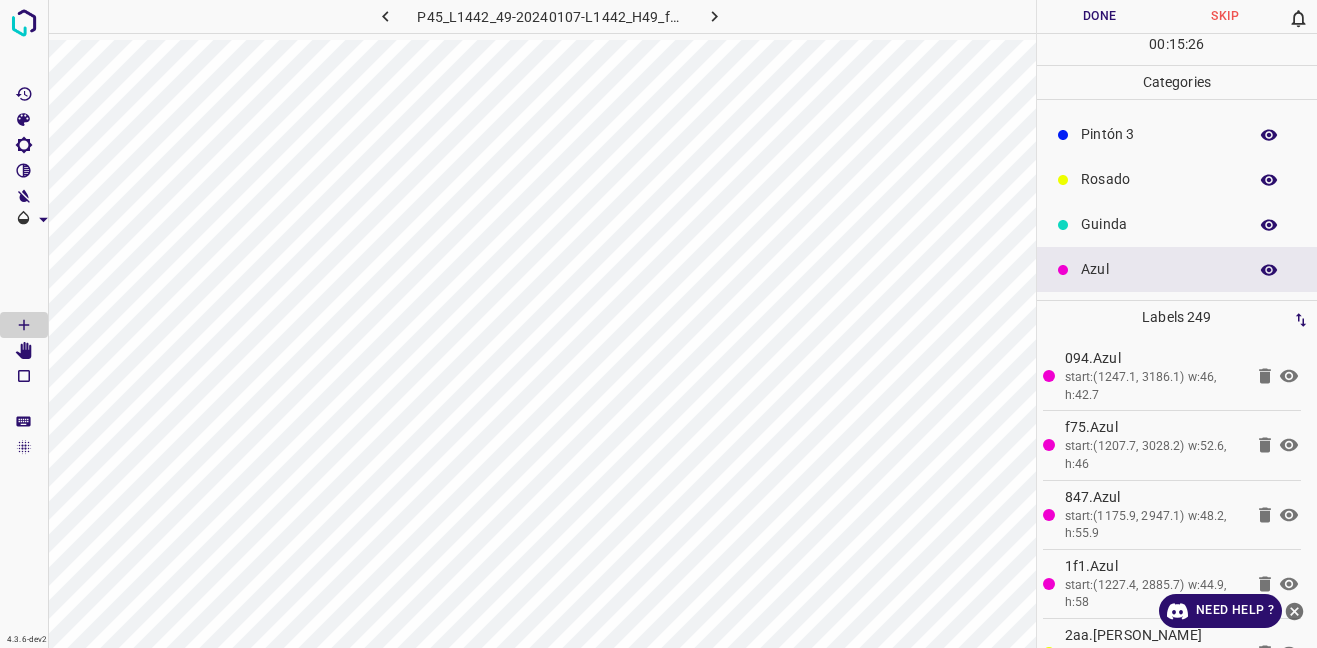 scroll, scrollTop: 0, scrollLeft: 0, axis: both 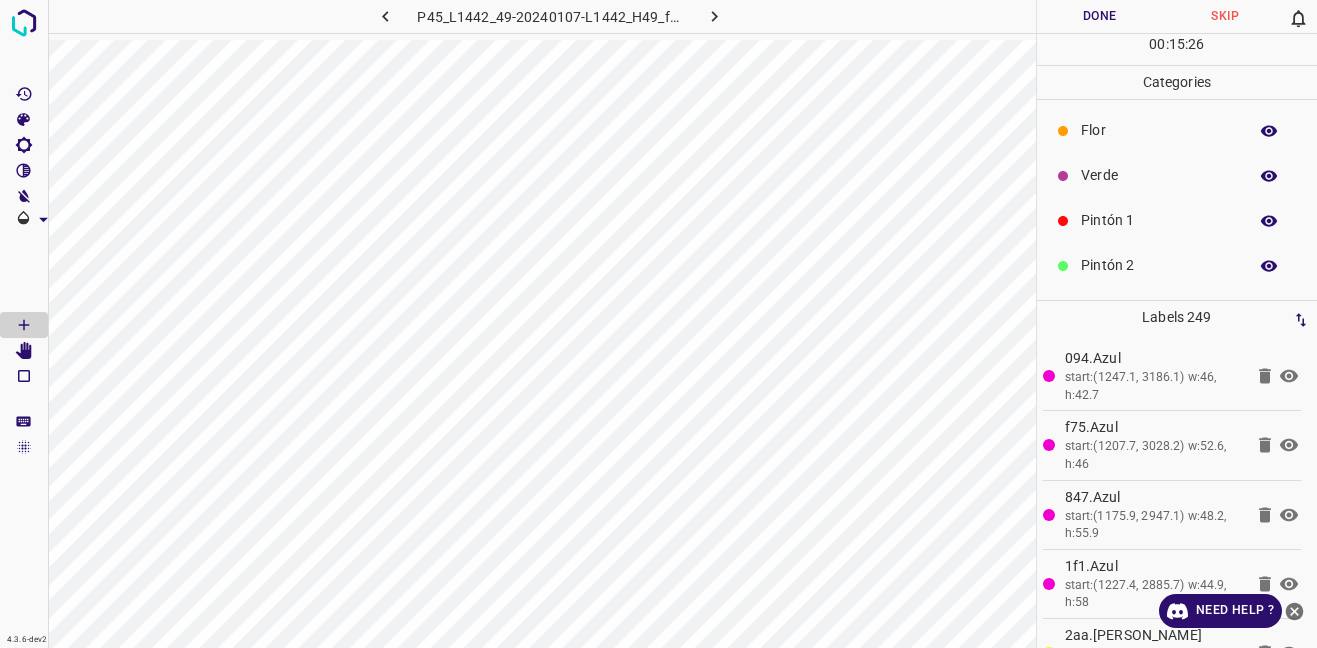 click on "Verde" at bounding box center [1177, 175] 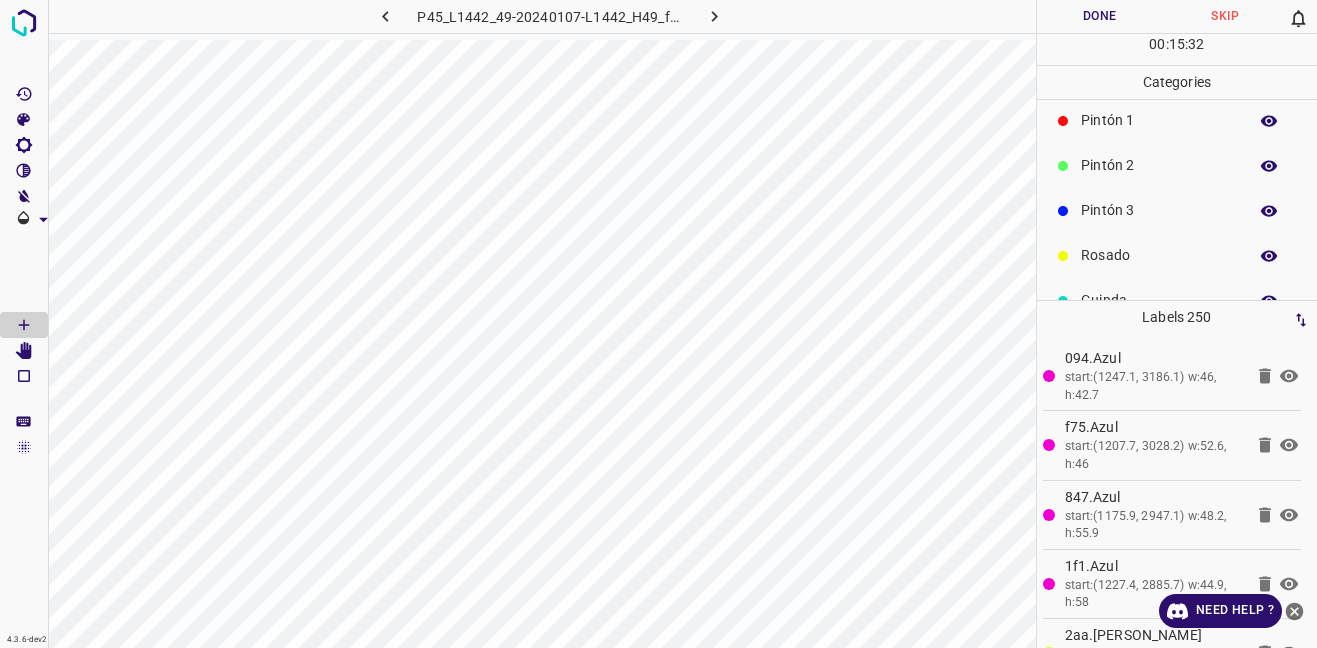 scroll, scrollTop: 176, scrollLeft: 0, axis: vertical 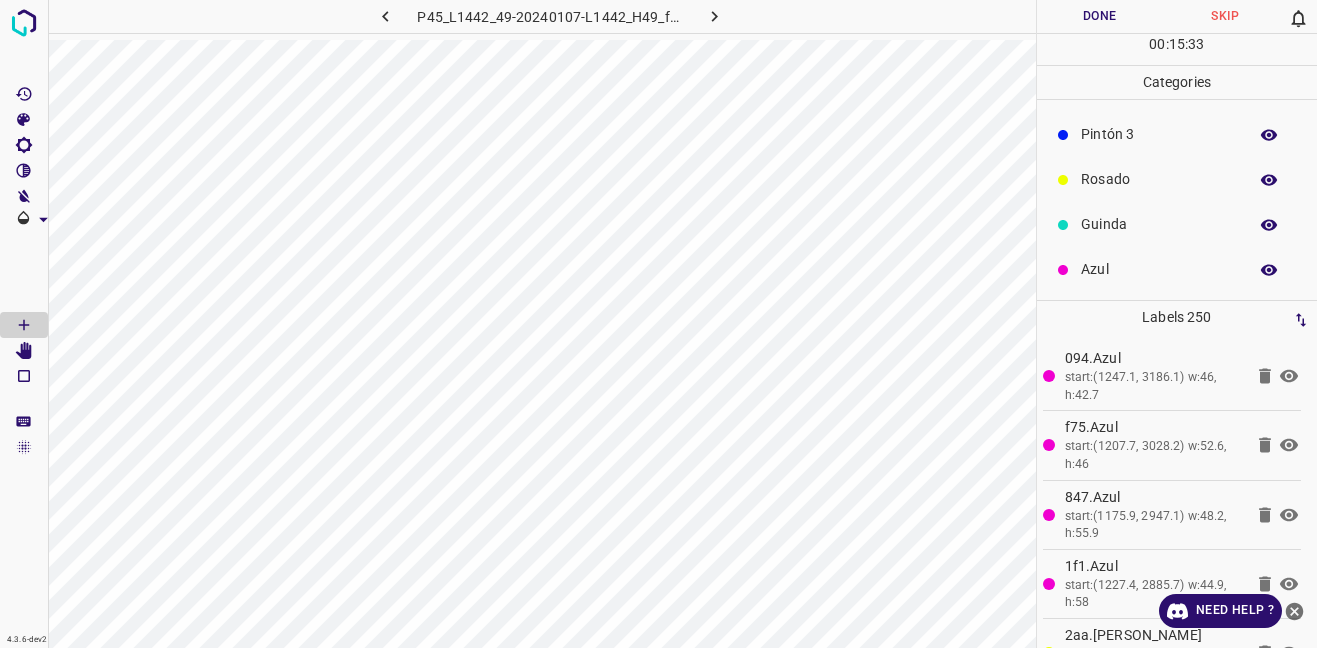 click on "Rosado" at bounding box center (1159, 179) 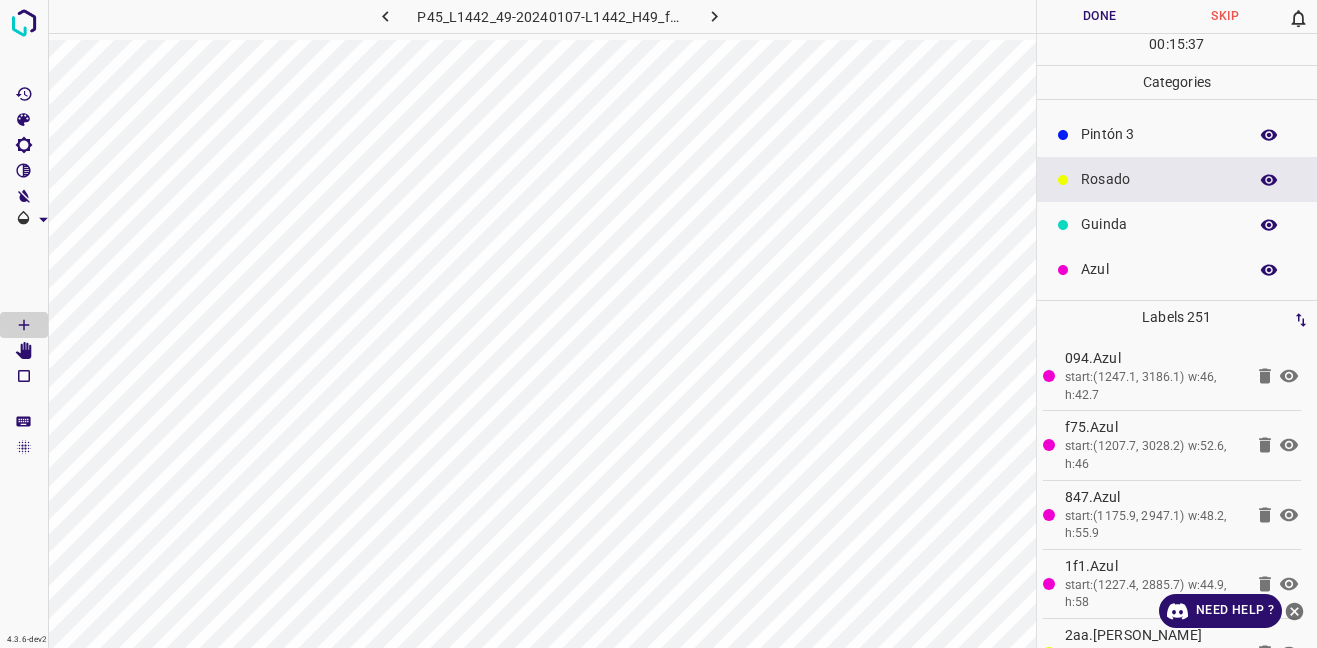 scroll, scrollTop: 0, scrollLeft: 0, axis: both 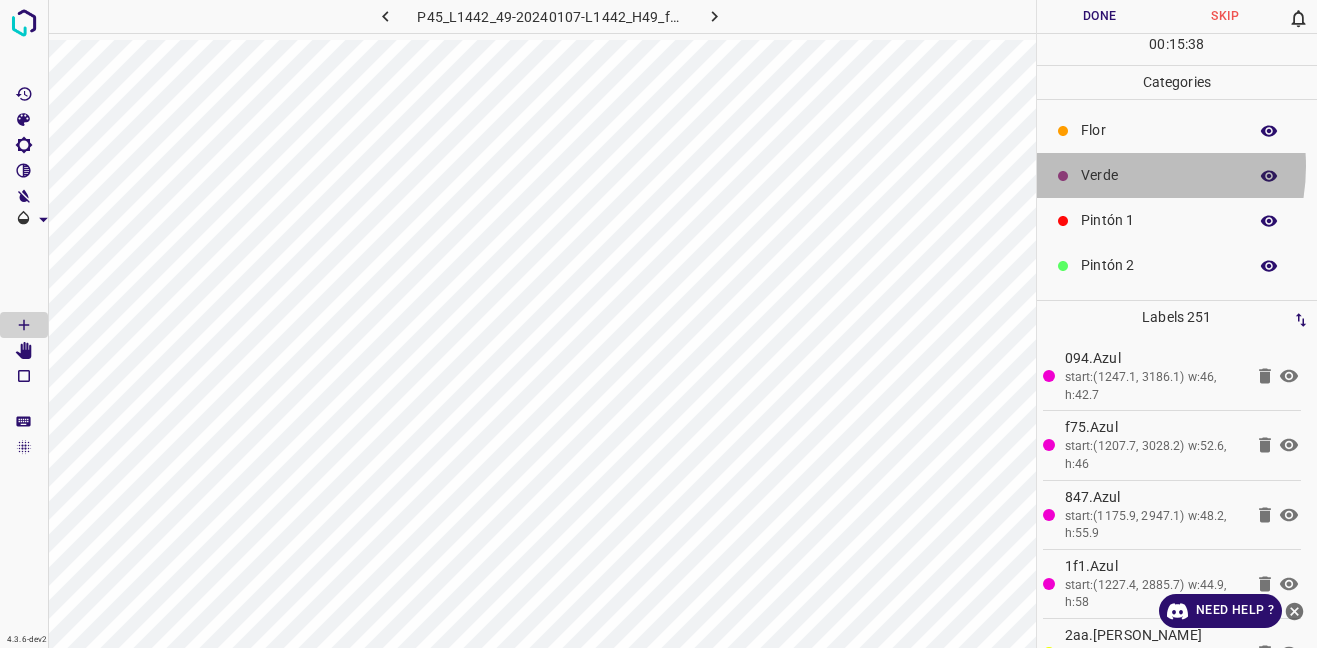 click on "Verde" at bounding box center (1159, 175) 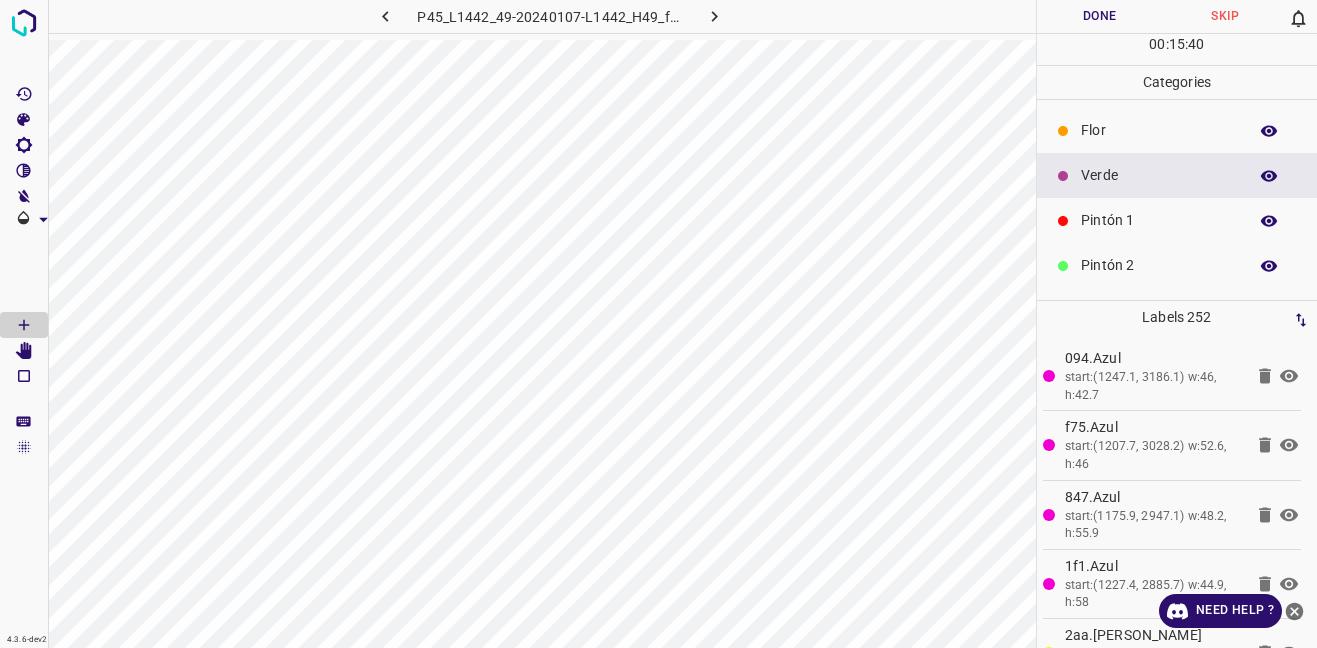 scroll, scrollTop: 176, scrollLeft: 0, axis: vertical 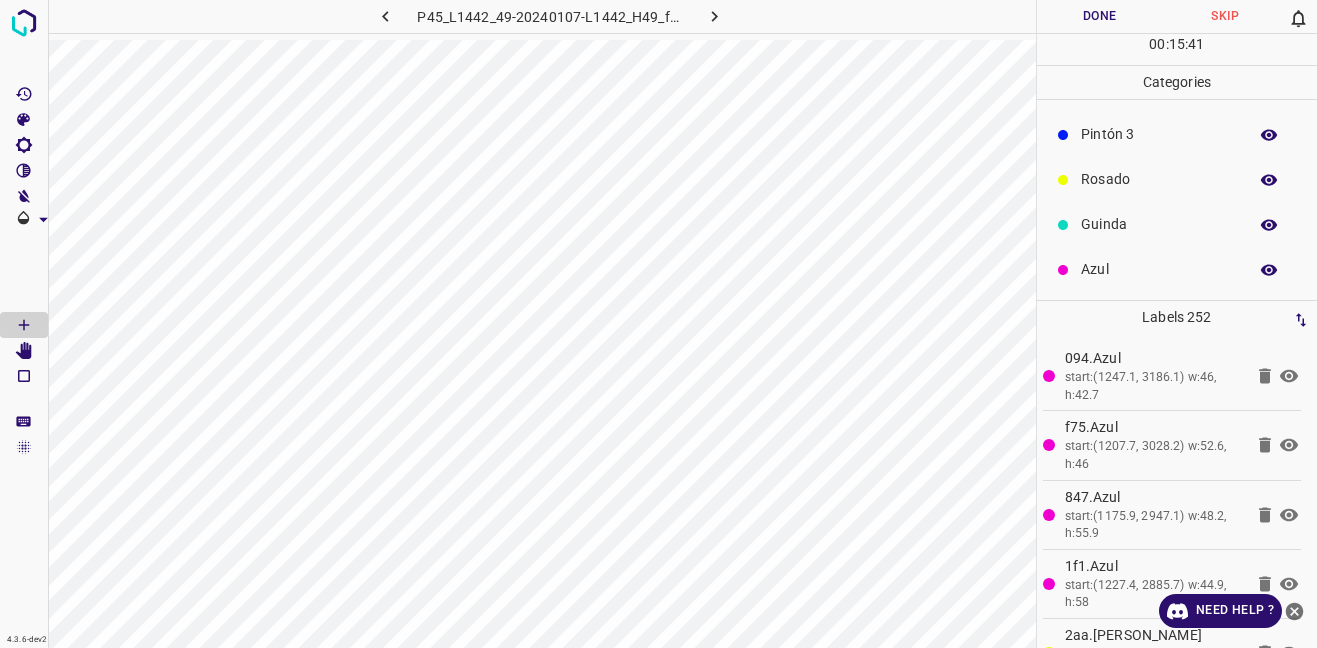 click on "Azul" at bounding box center (1159, 269) 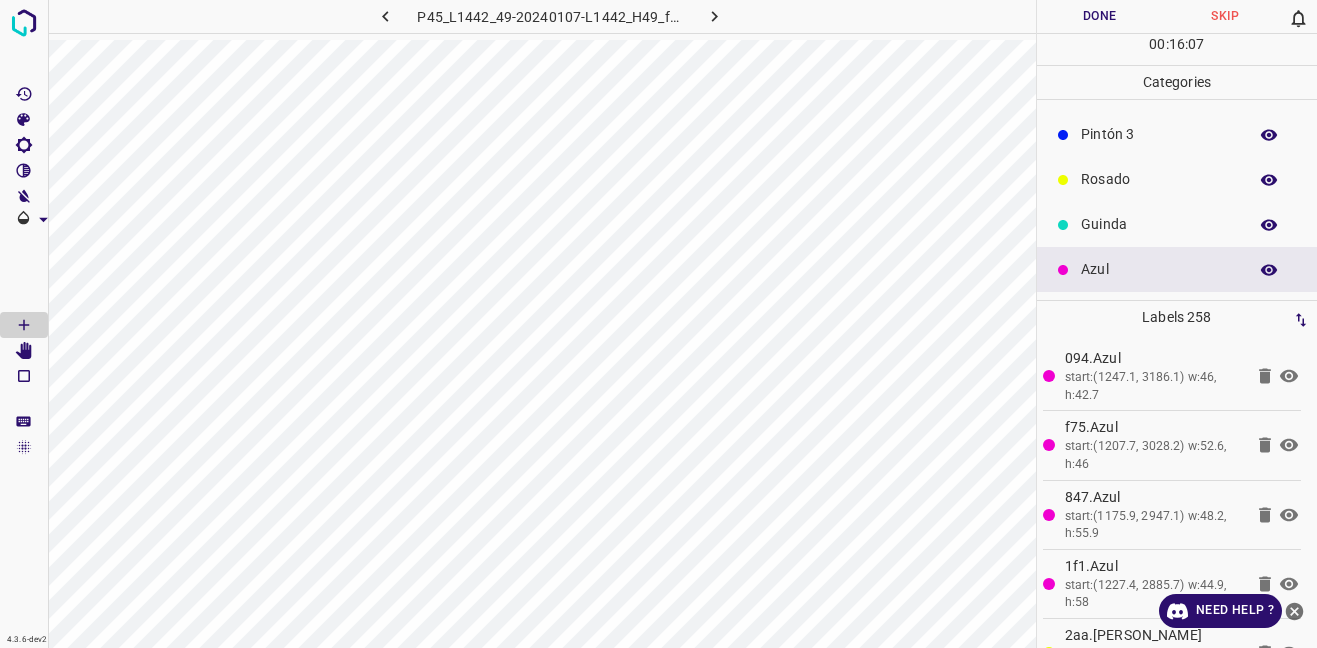 scroll, scrollTop: 0, scrollLeft: 0, axis: both 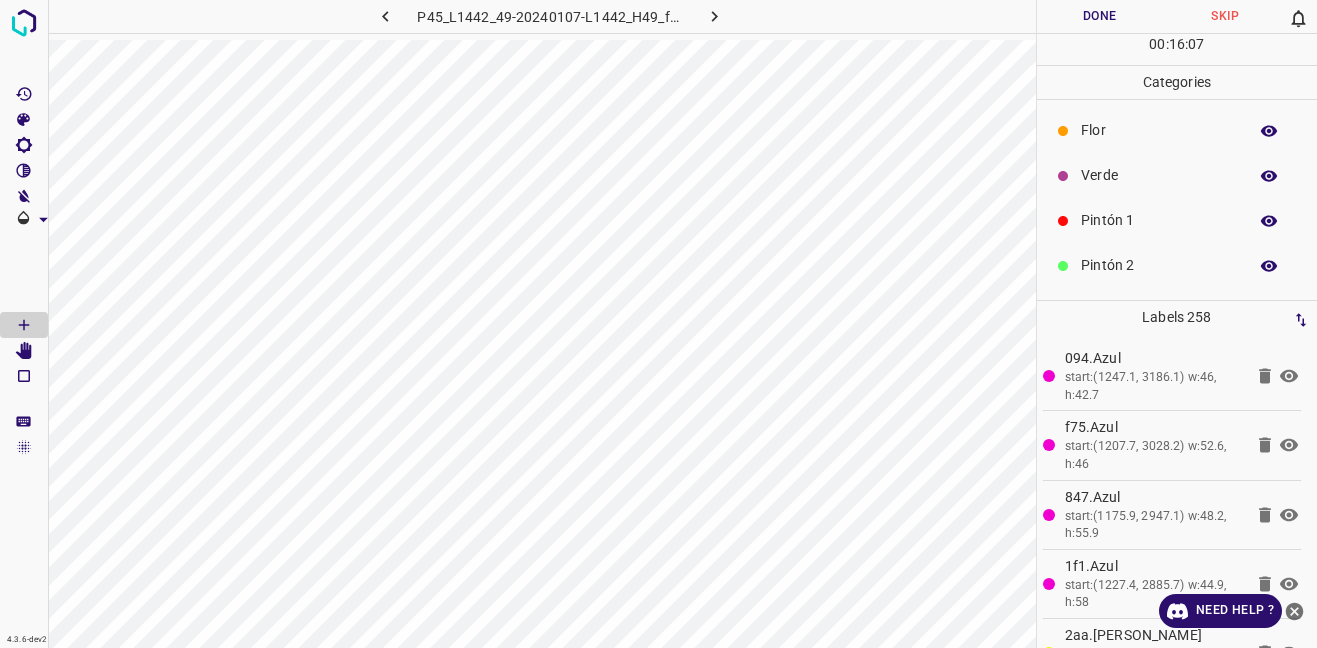 click on "Verde" at bounding box center [1159, 175] 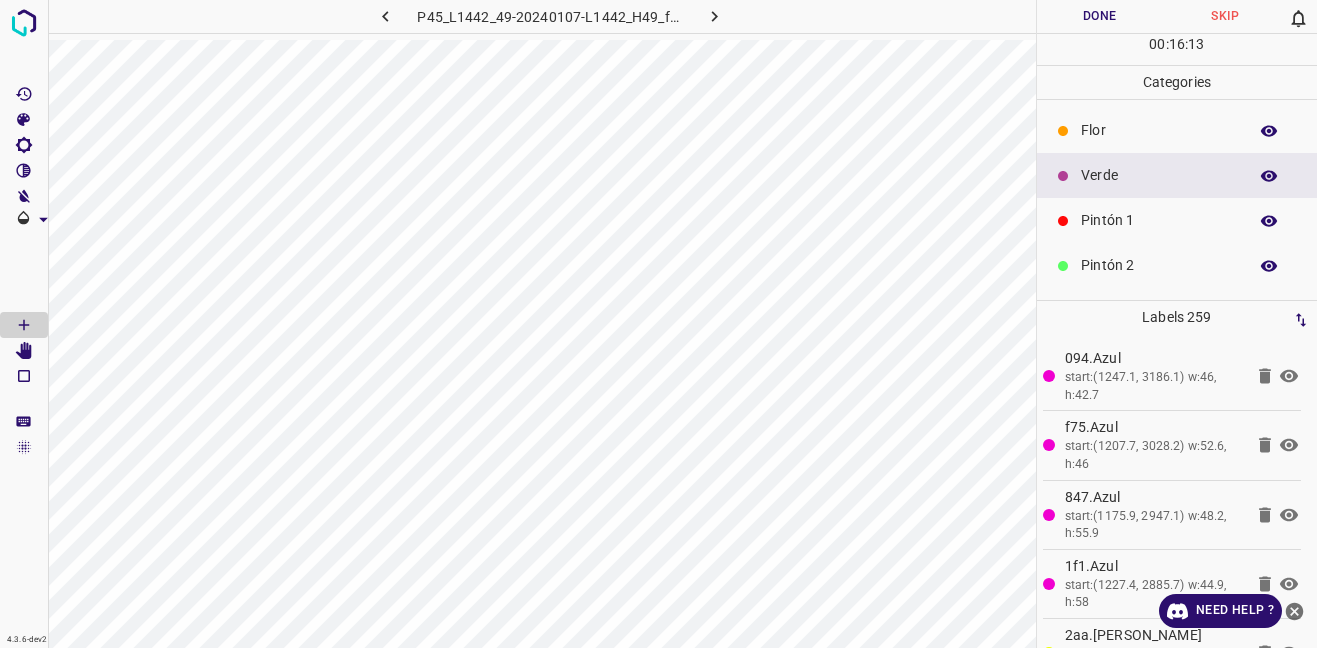 scroll, scrollTop: 100, scrollLeft: 0, axis: vertical 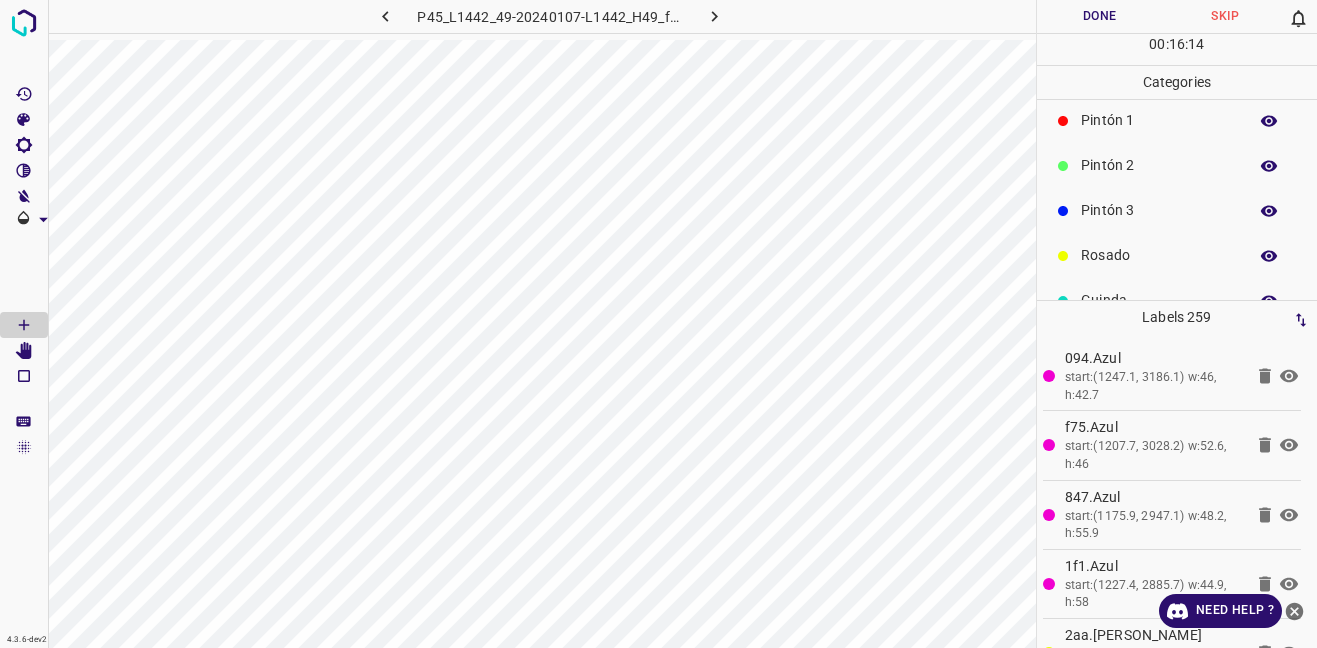 click on "Pintón 2" at bounding box center (1177, 165) 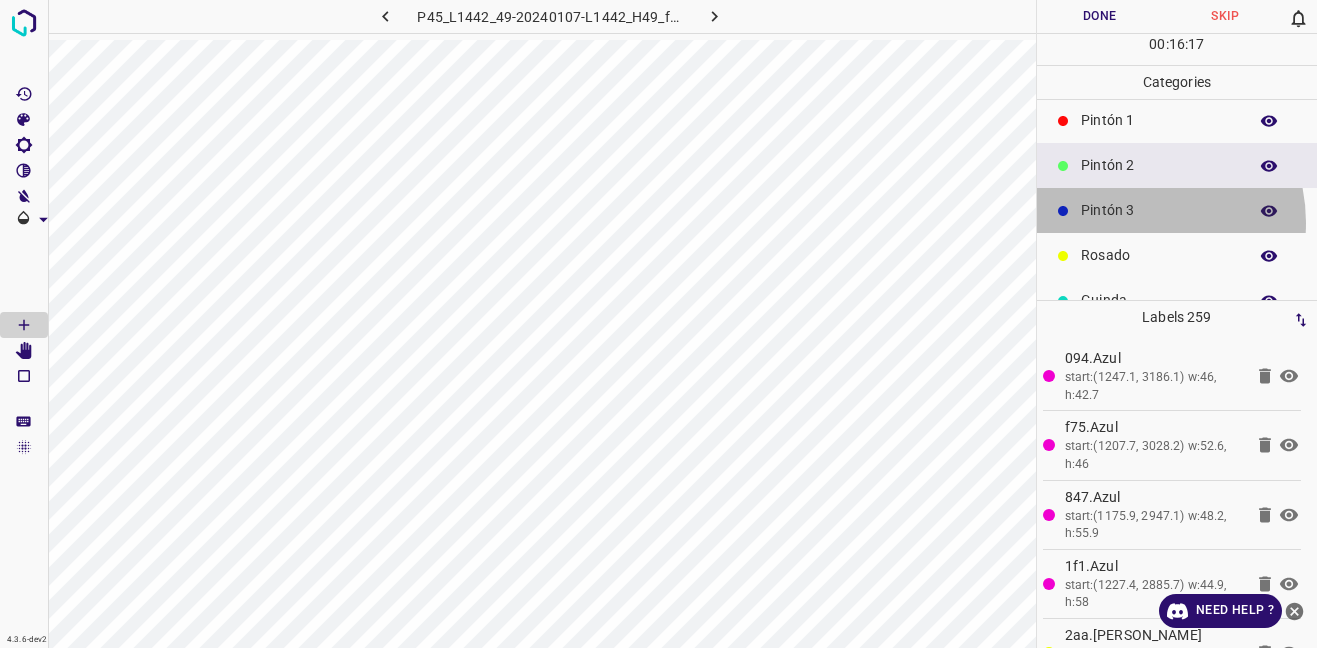 click on "Pintón 3" at bounding box center [1177, 210] 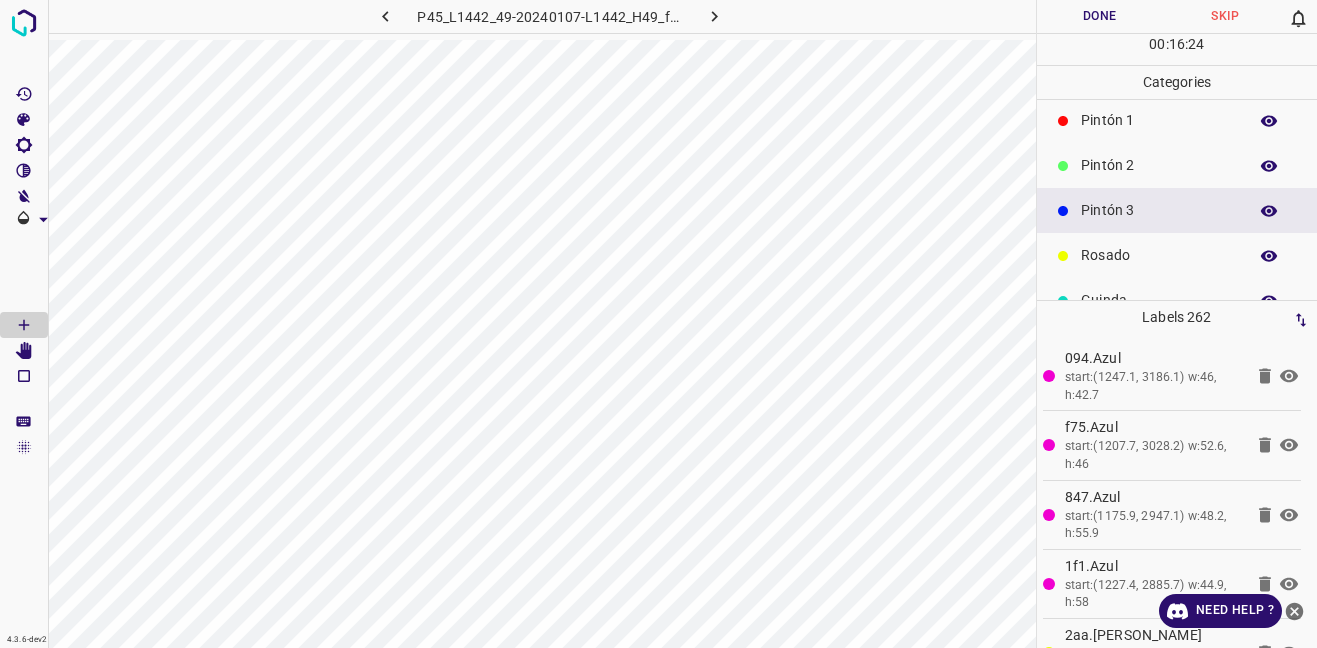 scroll, scrollTop: 176, scrollLeft: 0, axis: vertical 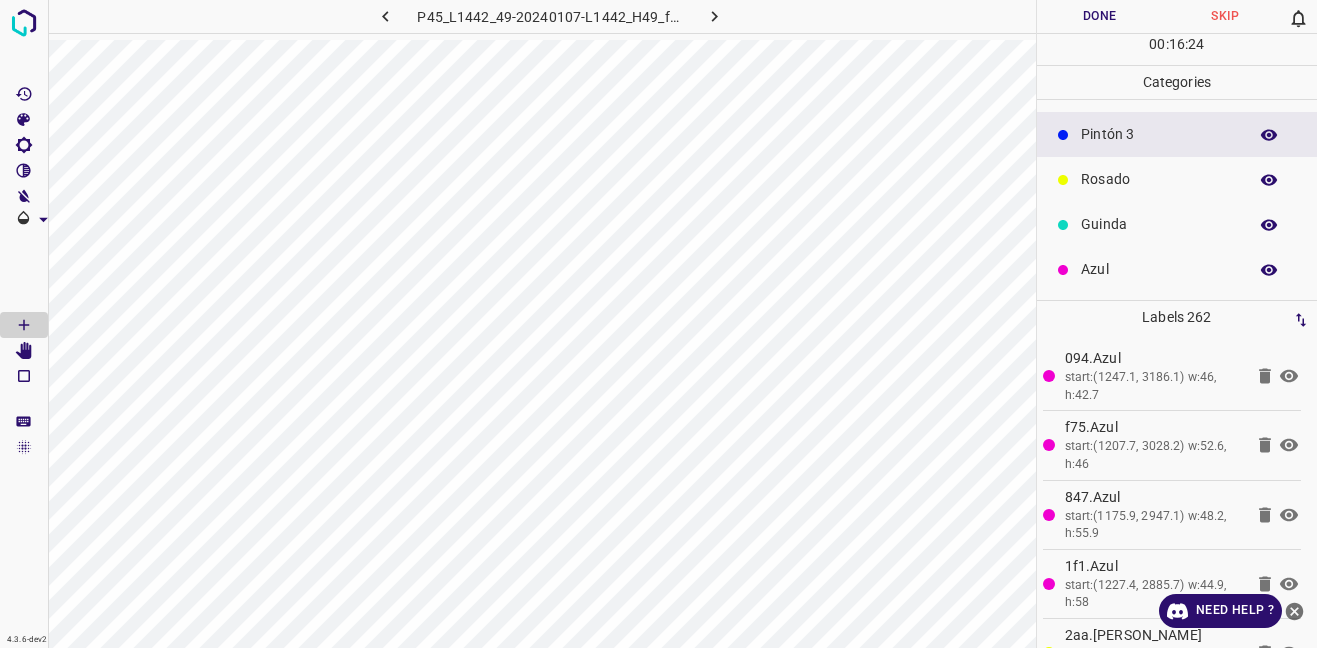 click on "Azul" at bounding box center (1159, 269) 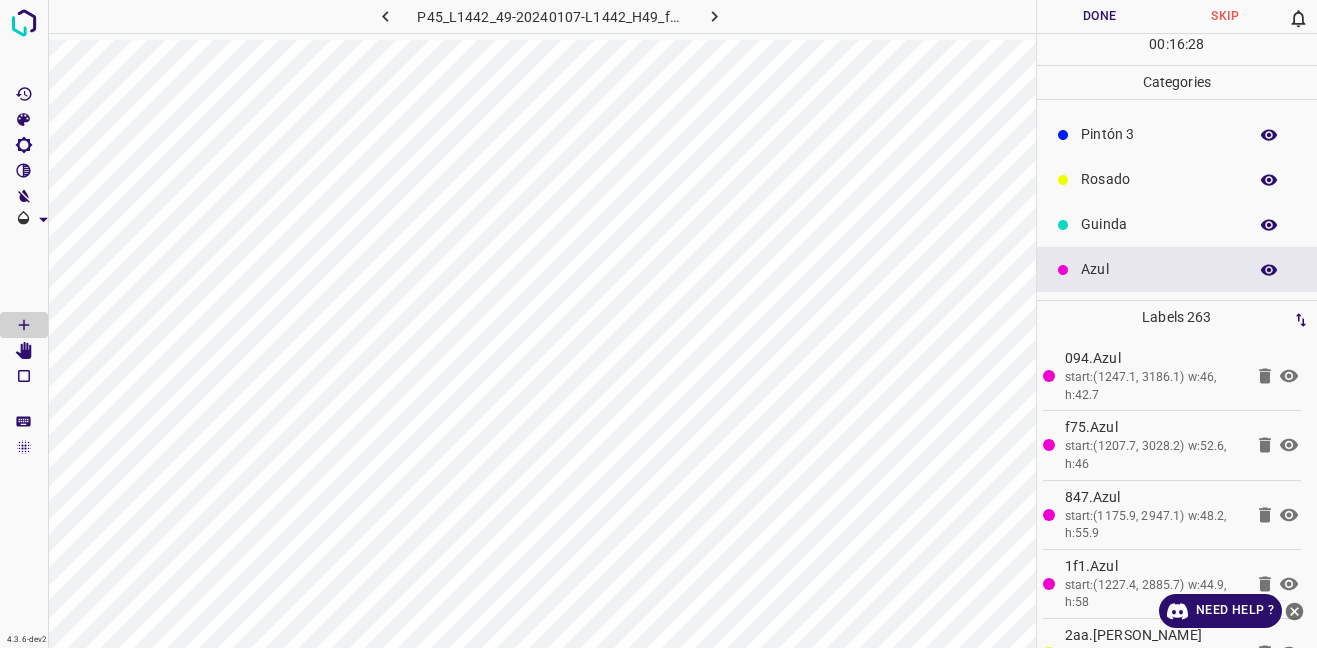 scroll, scrollTop: 0, scrollLeft: 0, axis: both 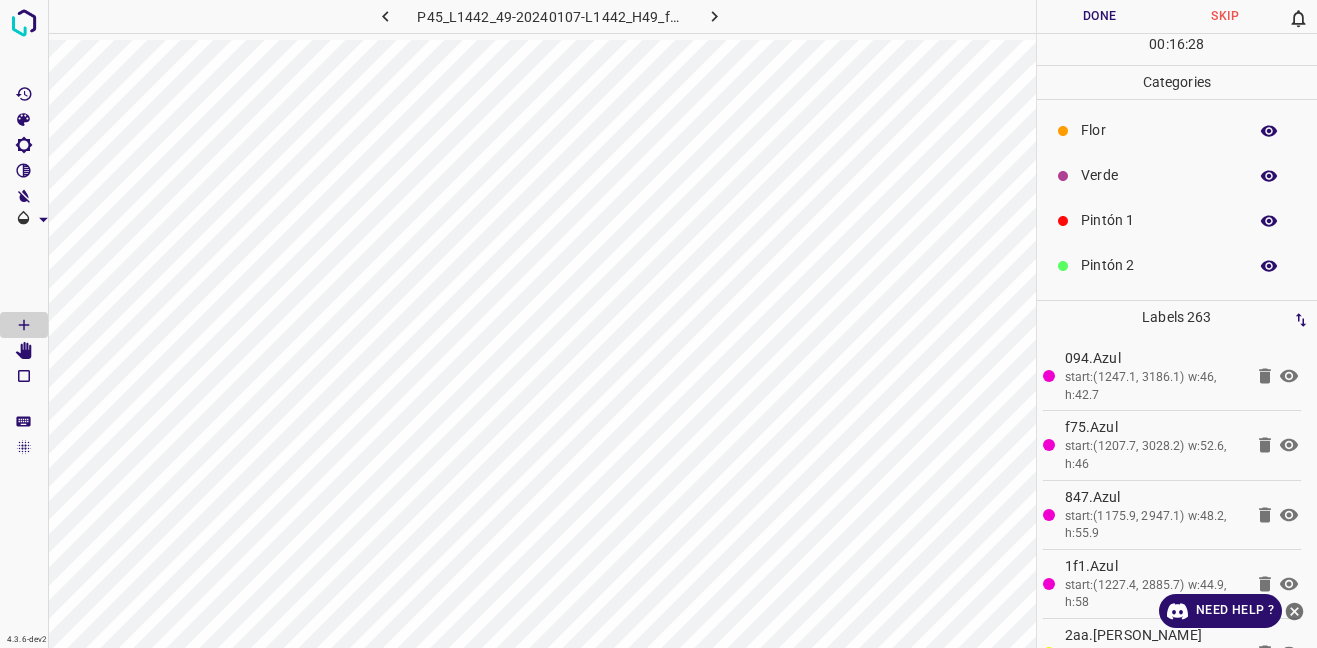 click on "Verde" at bounding box center [1177, 175] 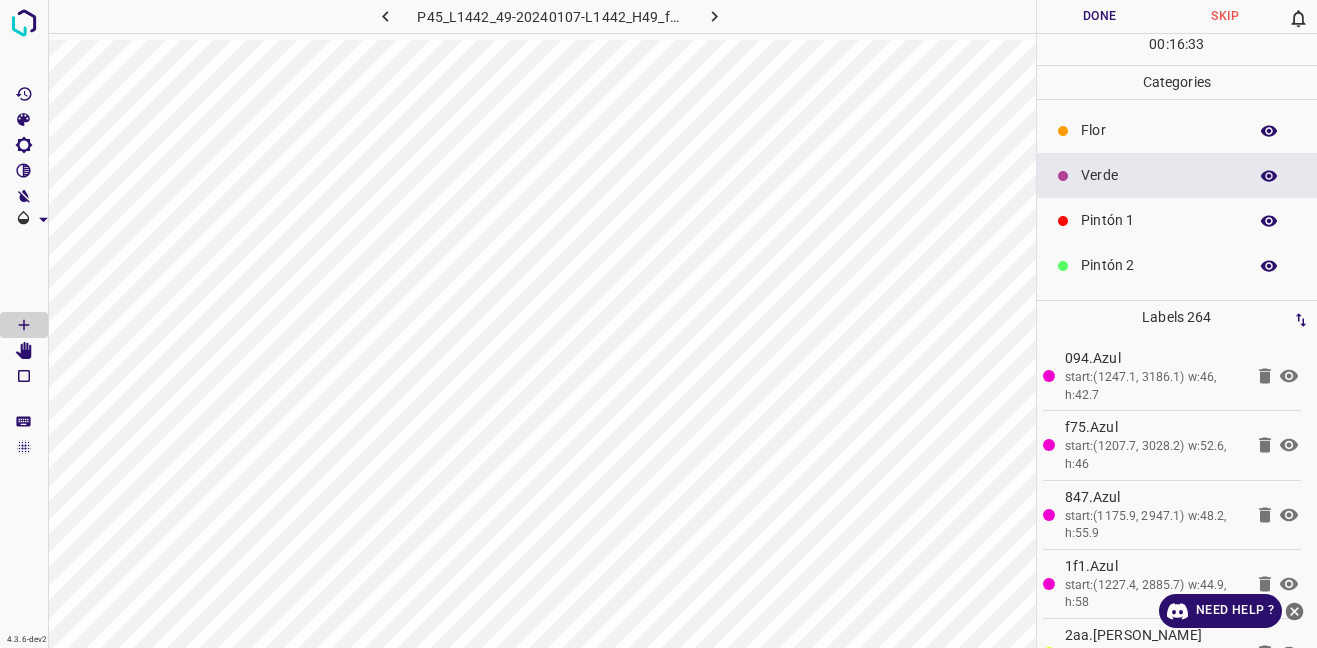 scroll, scrollTop: 176, scrollLeft: 0, axis: vertical 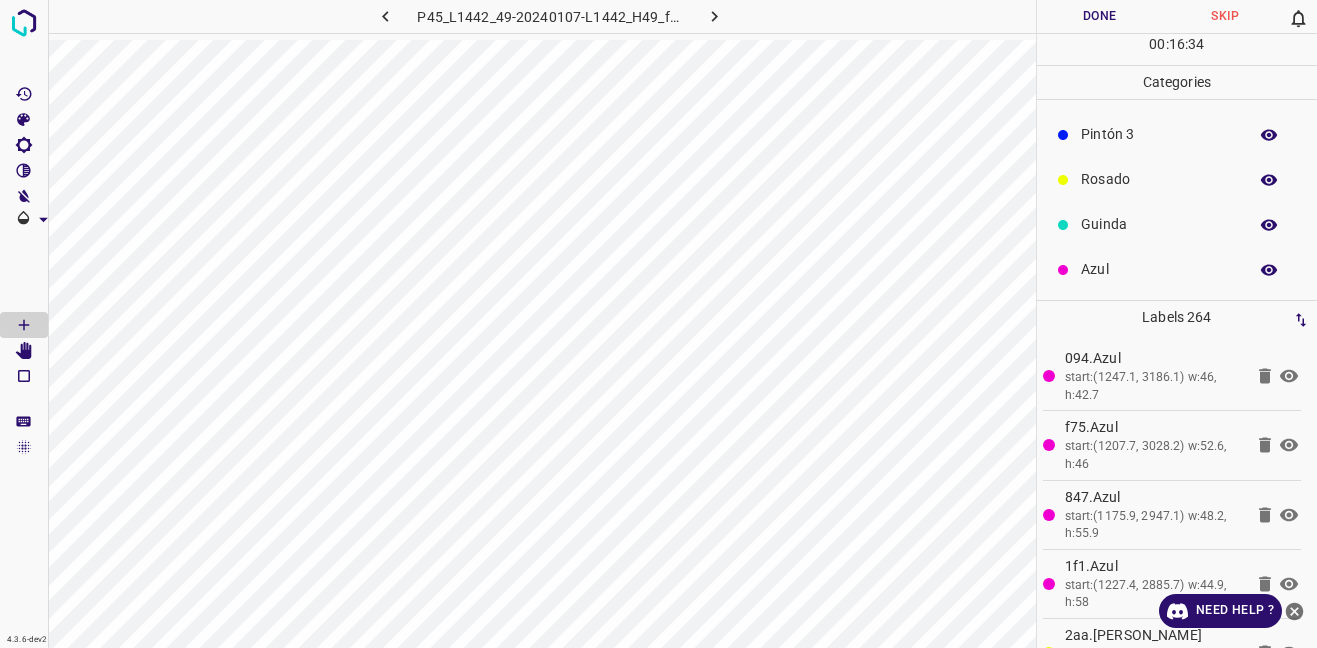click on "Azul" at bounding box center [1159, 269] 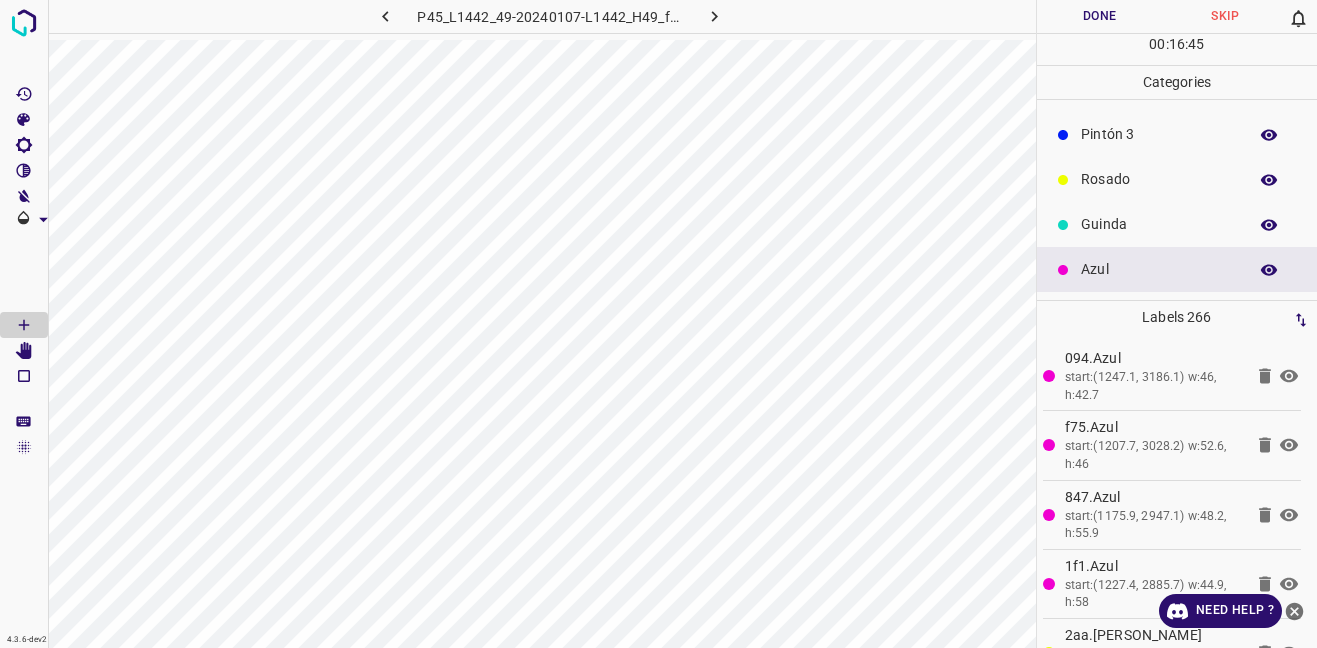 scroll, scrollTop: 0, scrollLeft: 0, axis: both 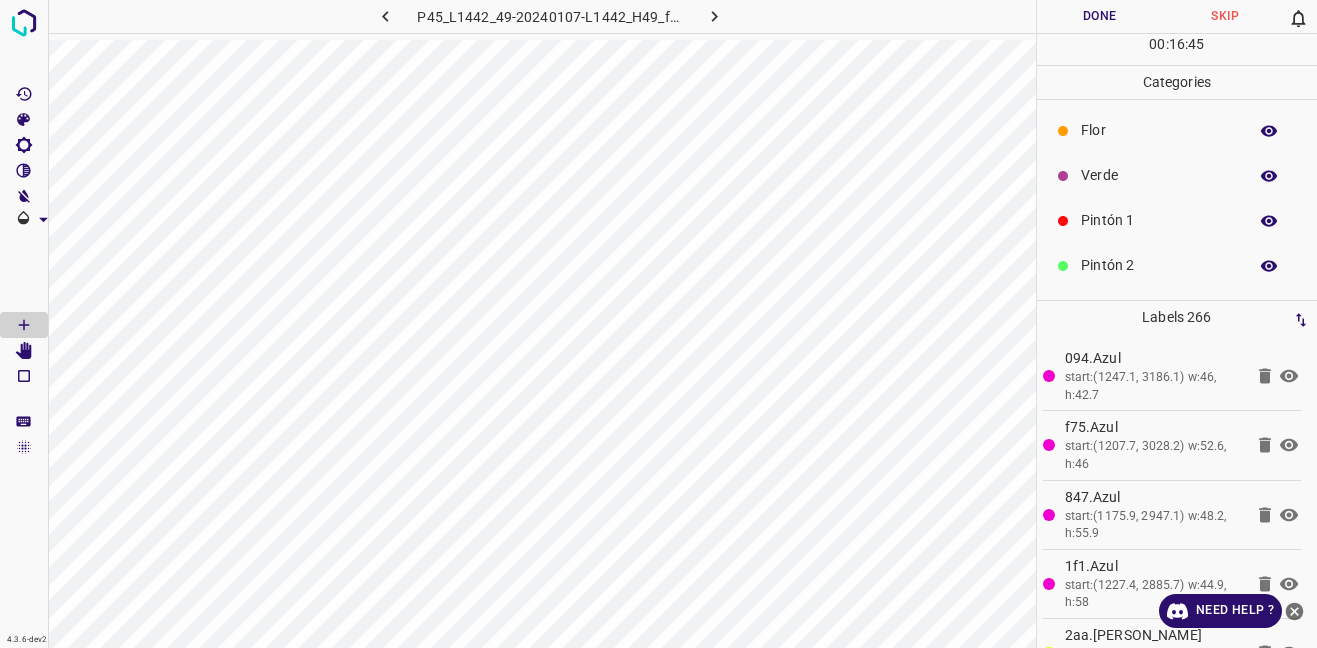 click on "Verde" at bounding box center [1177, 175] 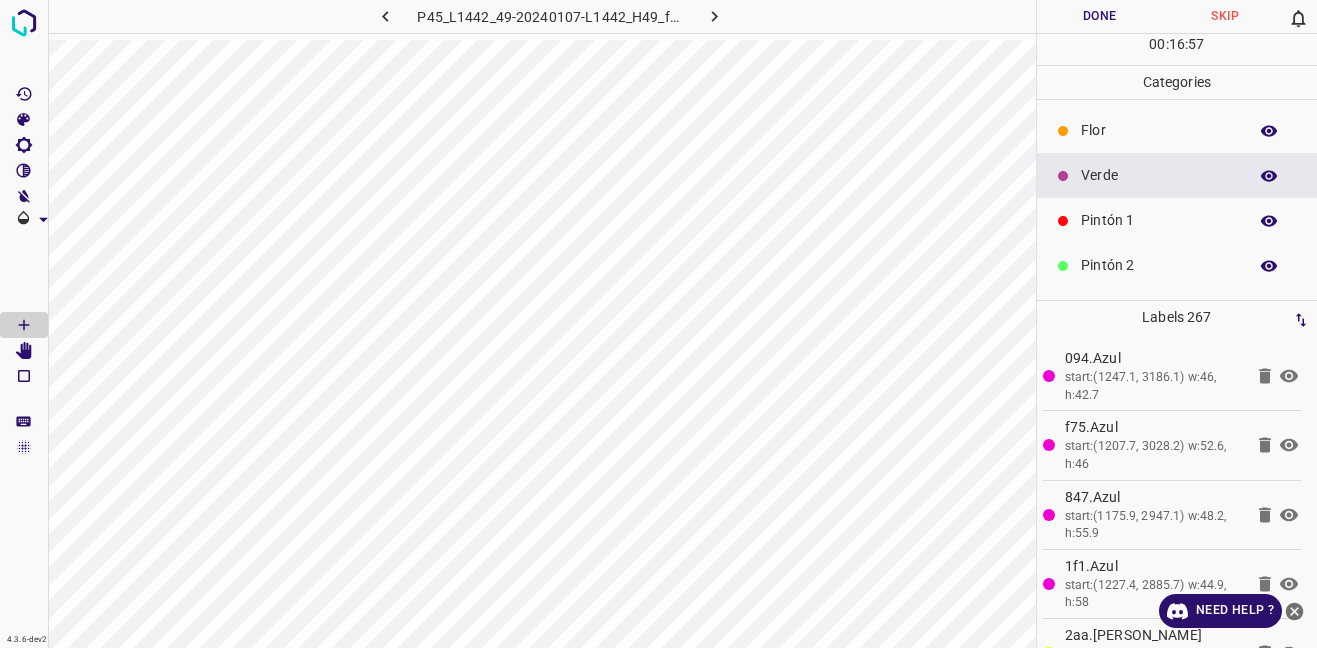 scroll, scrollTop: 176, scrollLeft: 0, axis: vertical 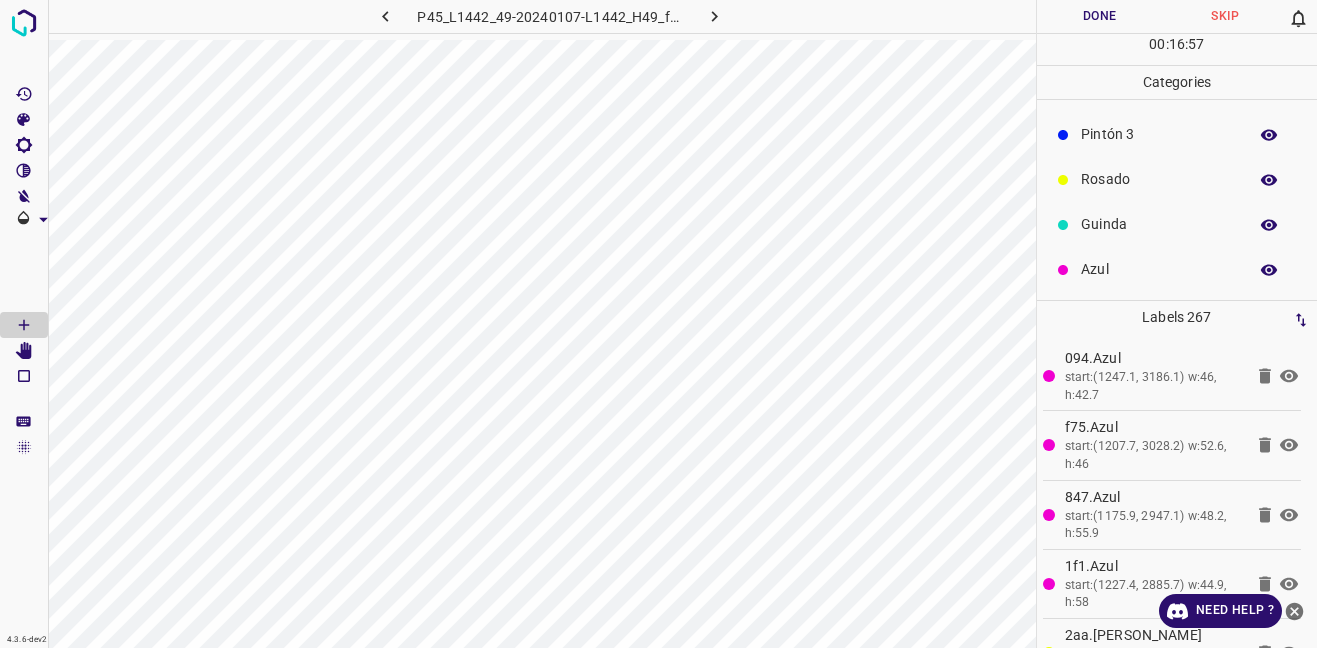 click on "Azul" at bounding box center (1159, 269) 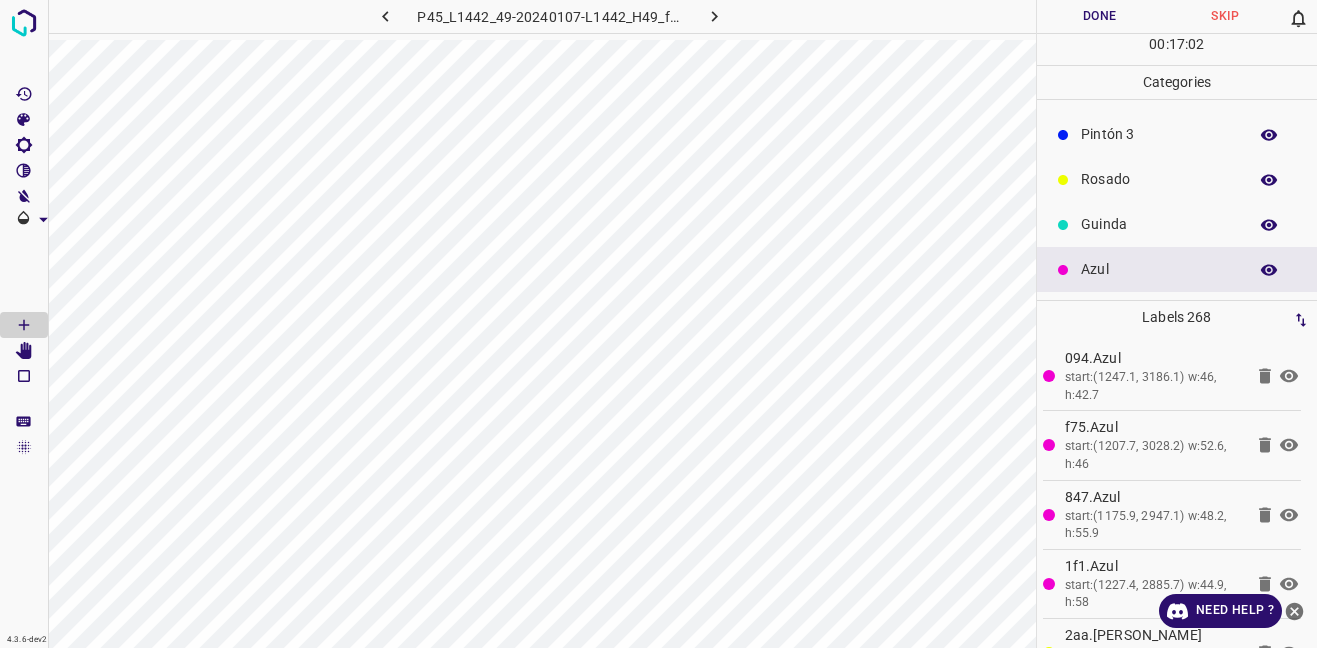 scroll, scrollTop: 0, scrollLeft: 0, axis: both 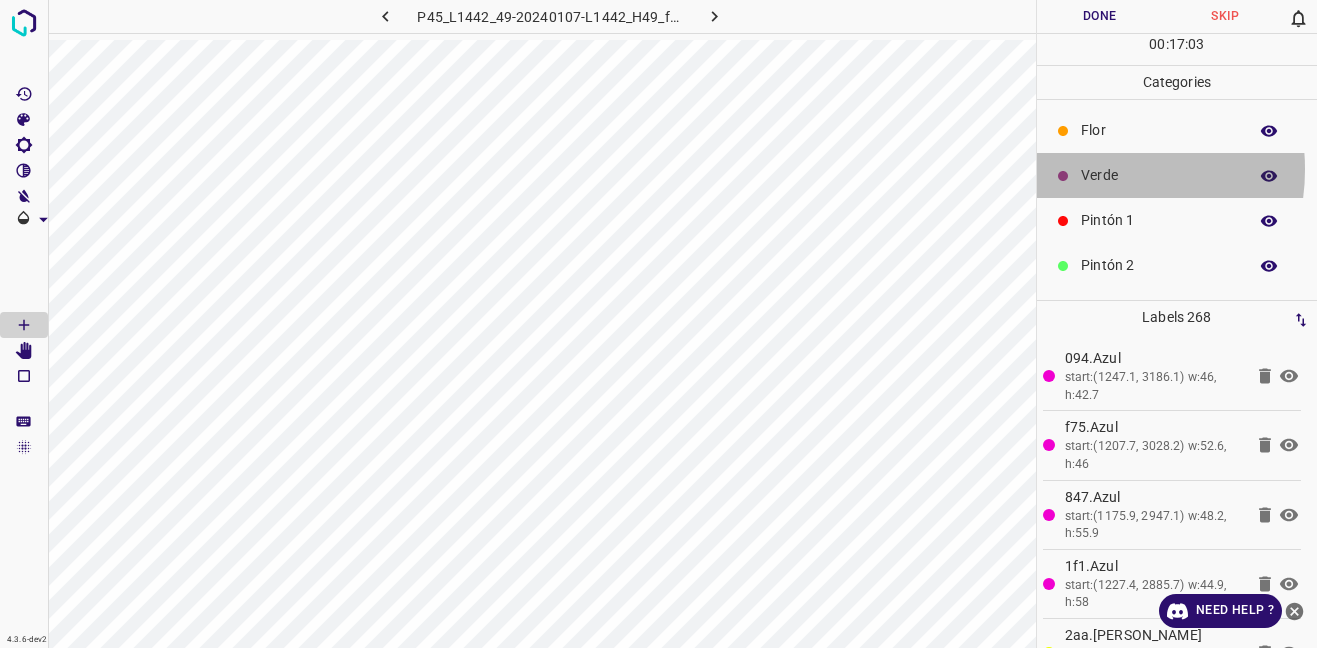 click on "Verde" at bounding box center [1159, 175] 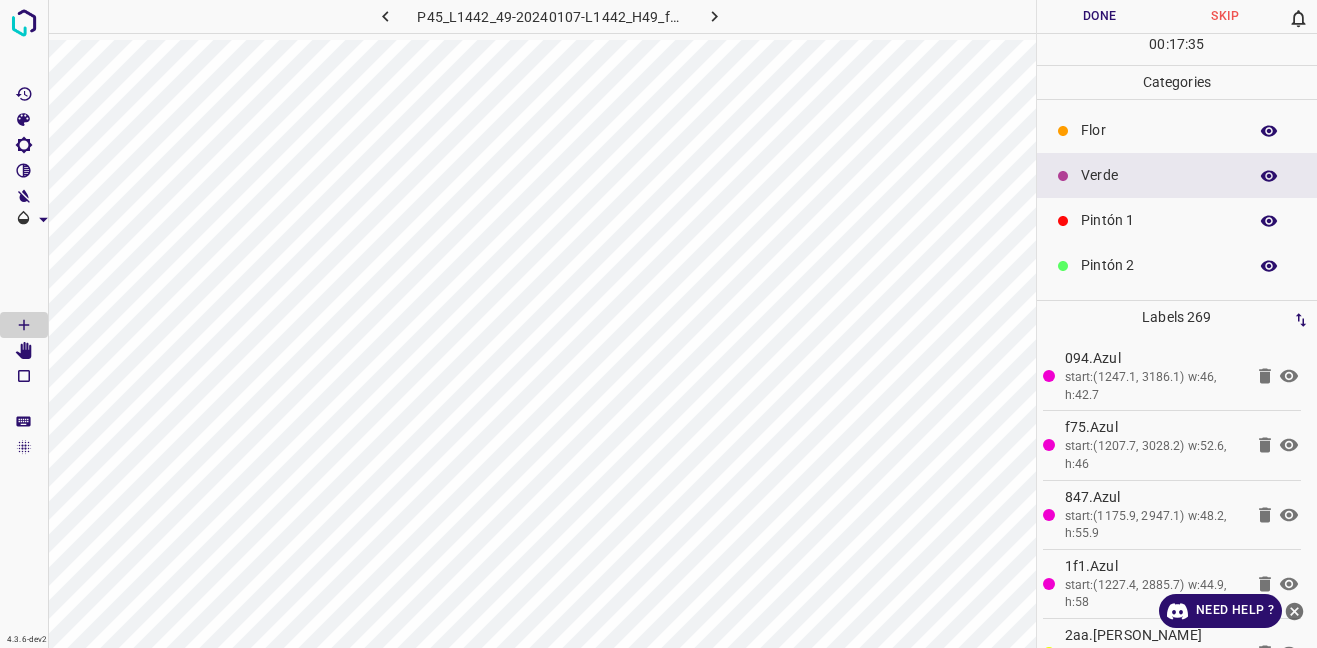scroll, scrollTop: 176, scrollLeft: 0, axis: vertical 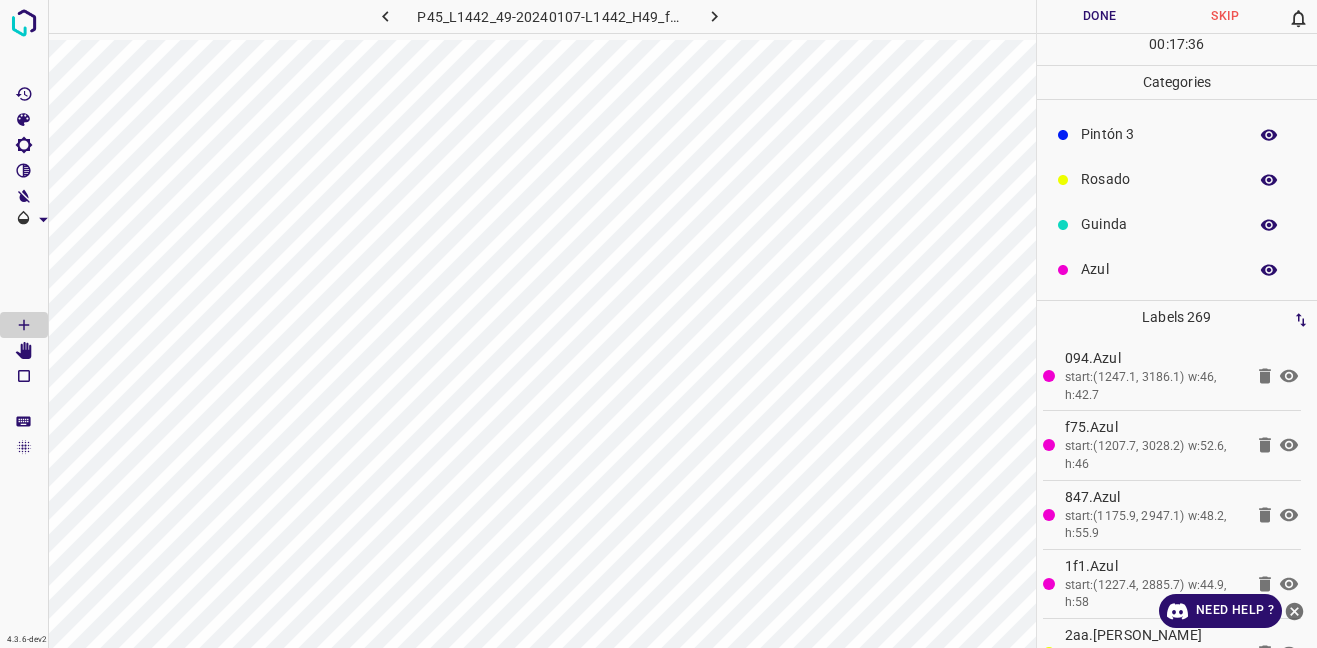 click on "Azul" at bounding box center (1159, 269) 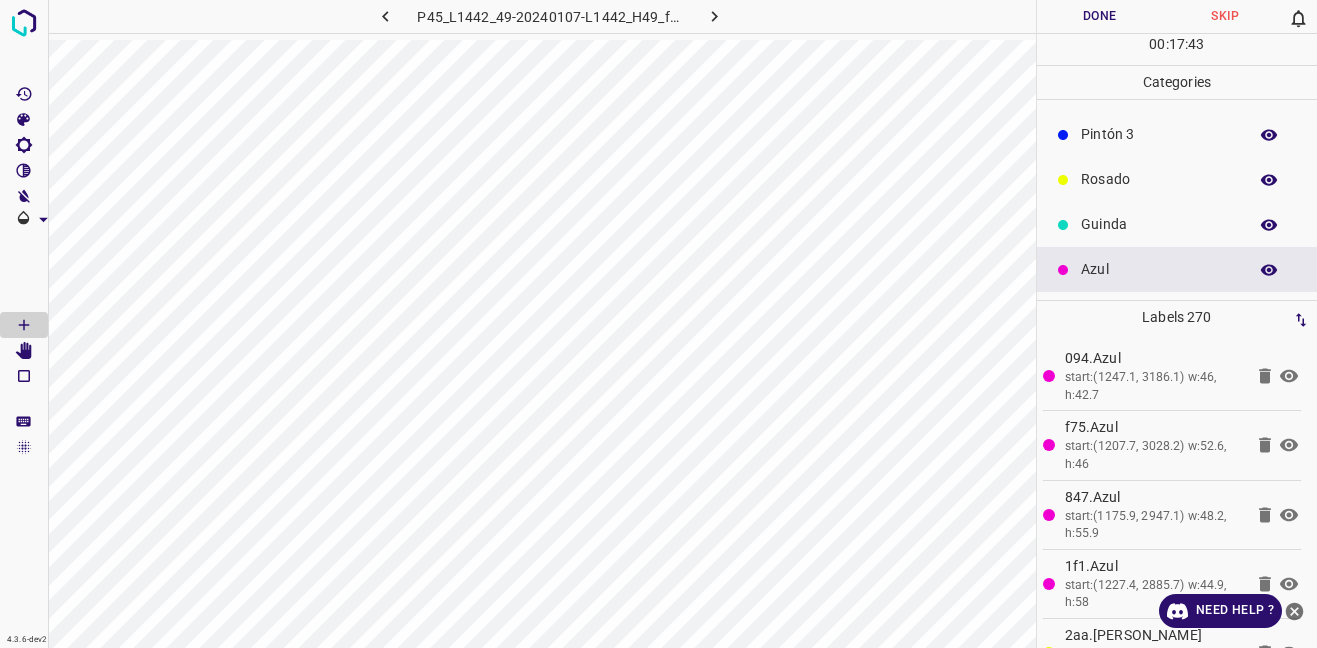 click on "Done" at bounding box center (1100, 16) 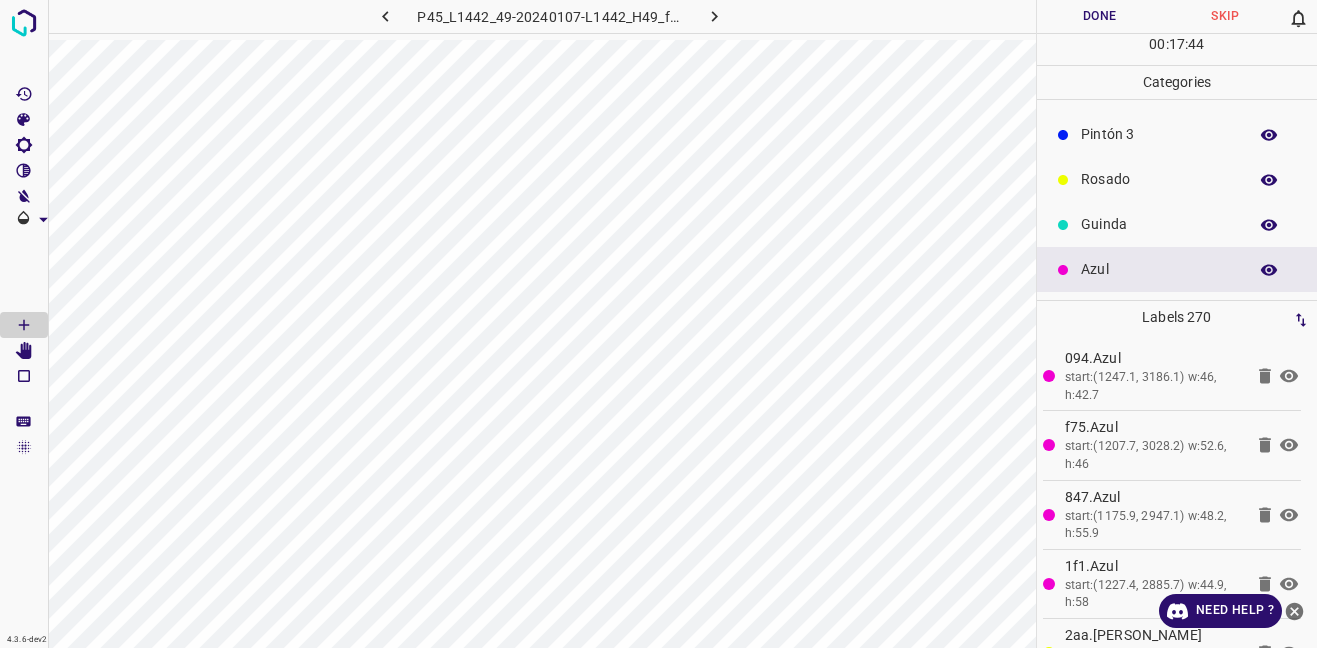 click 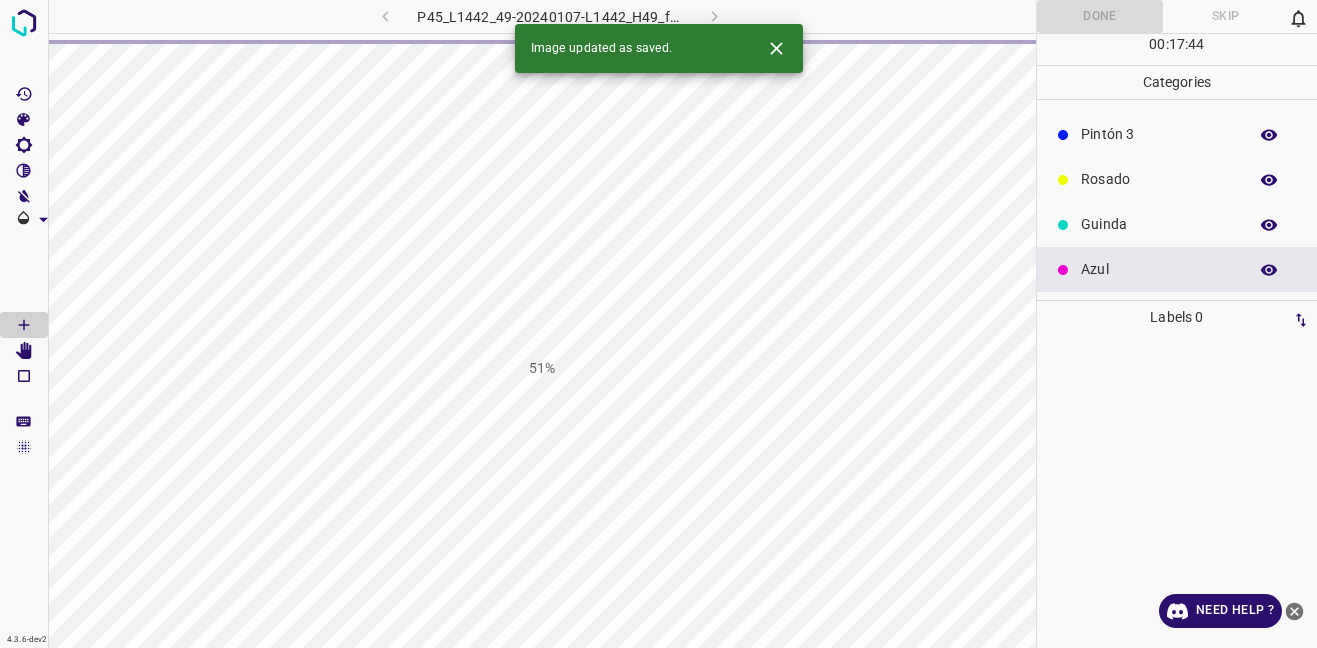 click 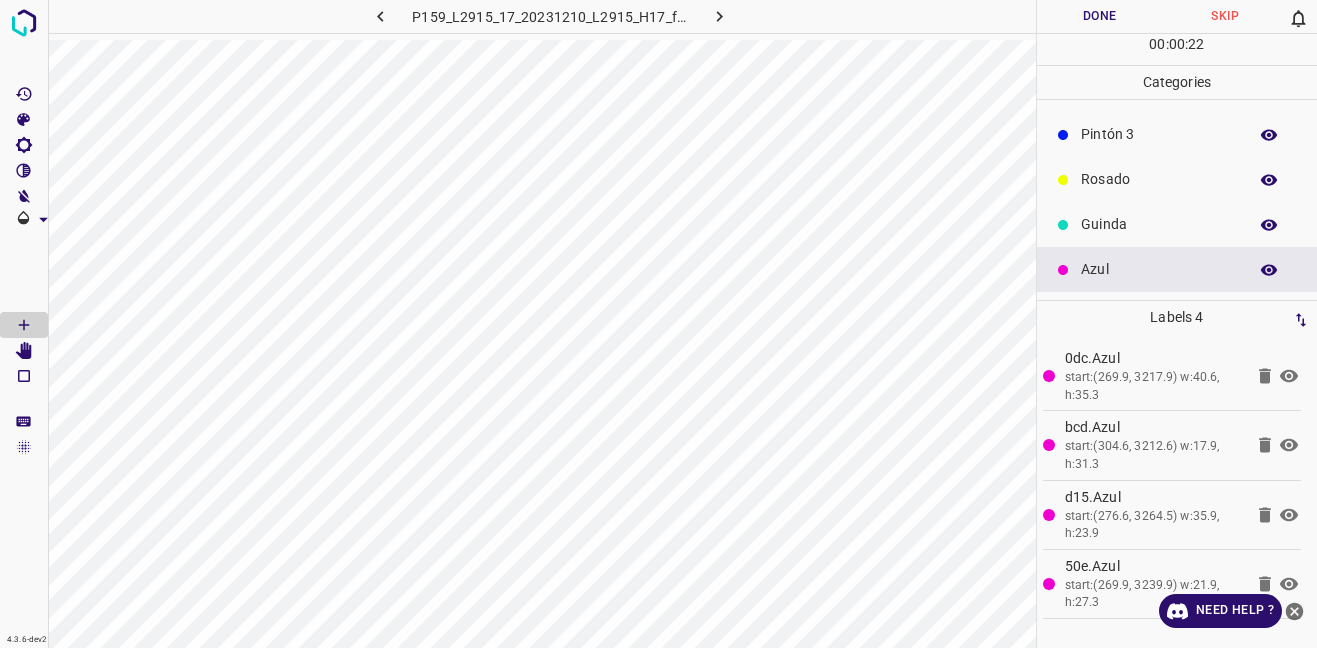 scroll, scrollTop: 76, scrollLeft: 0, axis: vertical 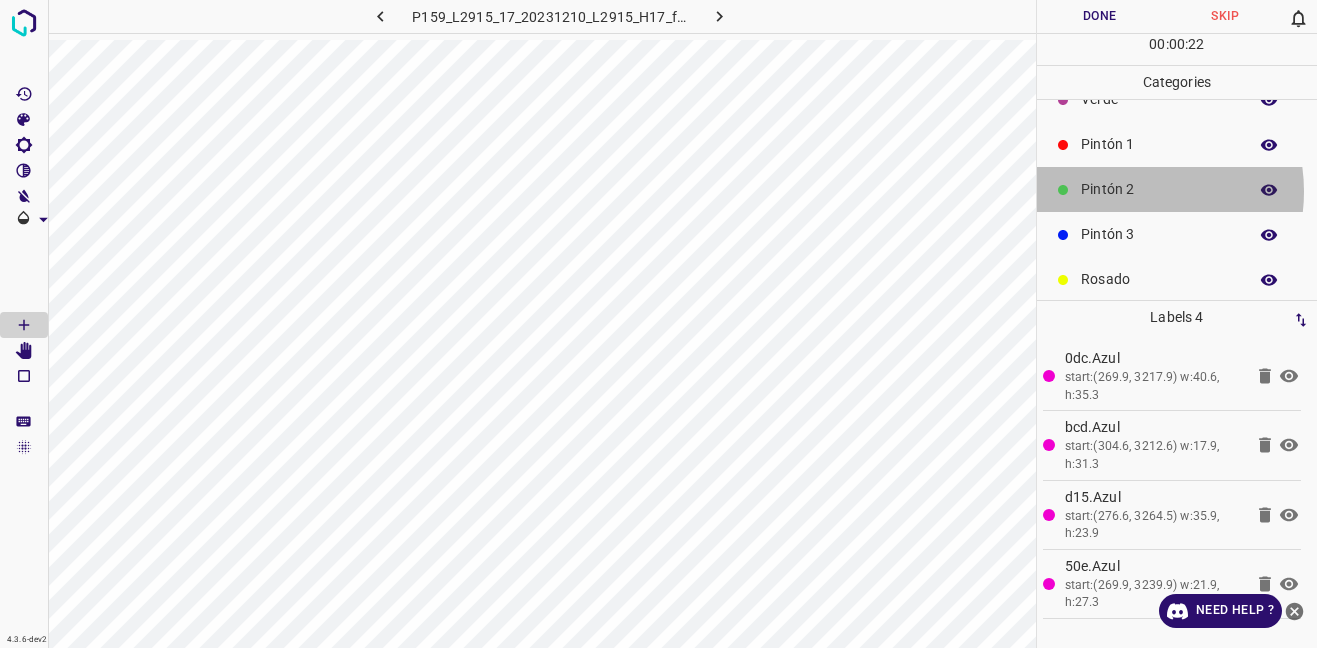 click on "Pintón 2" at bounding box center [1159, 189] 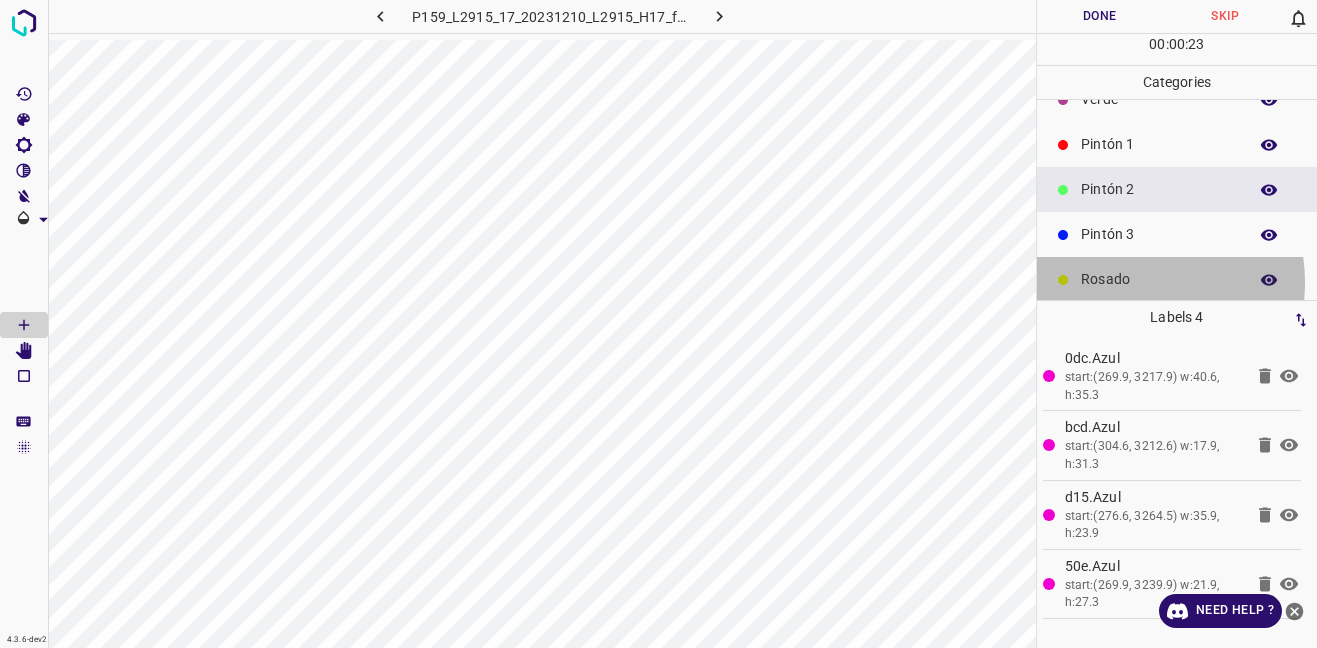 click on "Rosado" at bounding box center [1159, 279] 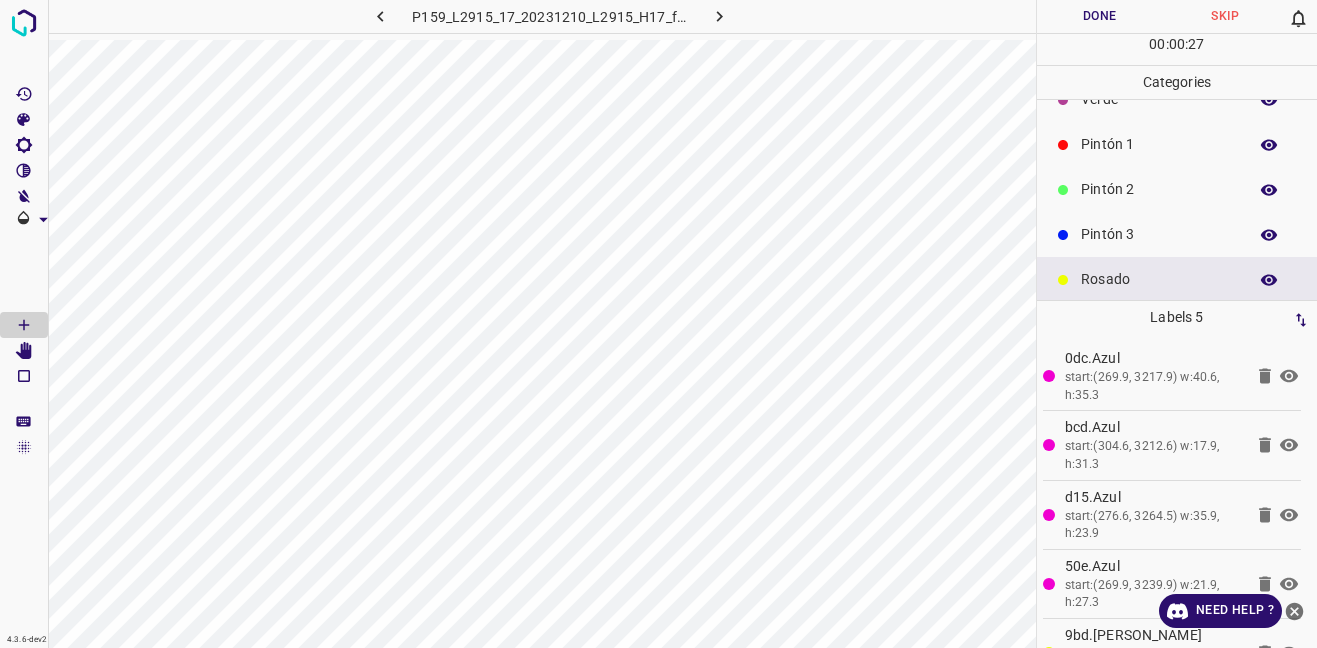scroll, scrollTop: 0, scrollLeft: 0, axis: both 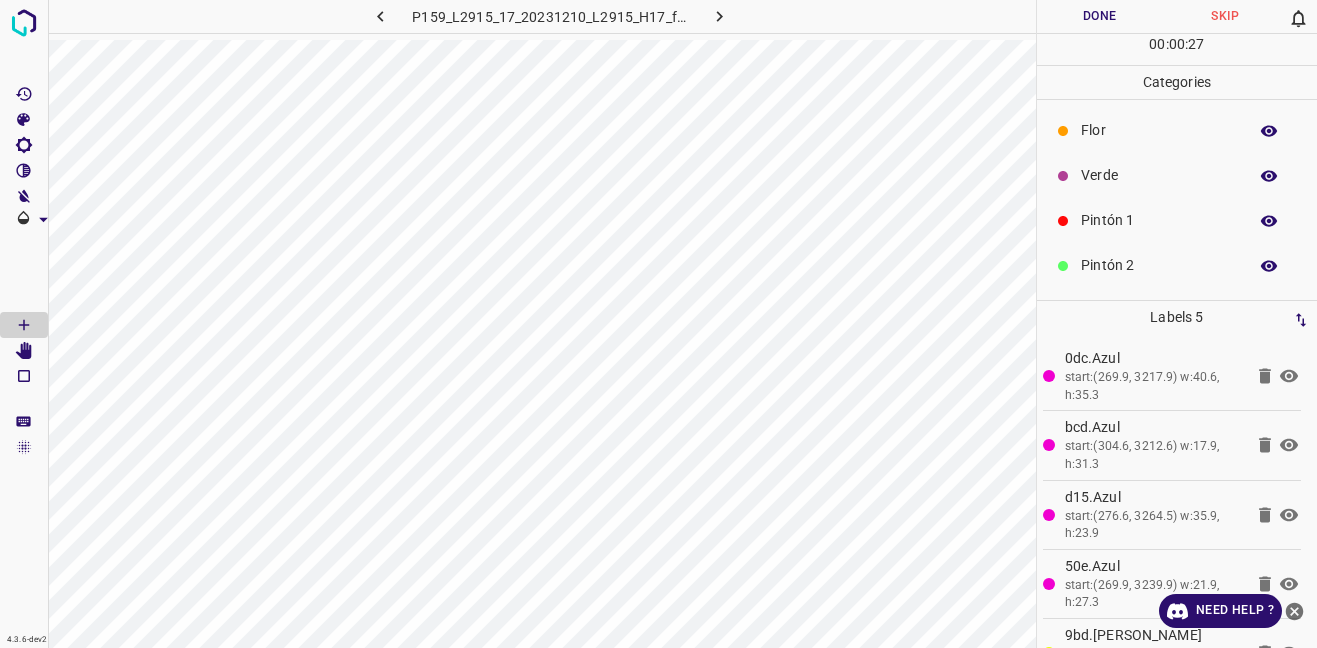 click on "Verde" at bounding box center [1159, 175] 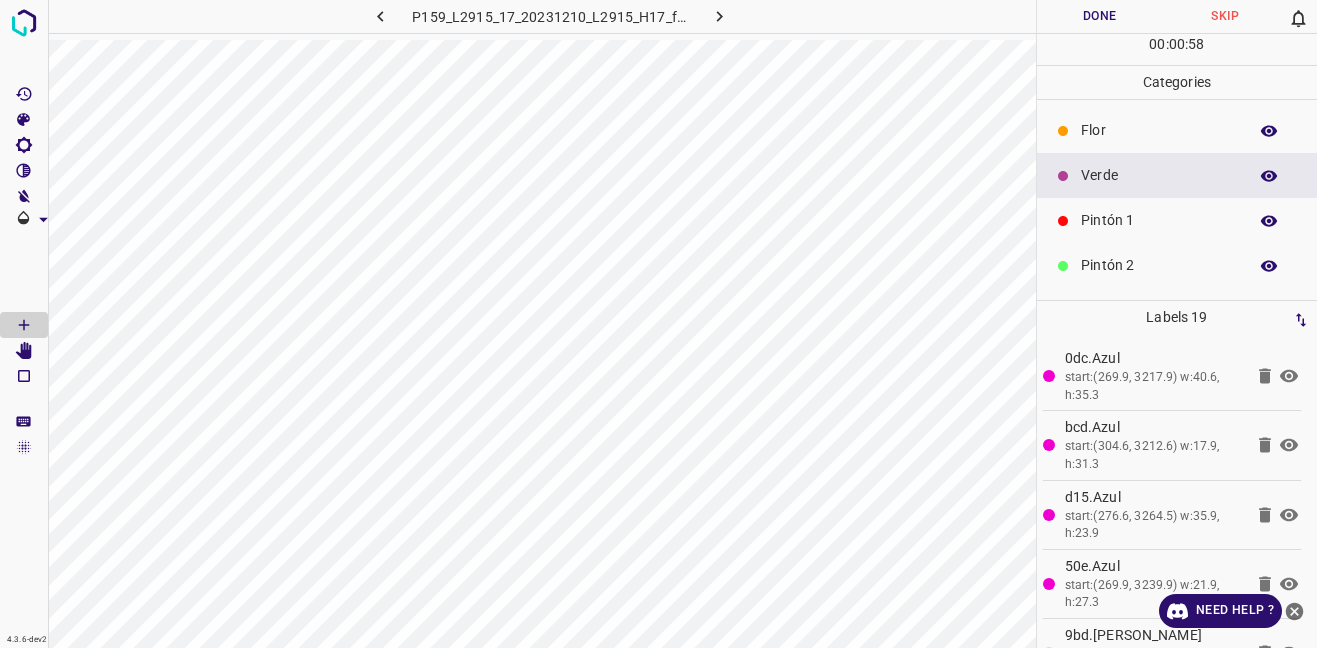 scroll, scrollTop: 176, scrollLeft: 0, axis: vertical 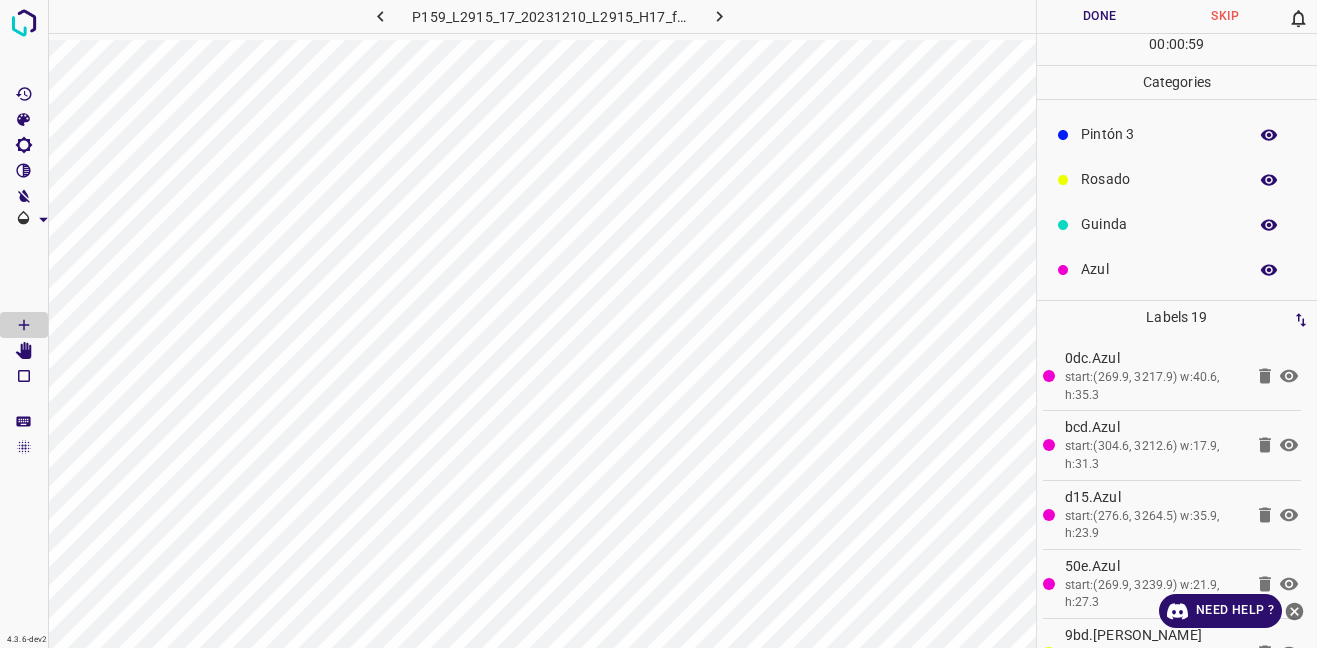 click on "Azul" at bounding box center (1159, 269) 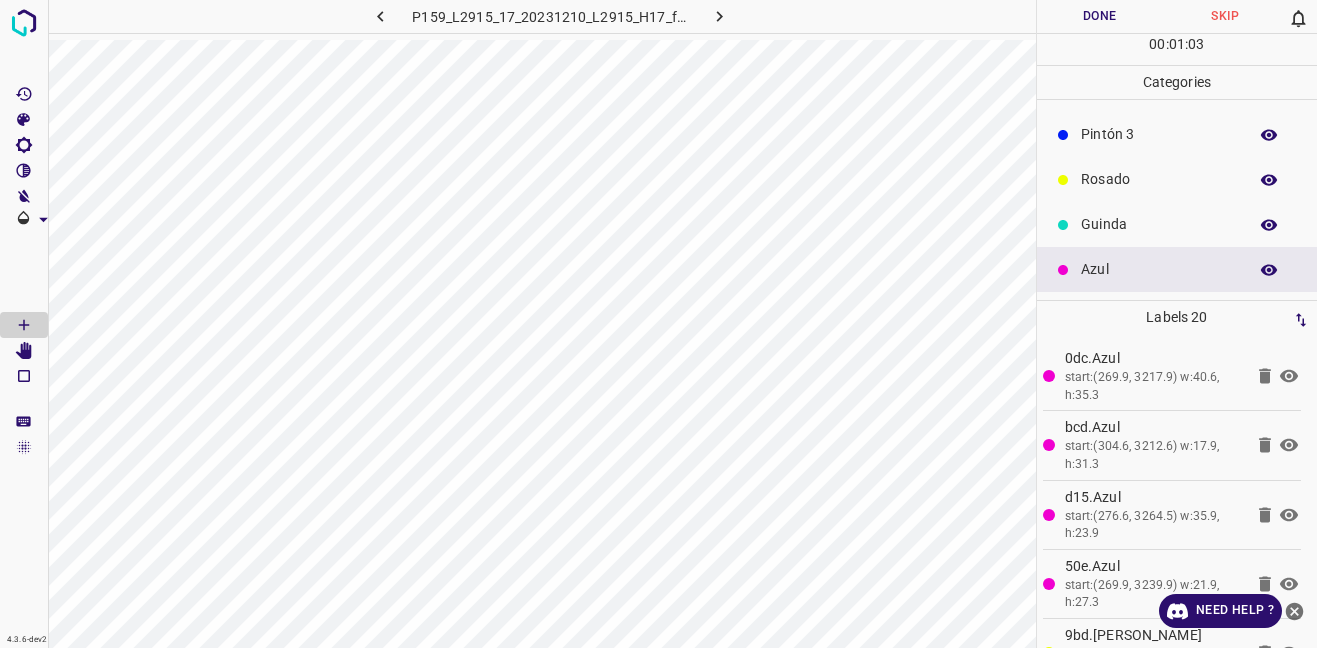 scroll, scrollTop: 0, scrollLeft: 0, axis: both 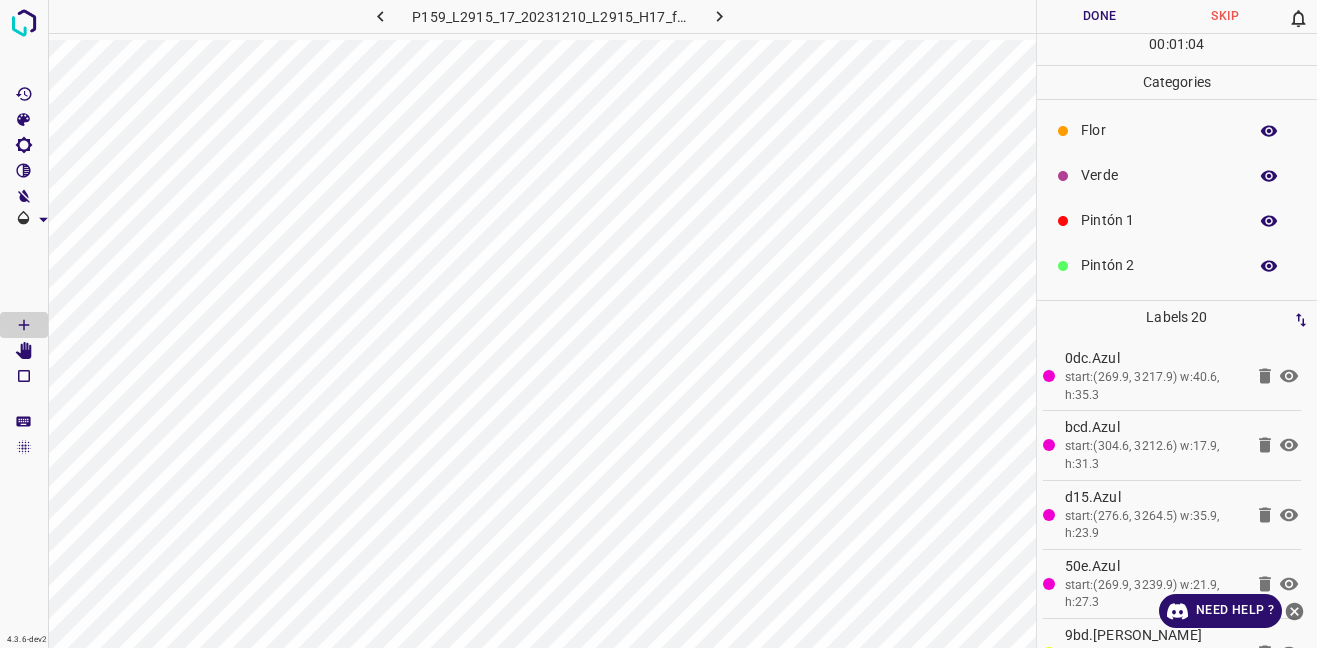 click on "Verde" at bounding box center (1159, 175) 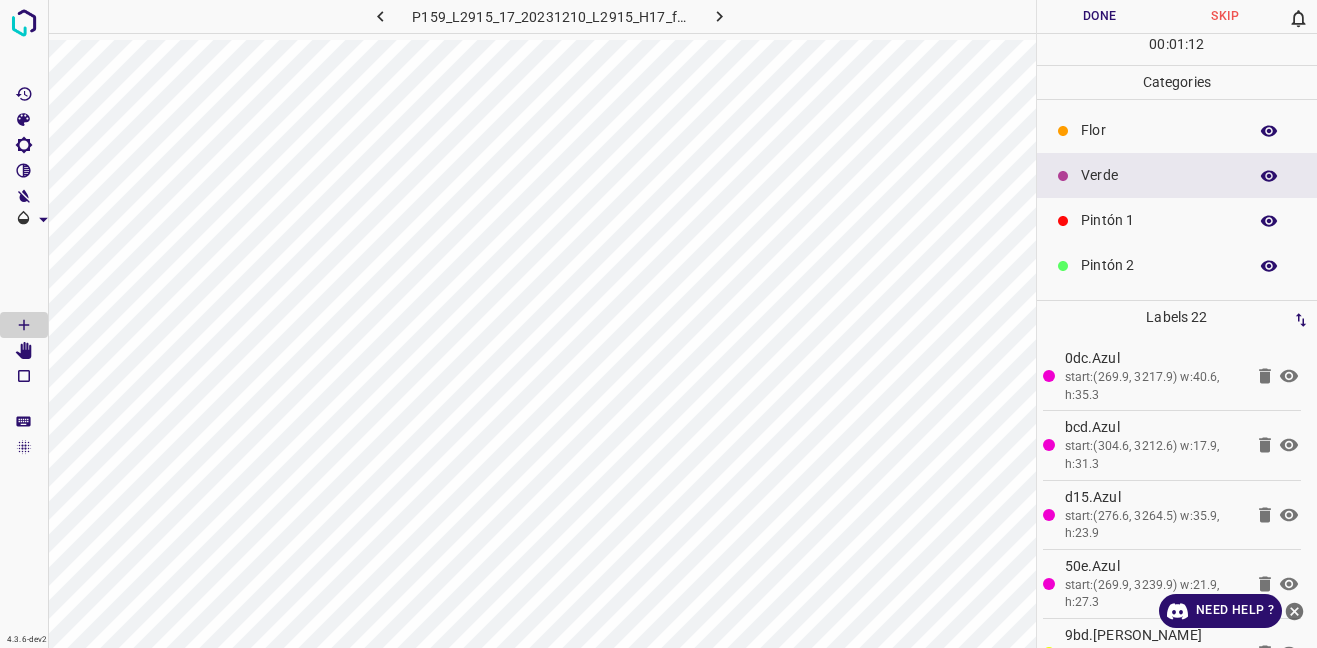 scroll, scrollTop: 176, scrollLeft: 0, axis: vertical 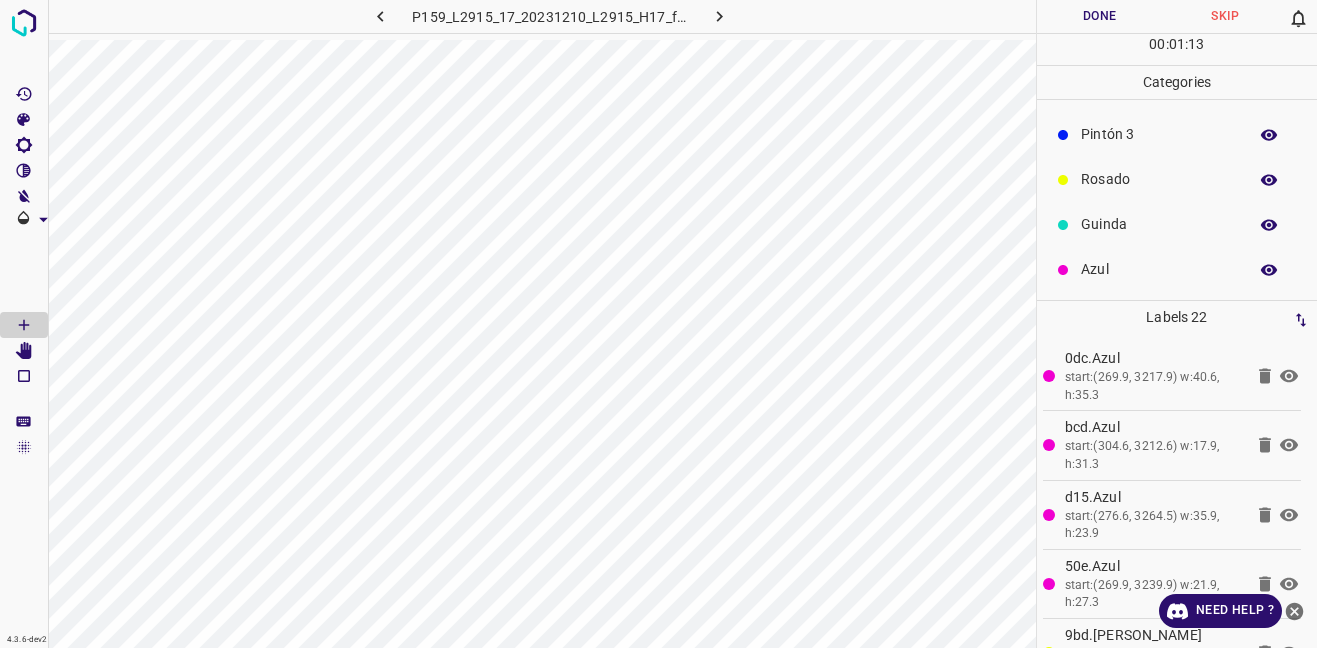 click on "Azul" at bounding box center [1159, 269] 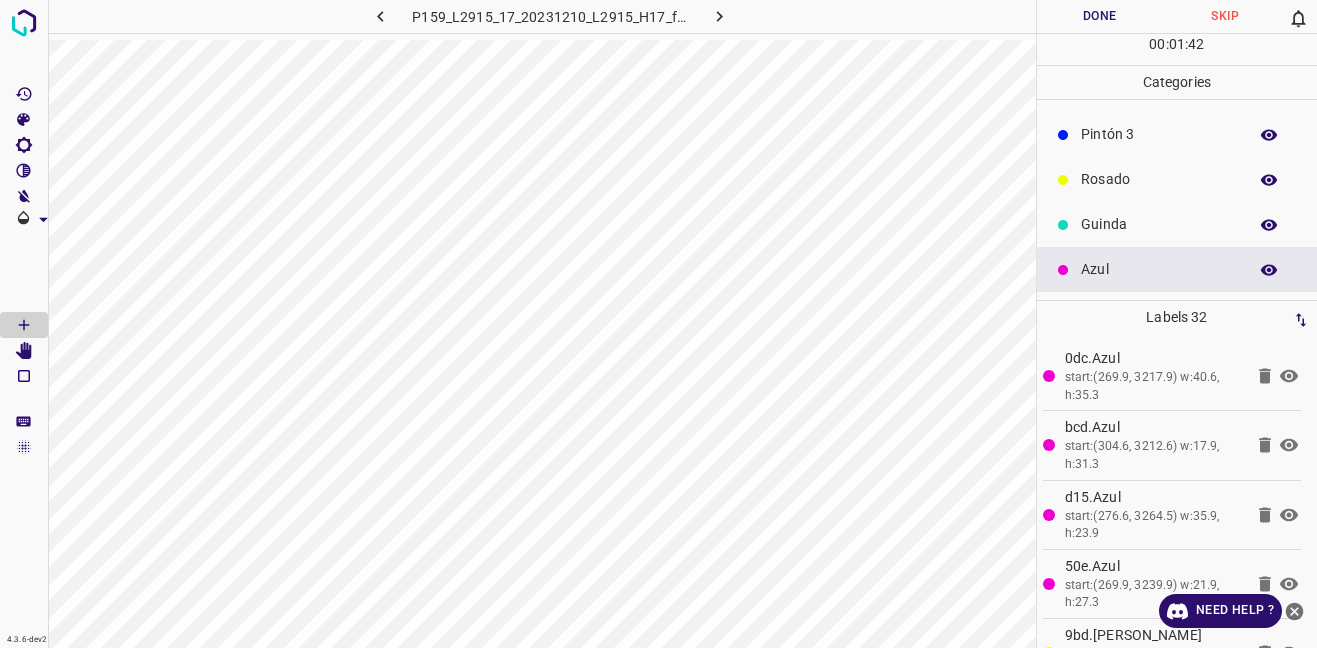 scroll, scrollTop: 0, scrollLeft: 0, axis: both 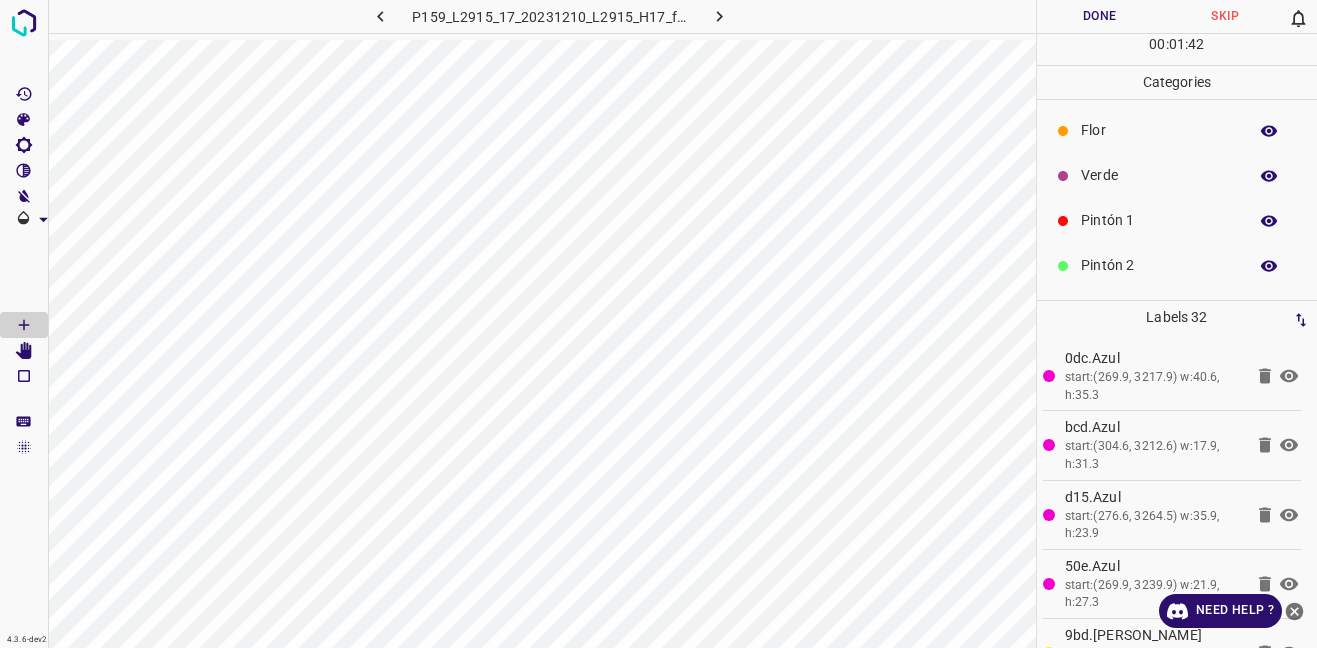click on "Verde" at bounding box center (1159, 175) 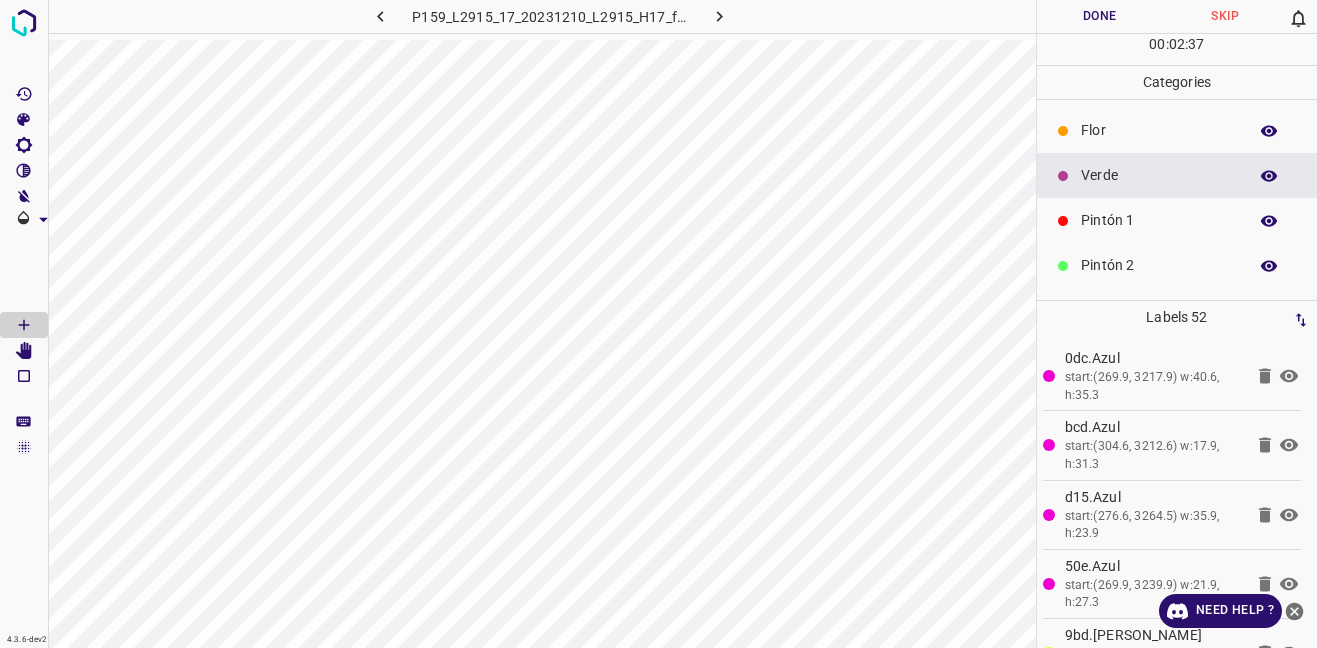 click on "Flor" at bounding box center [1177, 130] 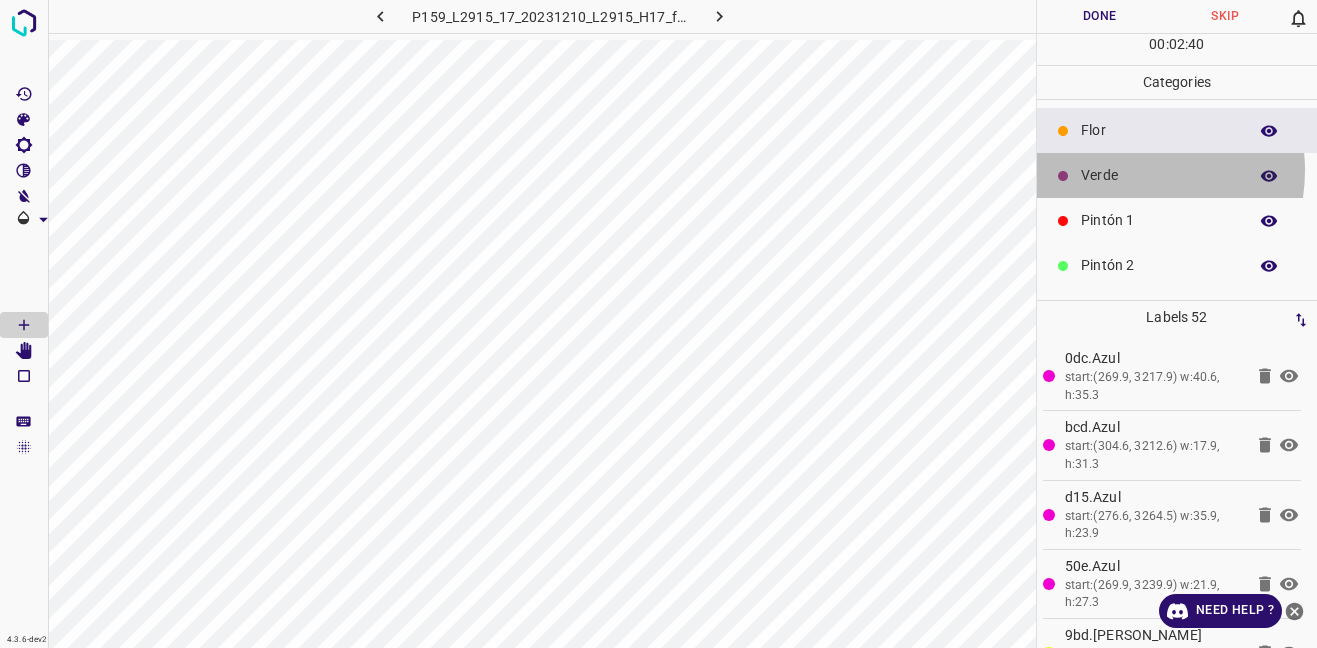 click on "Verde" at bounding box center (1159, 175) 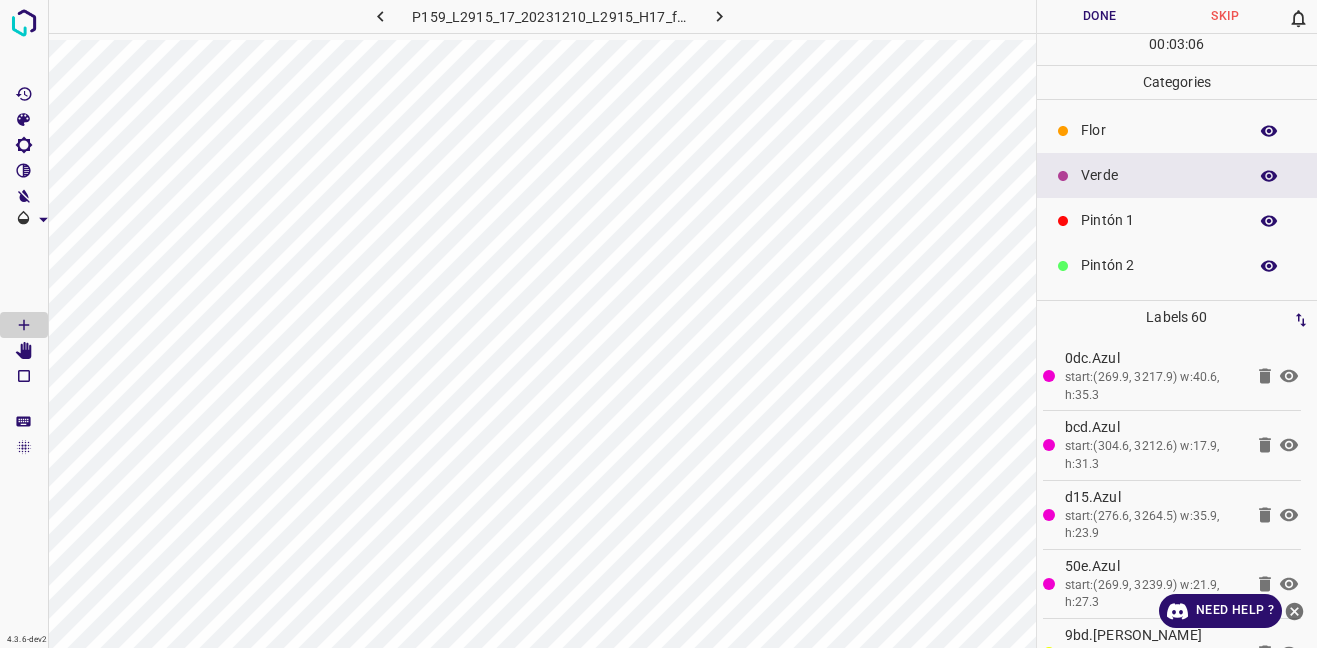 click on "Flor" at bounding box center [1159, 130] 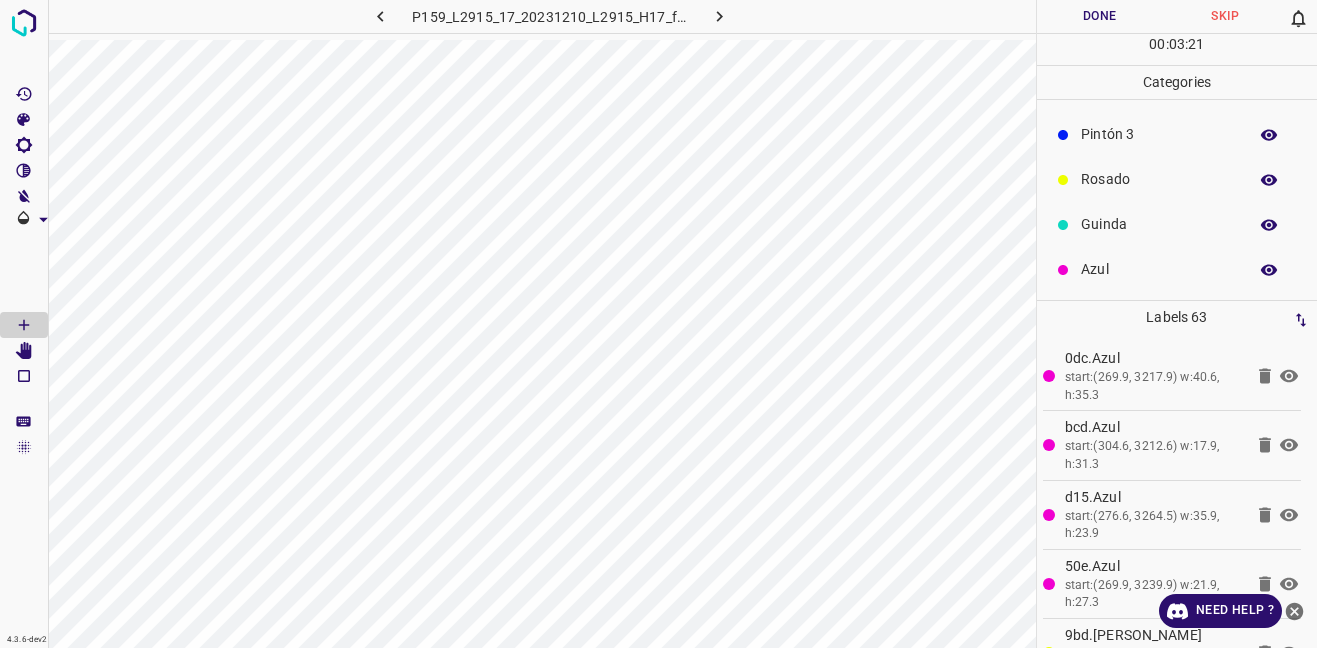 scroll, scrollTop: 0, scrollLeft: 0, axis: both 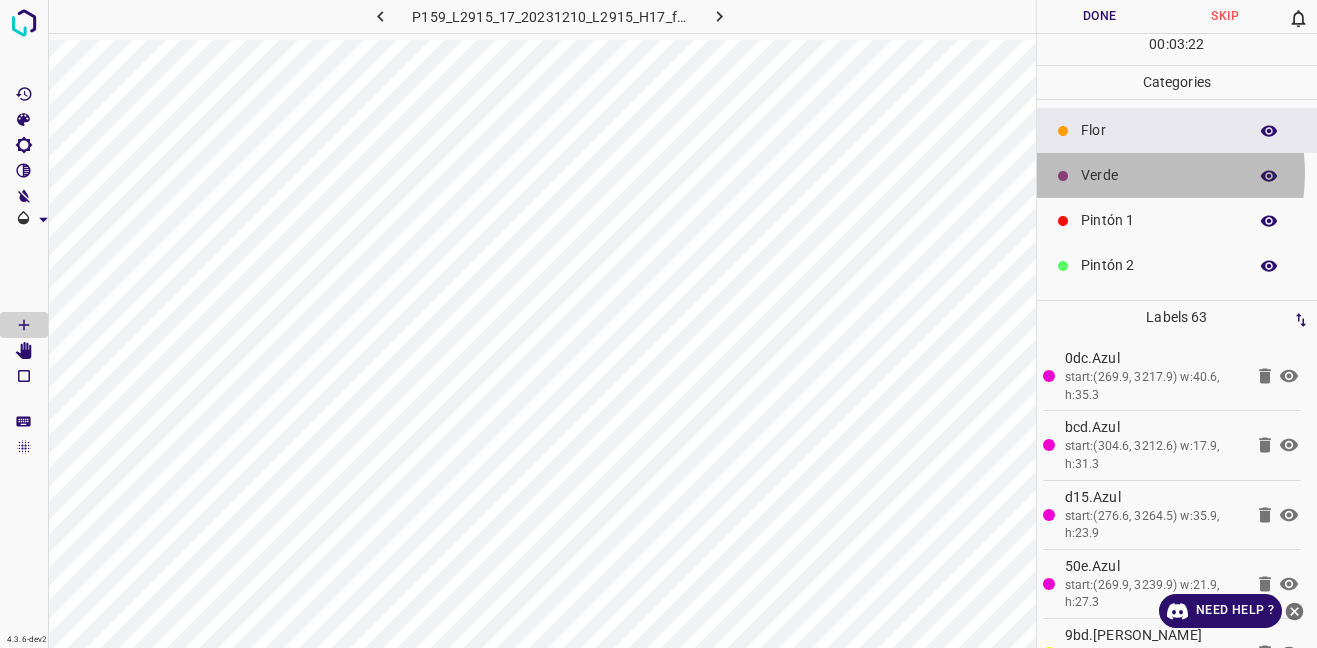 click on "Verde" at bounding box center [1159, 175] 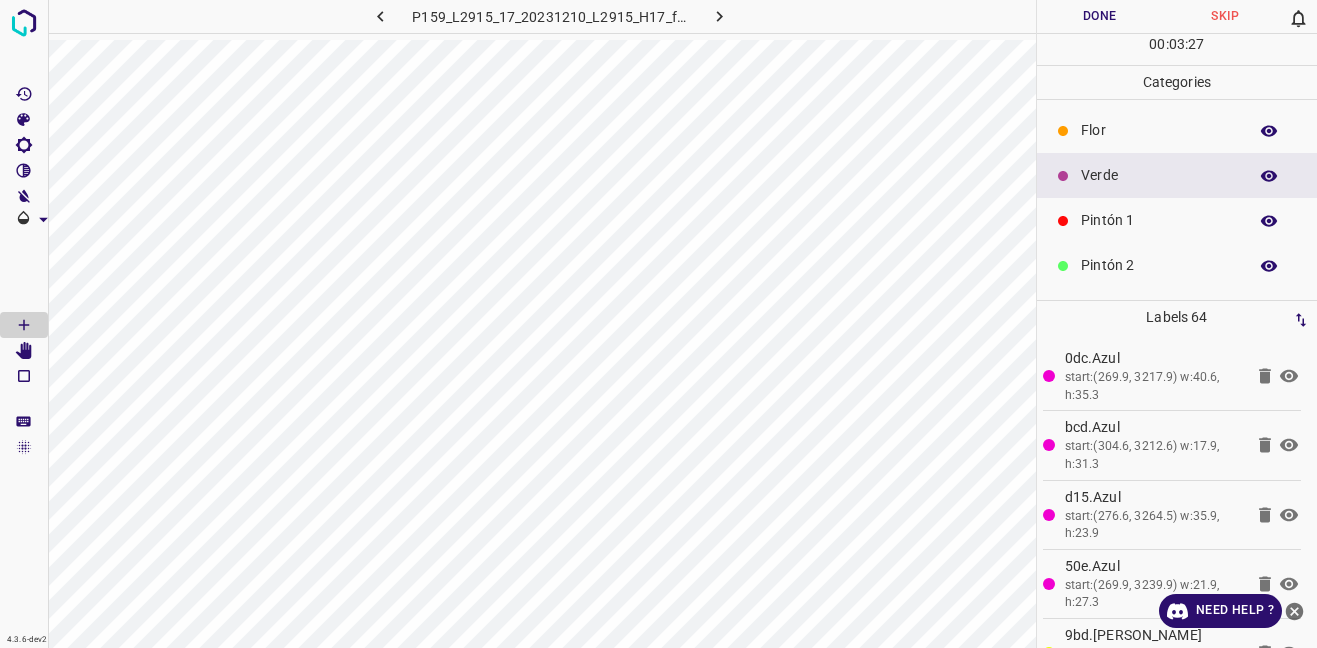 click on "Flor" at bounding box center (1159, 130) 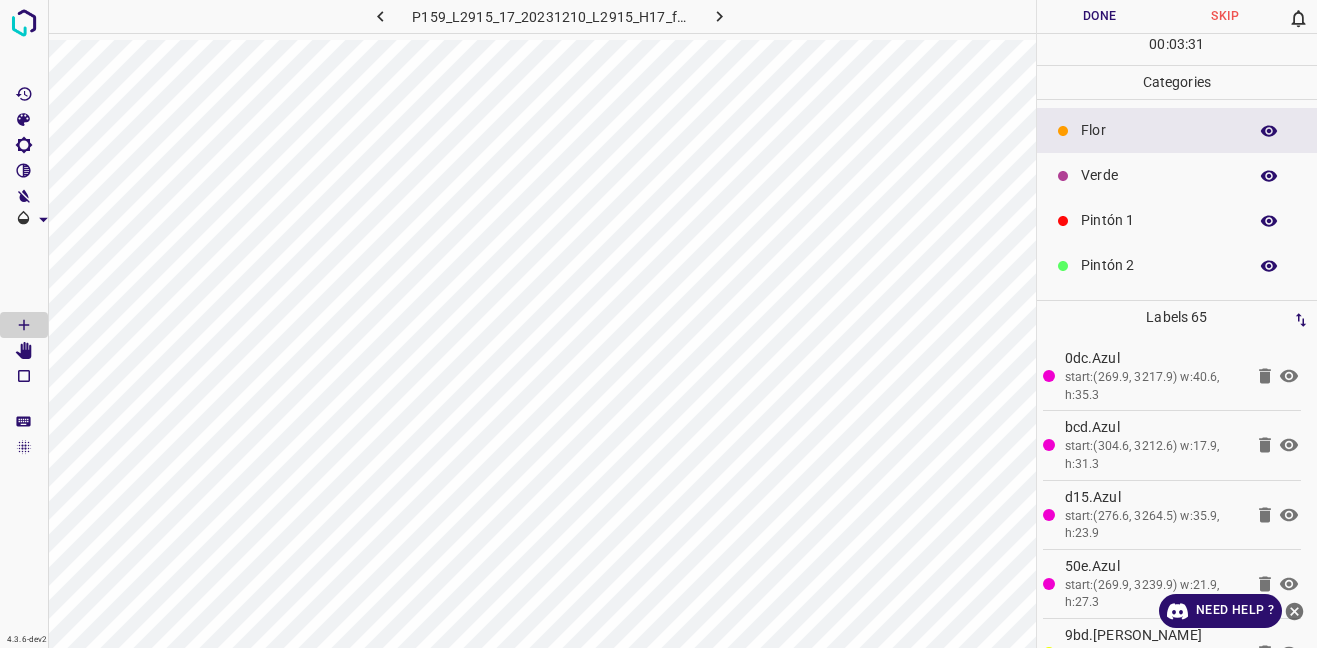 click on "Verde" at bounding box center (1177, 175) 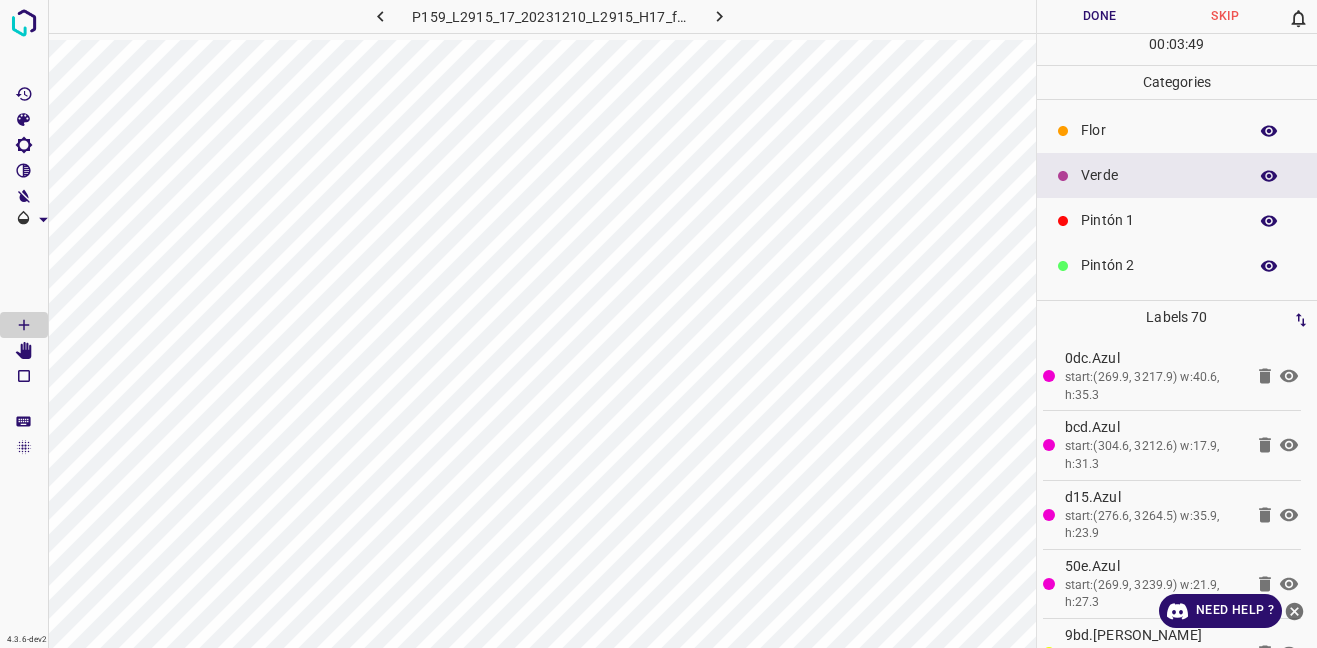 scroll, scrollTop: 176, scrollLeft: 0, axis: vertical 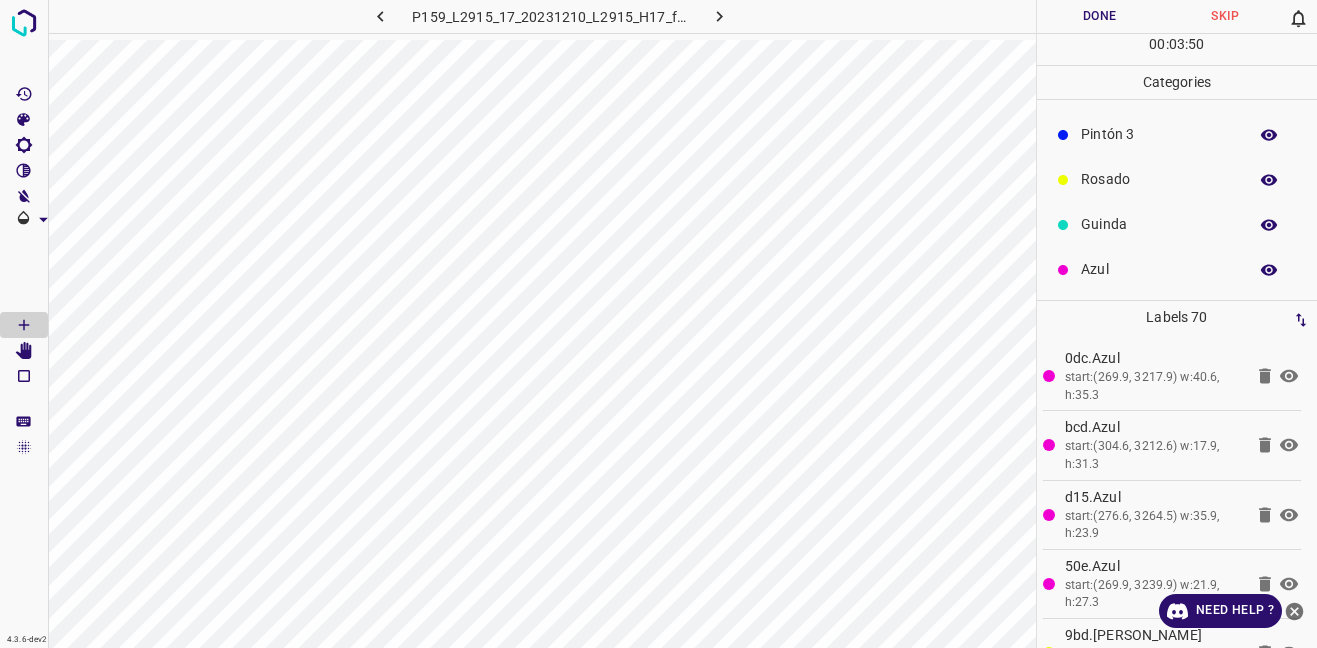 click on "Guinda" at bounding box center [1159, 224] 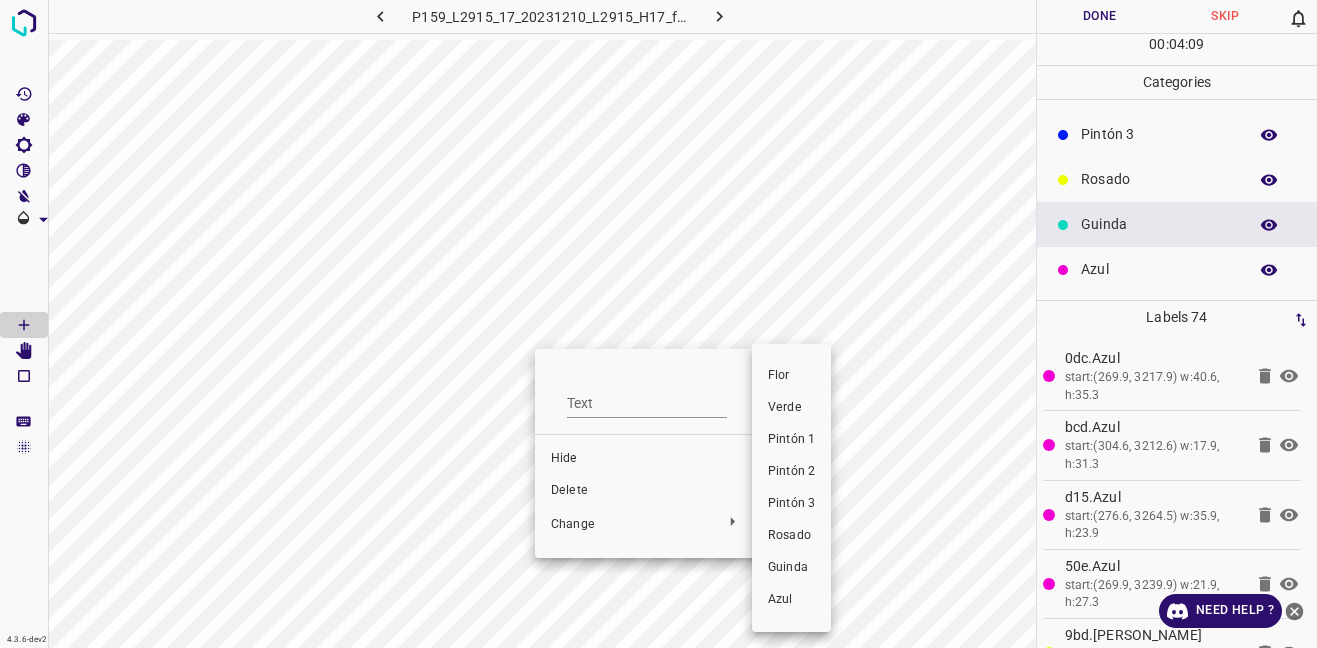 click on "Verde" at bounding box center [791, 408] 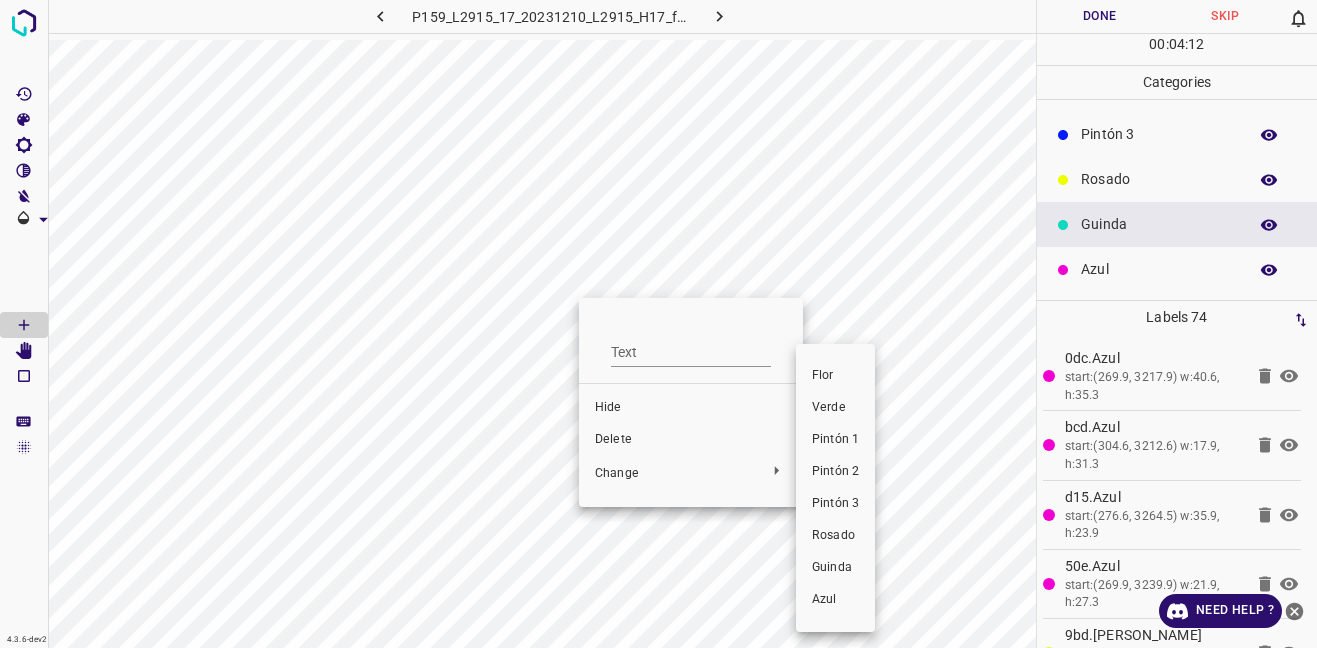 click on "Verde" at bounding box center (835, 408) 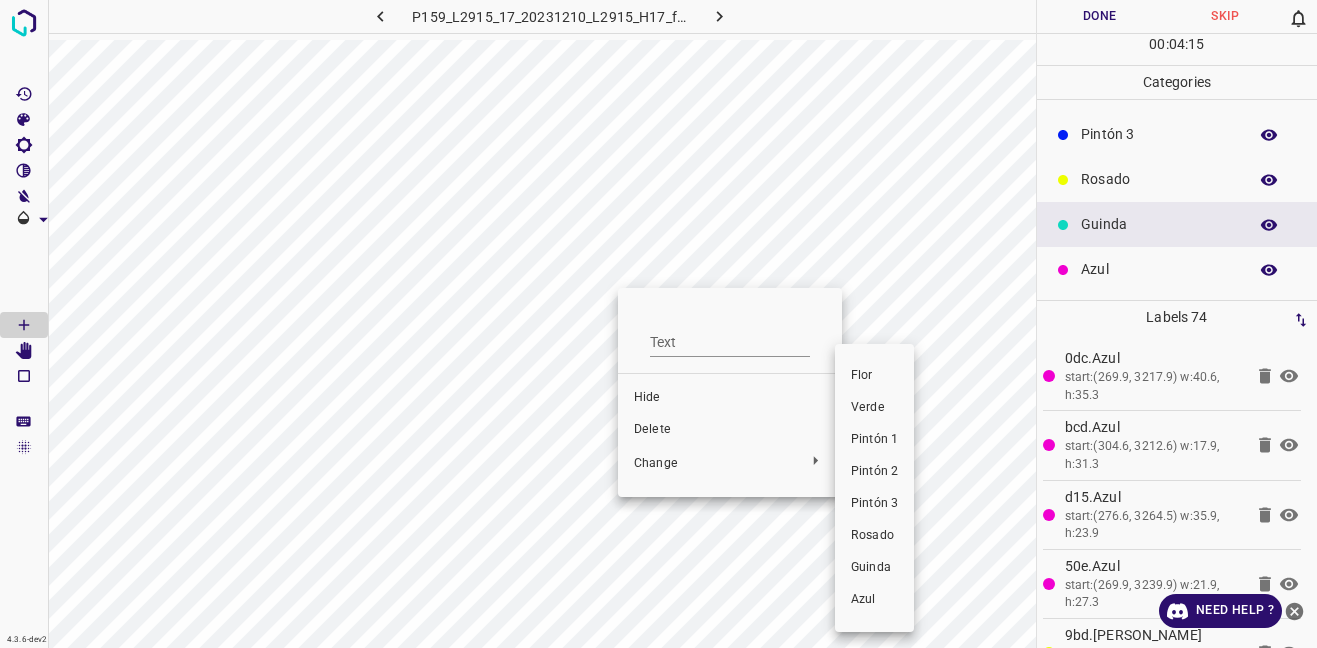 click on "Verde" at bounding box center (874, 408) 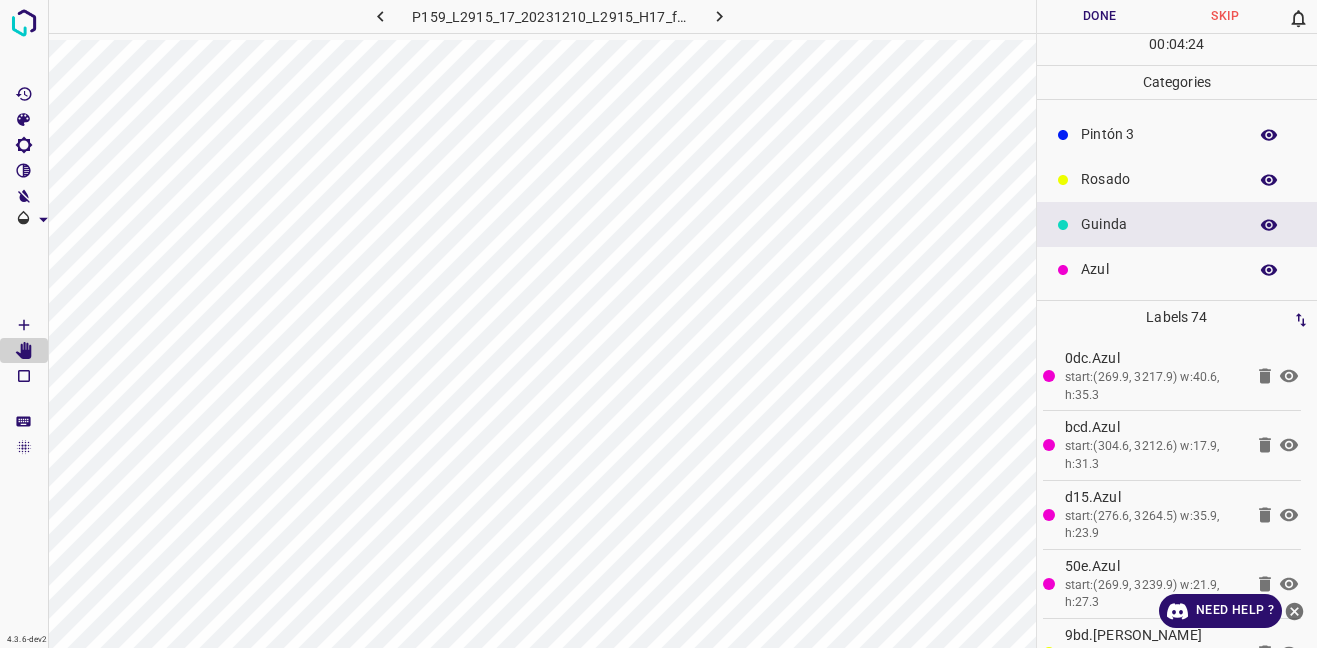 scroll, scrollTop: 0, scrollLeft: 0, axis: both 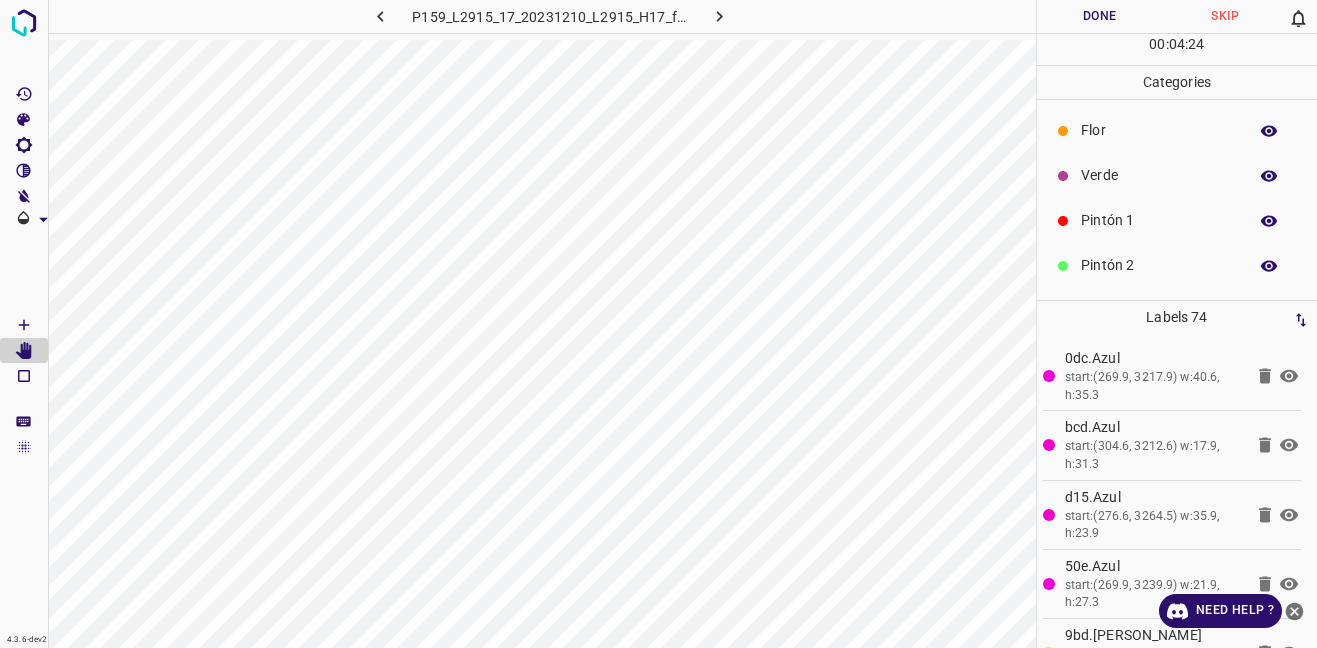 click on "Verde" at bounding box center (1177, 175) 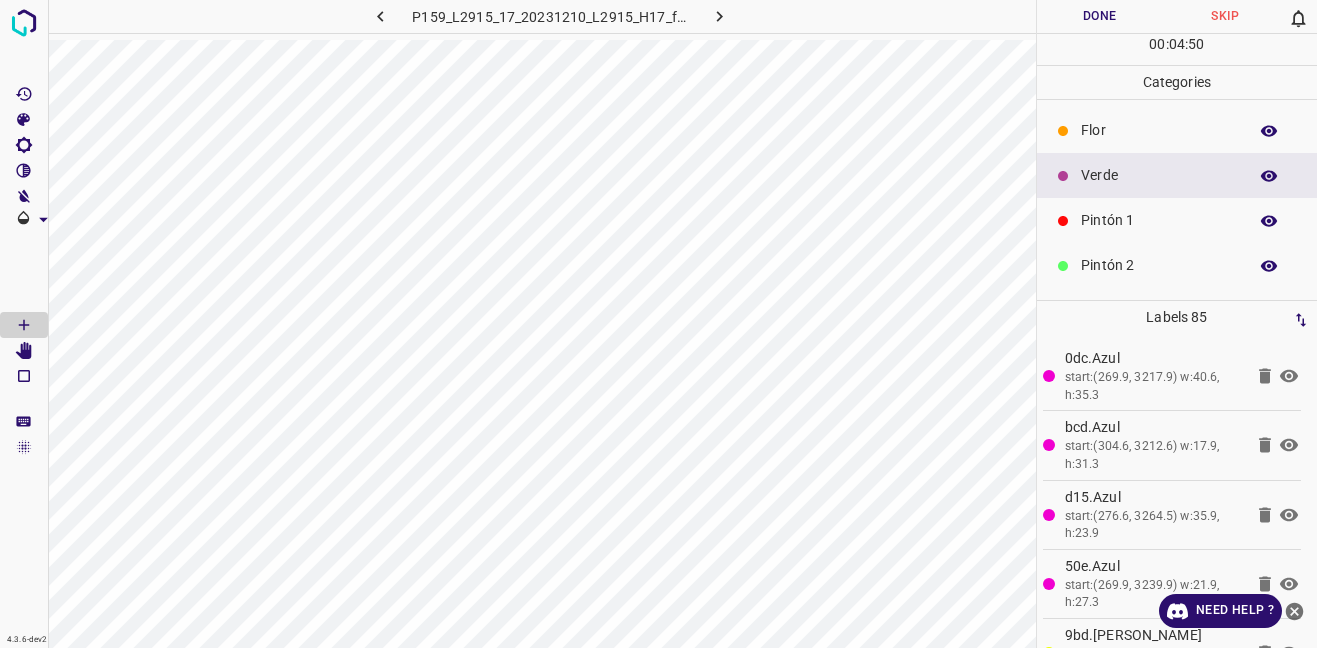 scroll, scrollTop: 176, scrollLeft: 0, axis: vertical 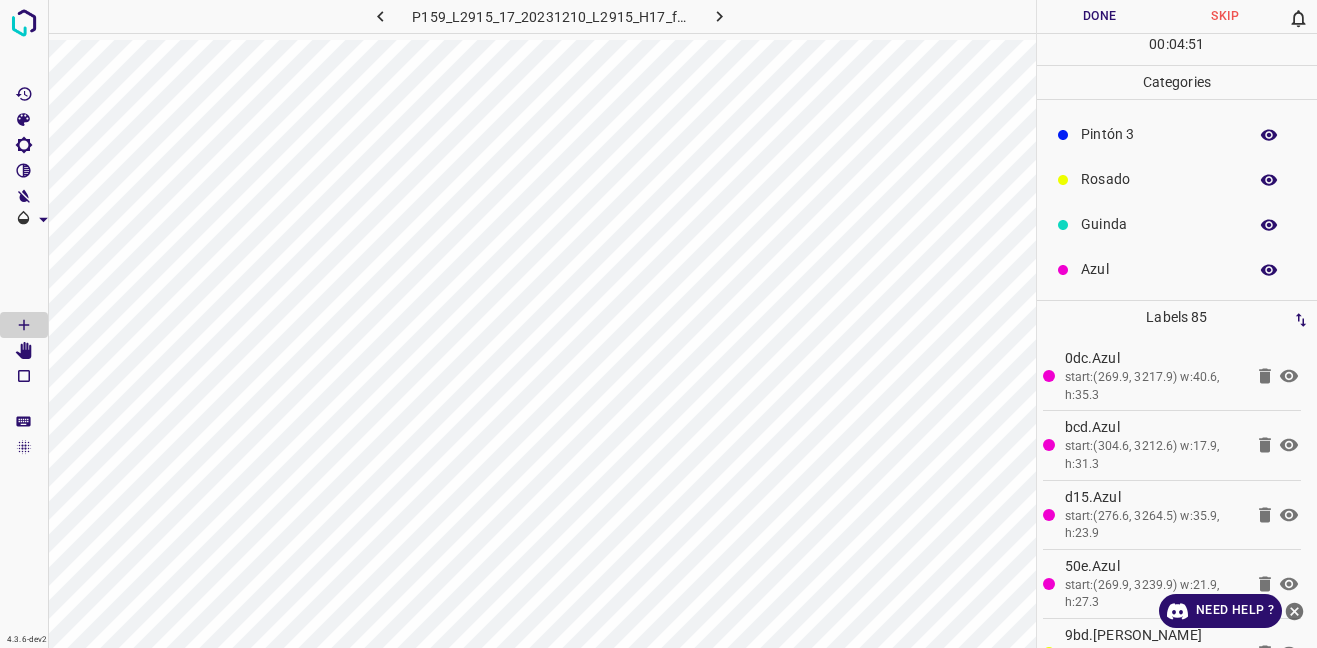 click on "Azul" at bounding box center (1159, 269) 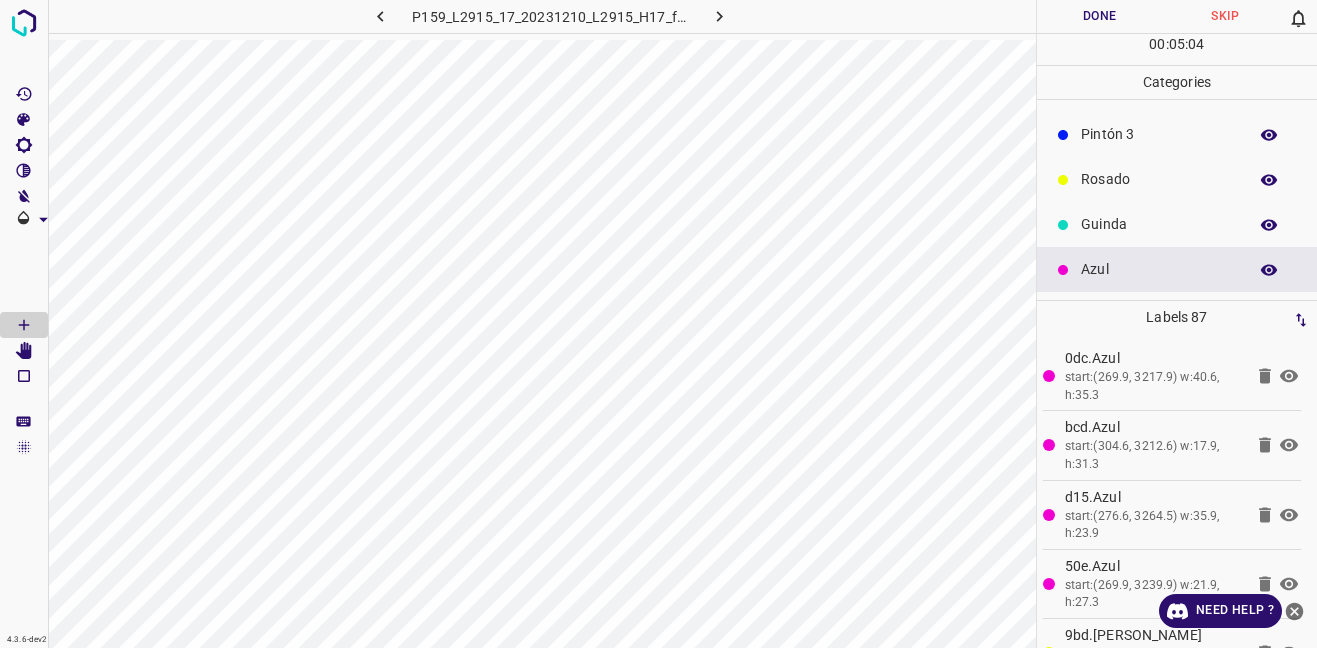 scroll, scrollTop: 0, scrollLeft: 0, axis: both 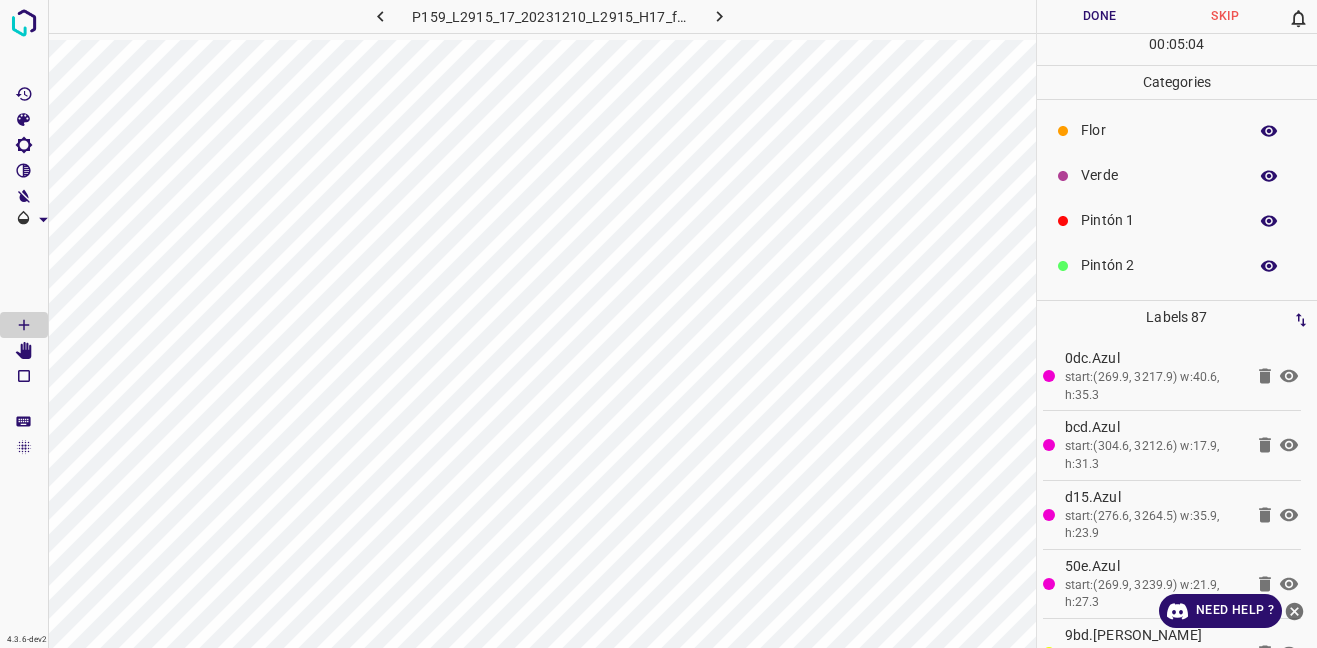 click on "Verde" at bounding box center (1159, 175) 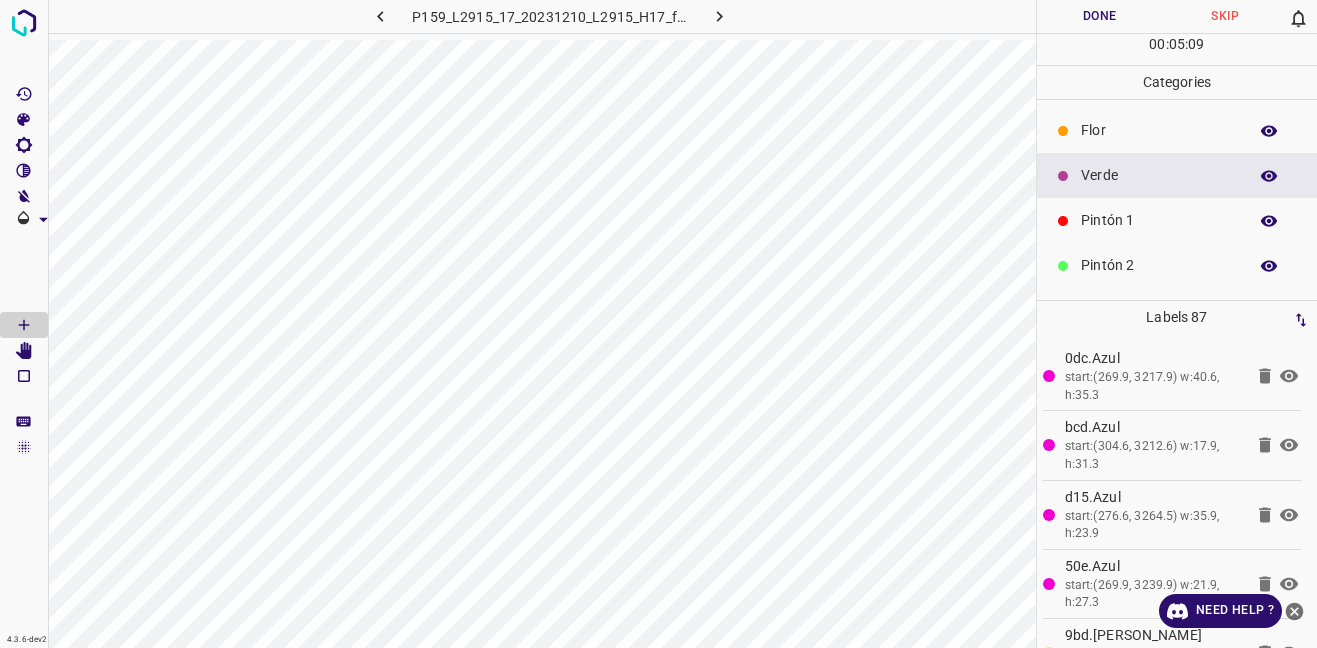 click on "Flor" at bounding box center [1159, 130] 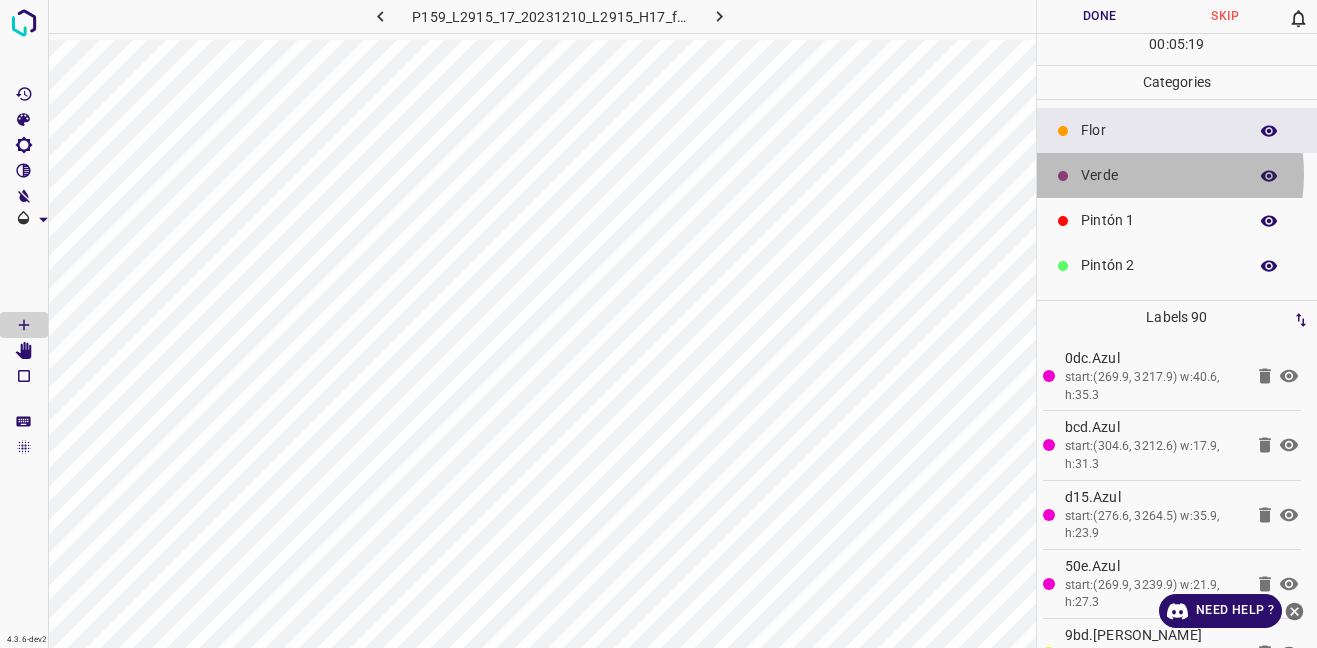 click on "Verde" at bounding box center [1159, 175] 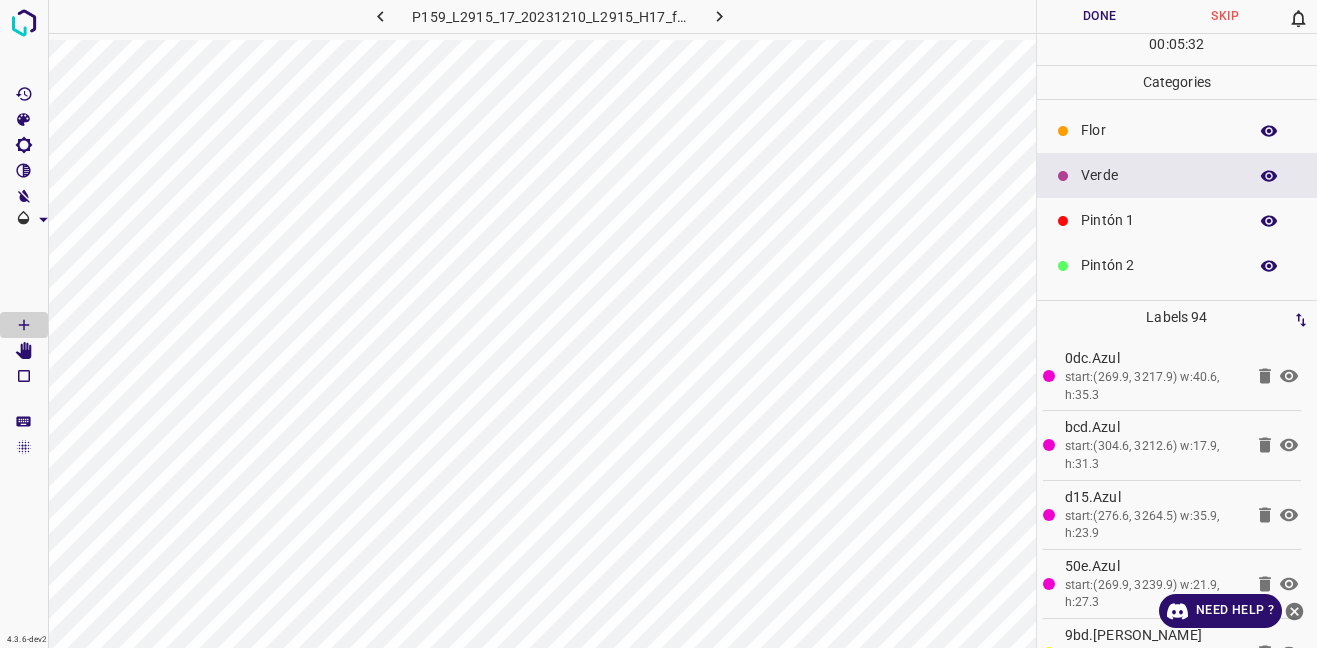 click on "Flor" at bounding box center [1177, 130] 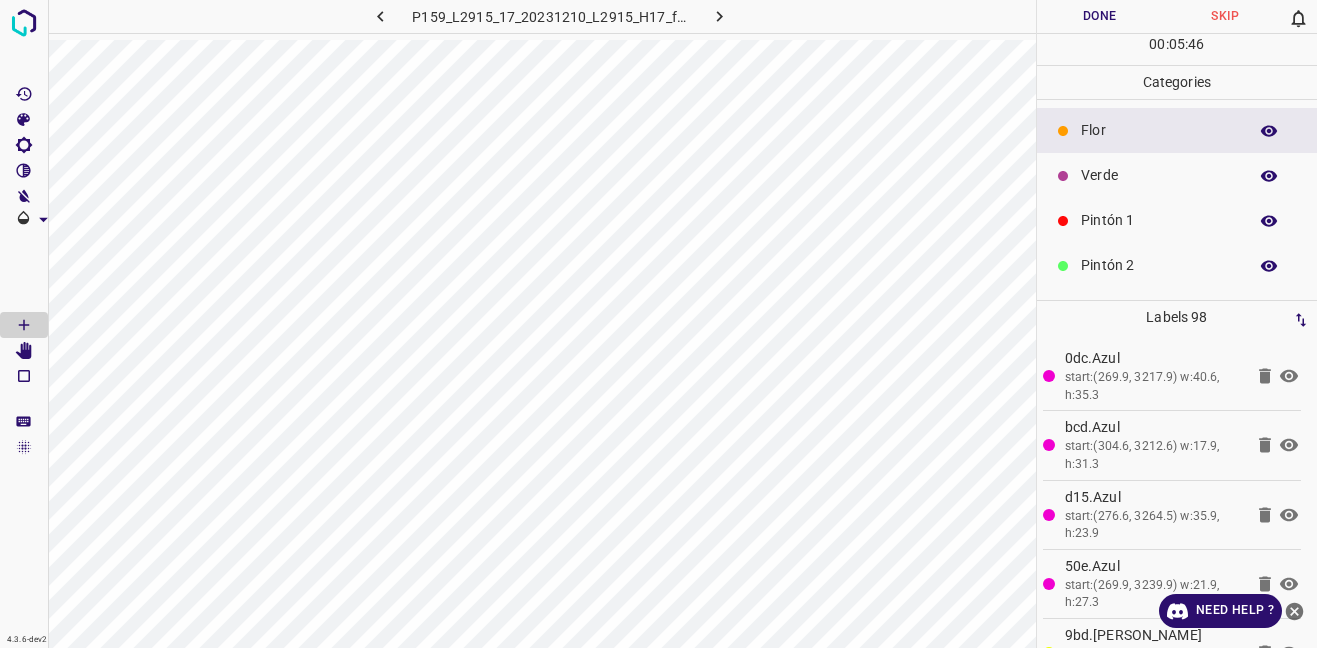 click on "Verde" at bounding box center [1159, 175] 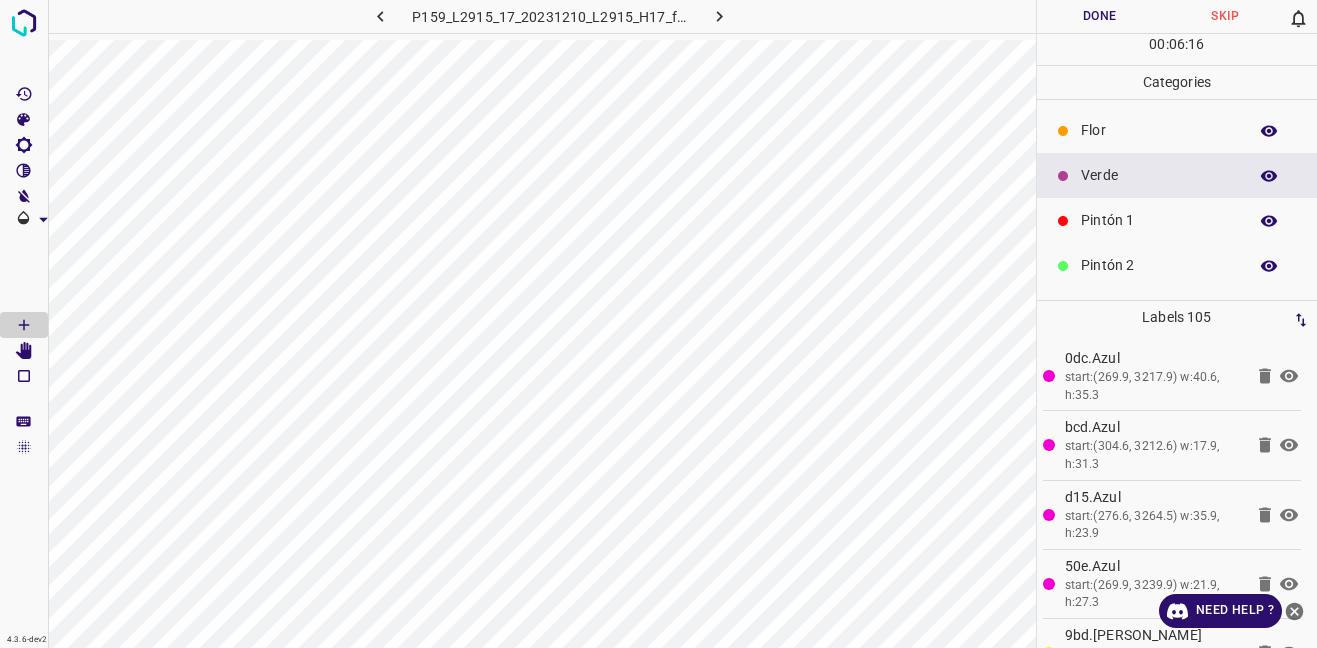 scroll, scrollTop: 176, scrollLeft: 0, axis: vertical 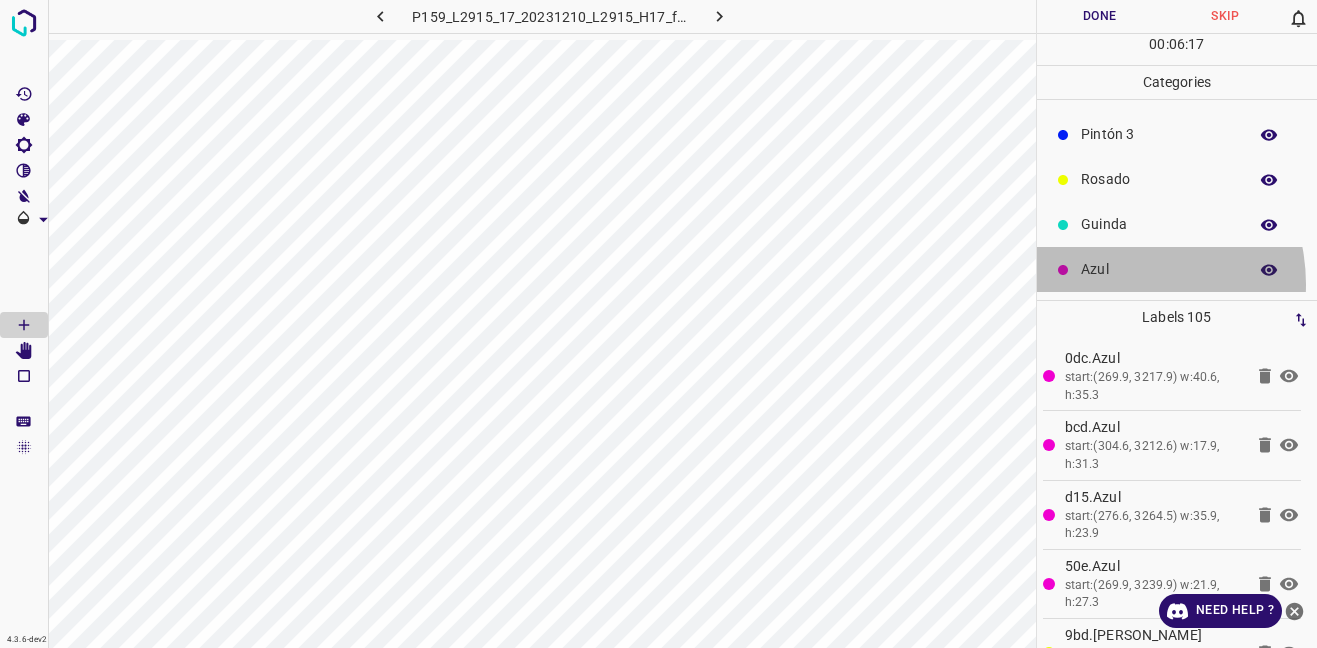 click on "Azul" at bounding box center [1177, 269] 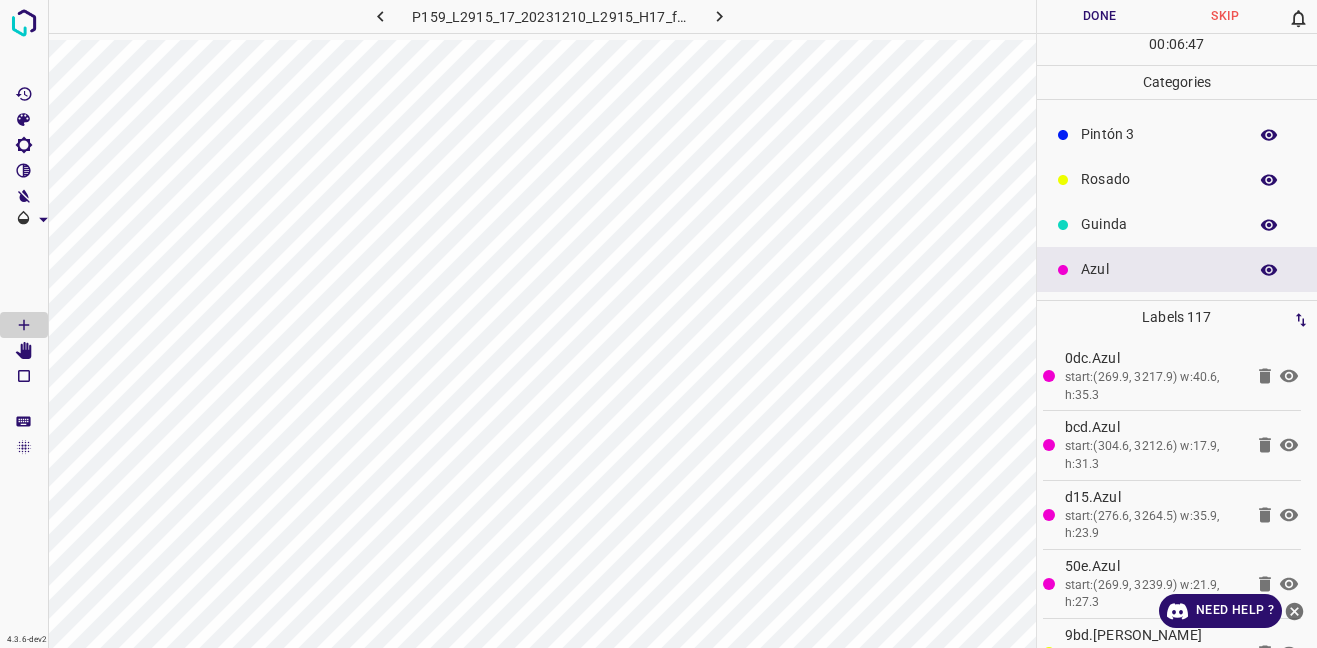 scroll, scrollTop: 0, scrollLeft: 0, axis: both 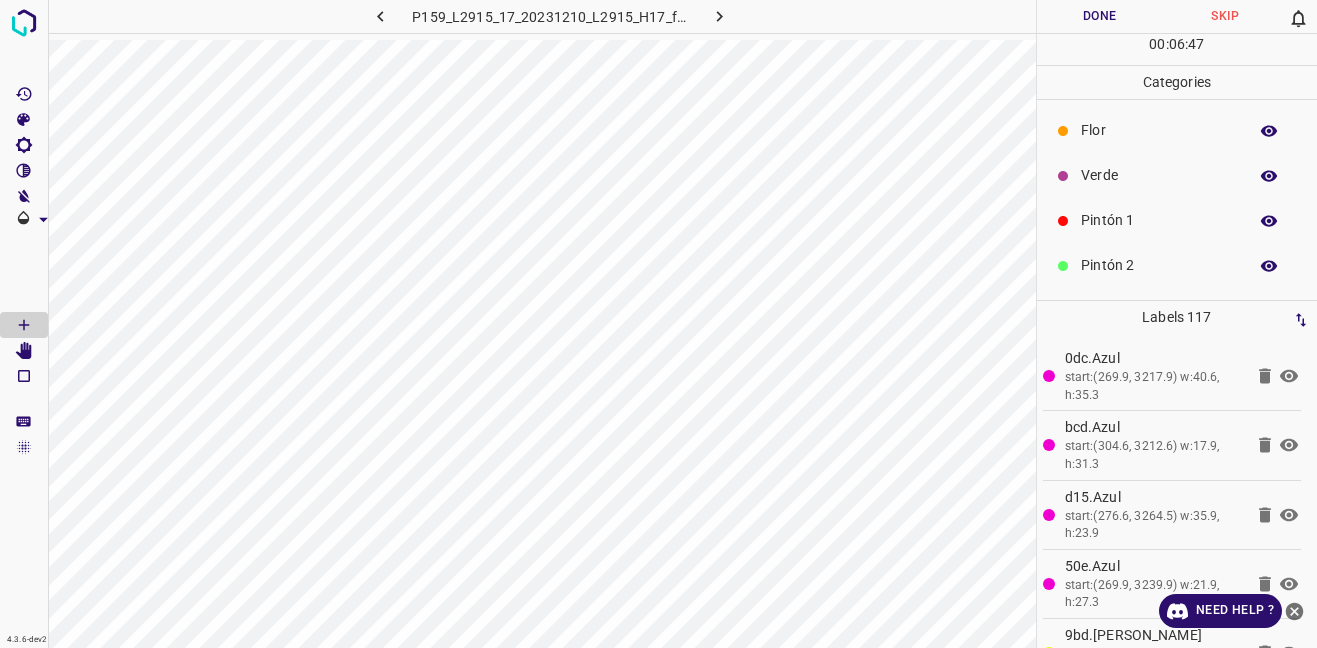 click on "Verde" at bounding box center [1177, 175] 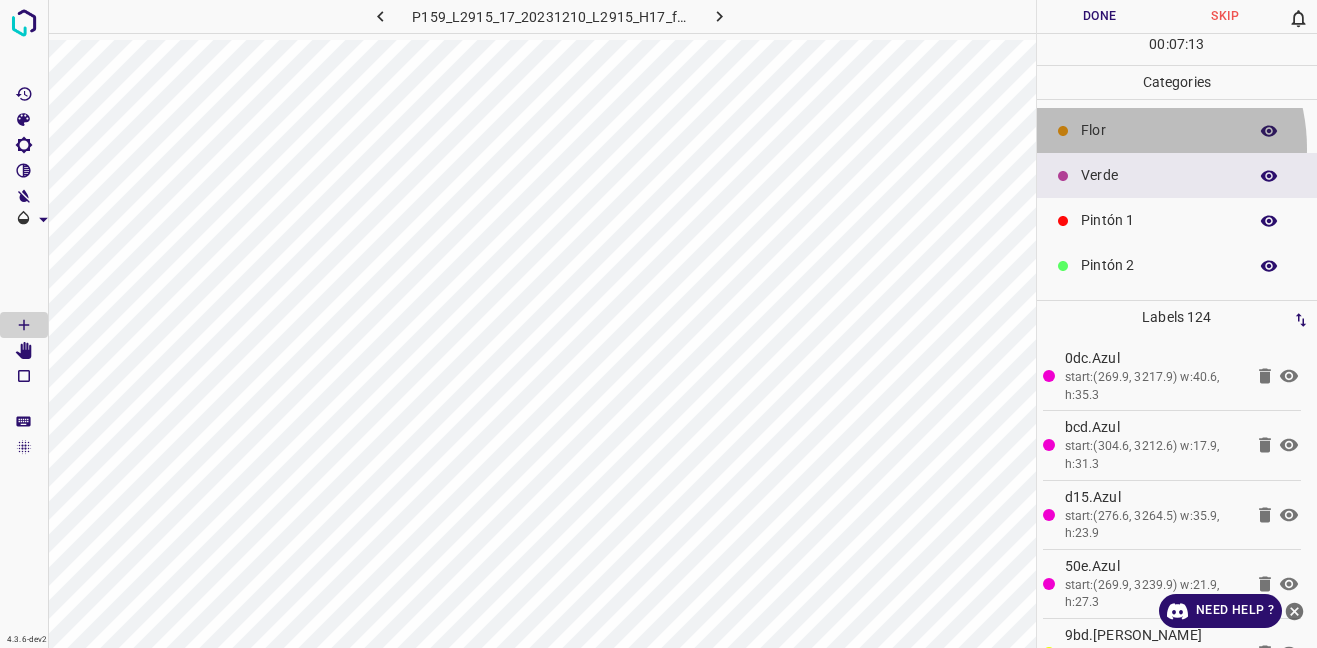 click on "Flor" at bounding box center (1177, 130) 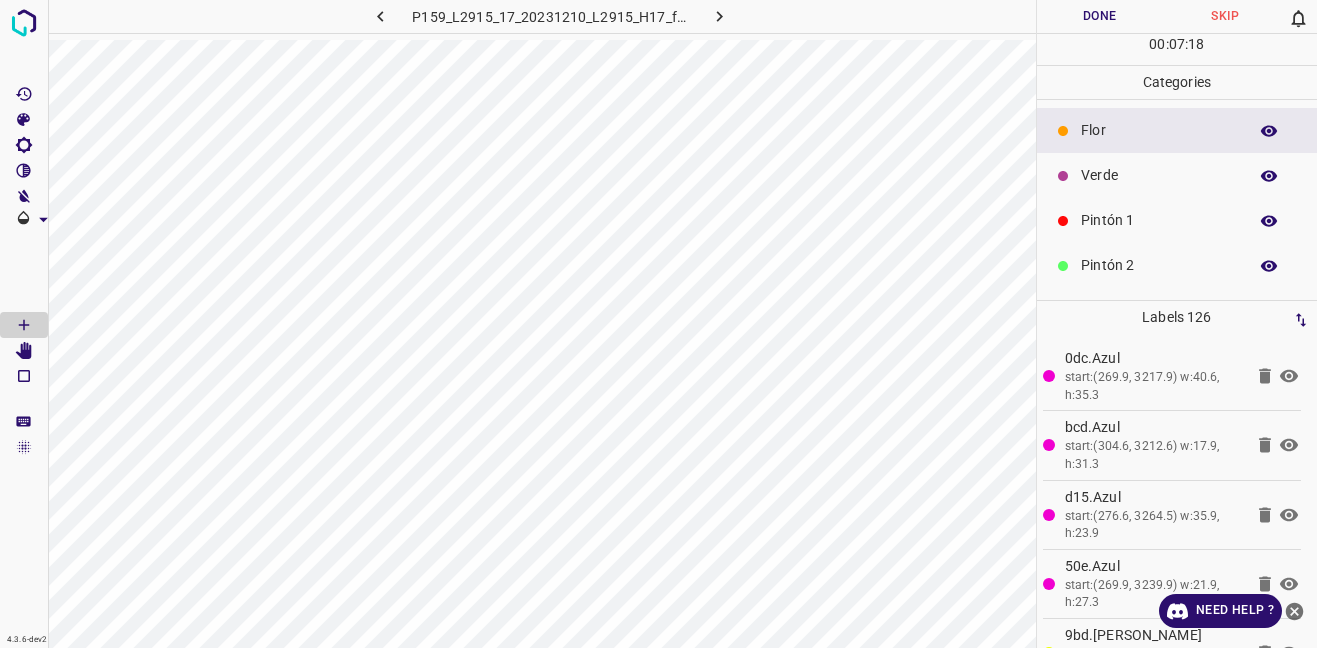 click 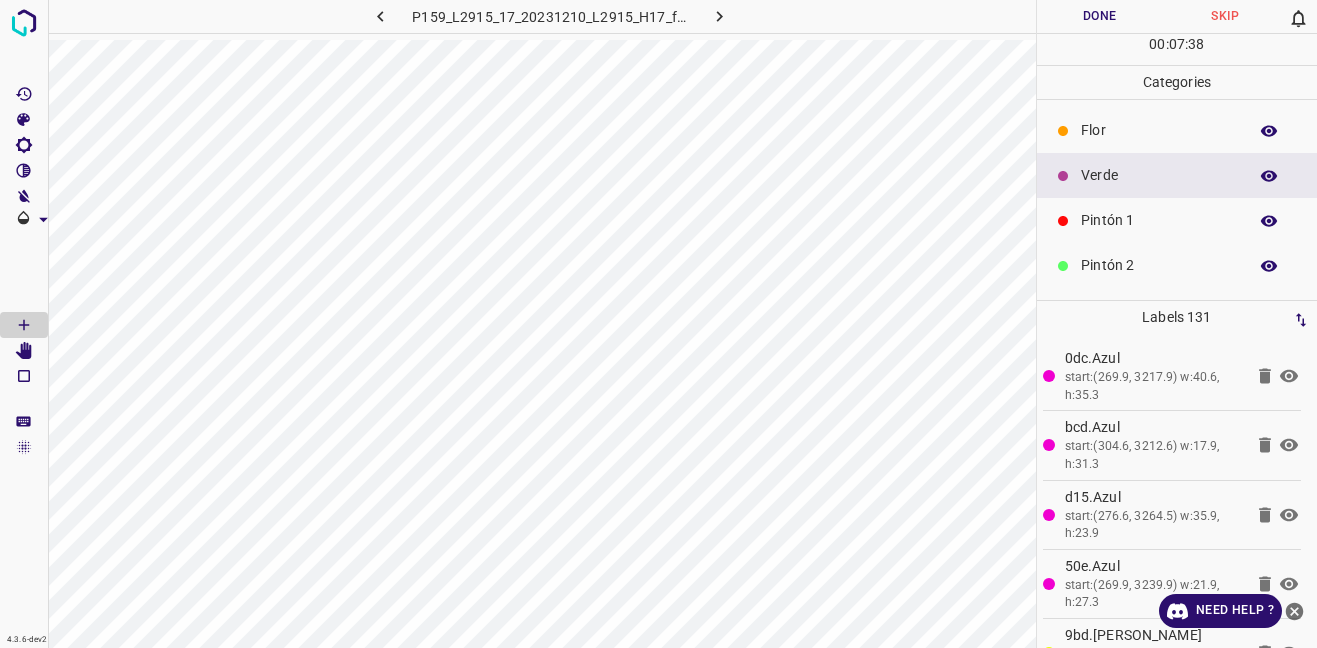 click on "Flor" at bounding box center (1177, 130) 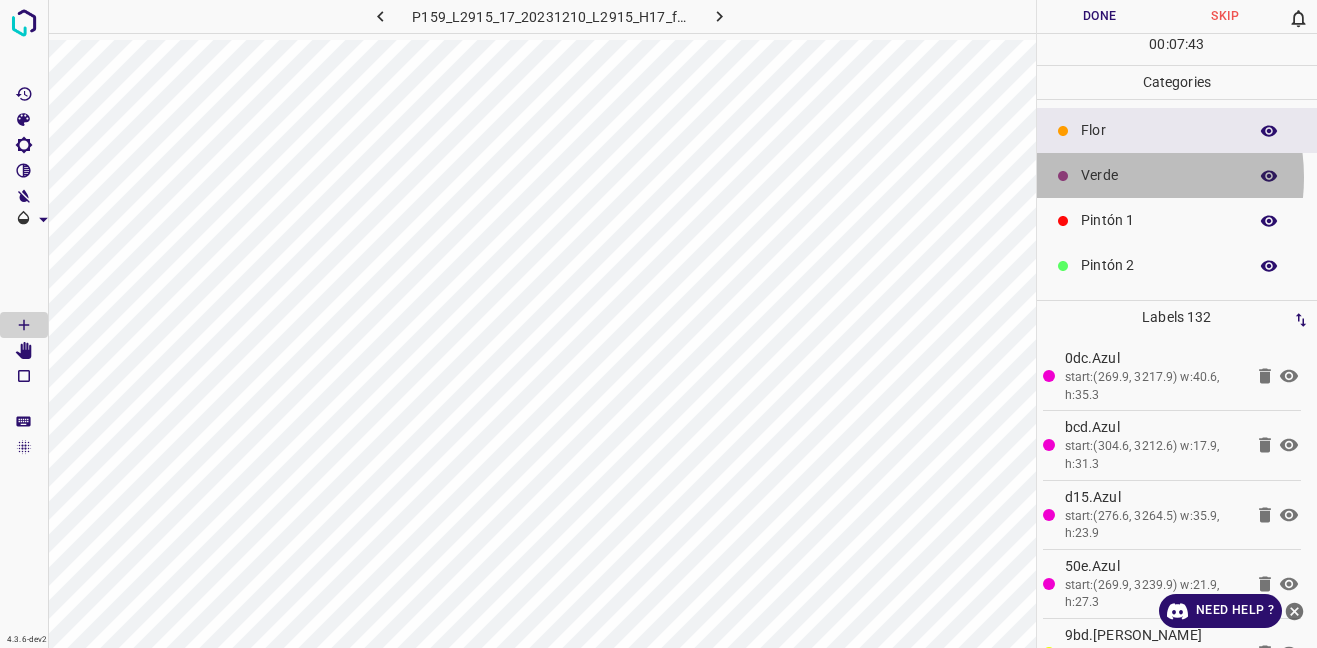 click on "Verde" at bounding box center (1159, 175) 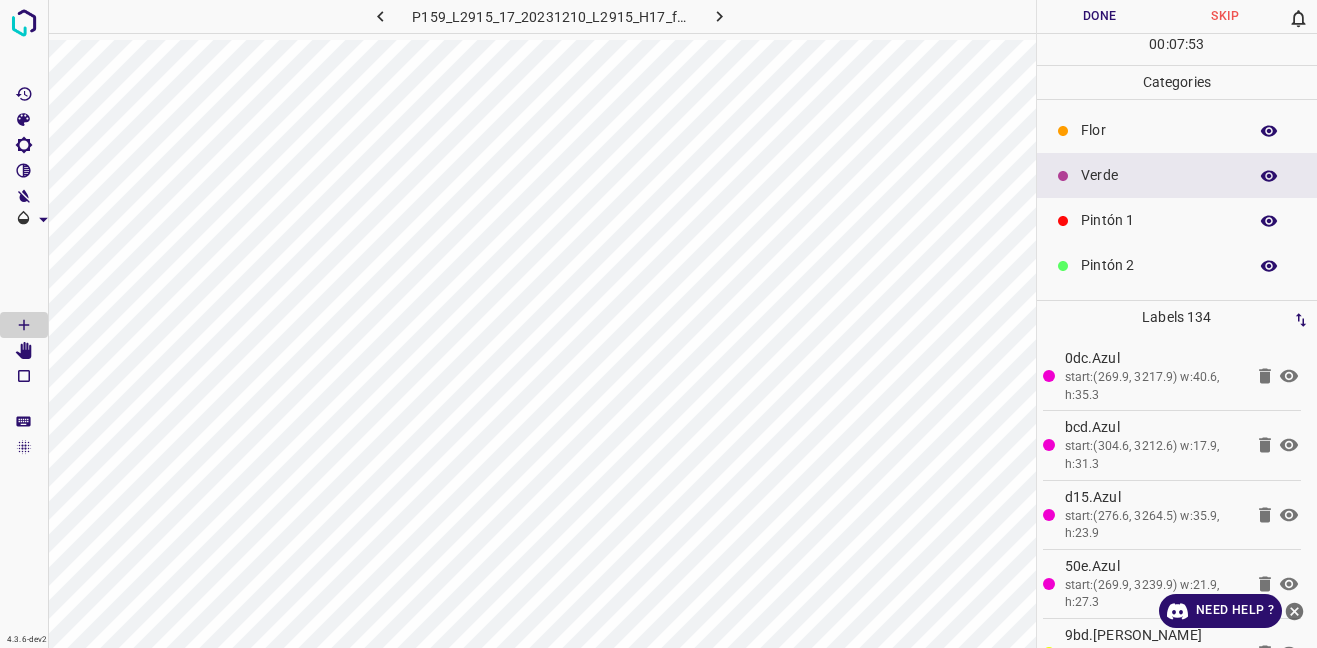 scroll, scrollTop: 176, scrollLeft: 0, axis: vertical 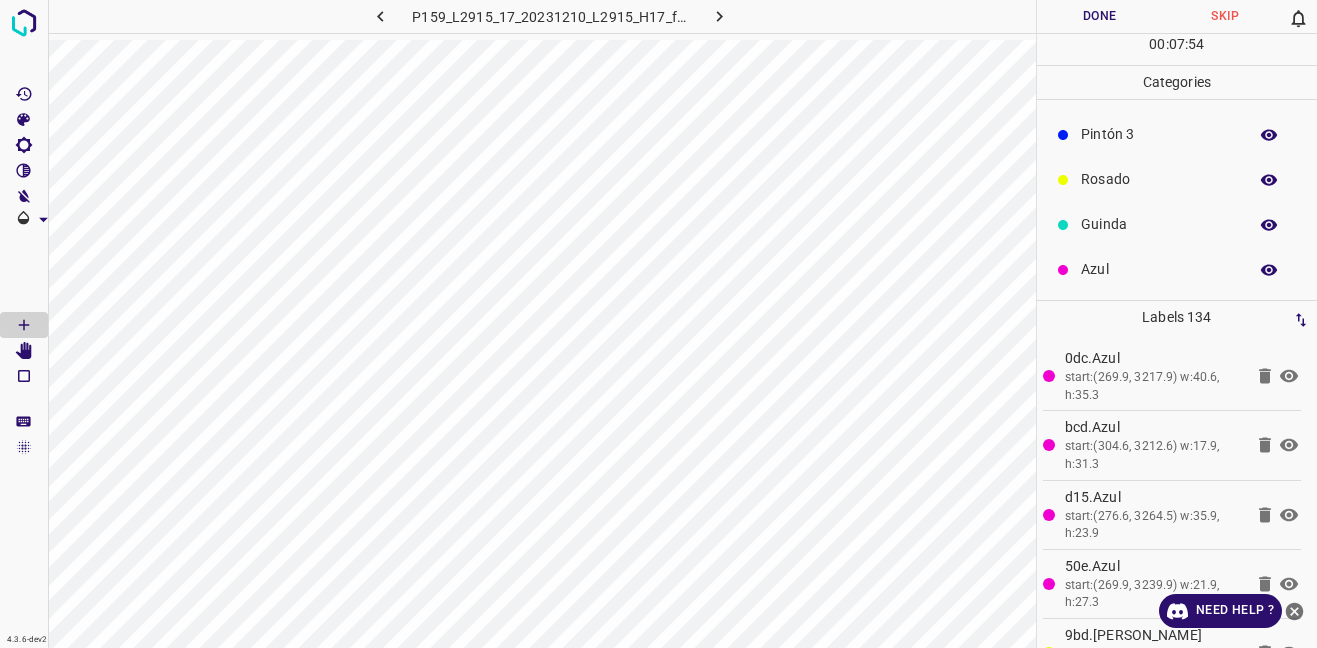 click at bounding box center [1063, 180] 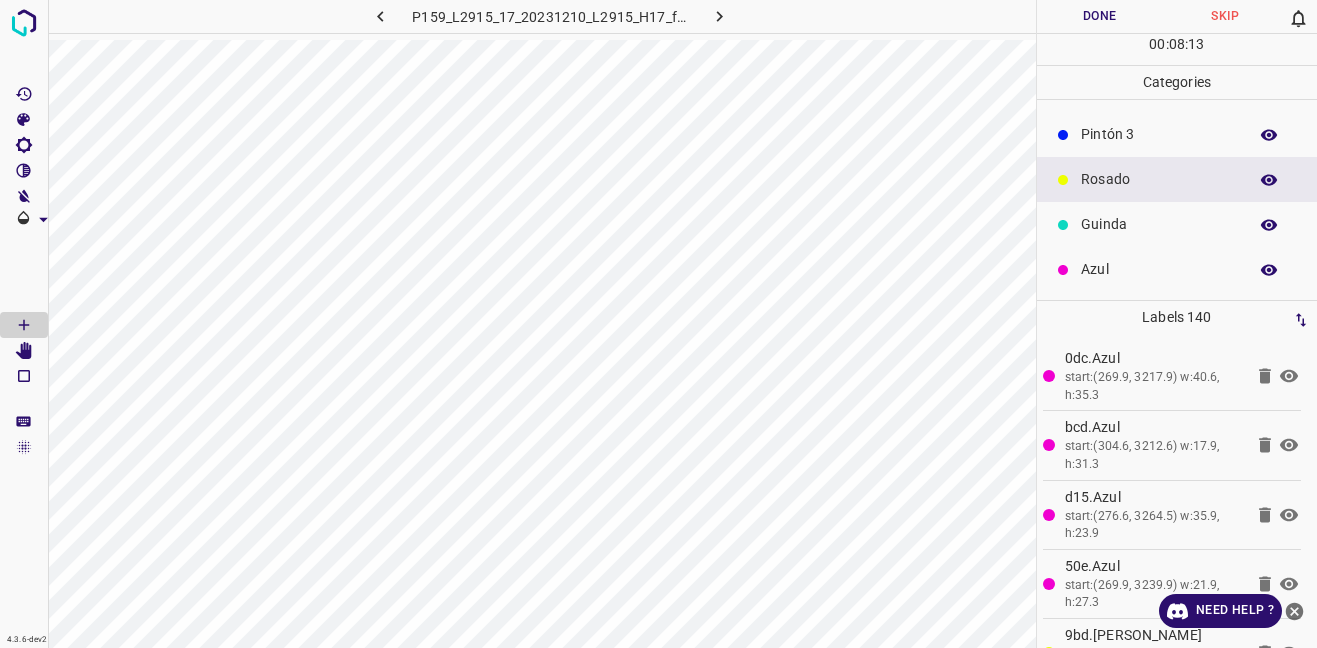 click on "Azul" at bounding box center (1177, 269) 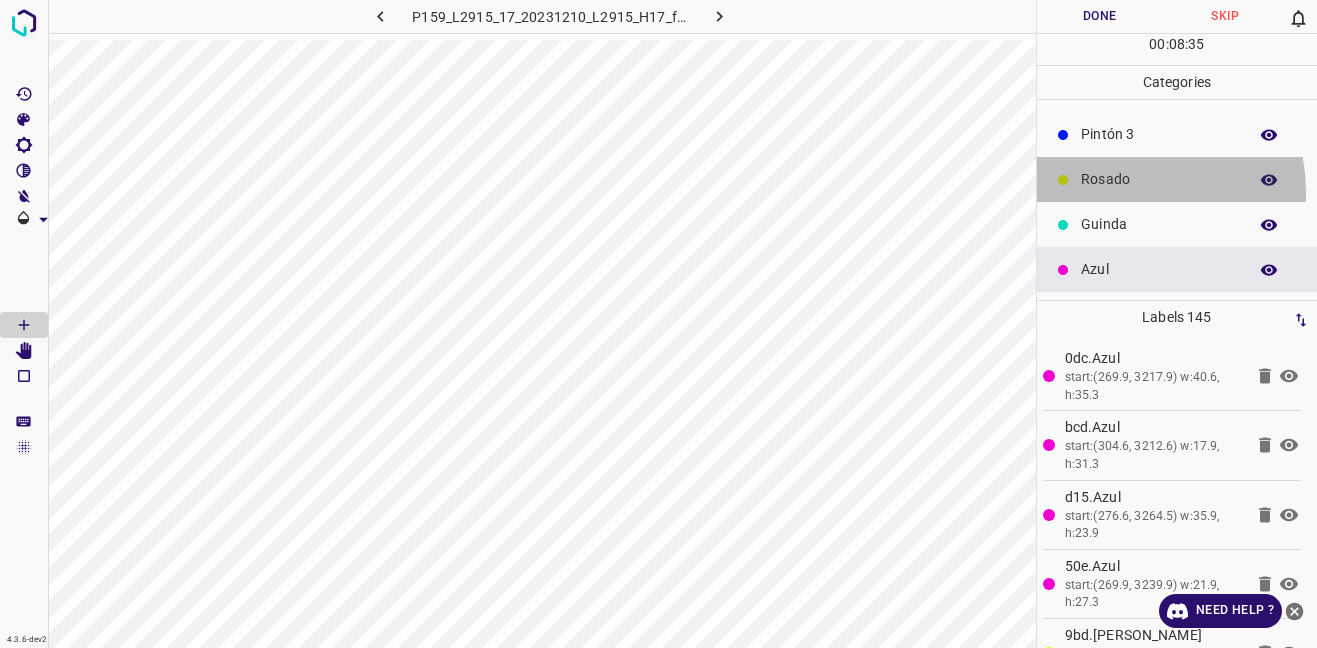 click on "Rosado" at bounding box center (1177, 179) 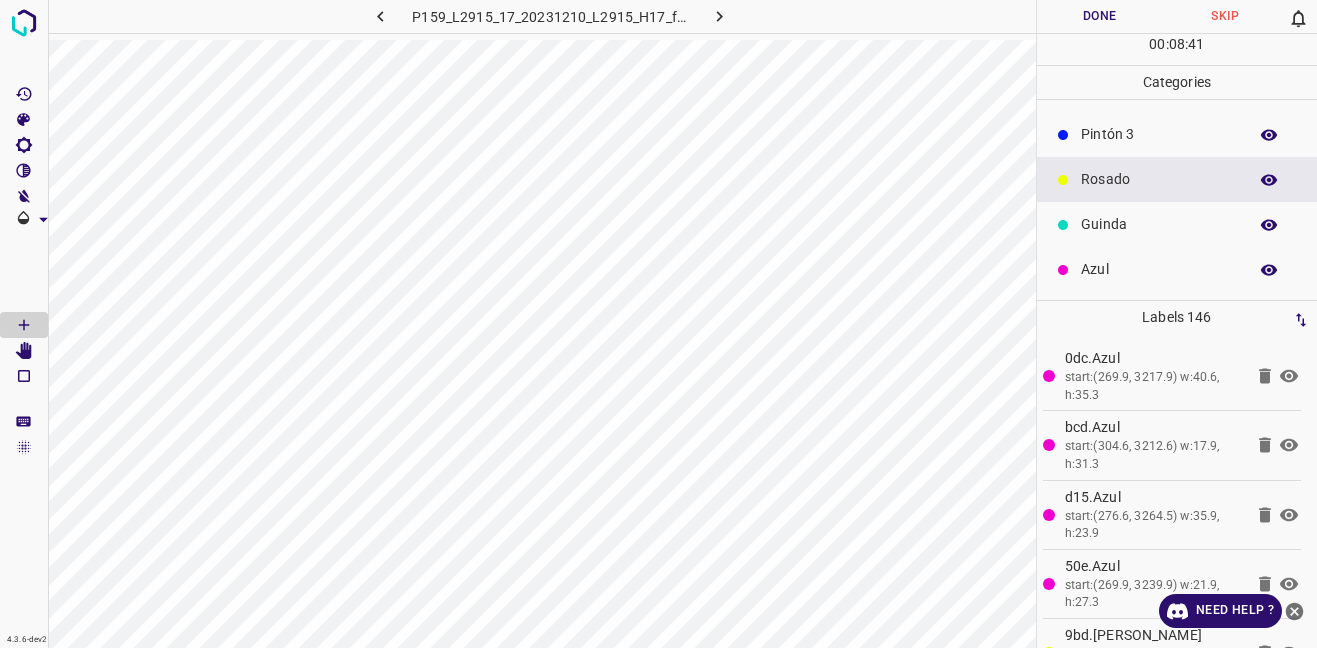 click on "Azul" at bounding box center [1177, 269] 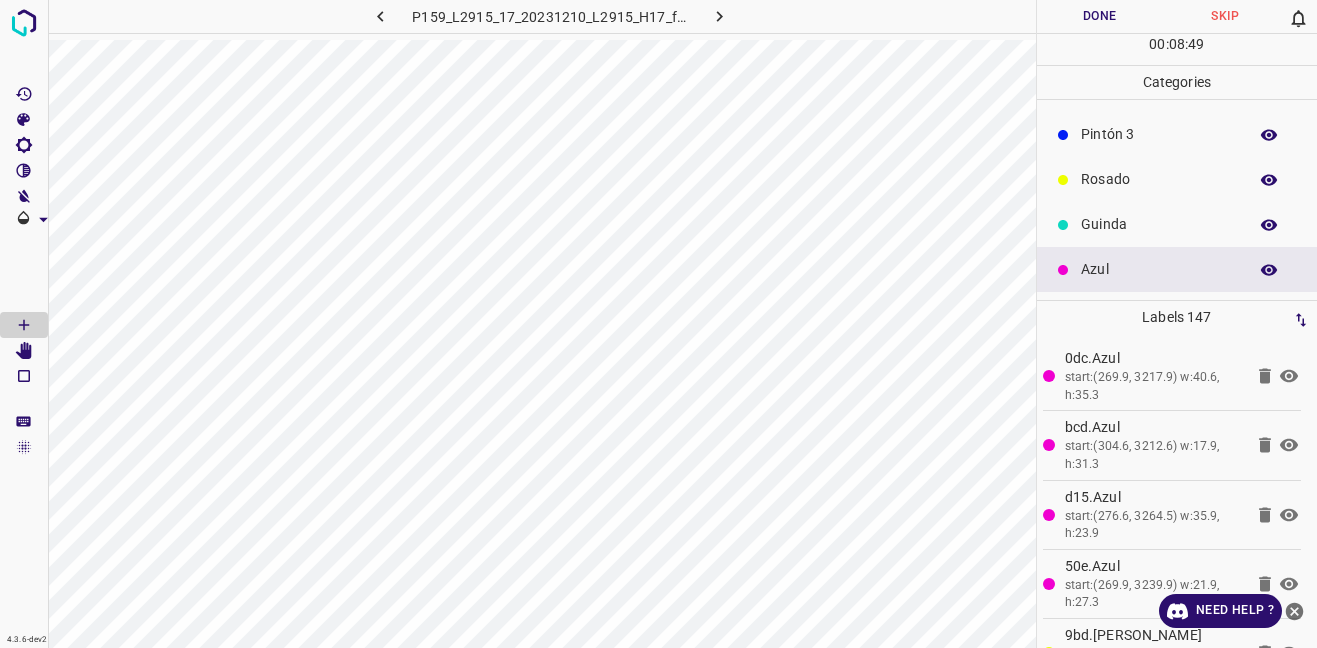 scroll, scrollTop: 0, scrollLeft: 0, axis: both 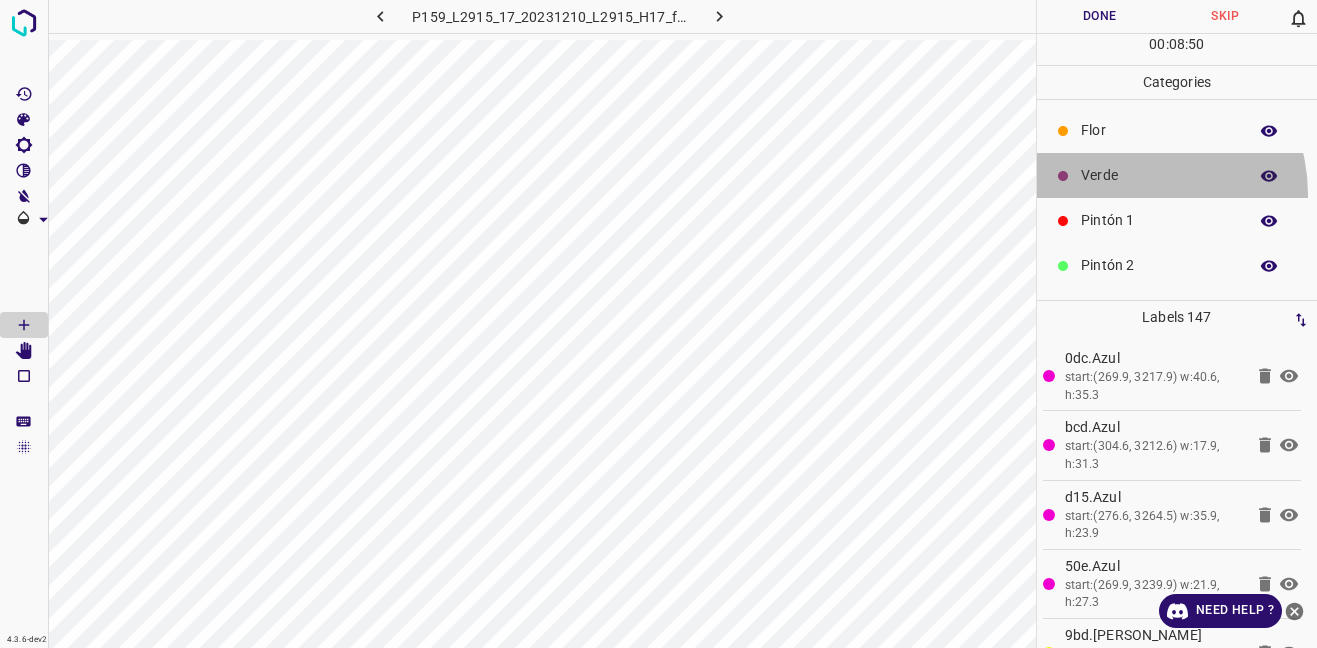 click on "Verde" at bounding box center (1177, 175) 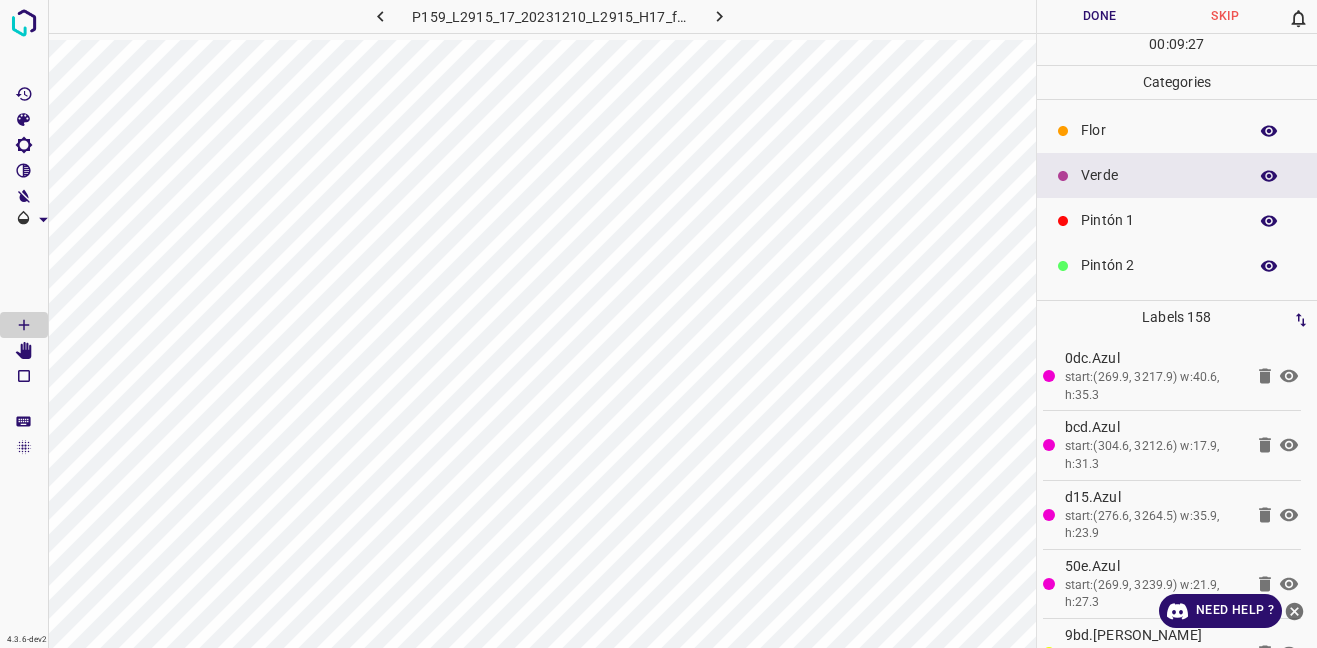 scroll, scrollTop: 176, scrollLeft: 0, axis: vertical 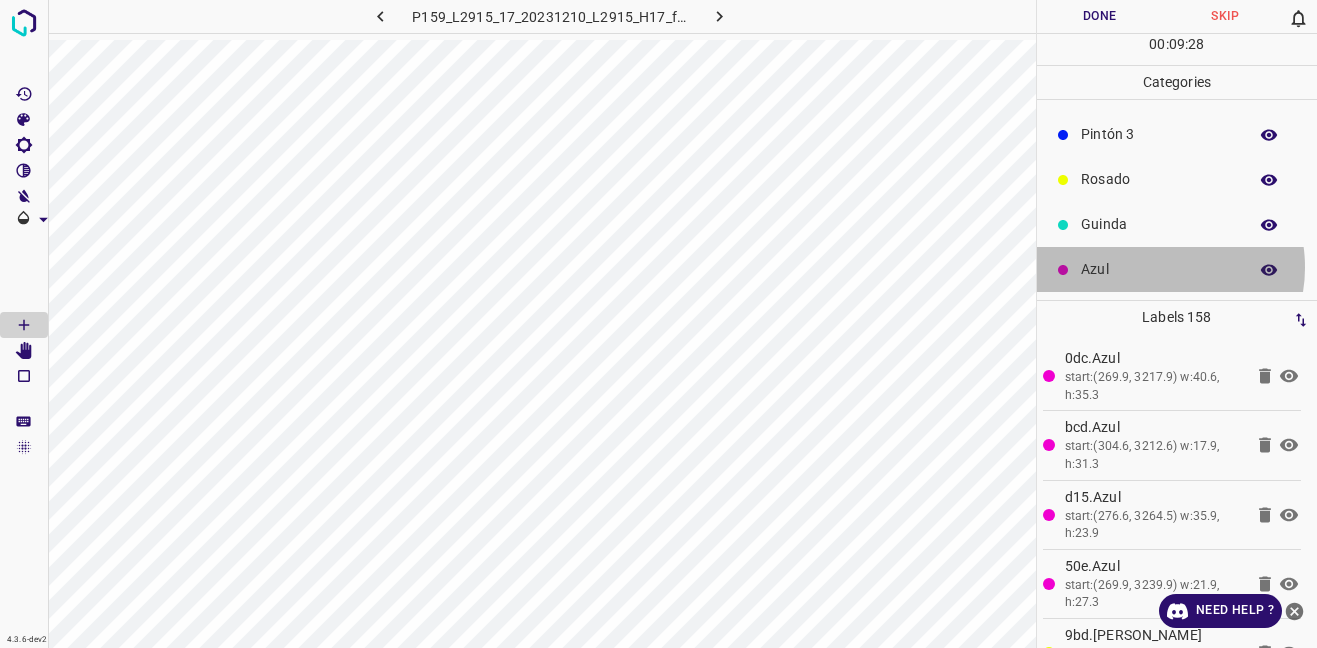 click on "Azul" at bounding box center [1159, 269] 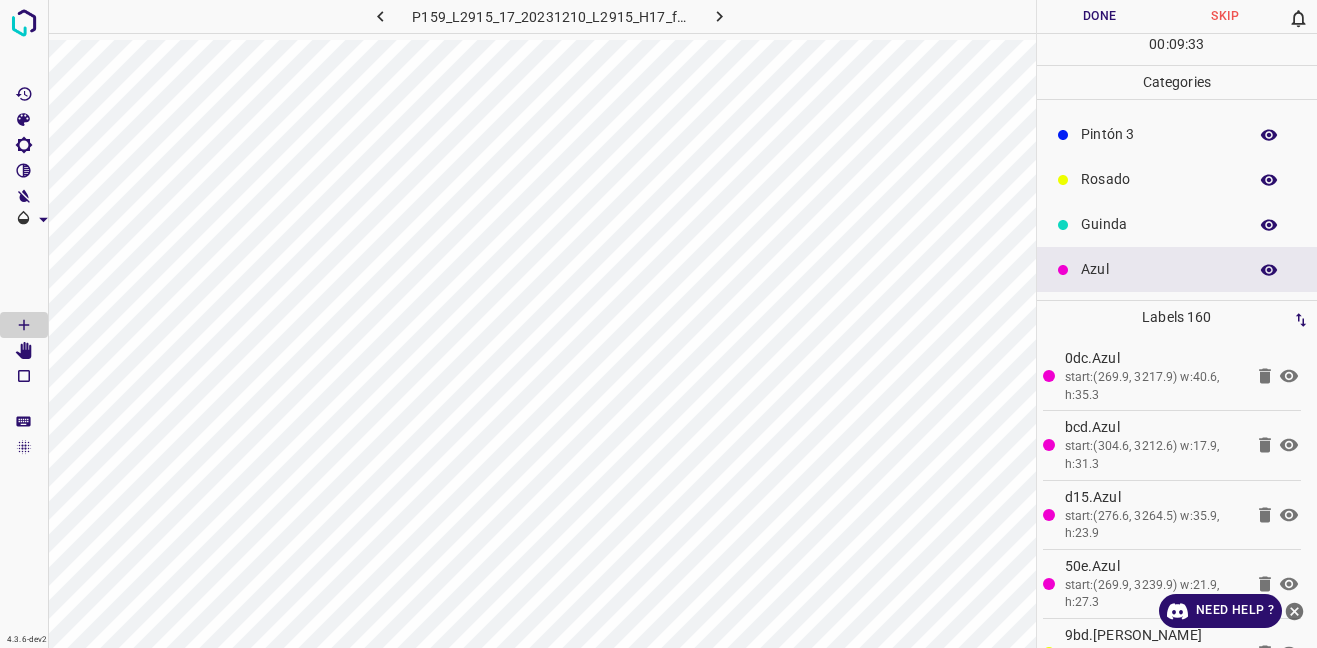 scroll, scrollTop: 0, scrollLeft: 0, axis: both 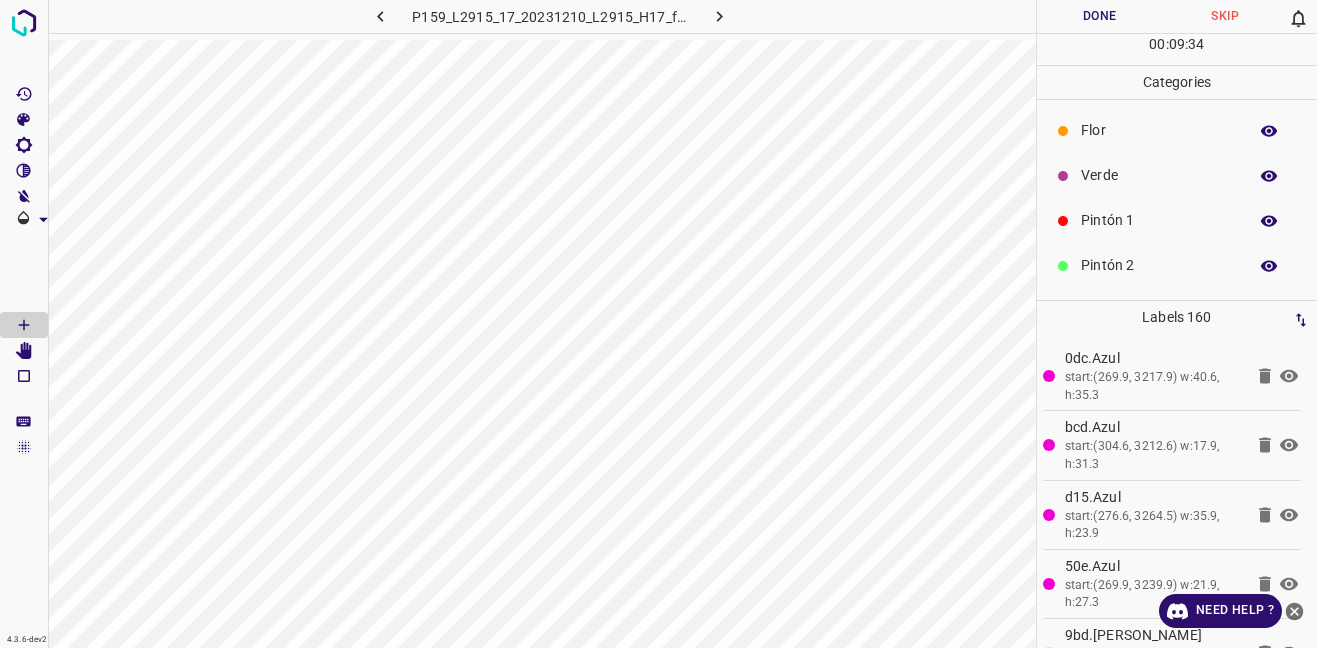 click on "Verde" at bounding box center [1177, 175] 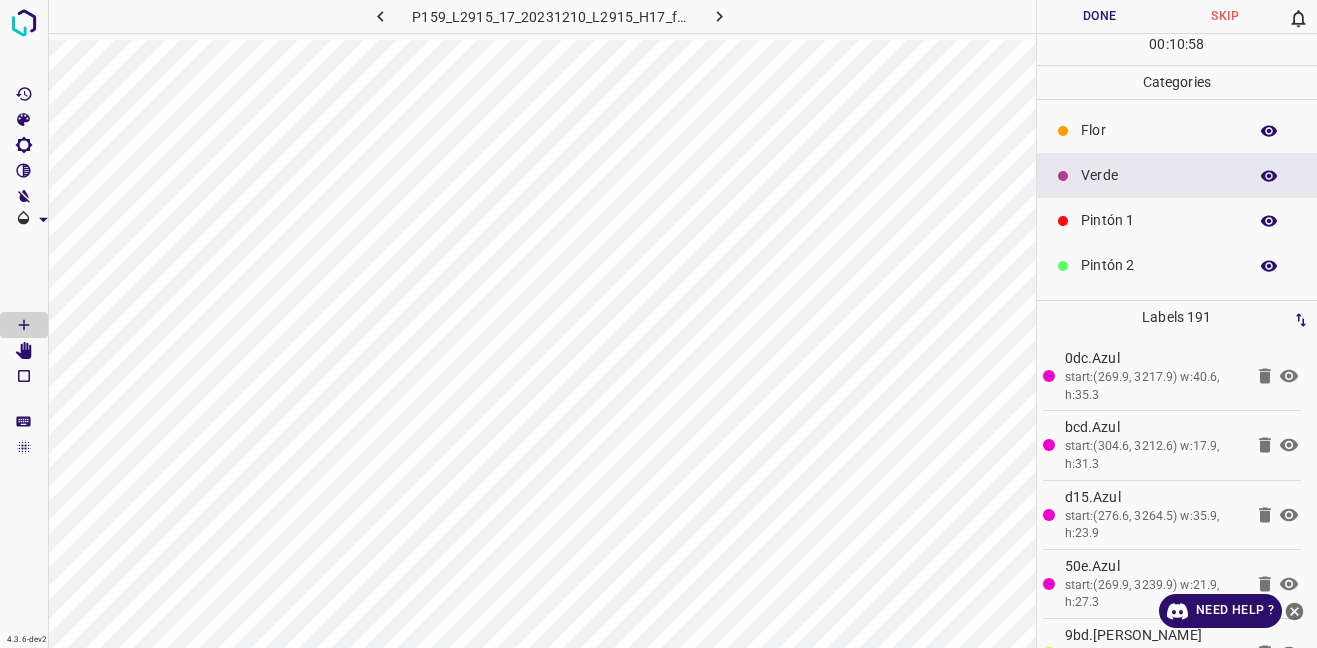 scroll, scrollTop: 176, scrollLeft: 0, axis: vertical 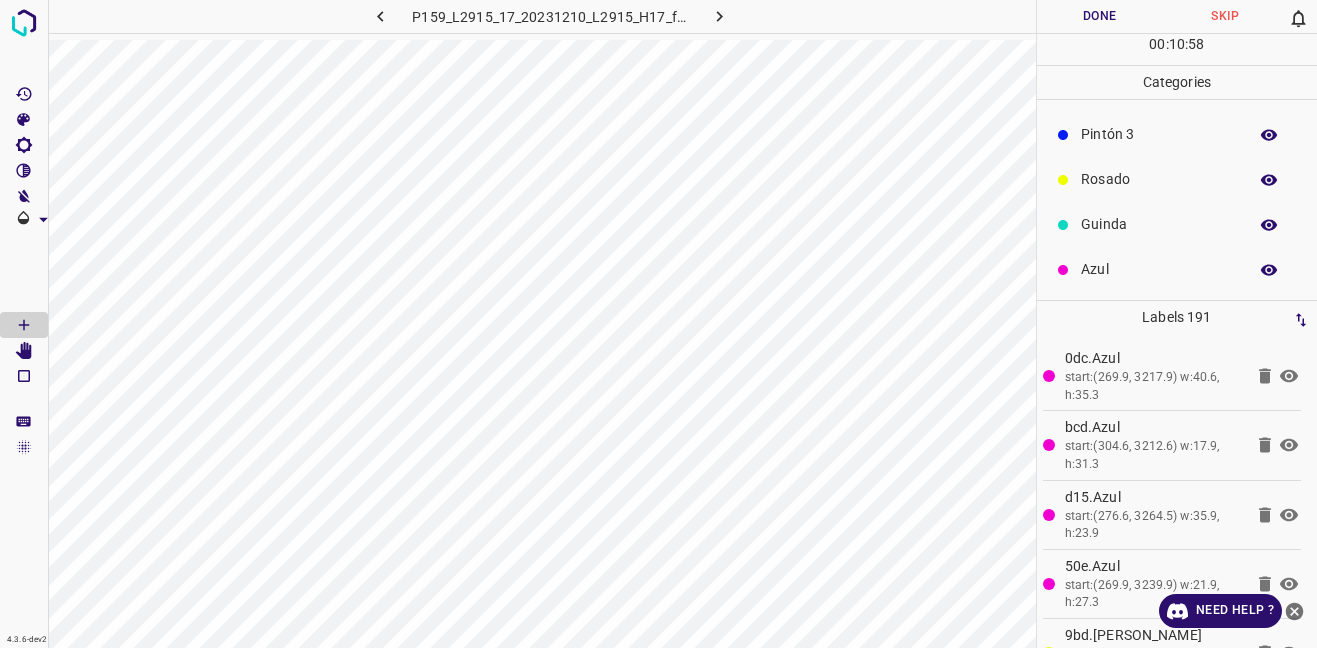 click on "Azul" at bounding box center [1159, 269] 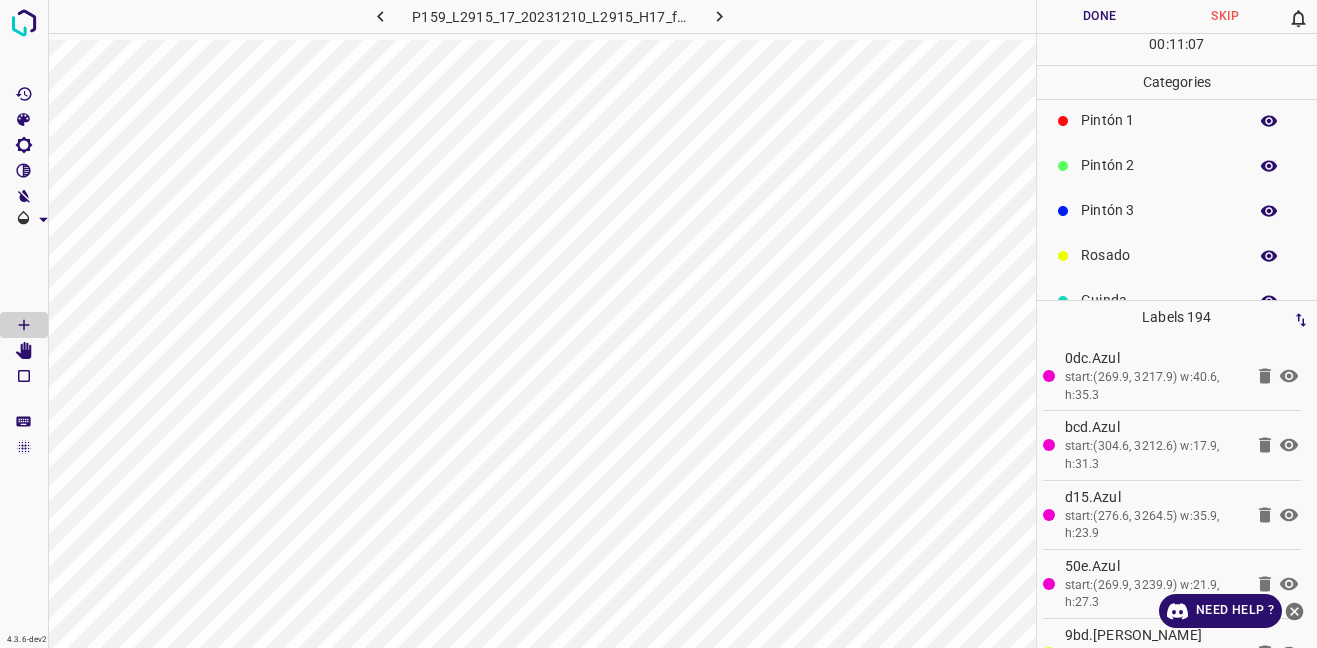 scroll, scrollTop: 0, scrollLeft: 0, axis: both 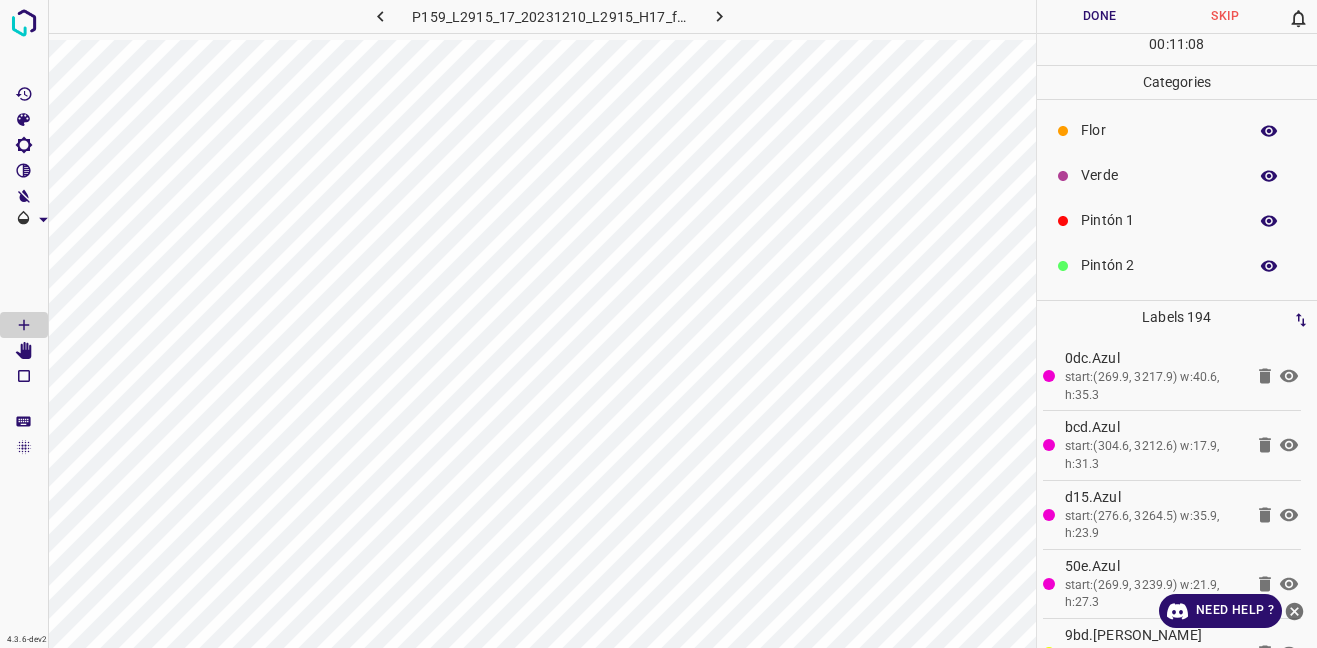 click on "Verde" at bounding box center [1159, 175] 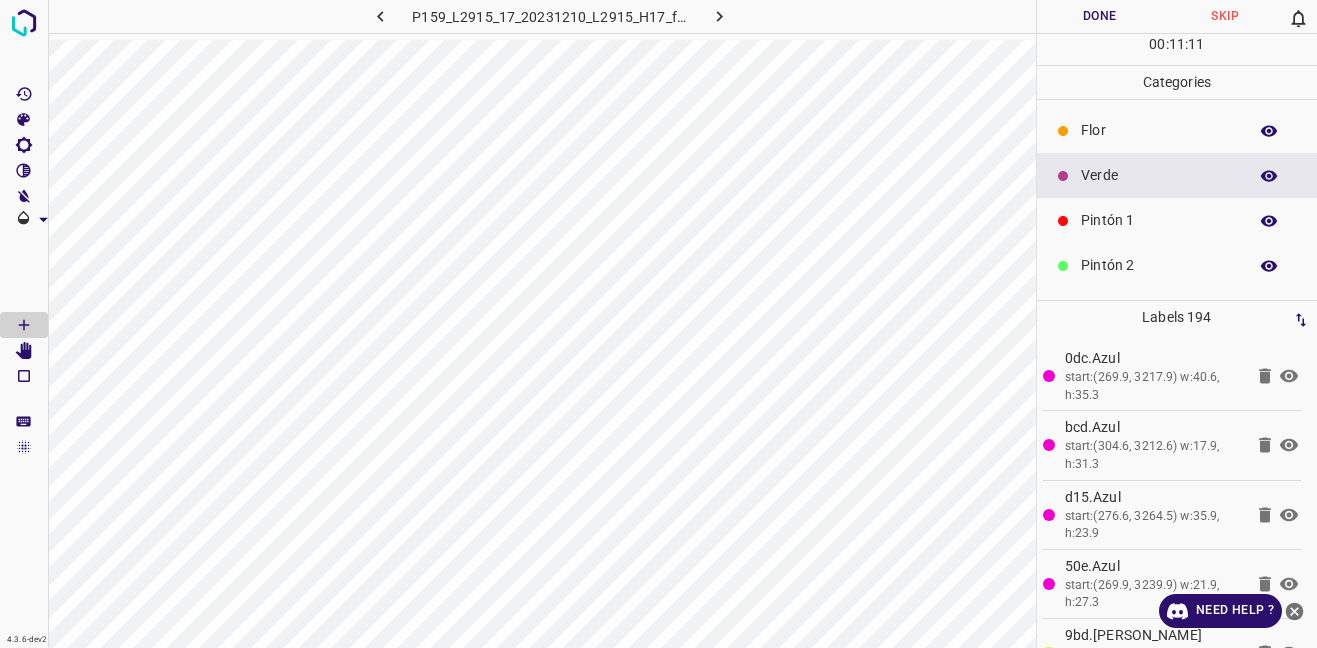 click 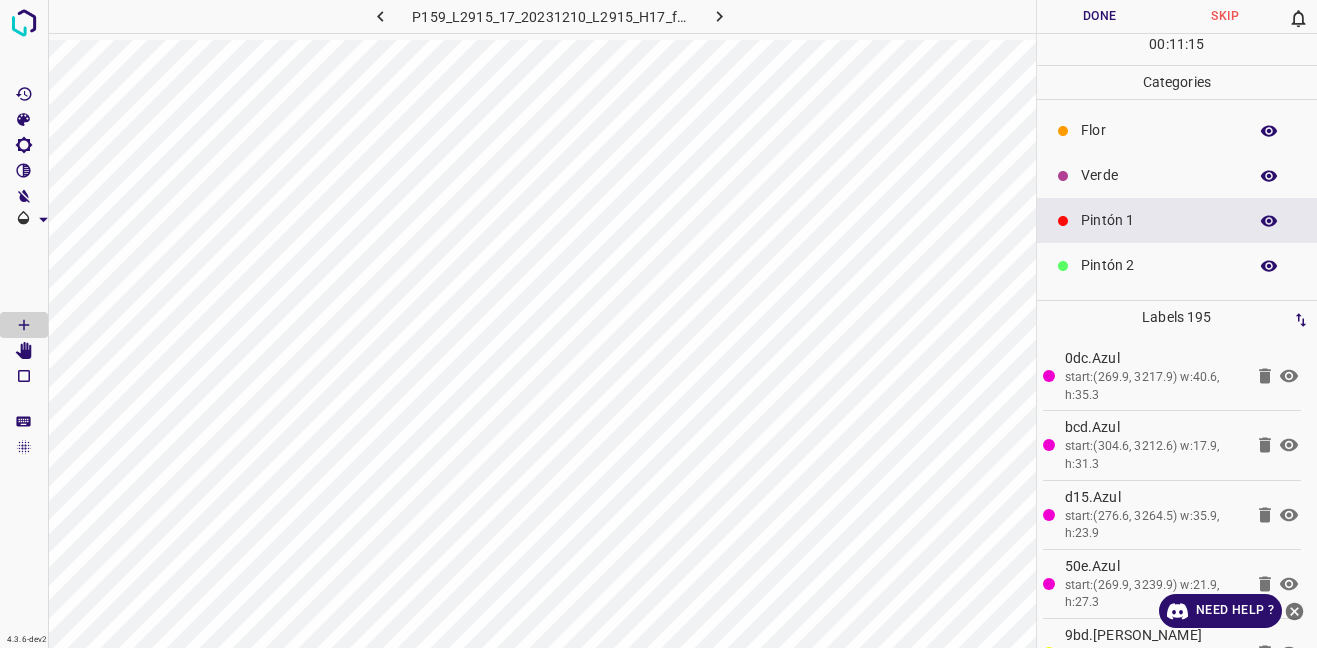 click on "Verde" at bounding box center (1159, 175) 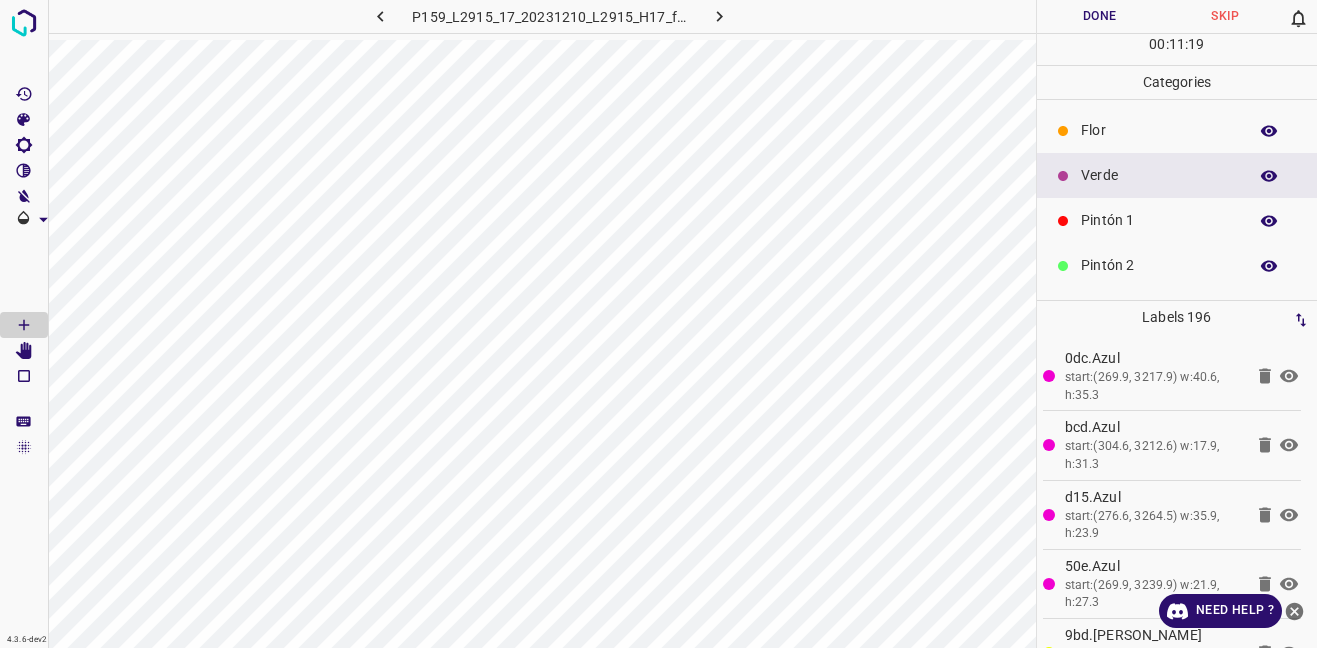 scroll, scrollTop: 176, scrollLeft: 0, axis: vertical 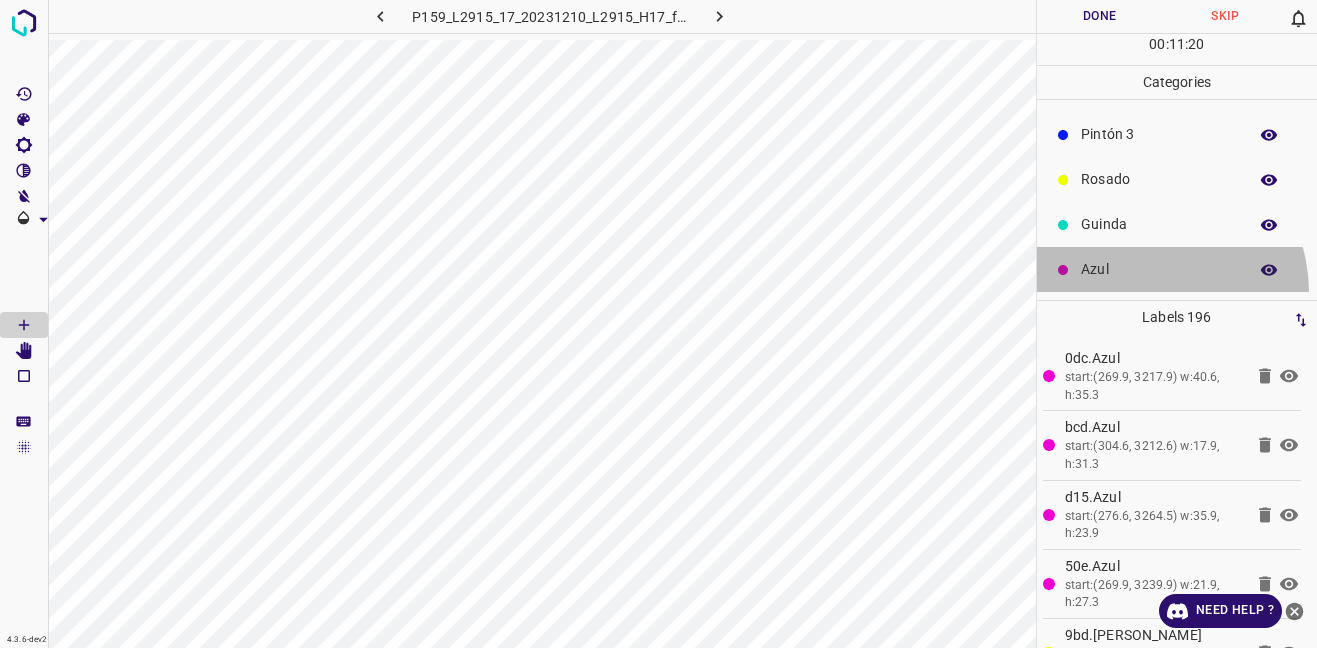 click on "Azul" at bounding box center (1177, 269) 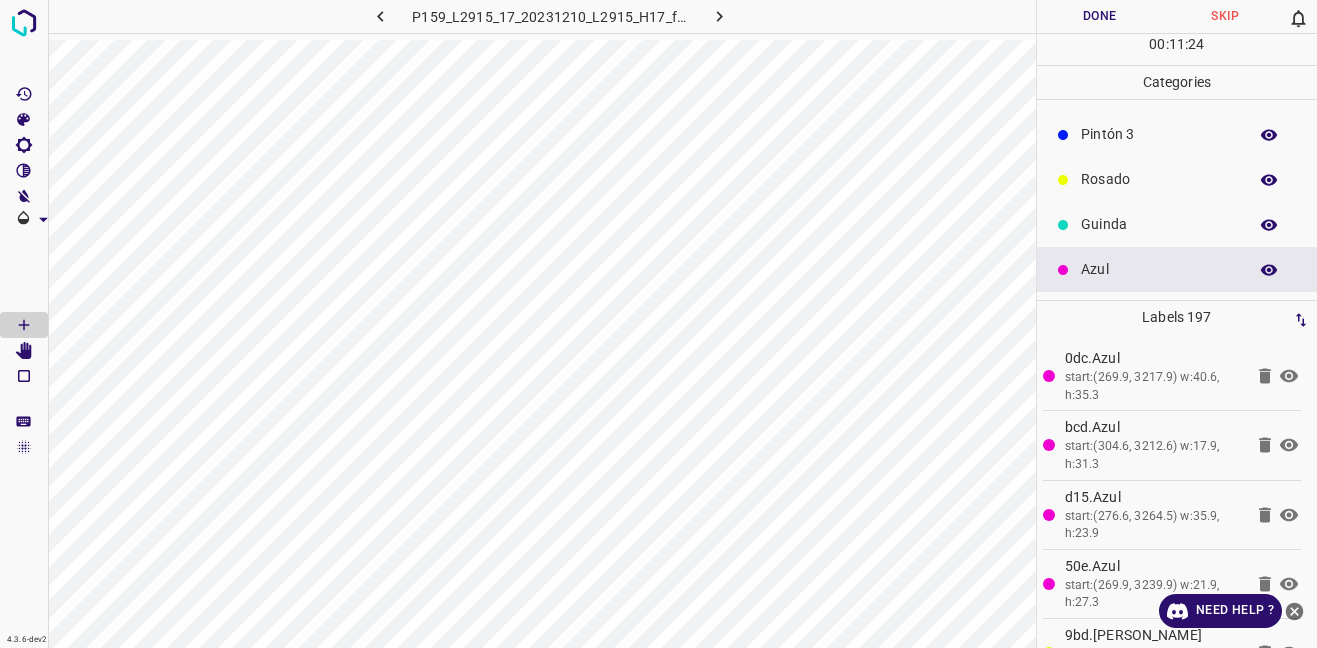 scroll, scrollTop: 0, scrollLeft: 0, axis: both 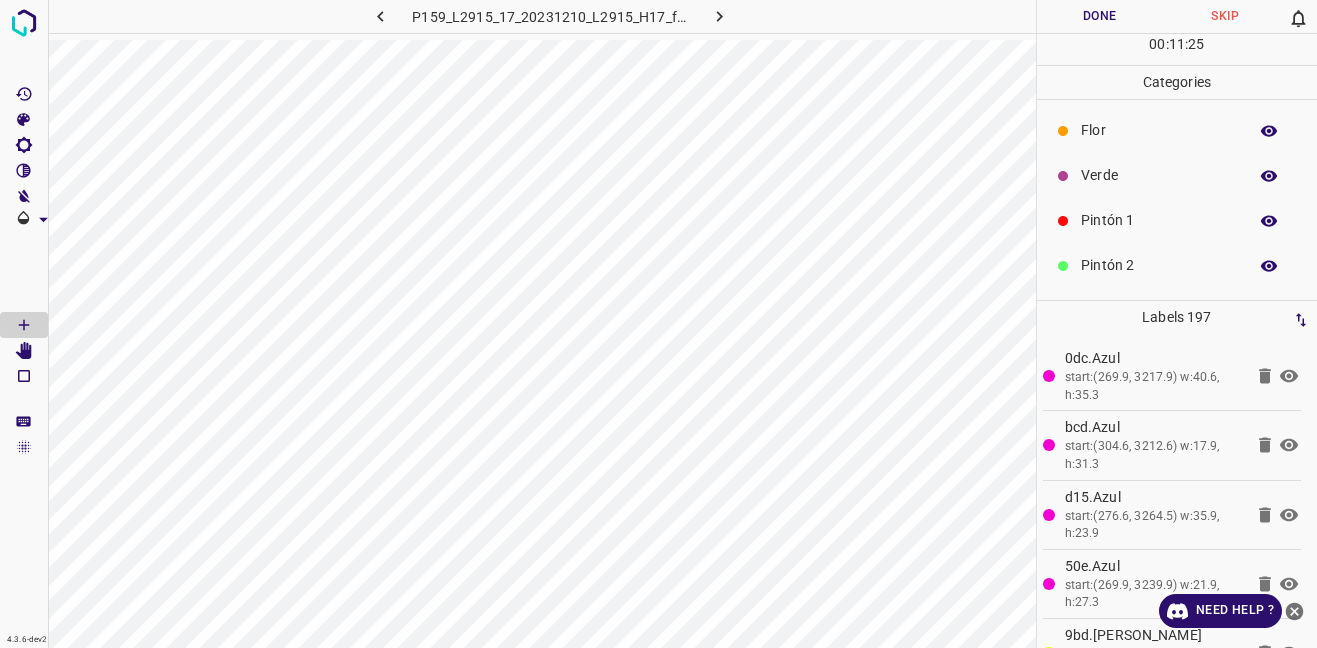 drag, startPoint x: 1129, startPoint y: 182, endPoint x: 1111, endPoint y: 177, distance: 18.681541 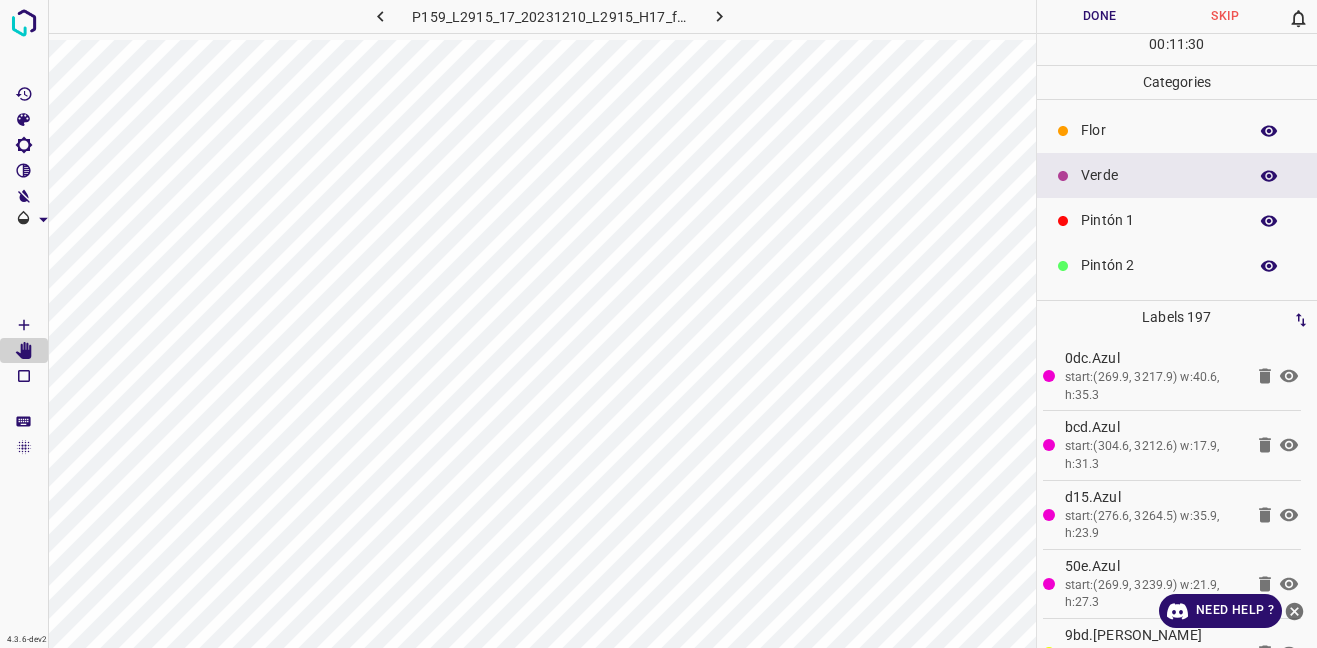 scroll, scrollTop: 176, scrollLeft: 0, axis: vertical 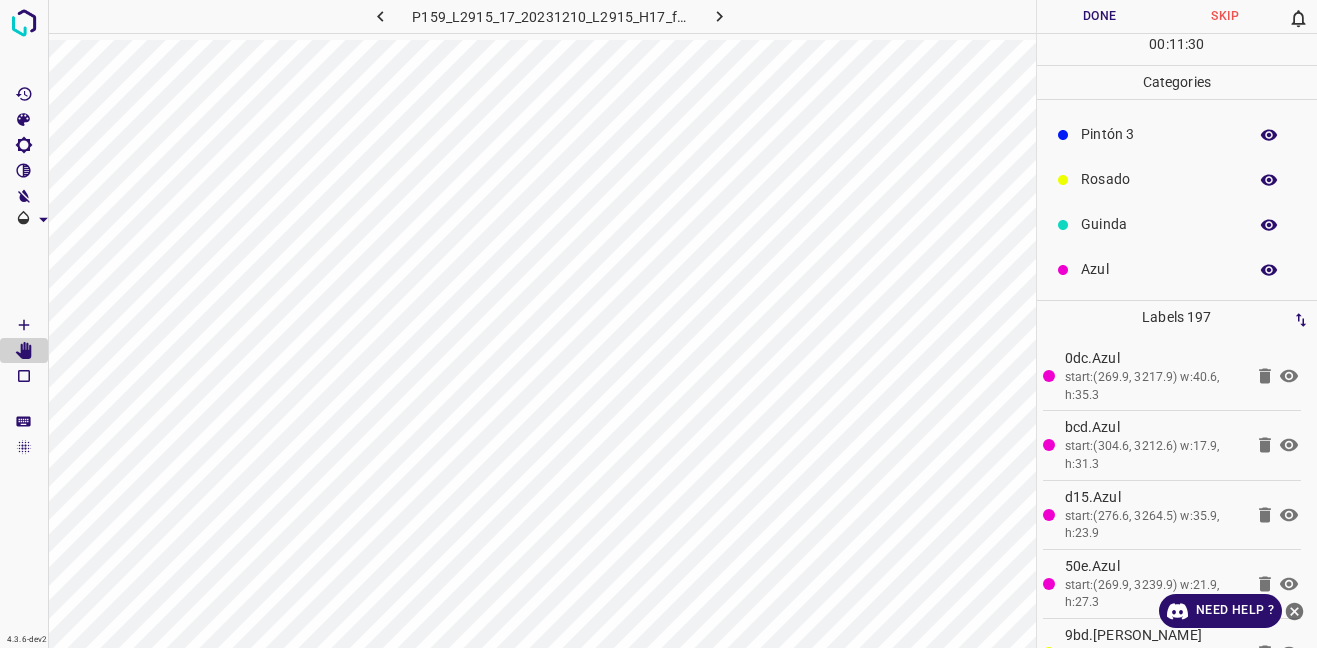 click on "Azul" at bounding box center (1177, 269) 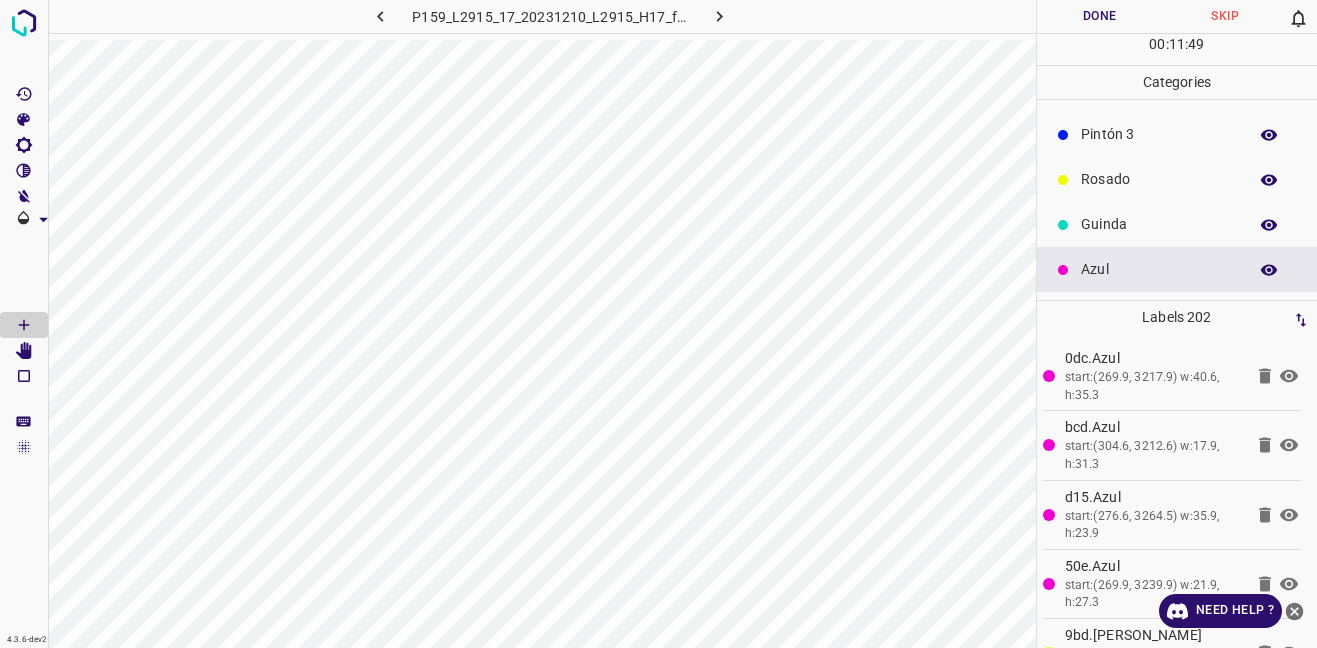 scroll, scrollTop: 0, scrollLeft: 0, axis: both 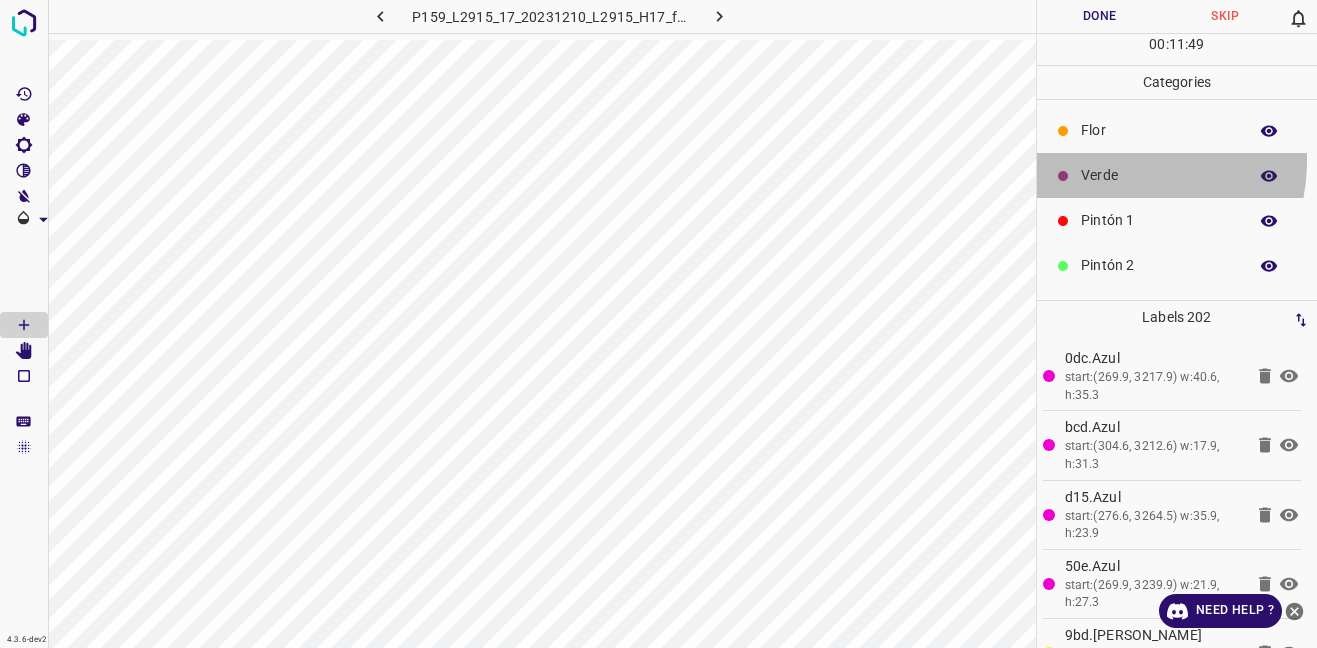 click on "Verde" at bounding box center (1177, 175) 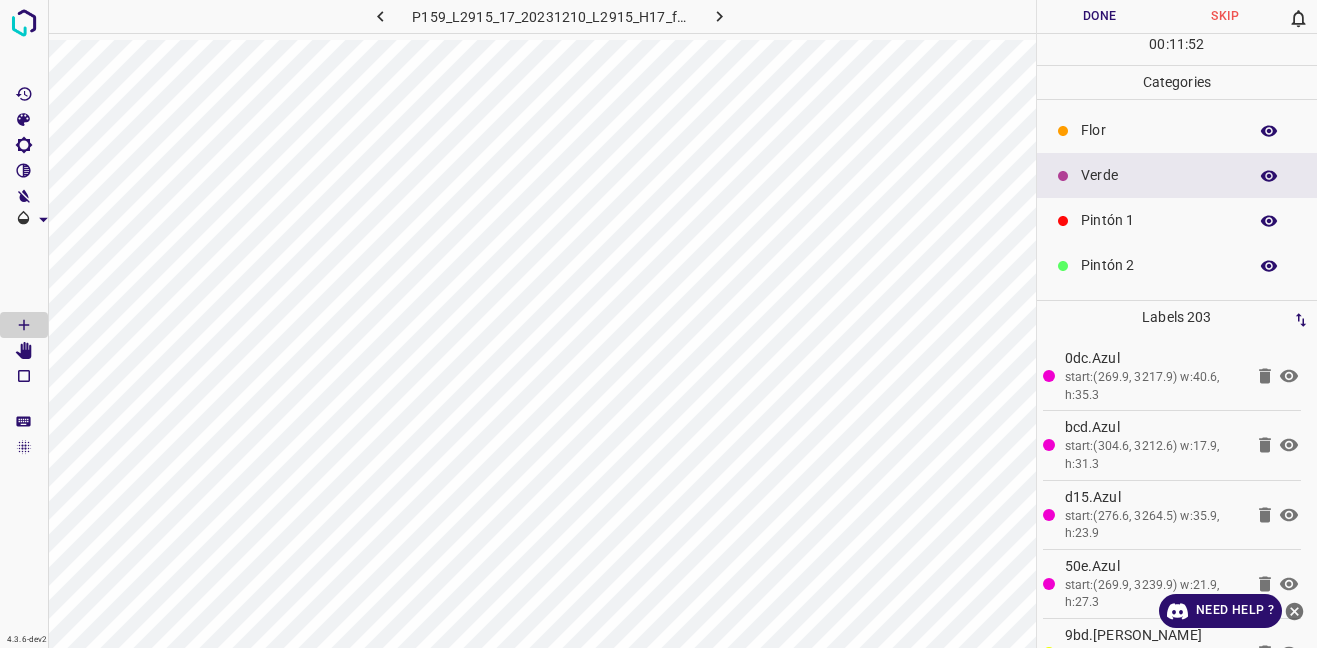 scroll, scrollTop: 176, scrollLeft: 0, axis: vertical 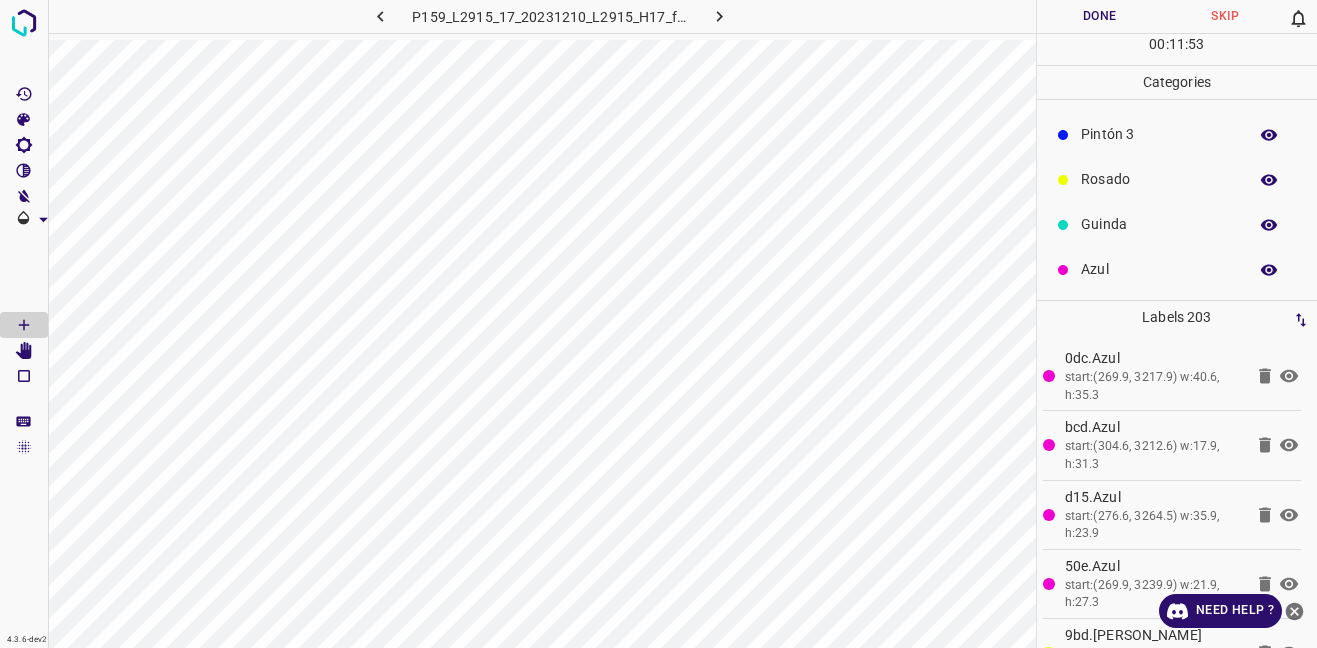 click on "Azul" at bounding box center (1159, 269) 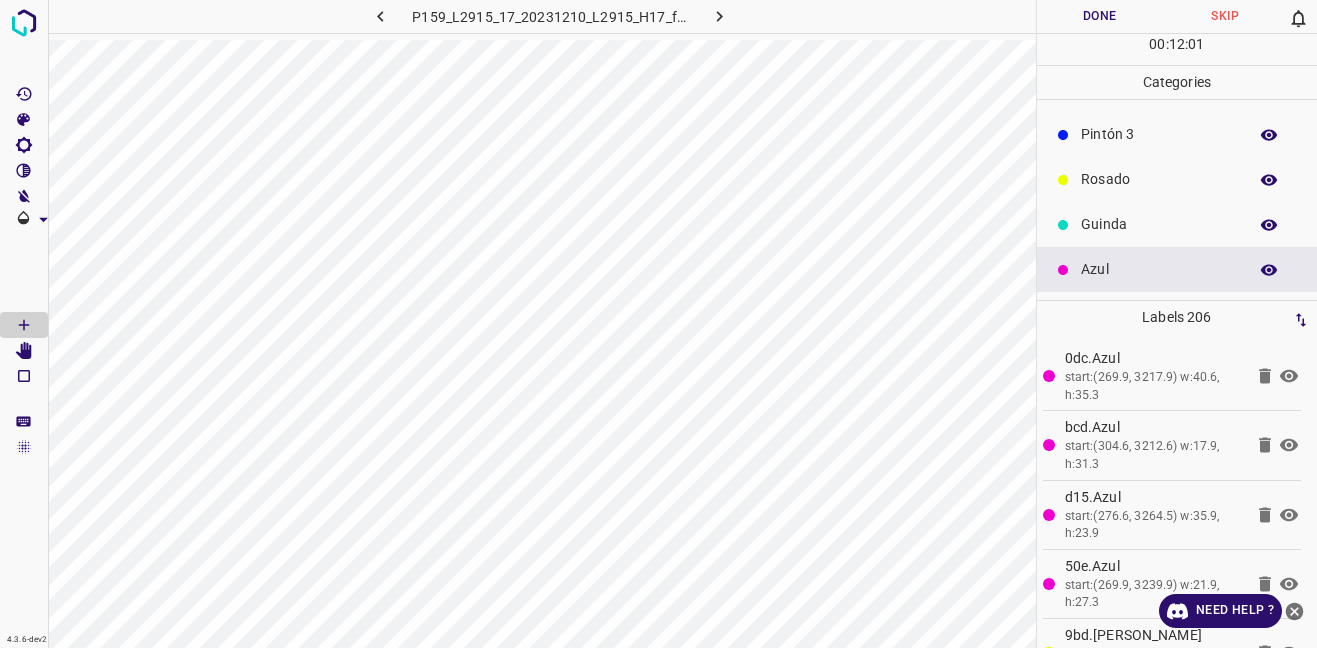 scroll, scrollTop: 0, scrollLeft: 0, axis: both 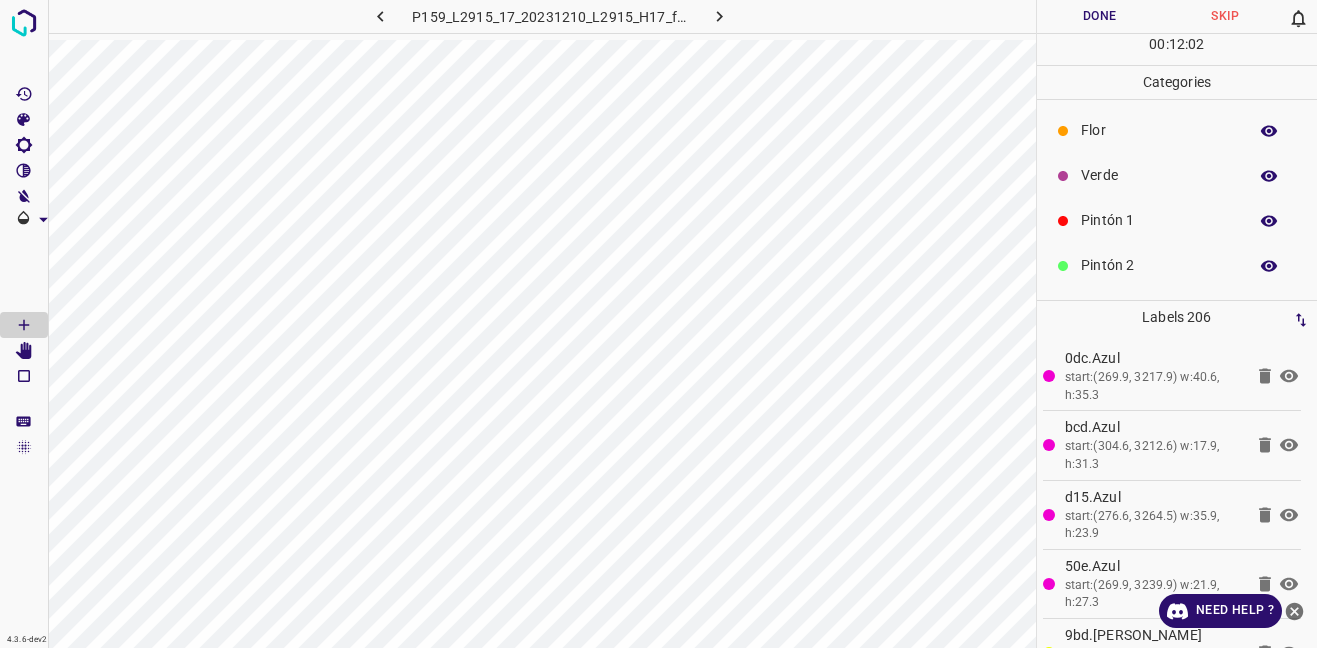 click on "Verde" at bounding box center (1177, 175) 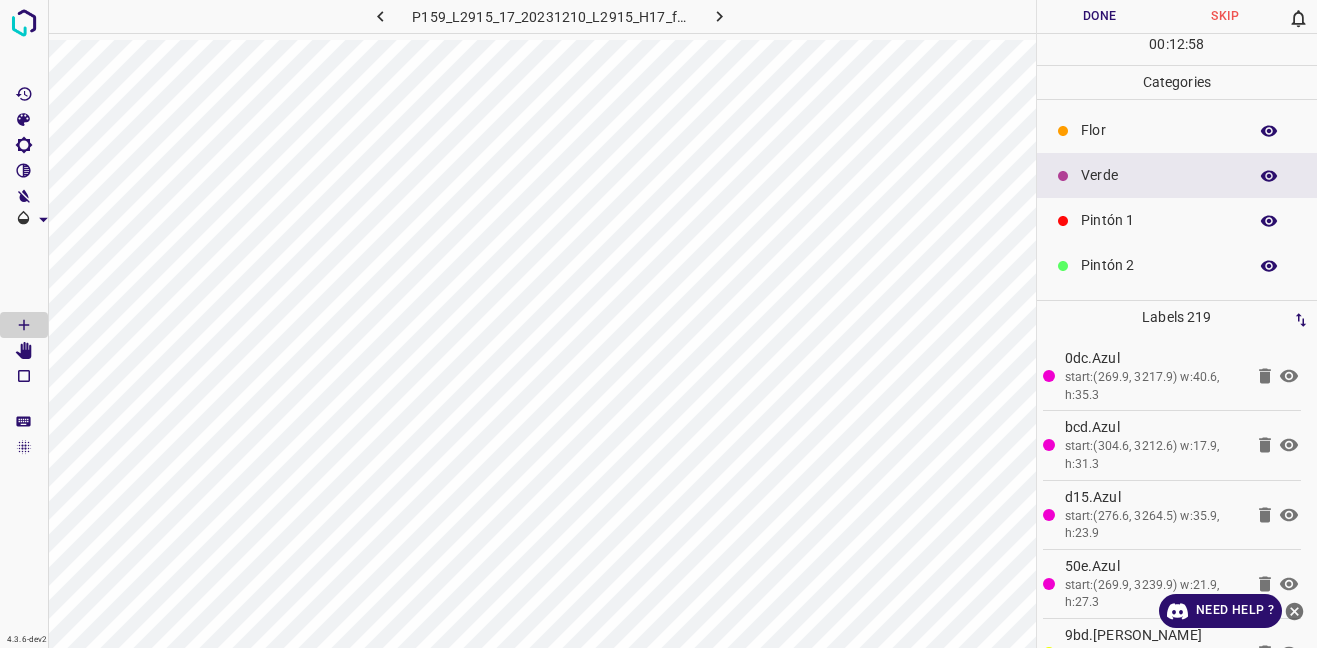 scroll, scrollTop: 176, scrollLeft: 0, axis: vertical 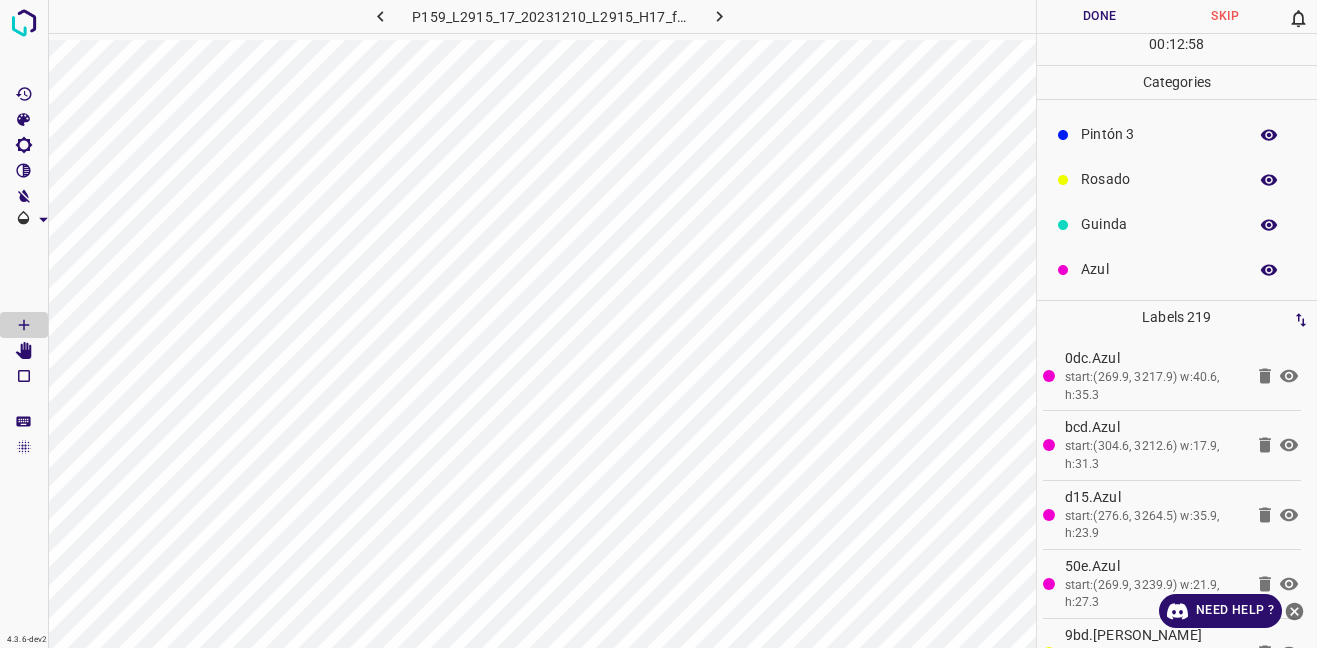 click on "Azul" at bounding box center (1159, 269) 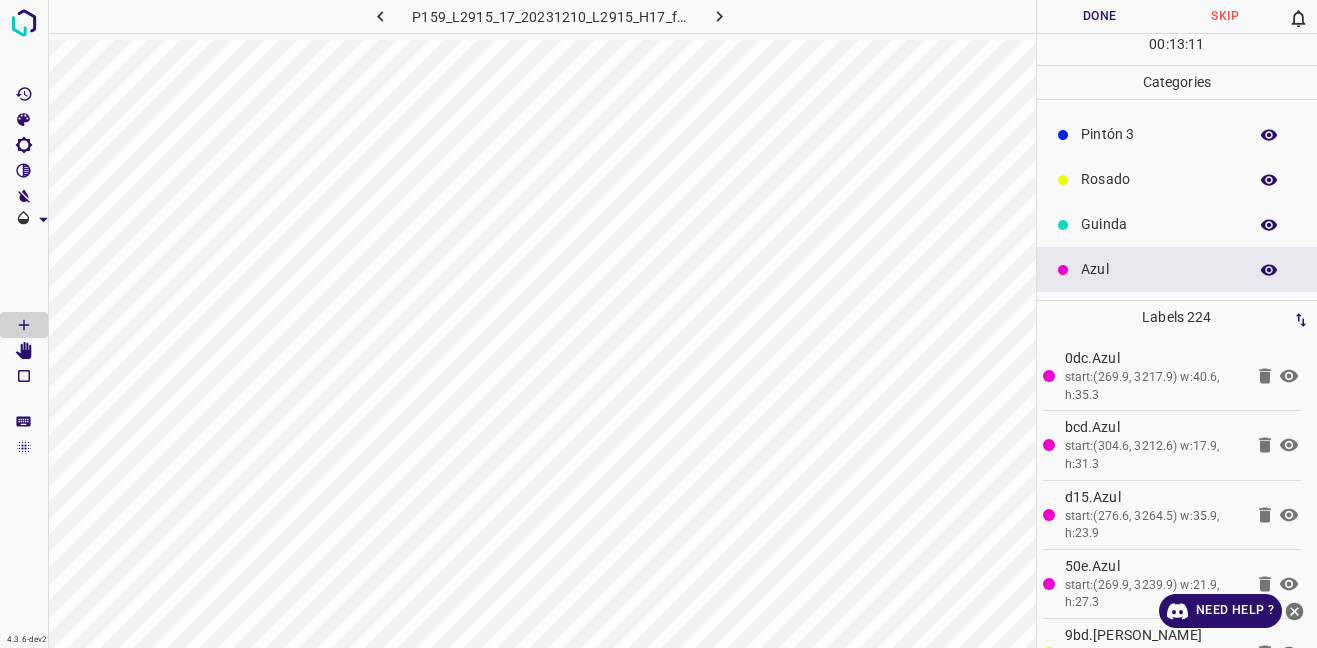 scroll, scrollTop: 0, scrollLeft: 0, axis: both 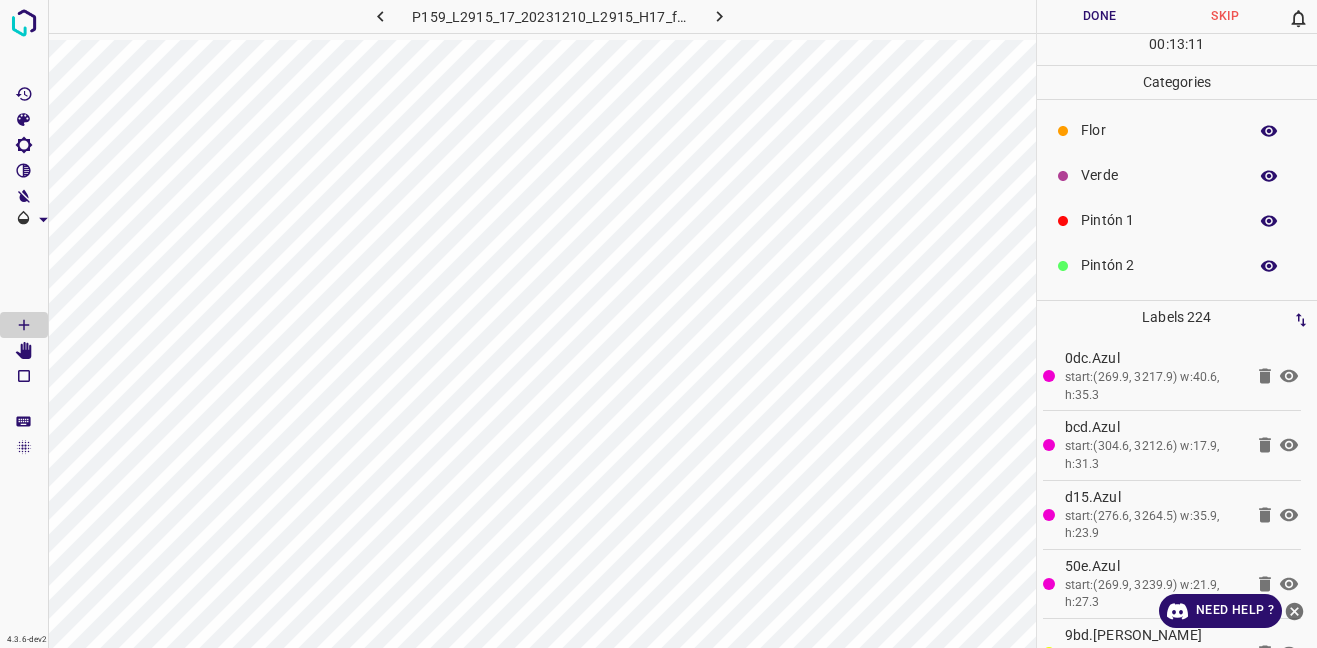 click on "Verde" at bounding box center (1159, 175) 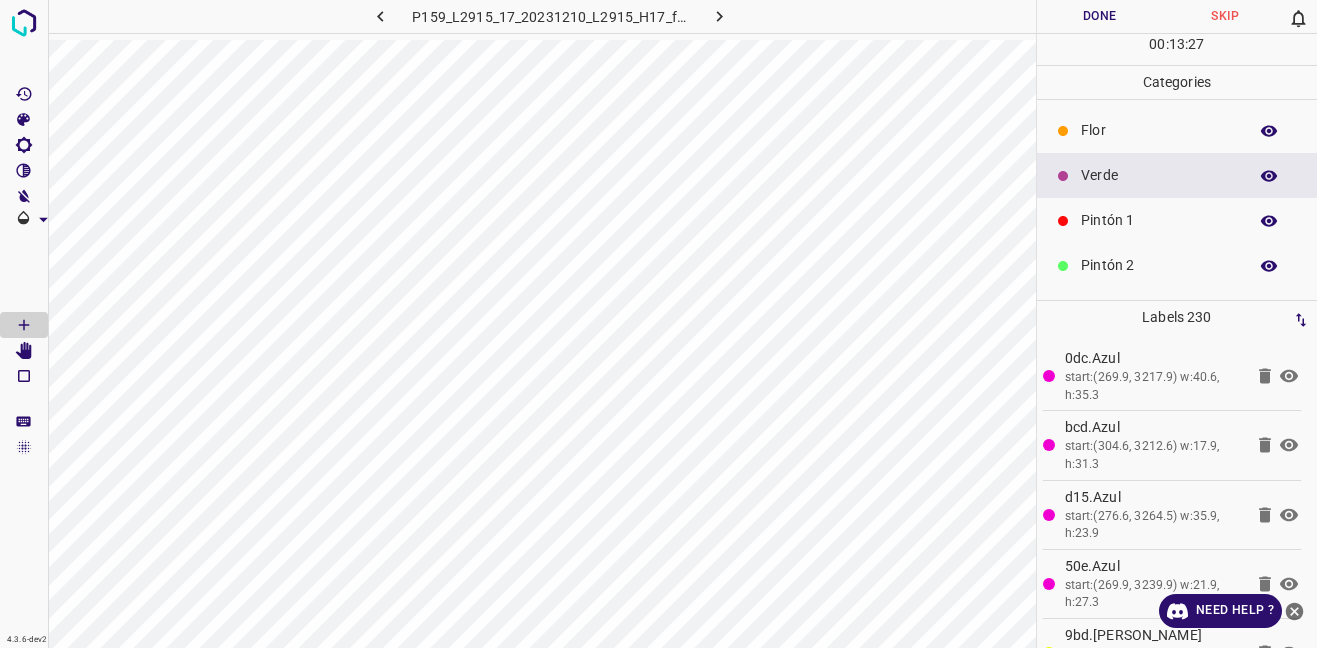 scroll, scrollTop: 176, scrollLeft: 0, axis: vertical 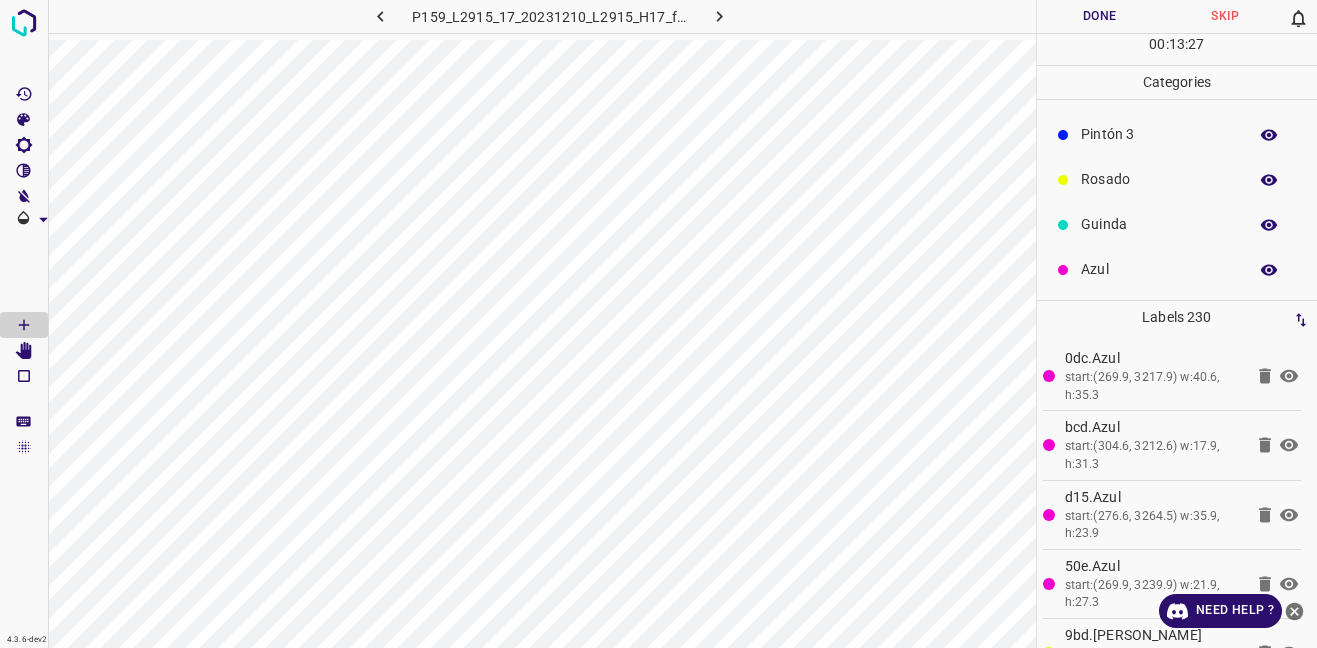 click on "Azul" at bounding box center [1159, 269] 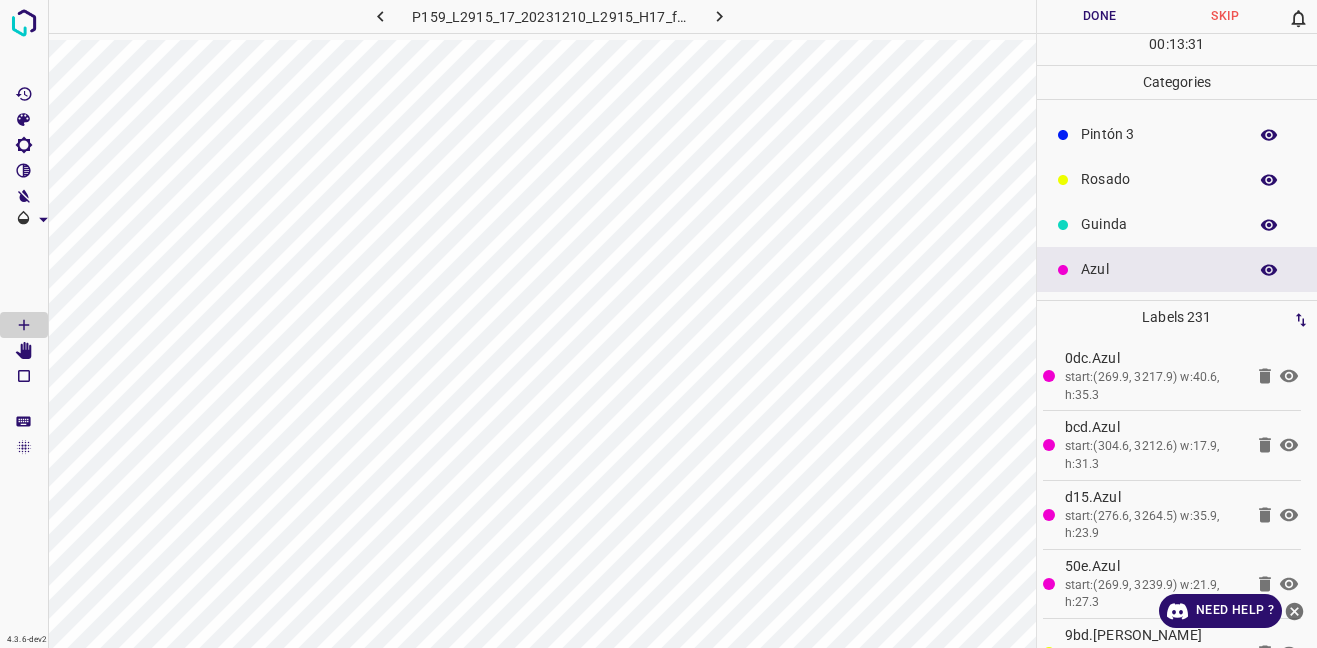 scroll, scrollTop: 0, scrollLeft: 0, axis: both 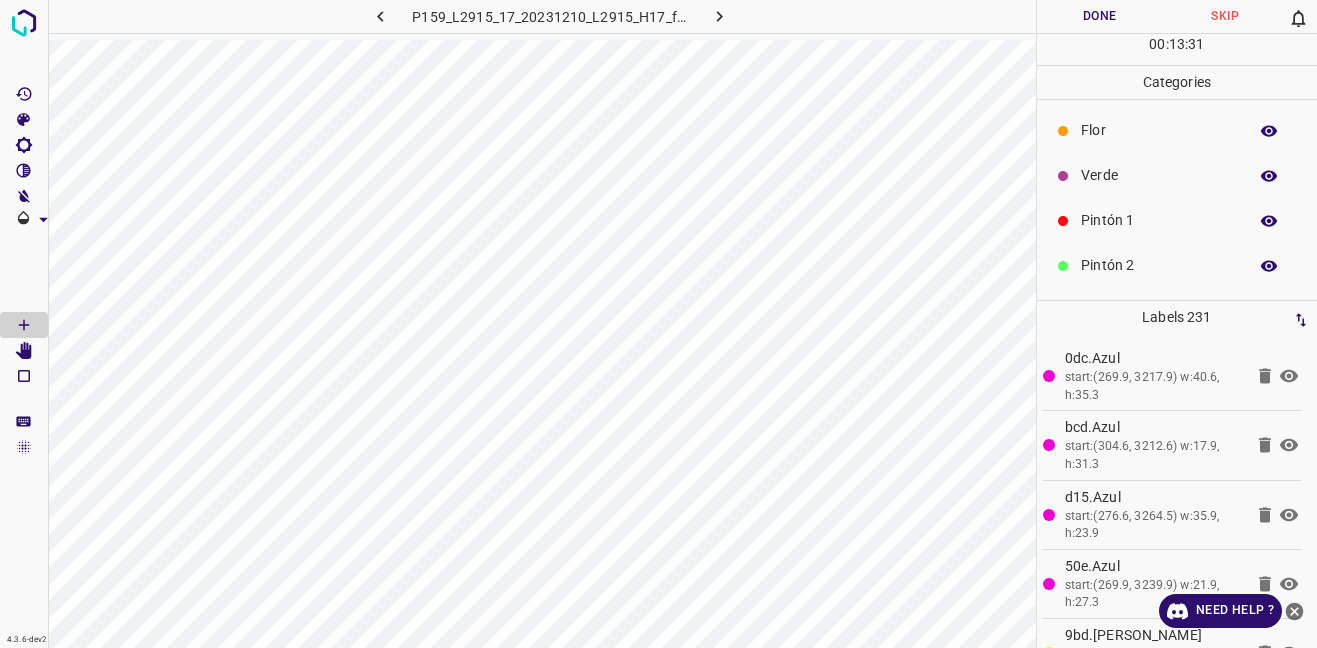 click on "Verde" at bounding box center [1177, 175] 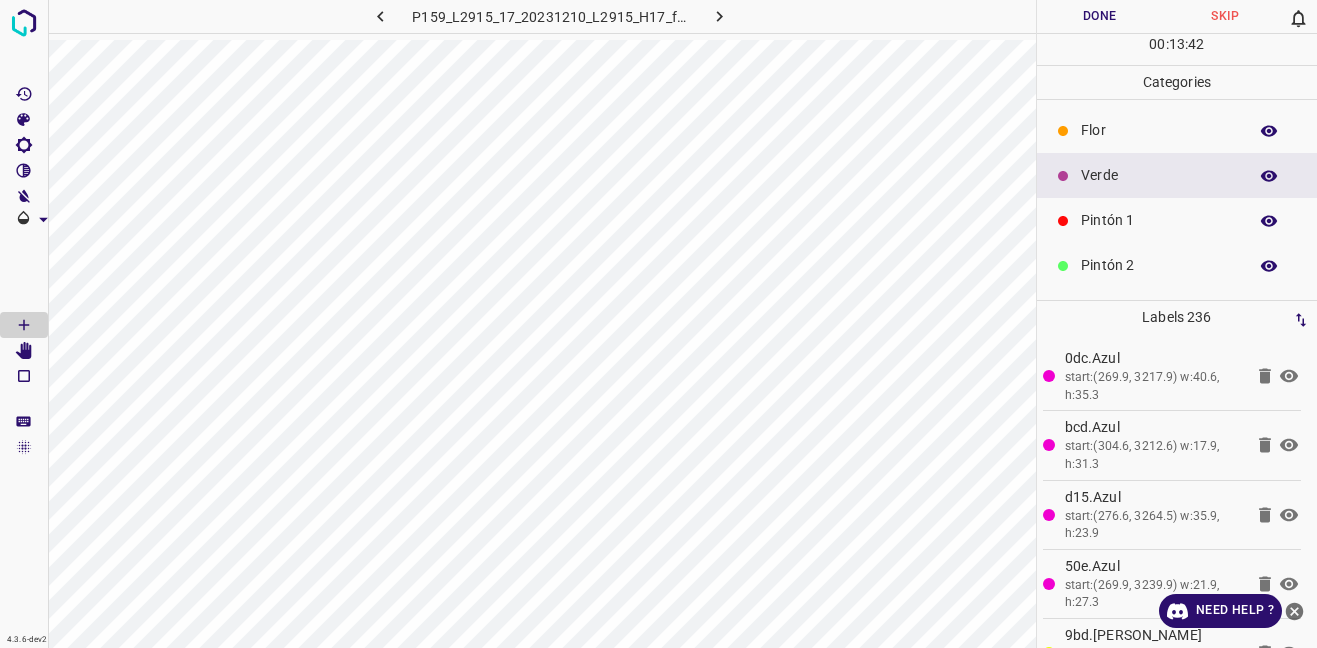 scroll, scrollTop: 176, scrollLeft: 0, axis: vertical 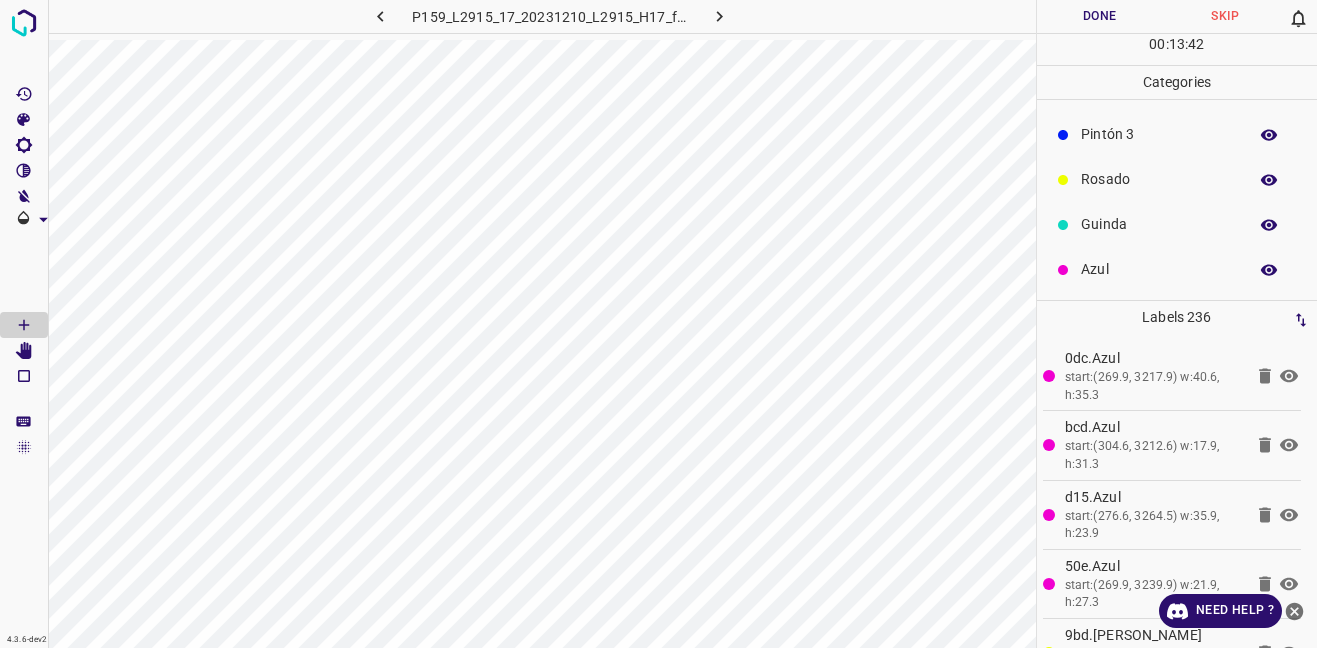 click on "Azul" at bounding box center [1177, 269] 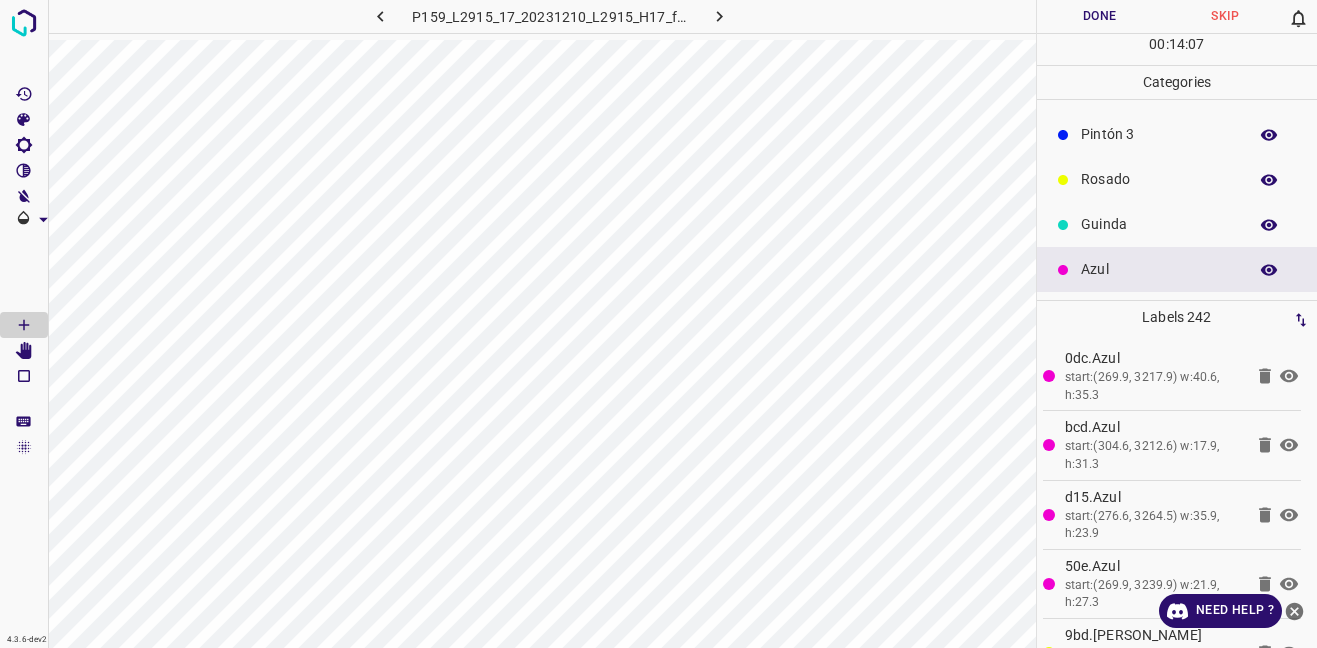 scroll, scrollTop: 0, scrollLeft: 0, axis: both 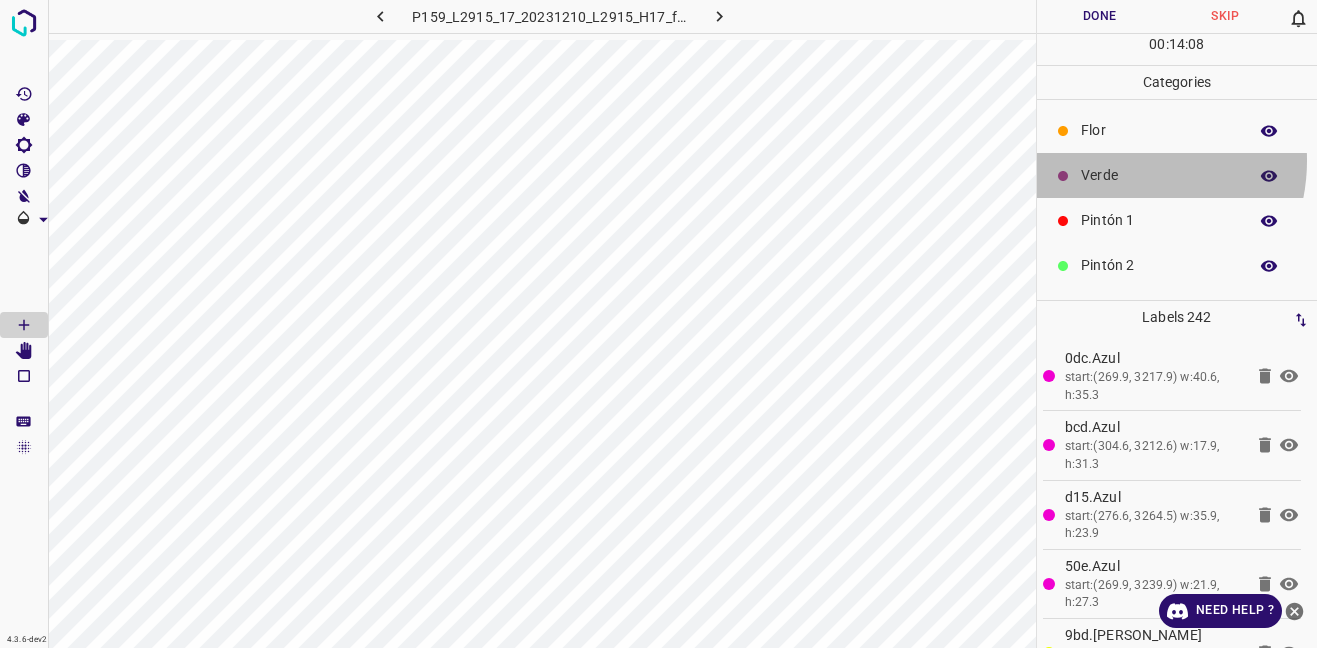 click on "Verde" at bounding box center [1177, 175] 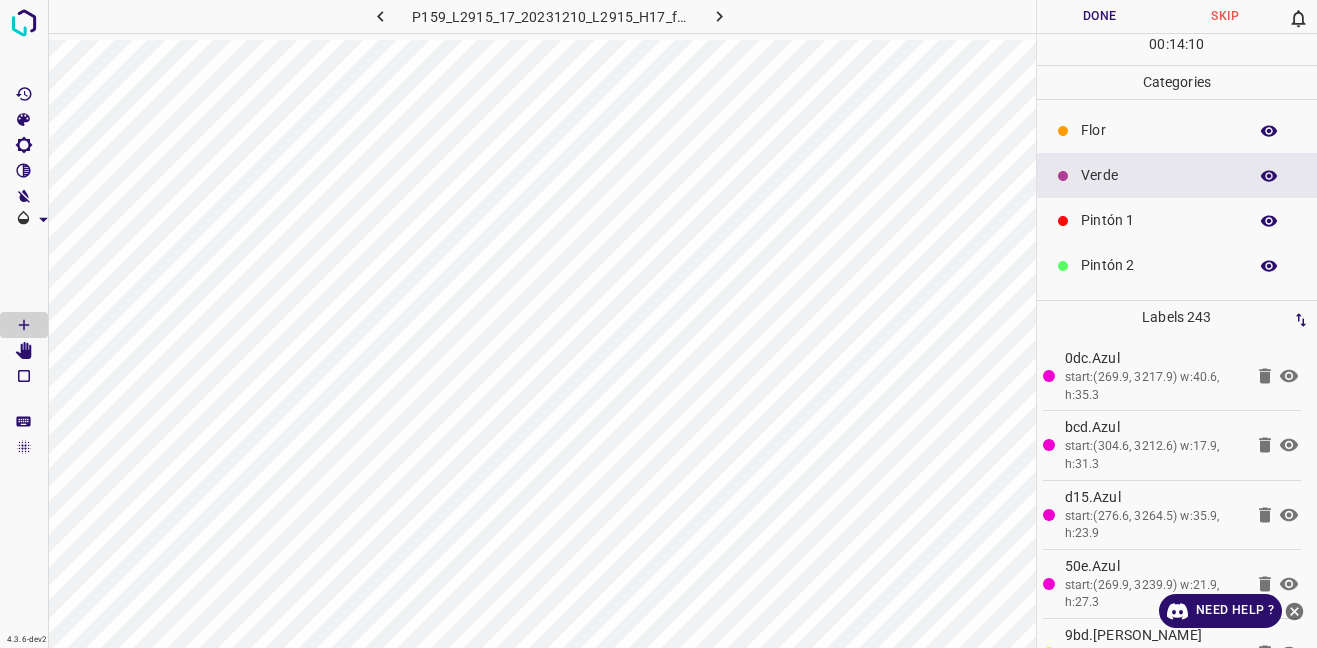scroll, scrollTop: 176, scrollLeft: 0, axis: vertical 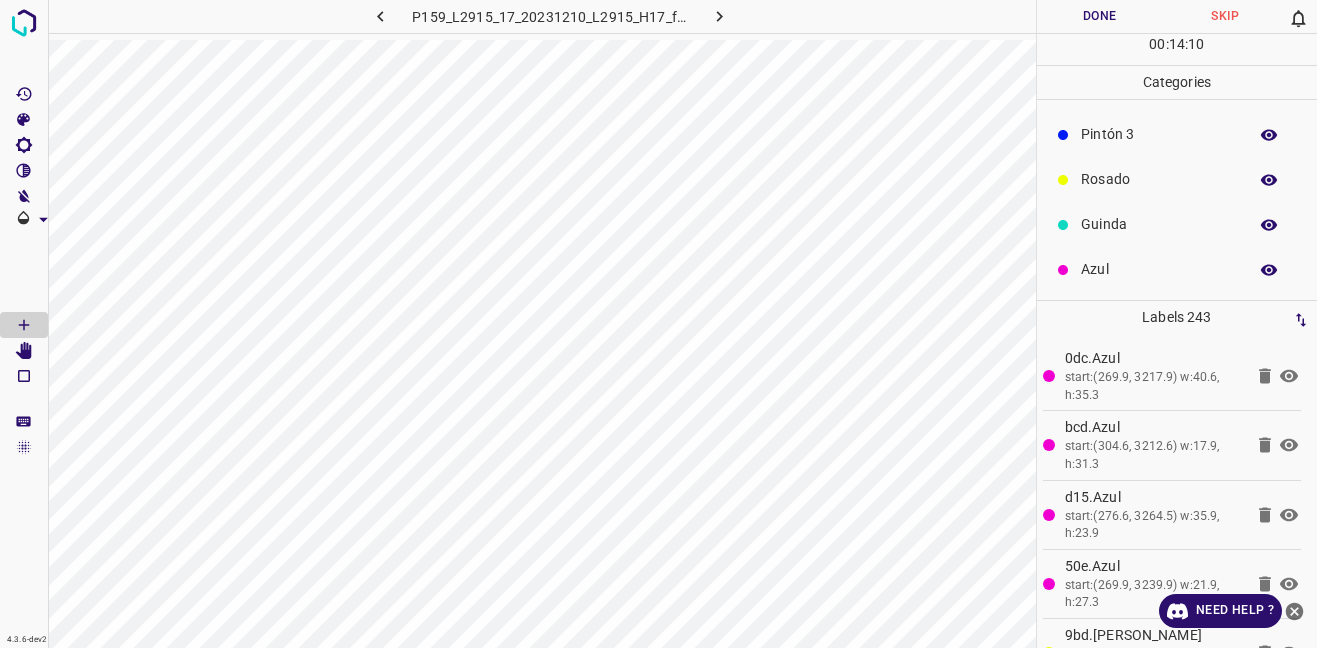 click on "Azul" at bounding box center [1159, 269] 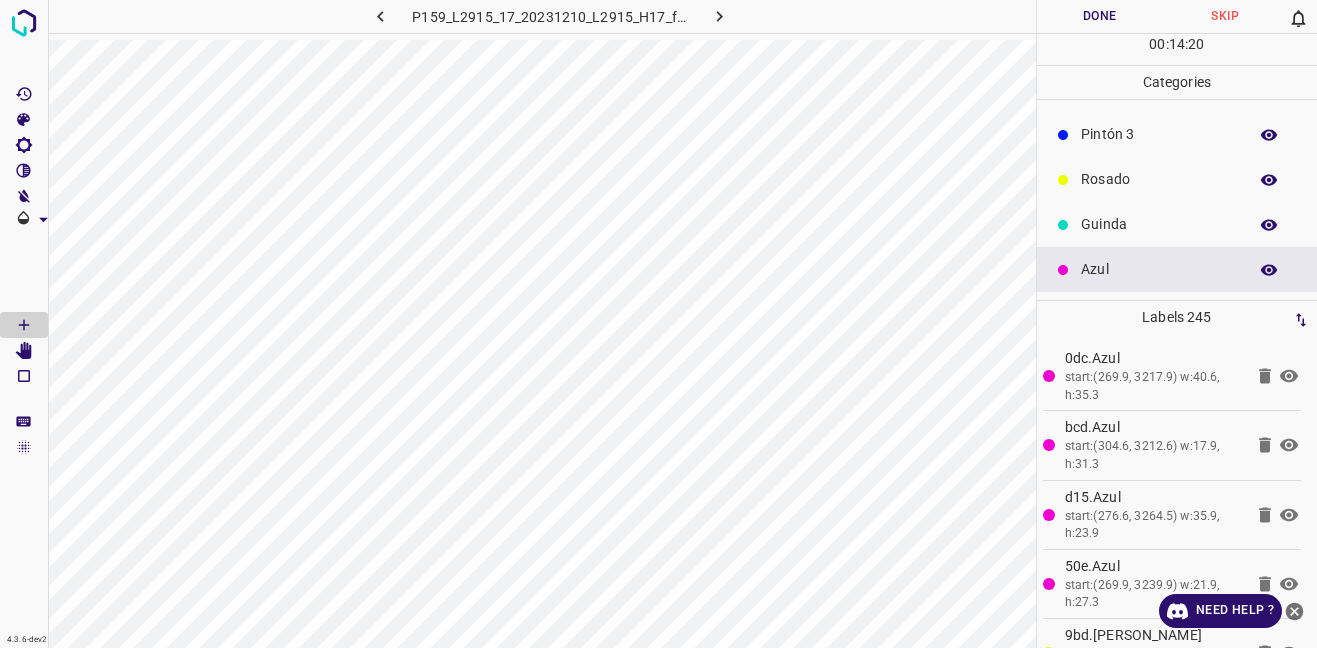 scroll, scrollTop: 76, scrollLeft: 0, axis: vertical 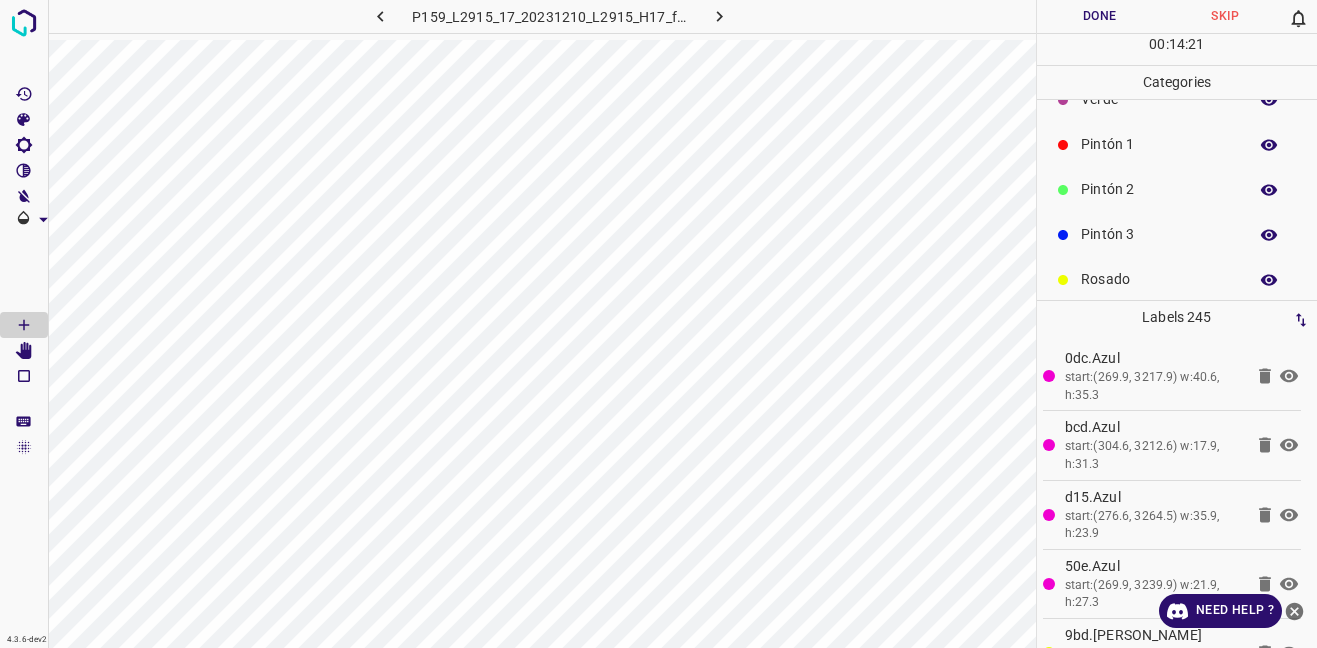 click on "Rosado" at bounding box center (1177, 279) 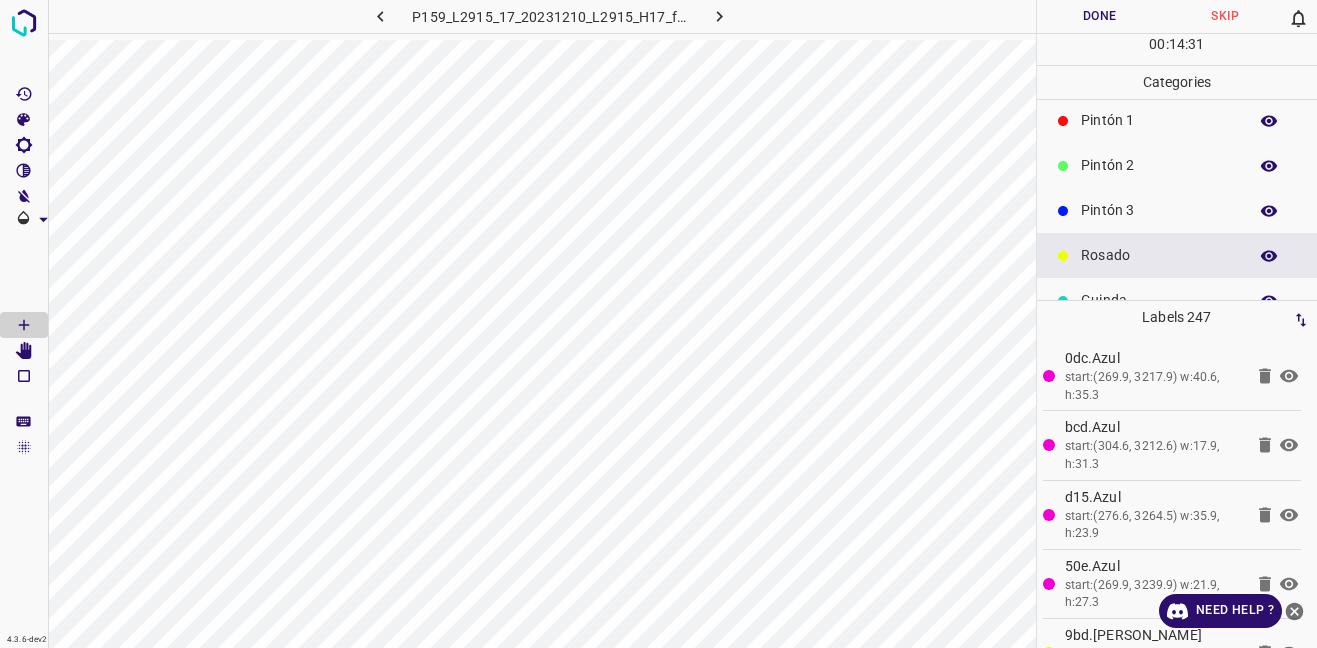 scroll, scrollTop: 176, scrollLeft: 0, axis: vertical 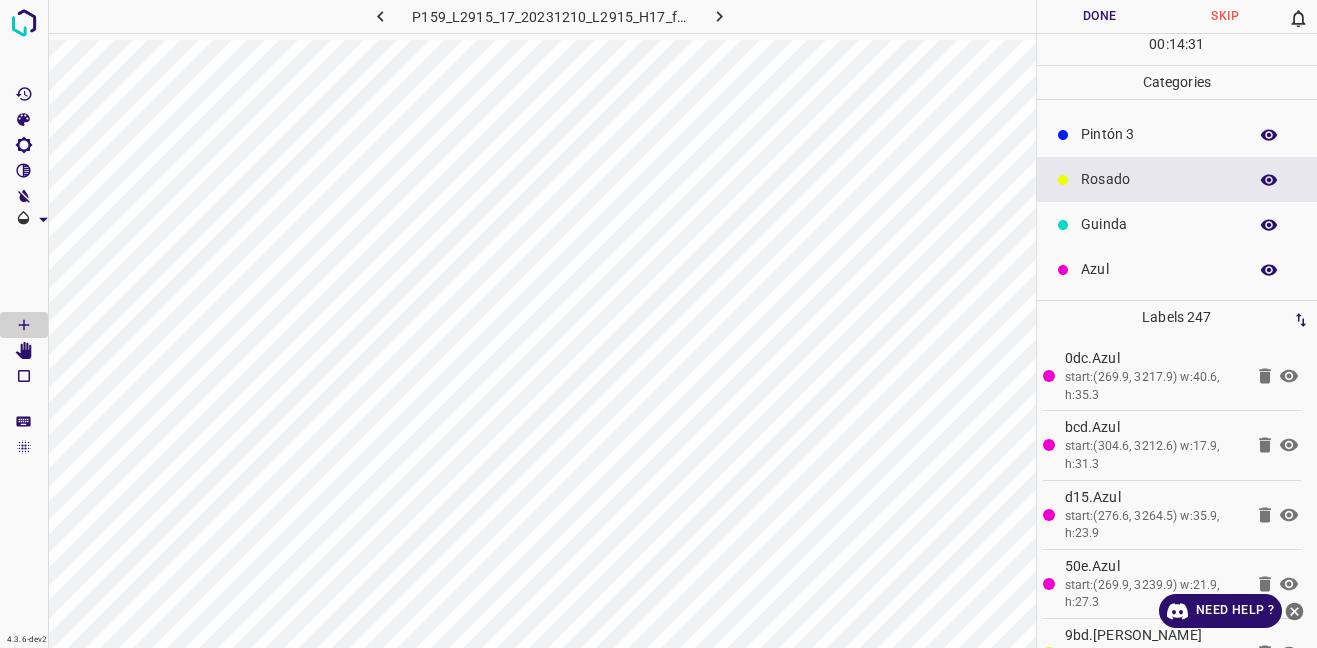 click on "Guinda" at bounding box center [1159, 224] 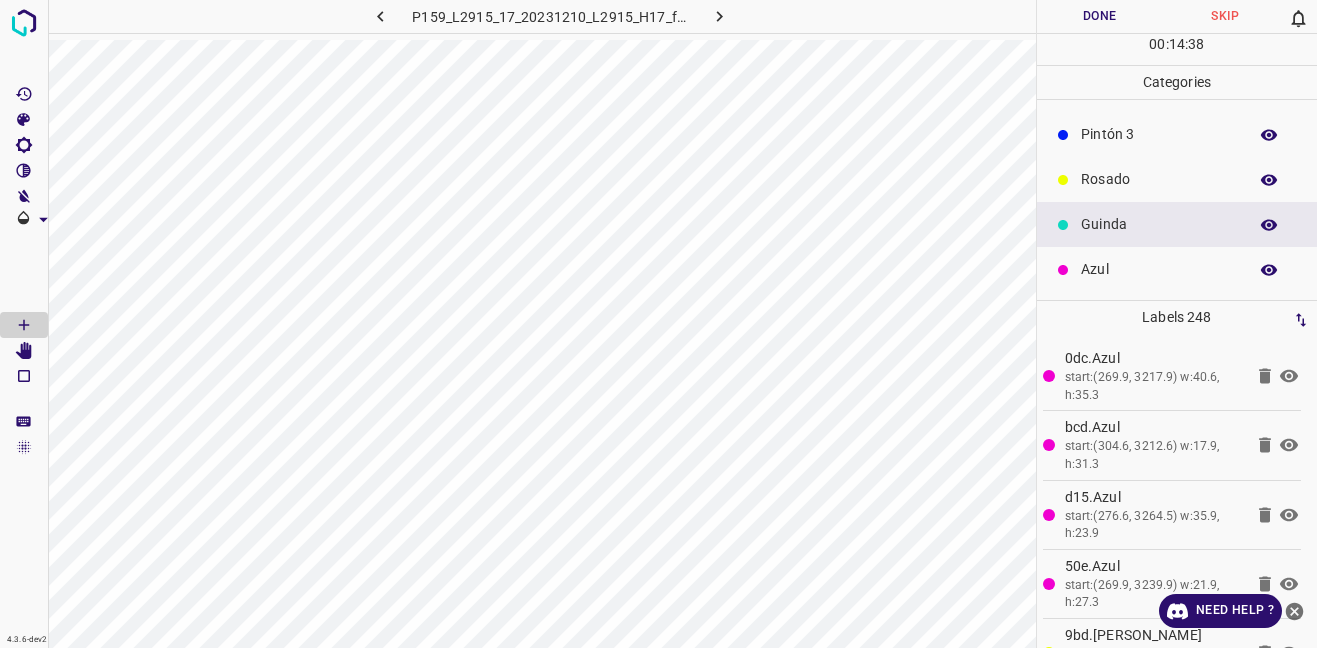 scroll, scrollTop: 0, scrollLeft: 0, axis: both 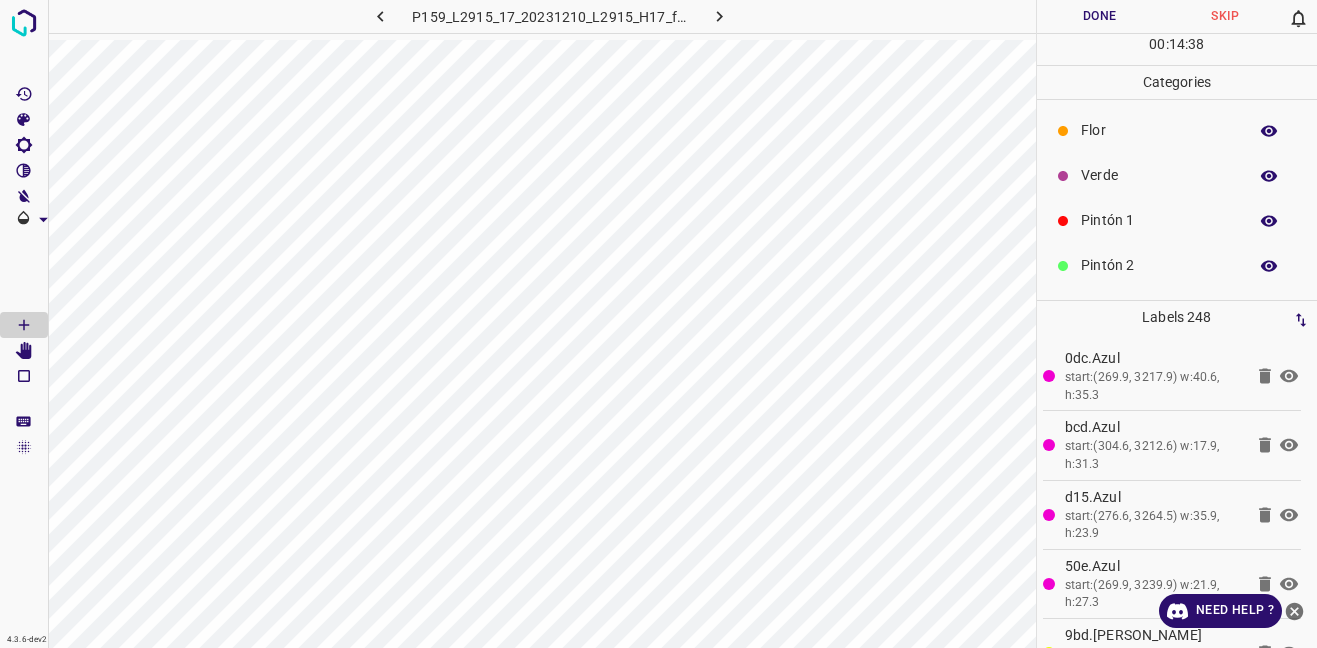 click on "Verde" at bounding box center (1159, 175) 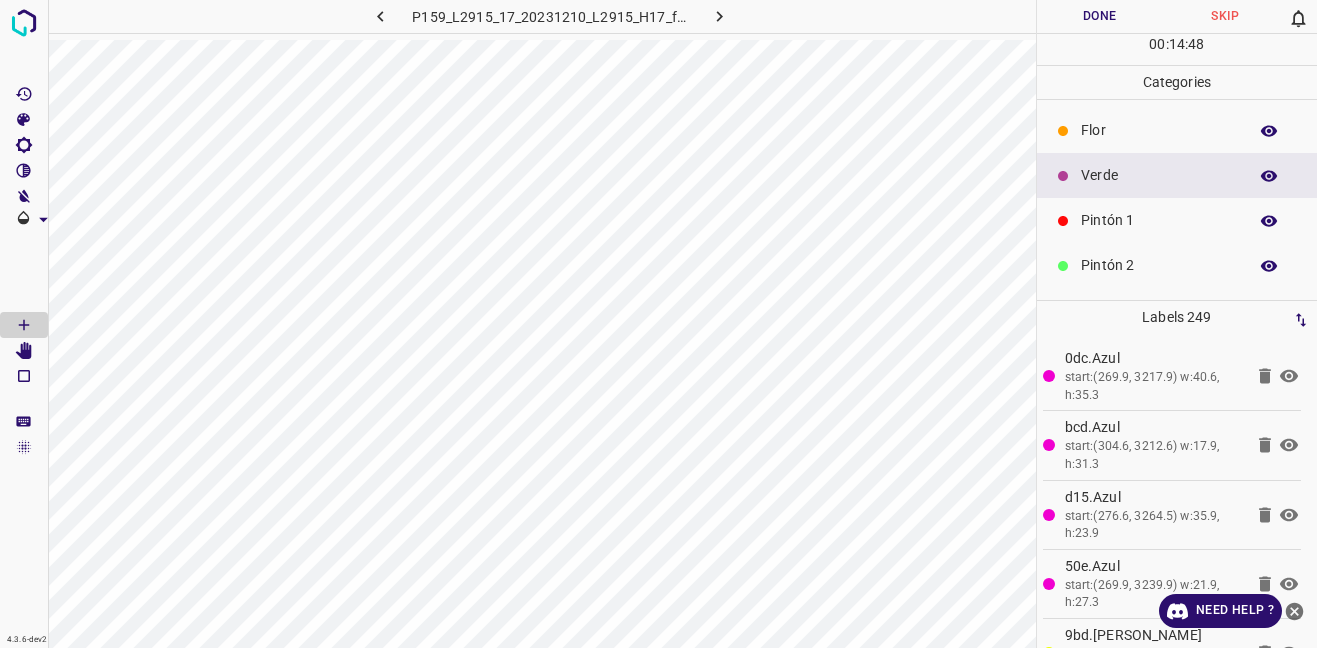 scroll, scrollTop: 176, scrollLeft: 0, axis: vertical 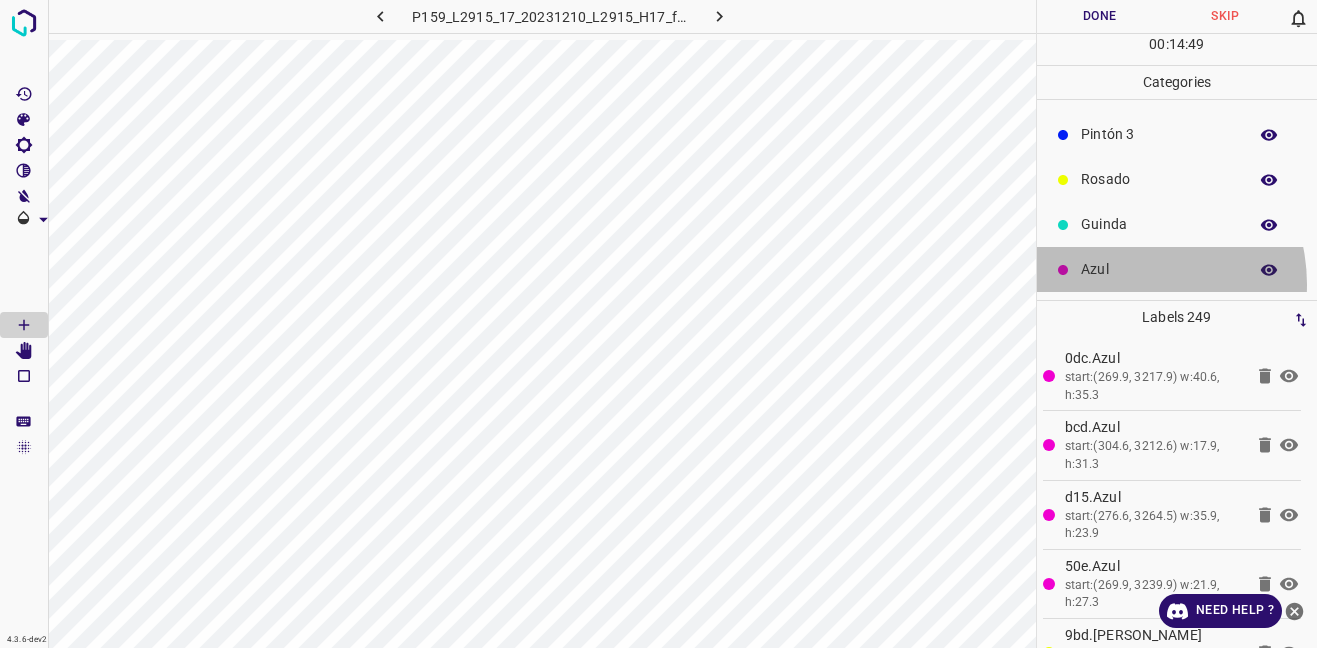 click on "Azul" at bounding box center (1177, 269) 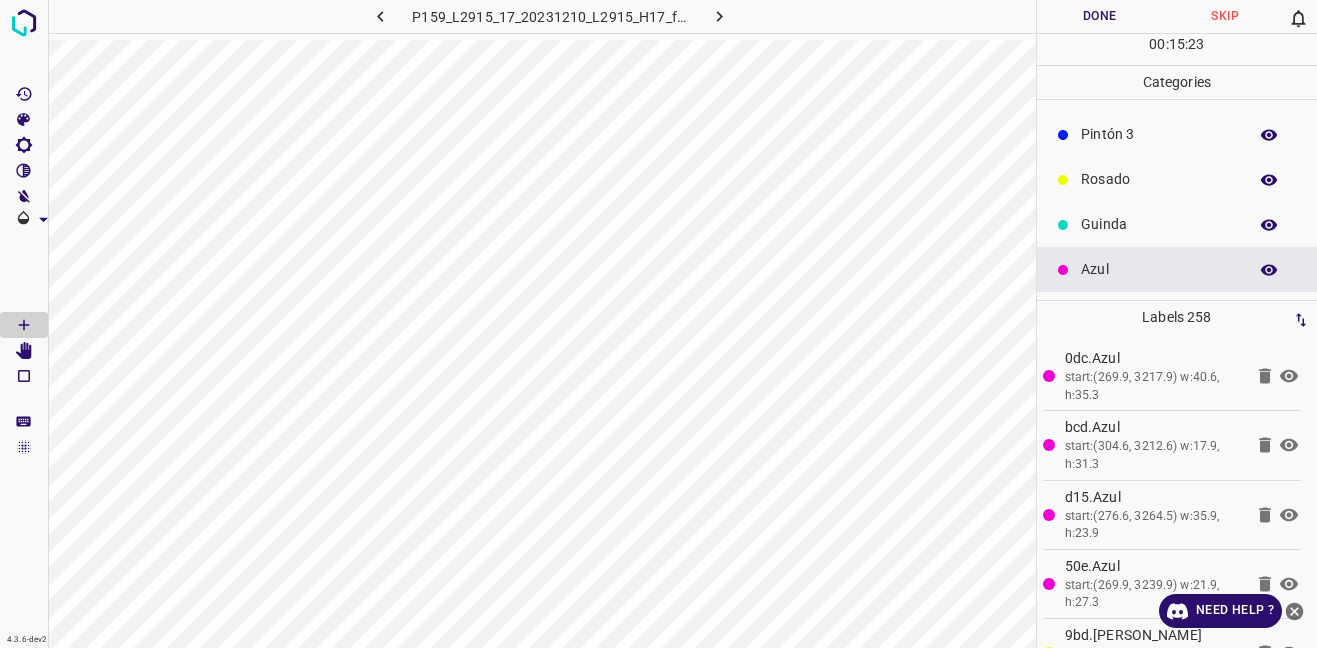 scroll, scrollTop: 0, scrollLeft: 0, axis: both 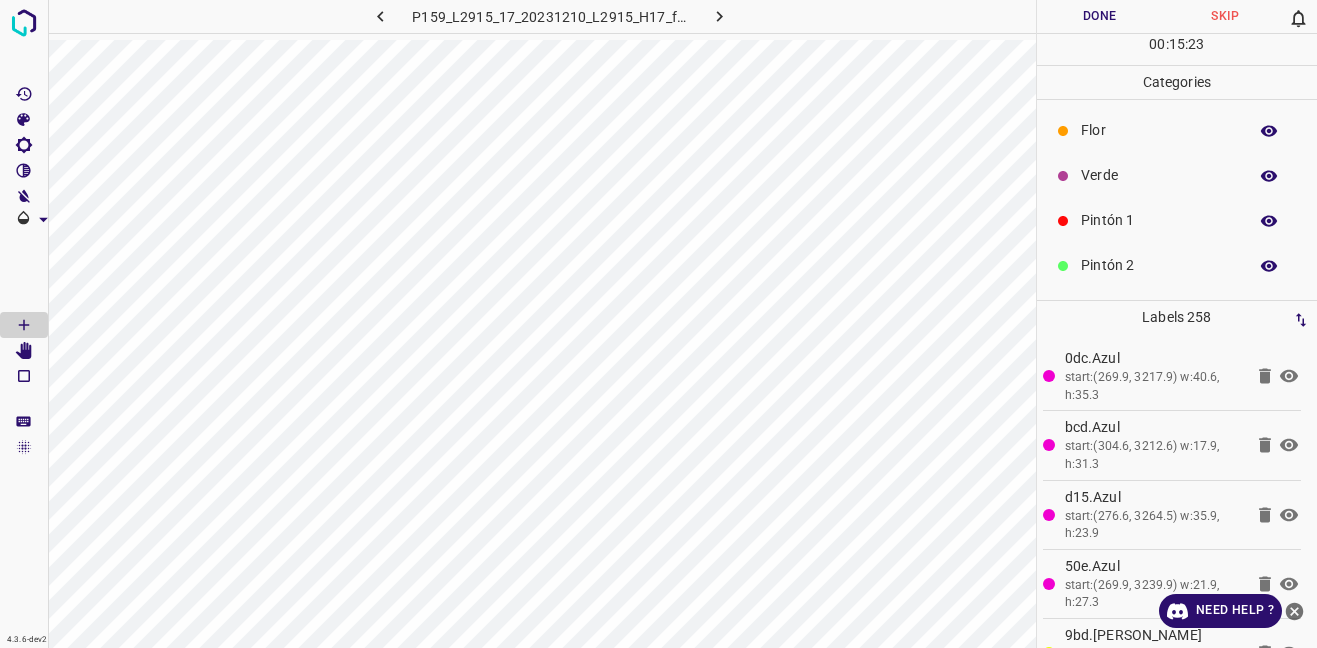 click on "Verde" at bounding box center [1159, 175] 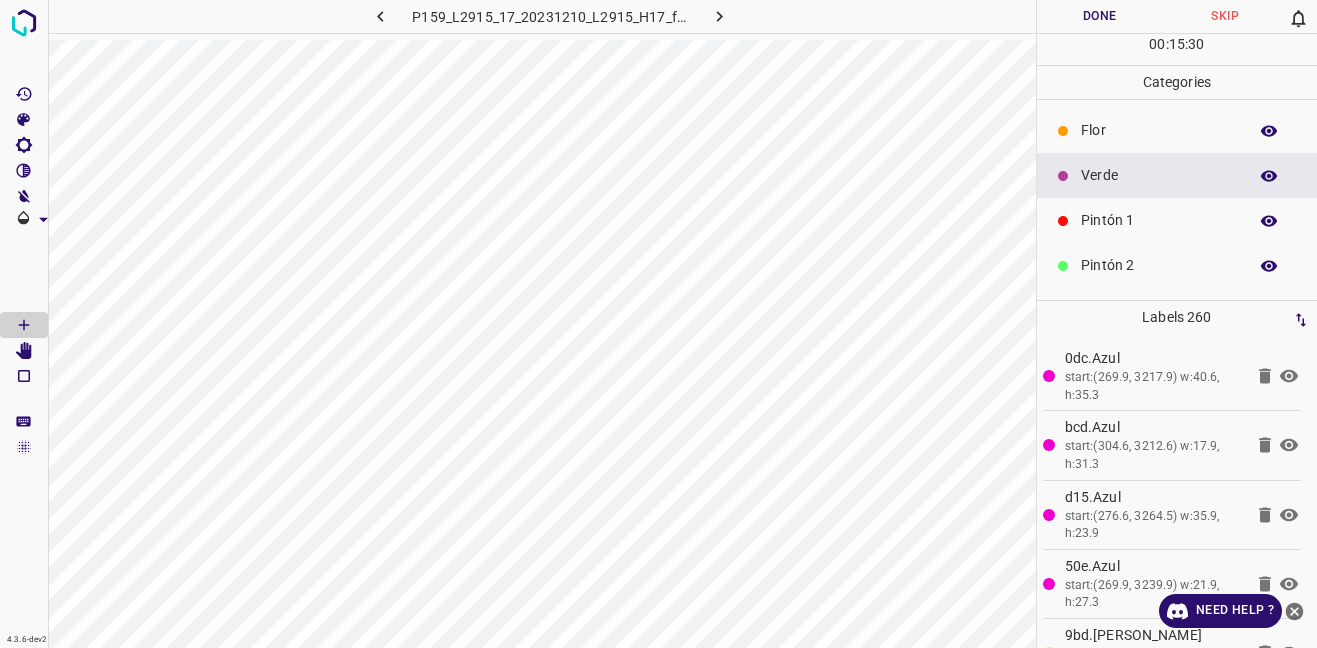 scroll, scrollTop: 176, scrollLeft: 0, axis: vertical 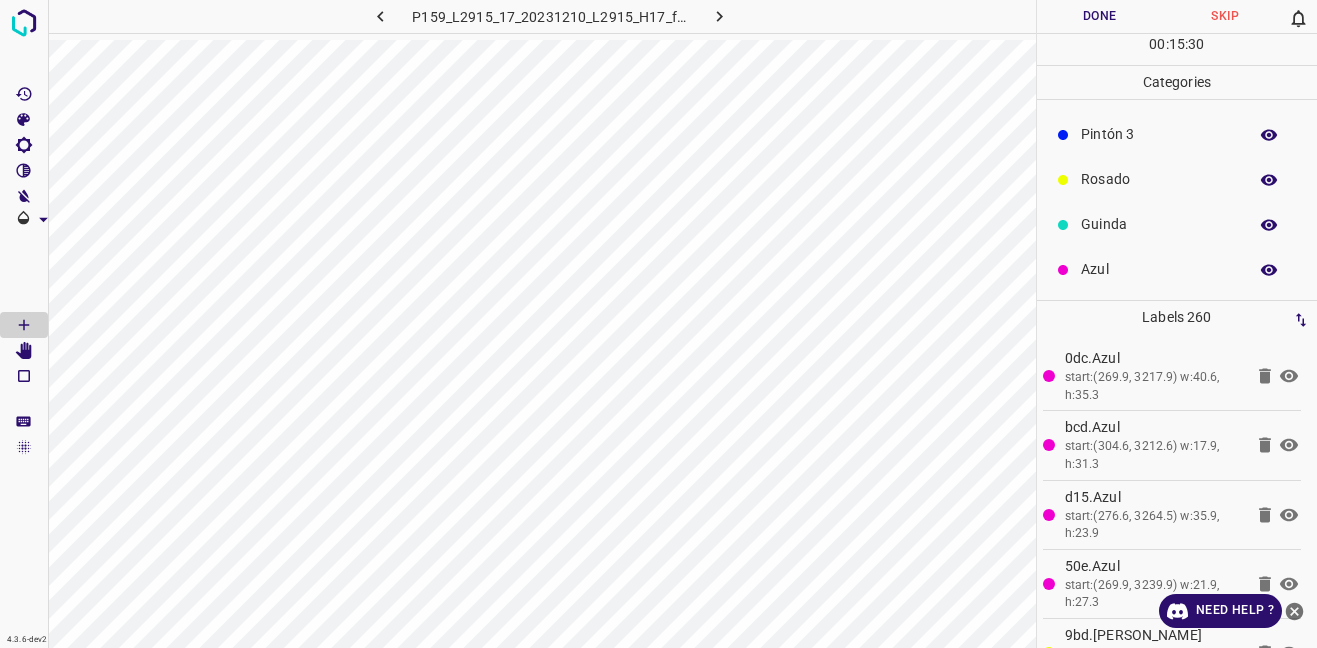 click on "Rosado" at bounding box center [1177, 179] 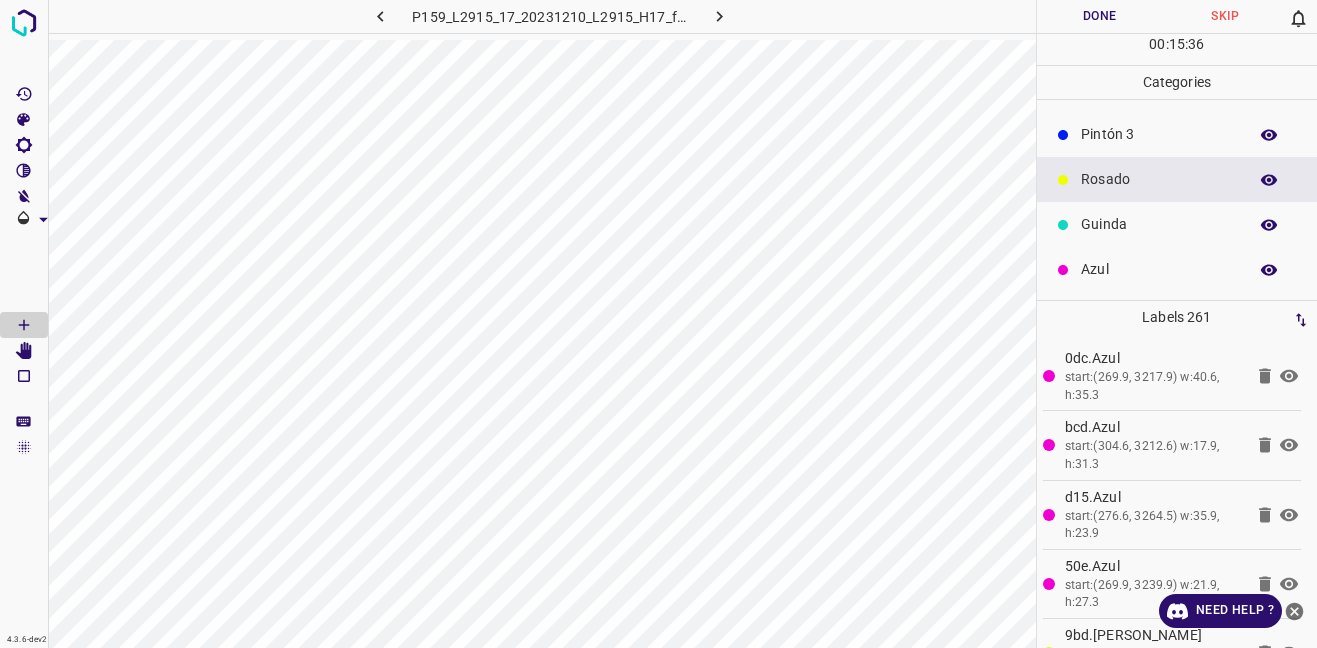 click on "Azul" at bounding box center (1159, 269) 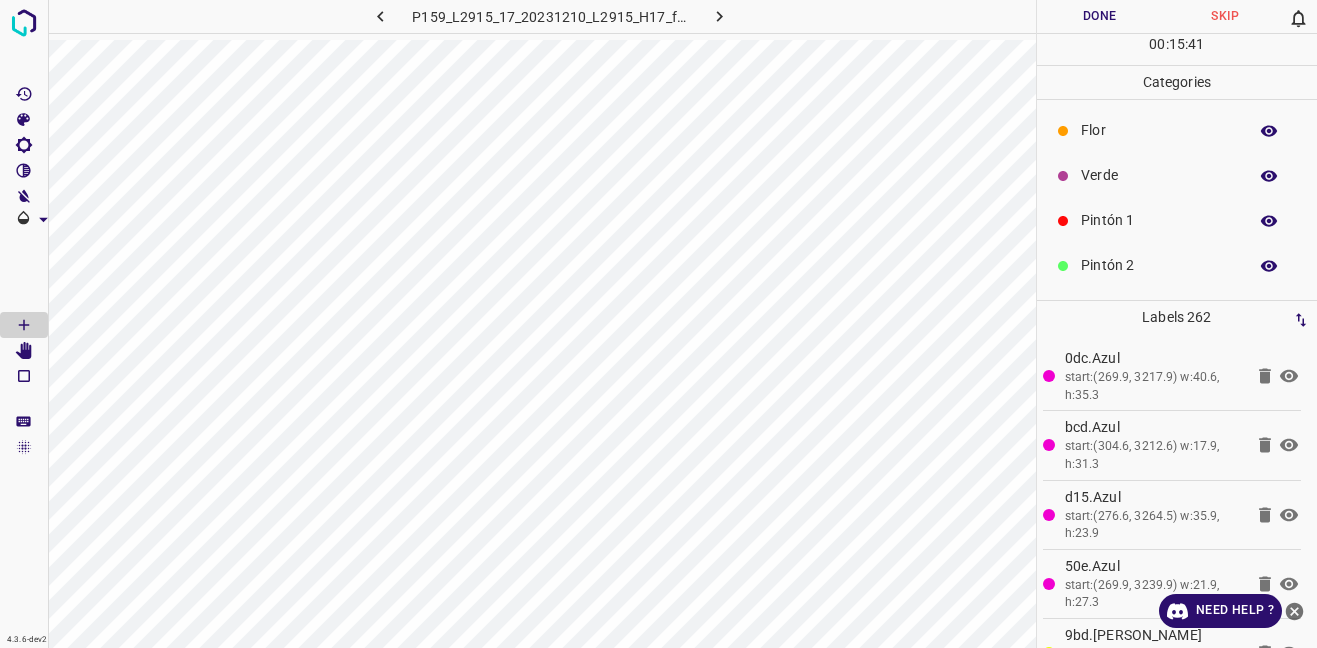 scroll, scrollTop: 176, scrollLeft: 0, axis: vertical 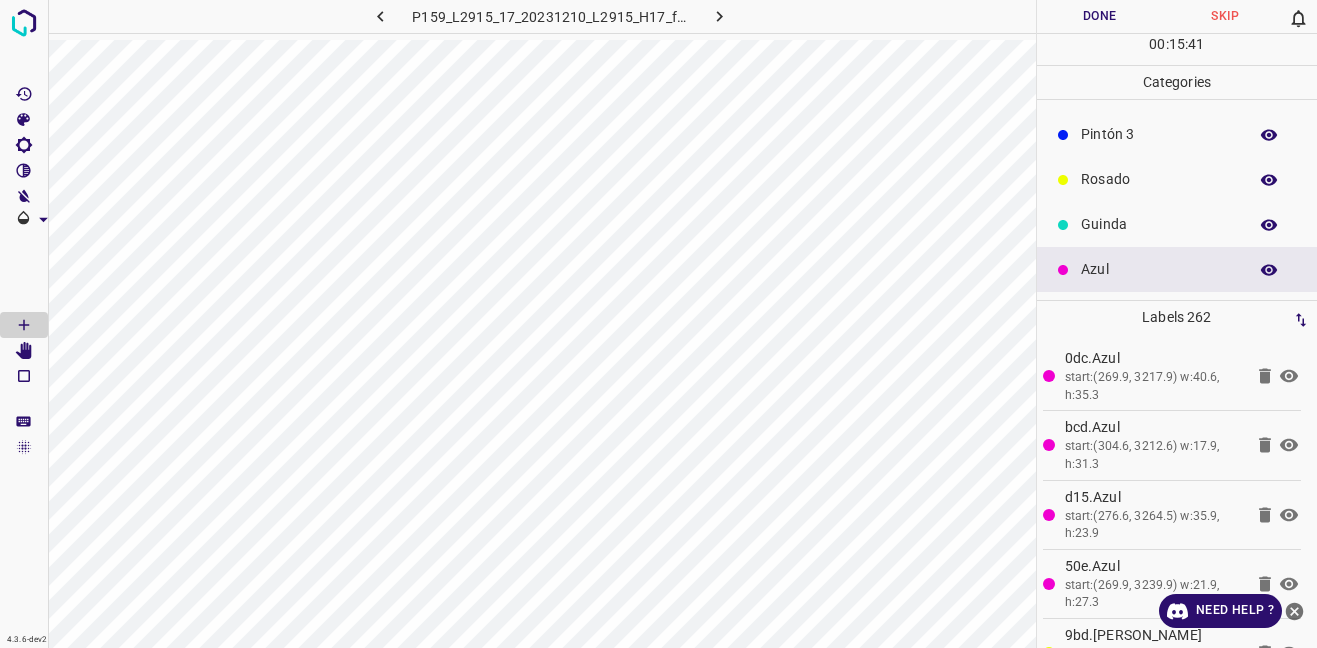 click on "Rosado" at bounding box center [1159, 179] 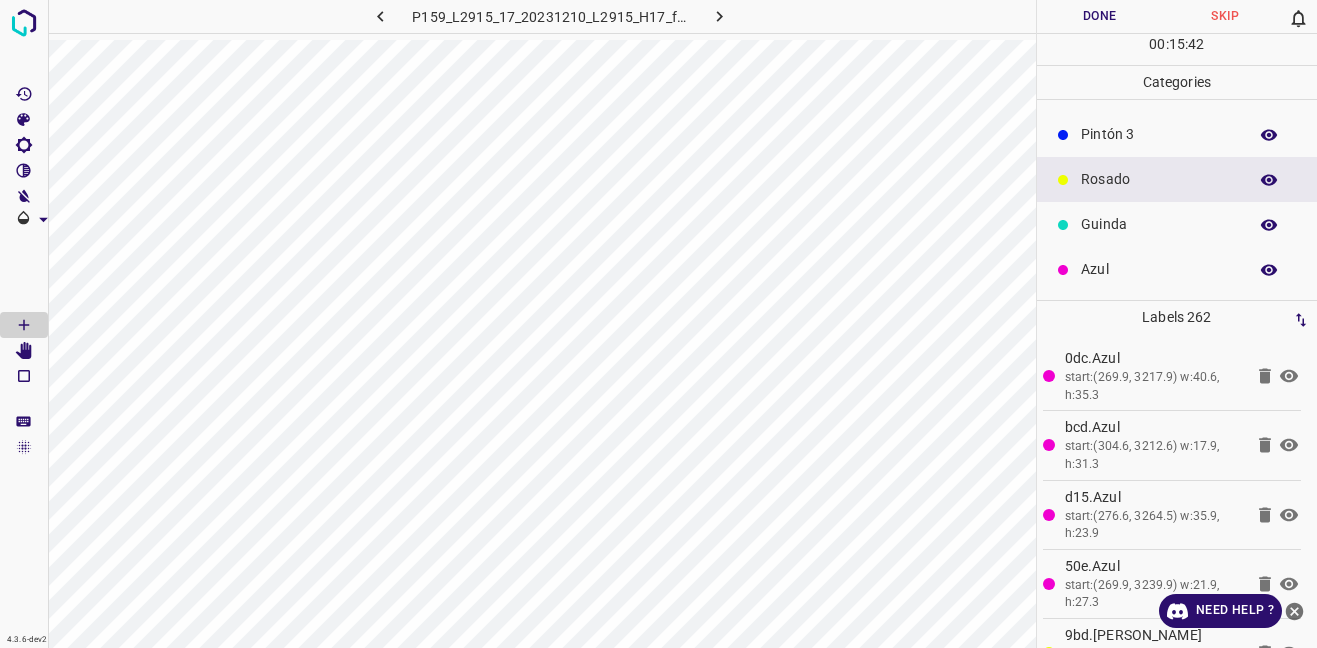 click on "Pintón 3" at bounding box center [1159, 134] 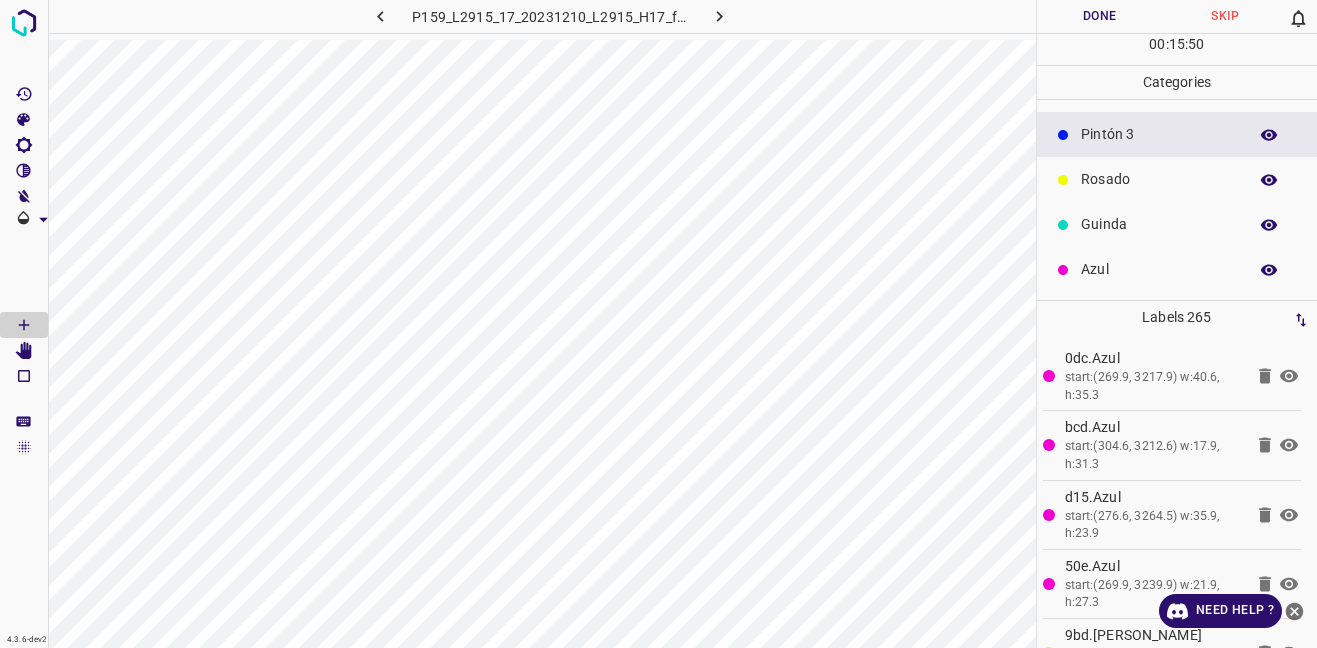 scroll, scrollTop: 0, scrollLeft: 0, axis: both 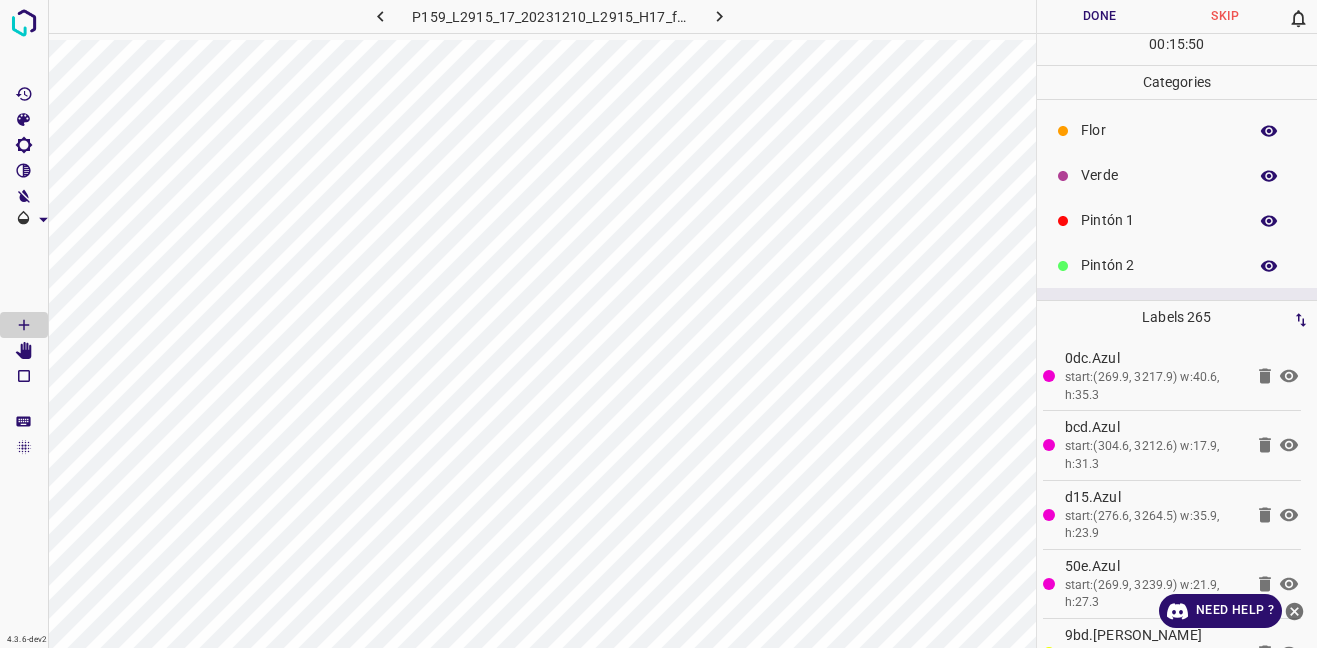 click on "Verde" at bounding box center [1159, 175] 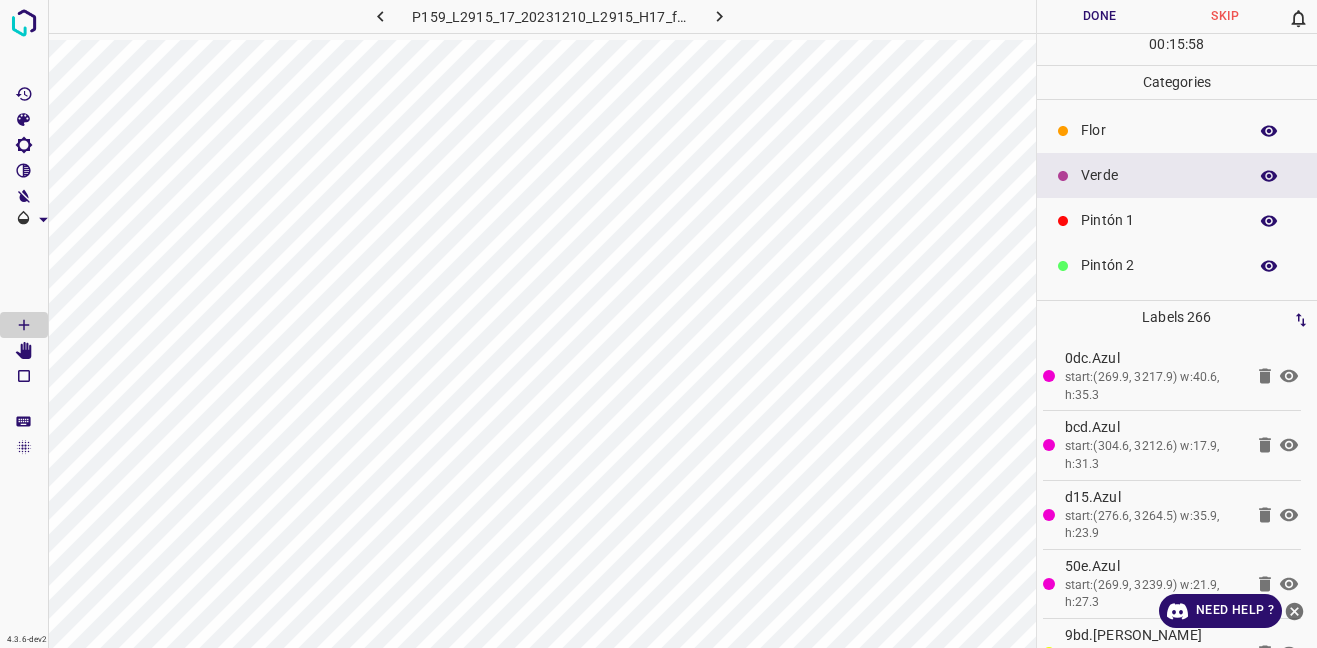 scroll, scrollTop: 176, scrollLeft: 0, axis: vertical 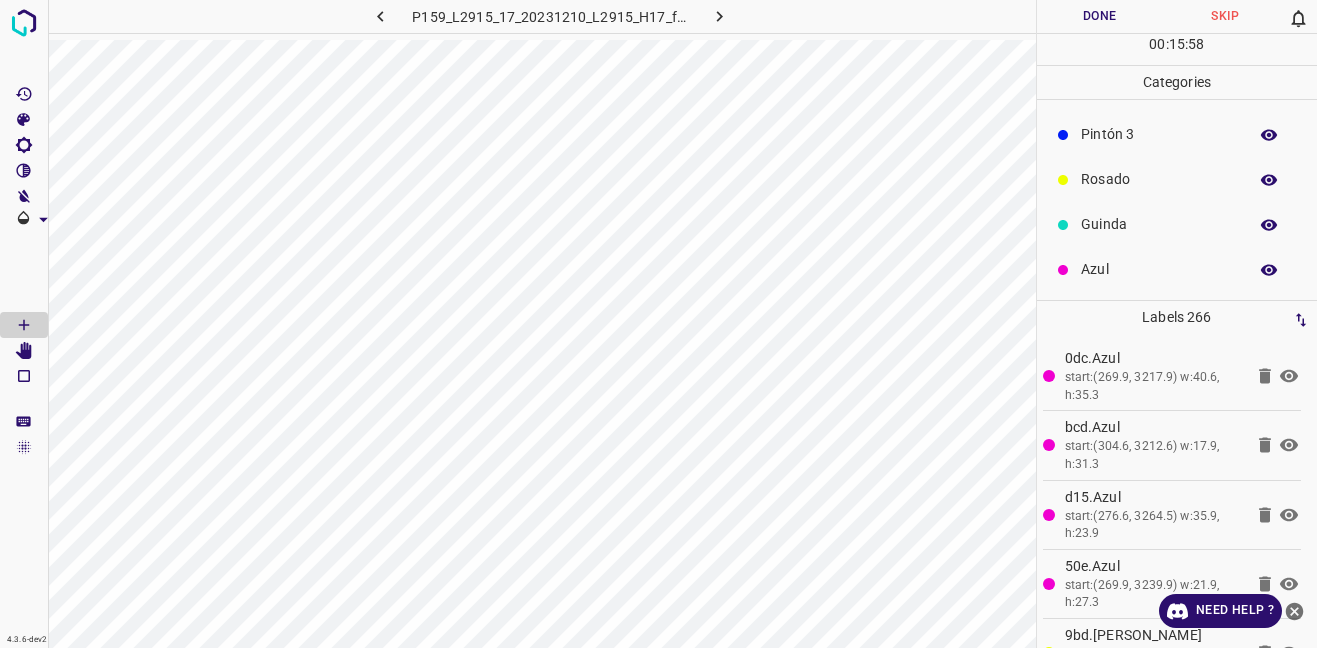 click on "Azul" at bounding box center (1159, 269) 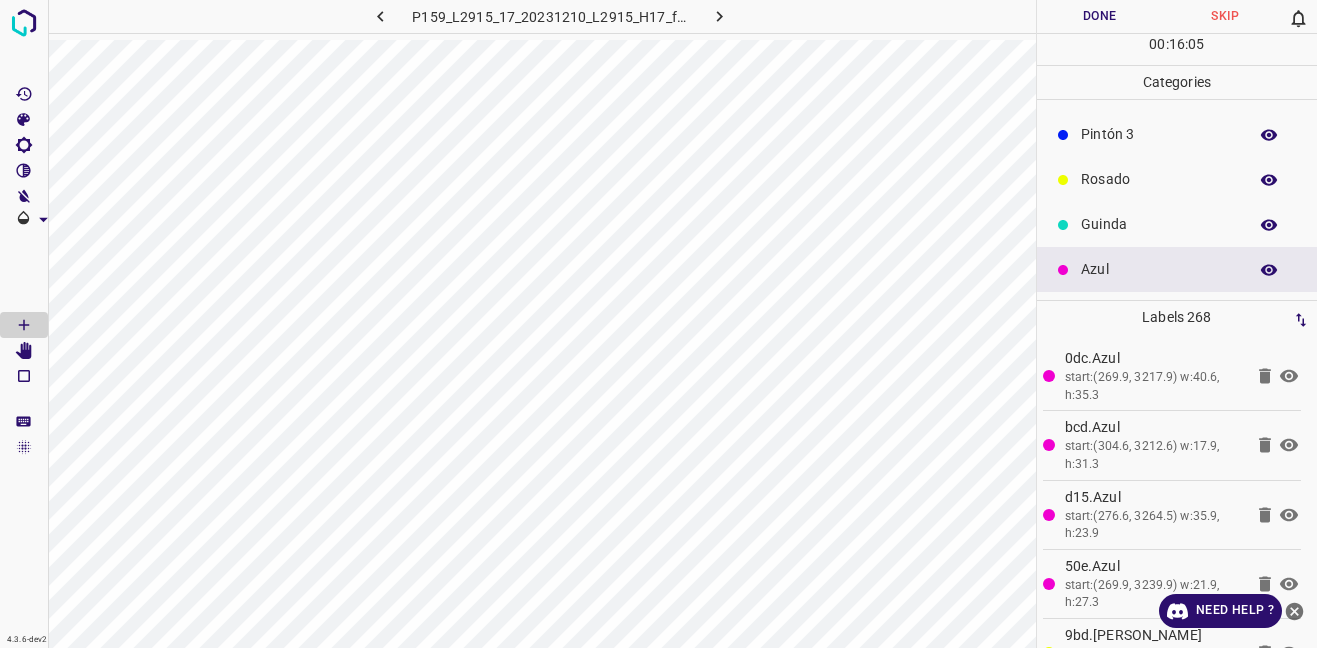scroll, scrollTop: 0, scrollLeft: 0, axis: both 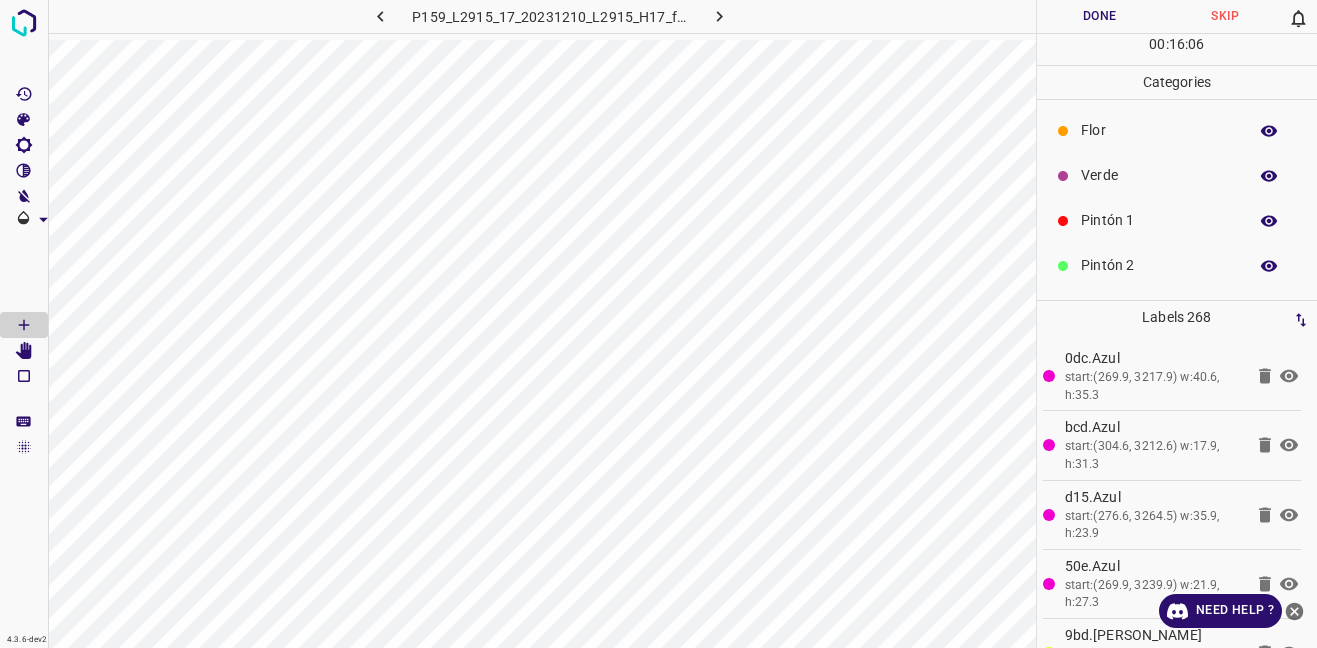 click on "Verde" at bounding box center [1159, 175] 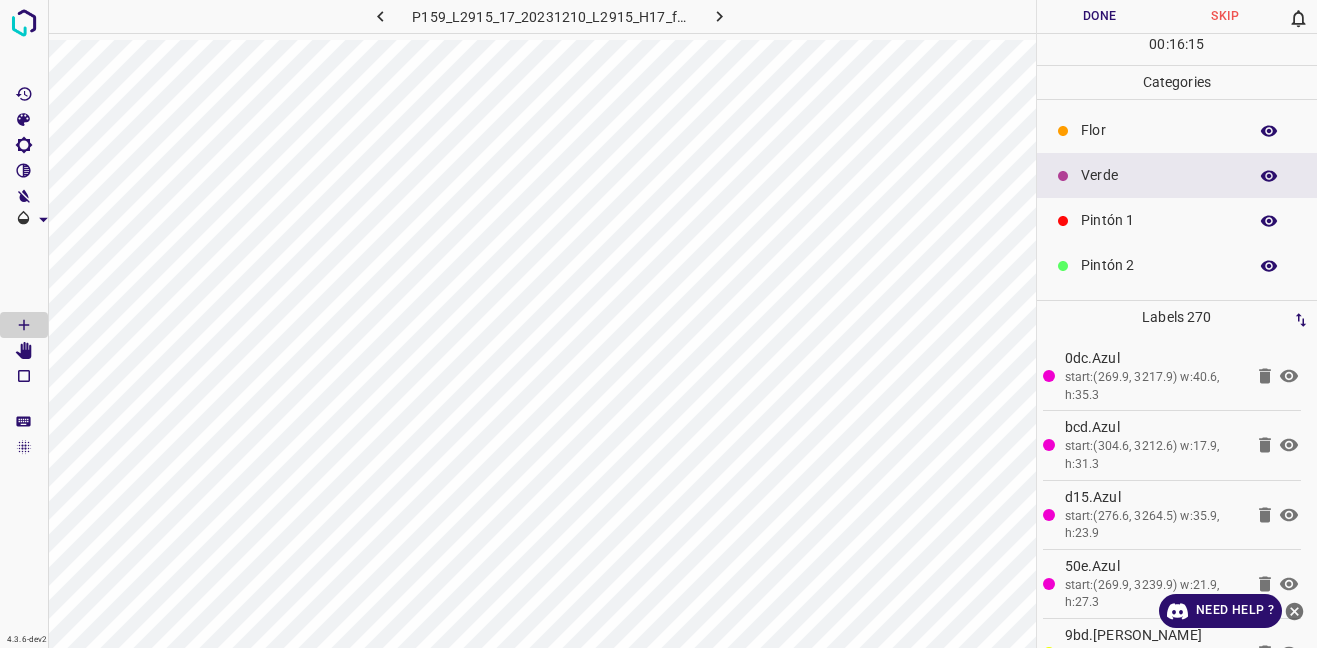 scroll, scrollTop: 176, scrollLeft: 0, axis: vertical 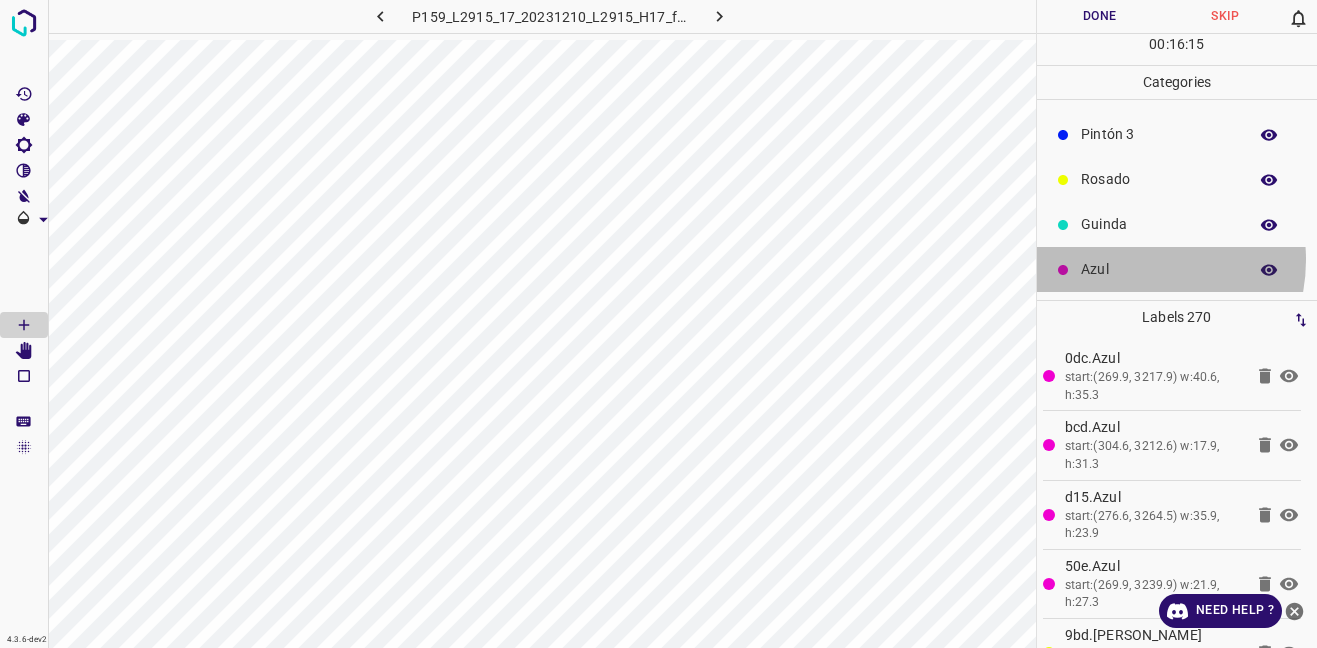 click on "Azul" at bounding box center [1159, 269] 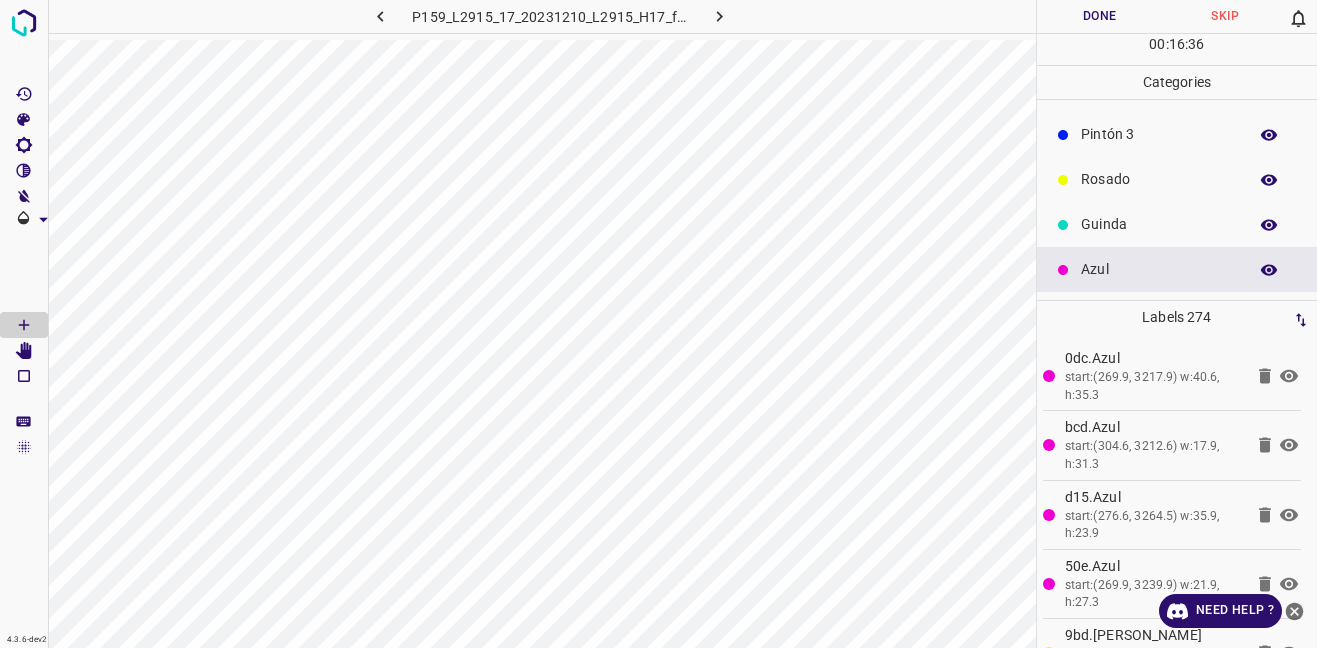 scroll, scrollTop: 0, scrollLeft: 0, axis: both 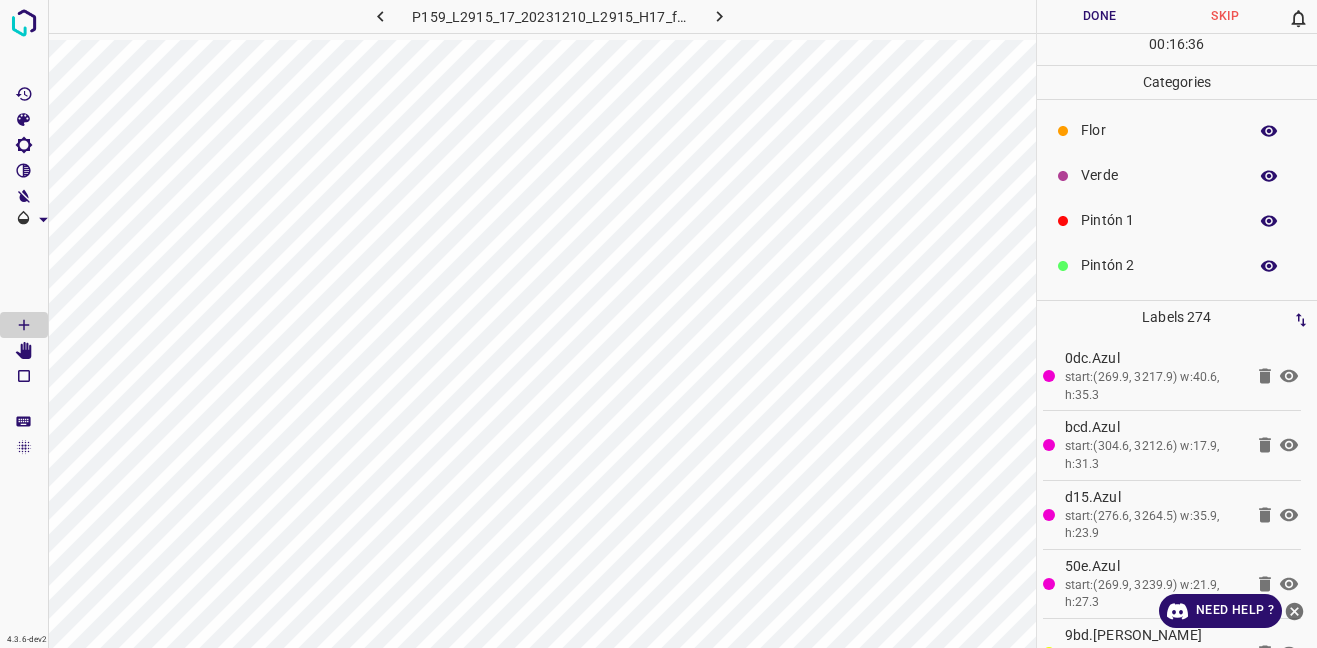 click on "Verde" at bounding box center (1177, 175) 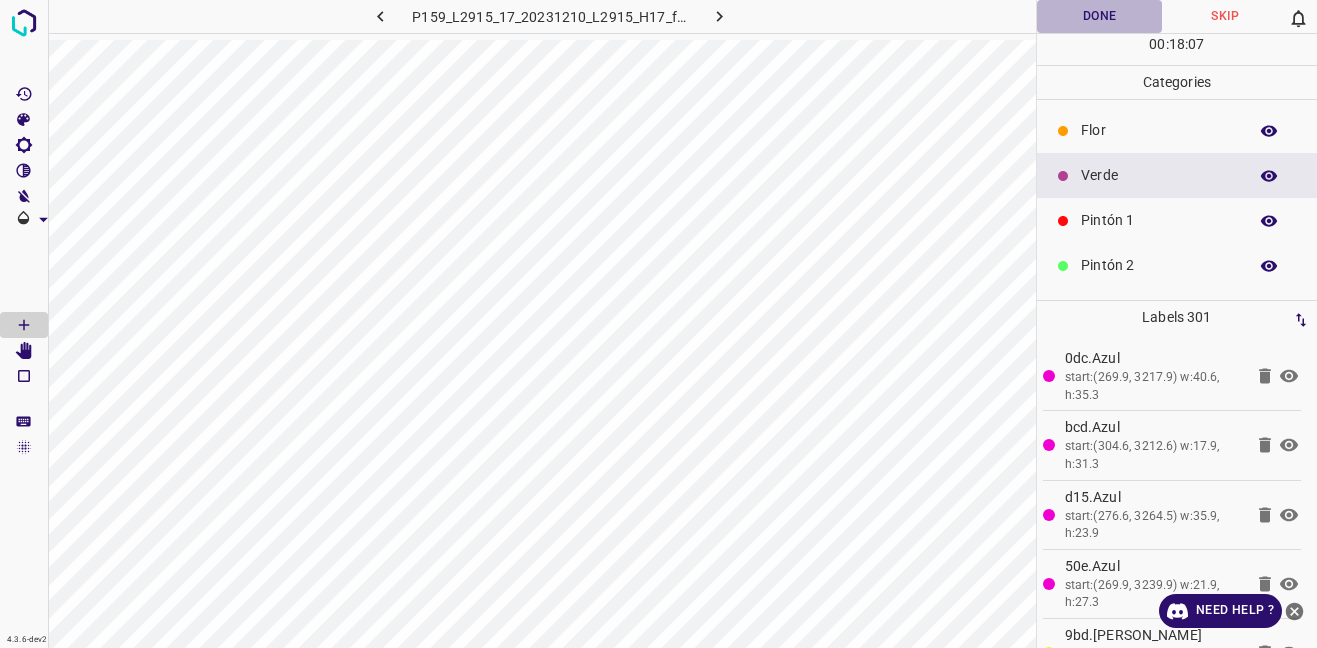 click on "Done" at bounding box center (1100, 16) 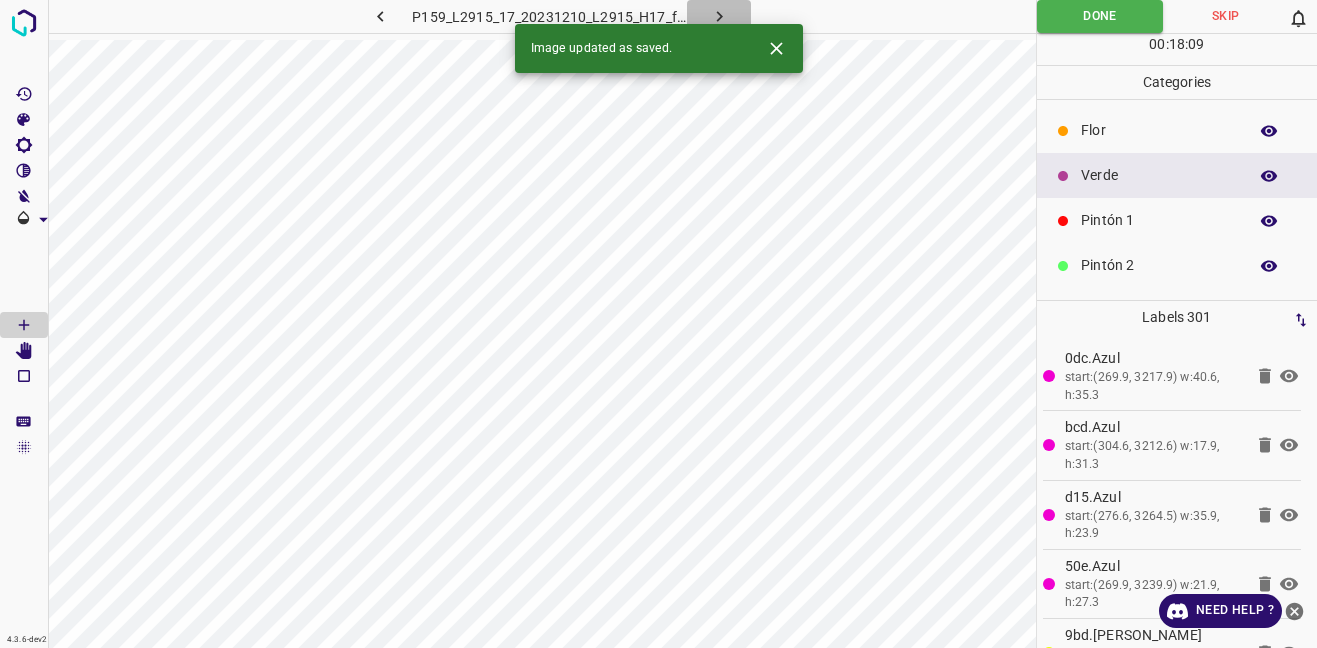 click 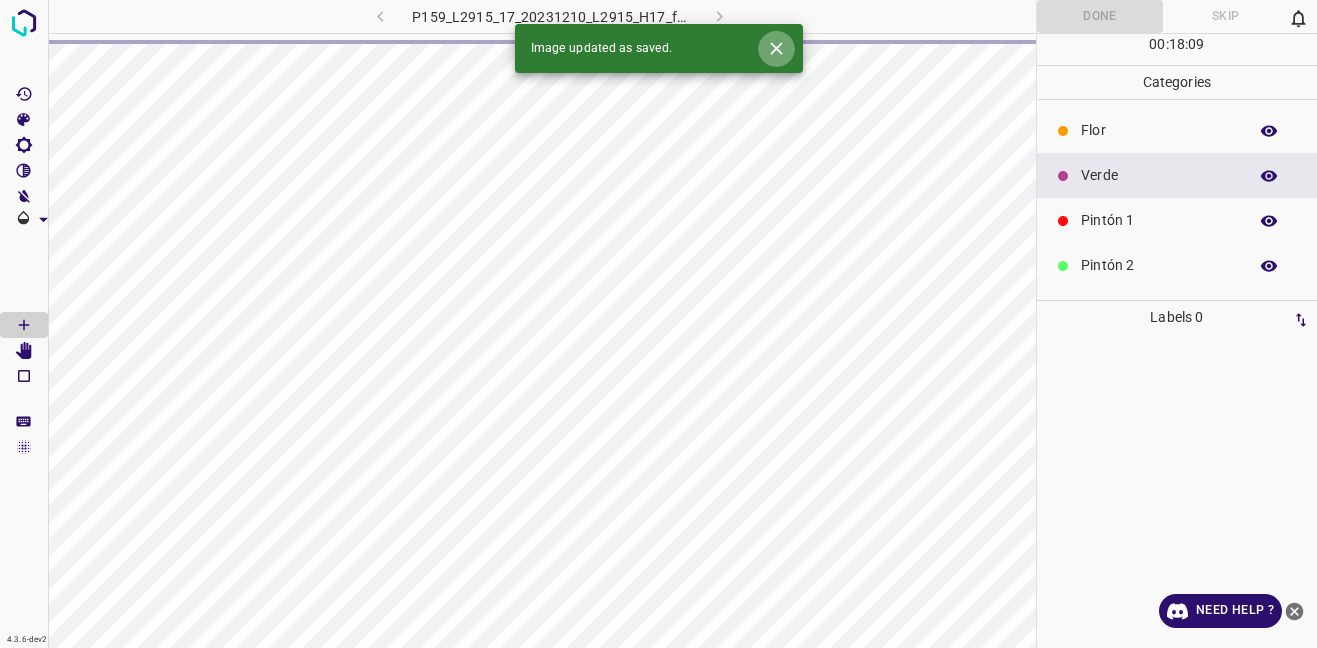 click 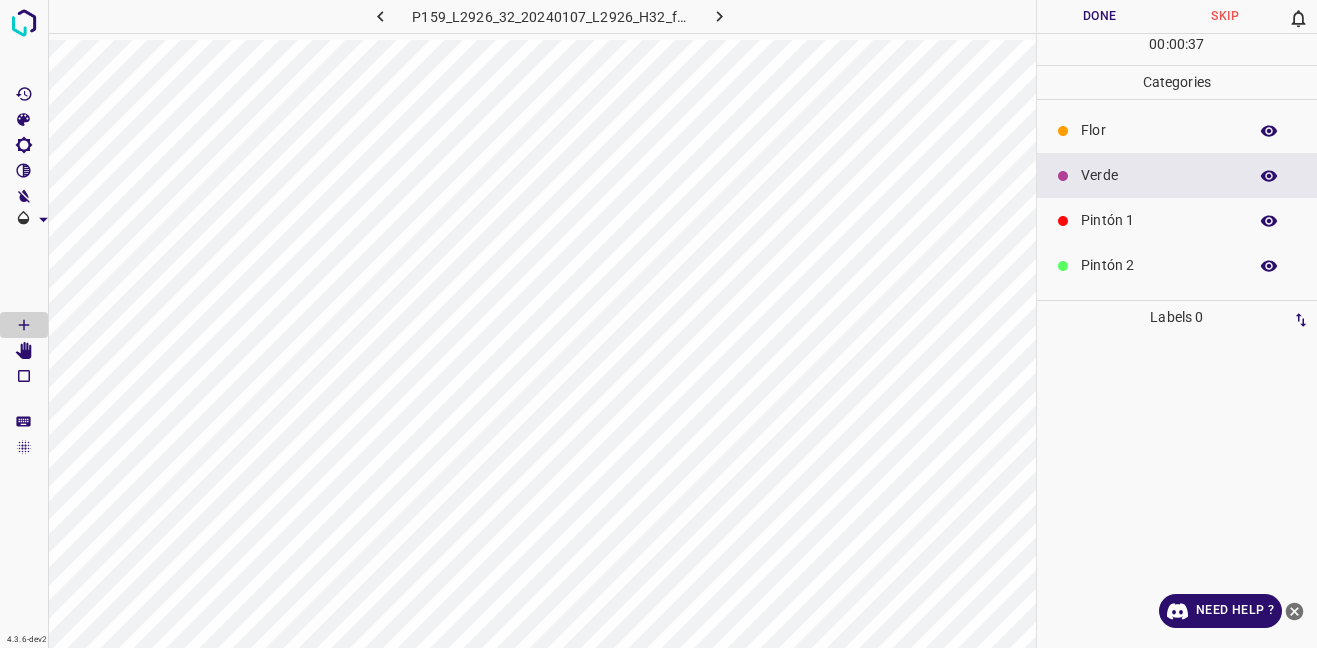 scroll, scrollTop: 176, scrollLeft: 0, axis: vertical 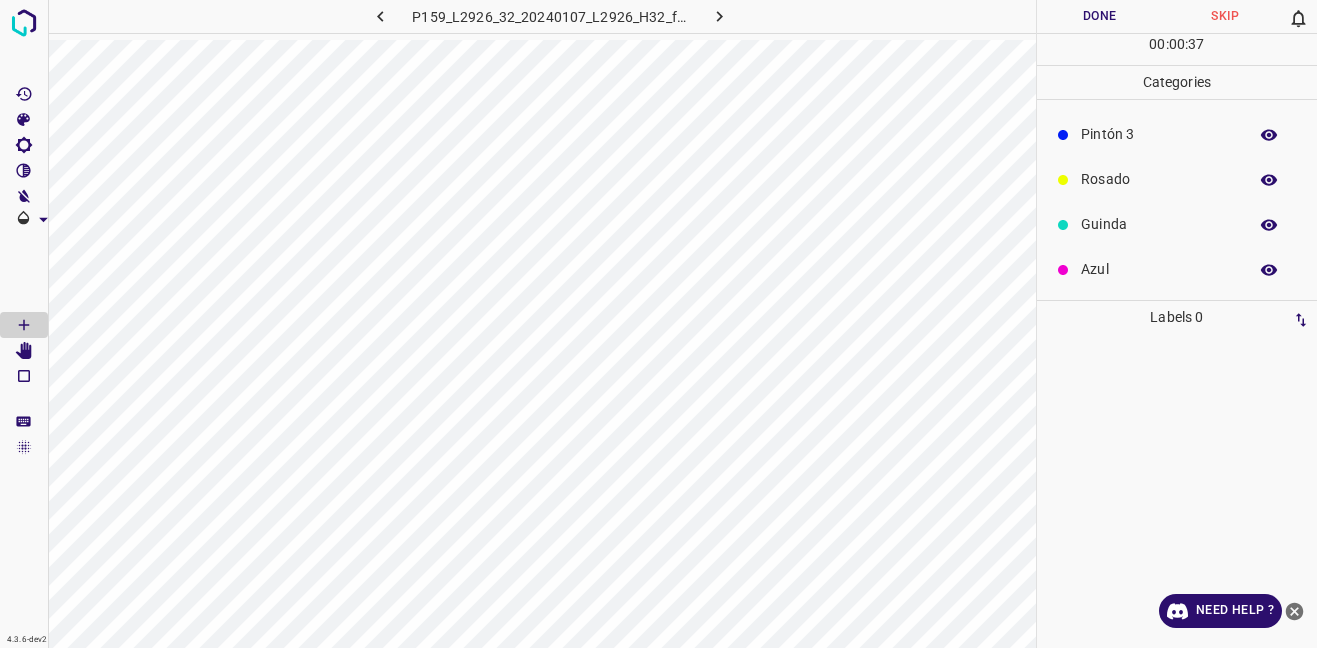 click on "Azul" at bounding box center (1159, 269) 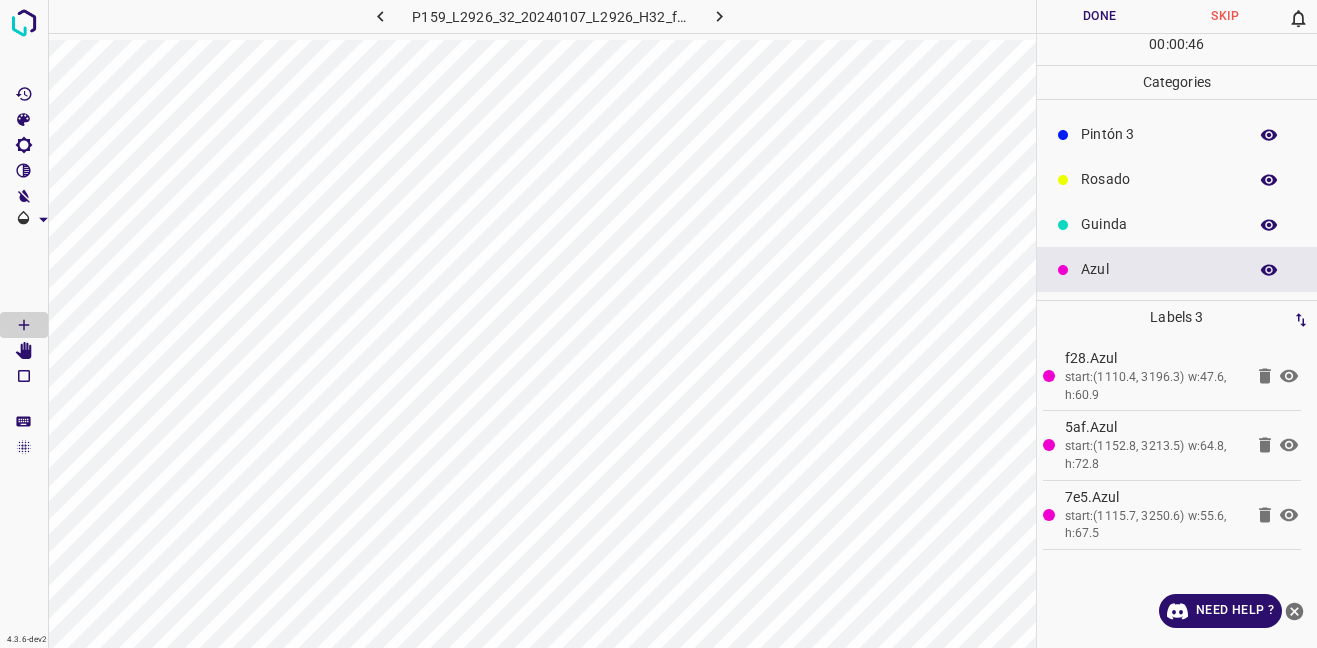 scroll, scrollTop: 0, scrollLeft: 0, axis: both 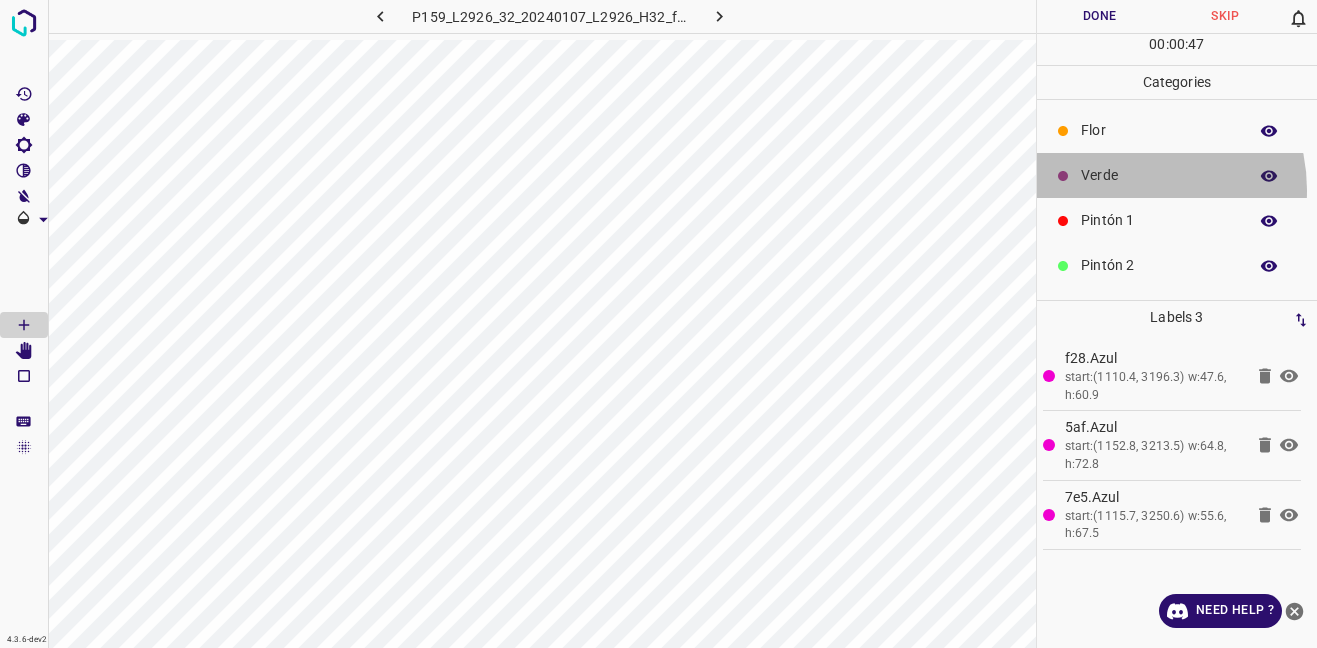 click on "Verde" at bounding box center [1177, 175] 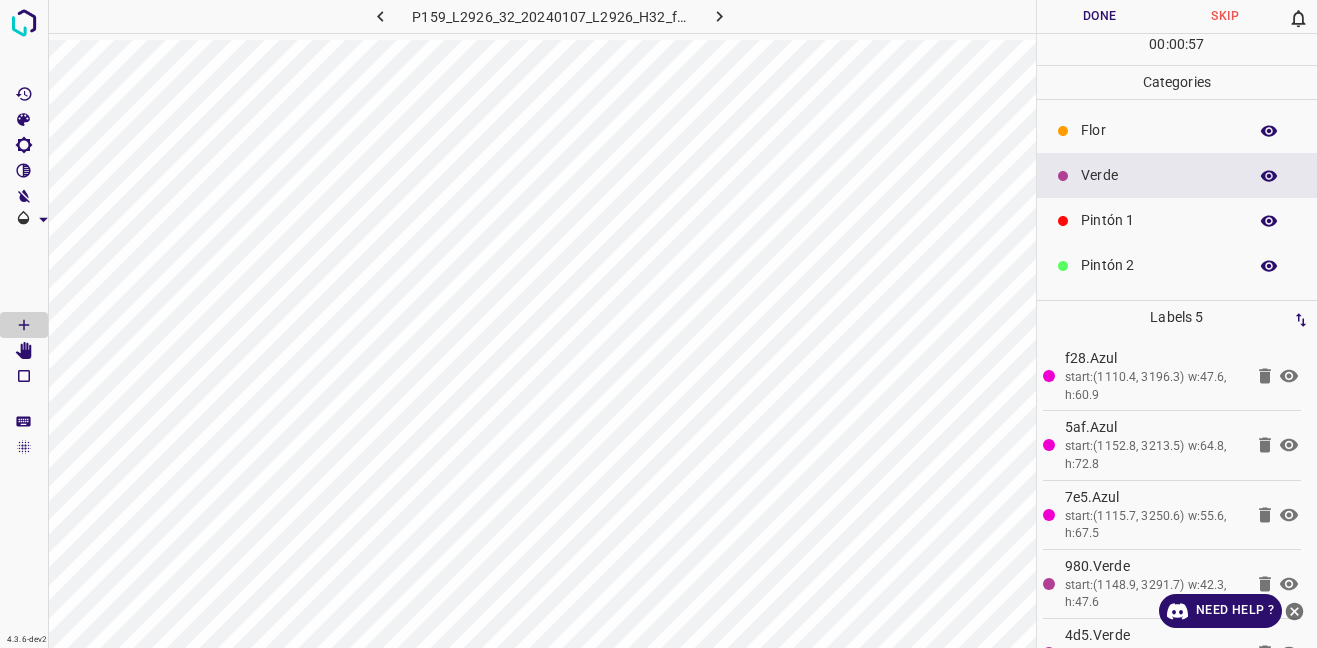 scroll, scrollTop: 176, scrollLeft: 0, axis: vertical 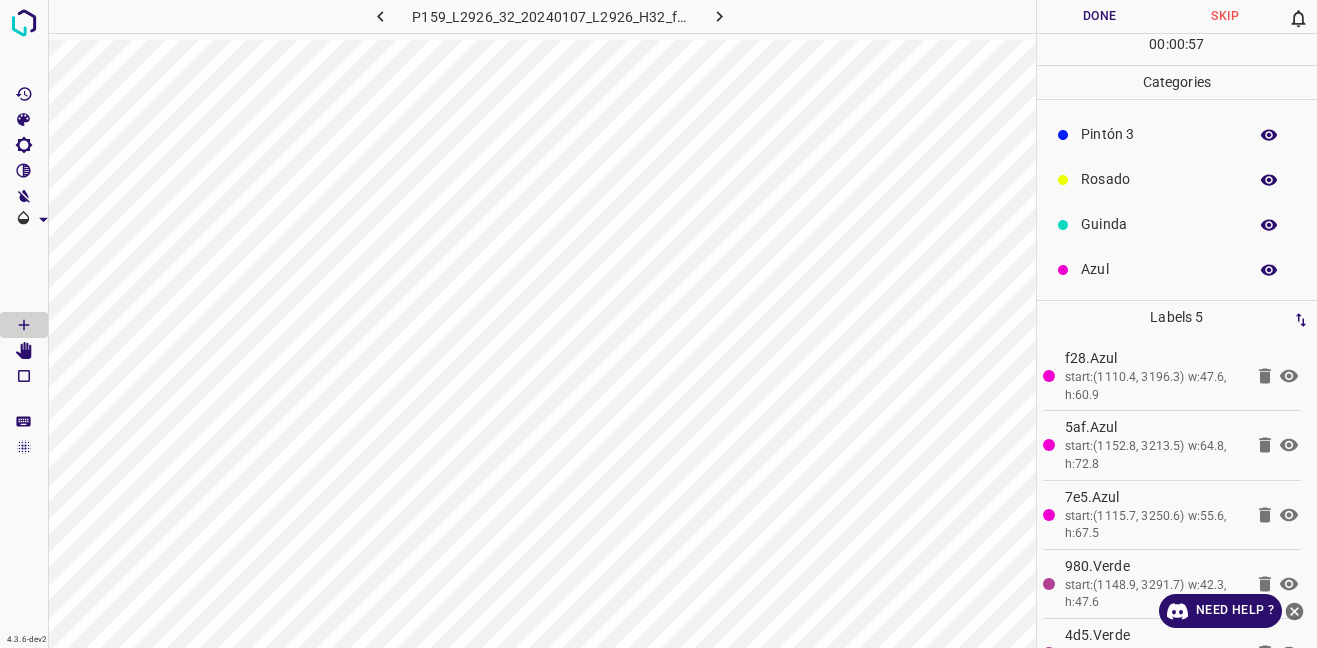 click on "Azul" at bounding box center [1177, 269] 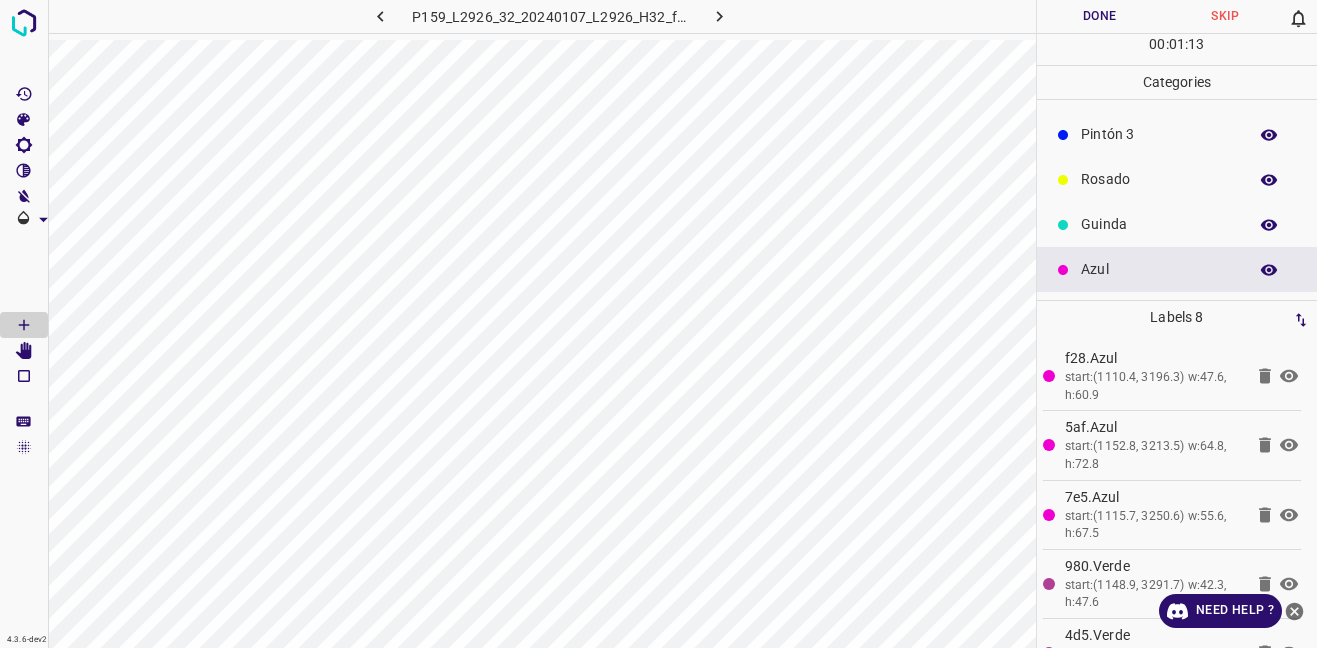 scroll, scrollTop: 0, scrollLeft: 0, axis: both 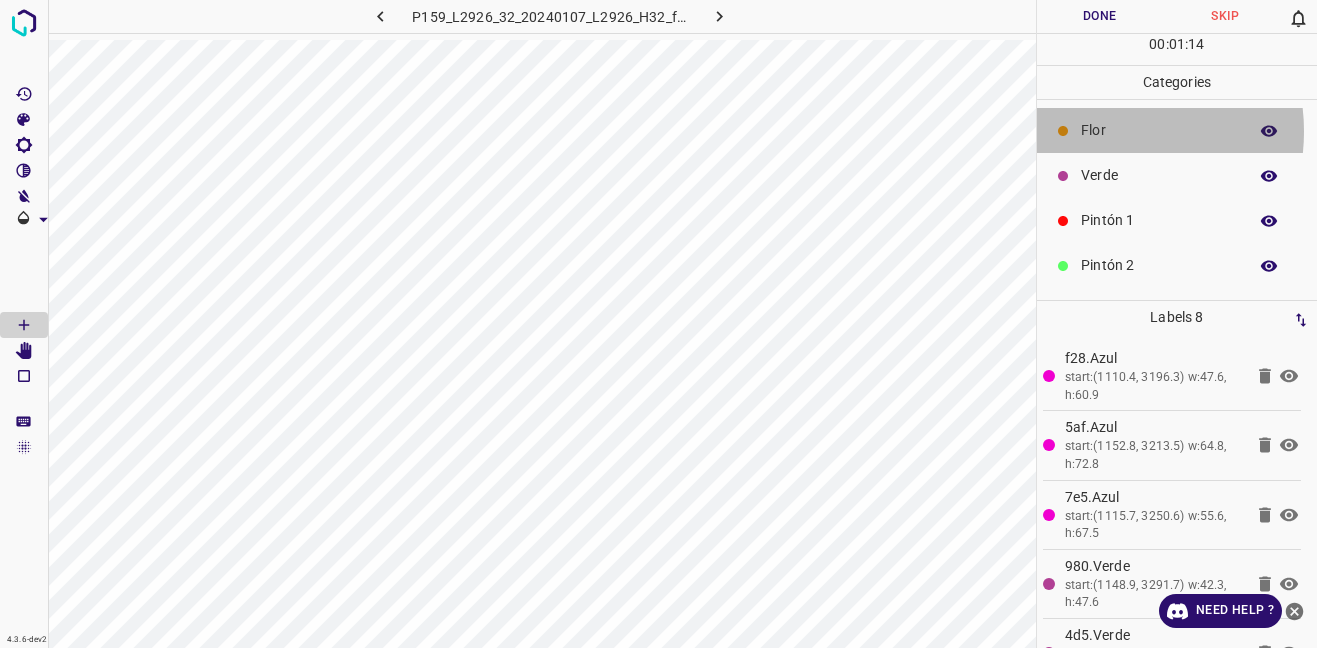 click on "Flor" at bounding box center (1159, 130) 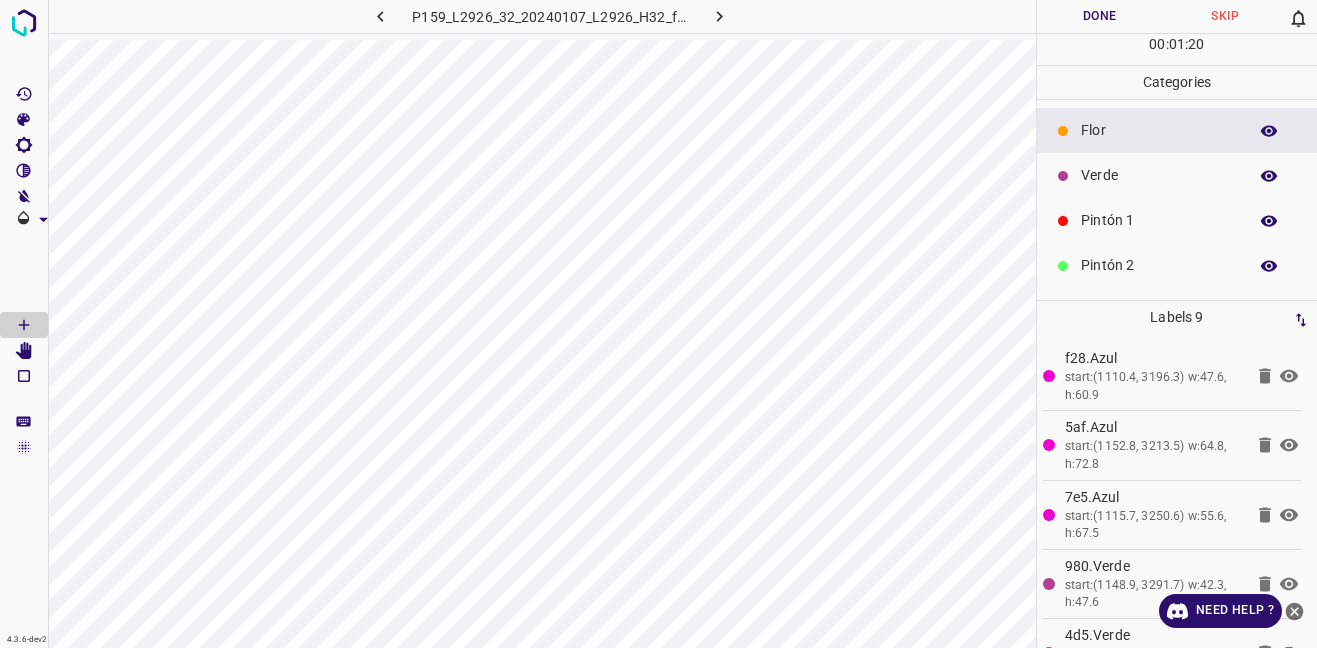 click on "Verde" at bounding box center [1159, 175] 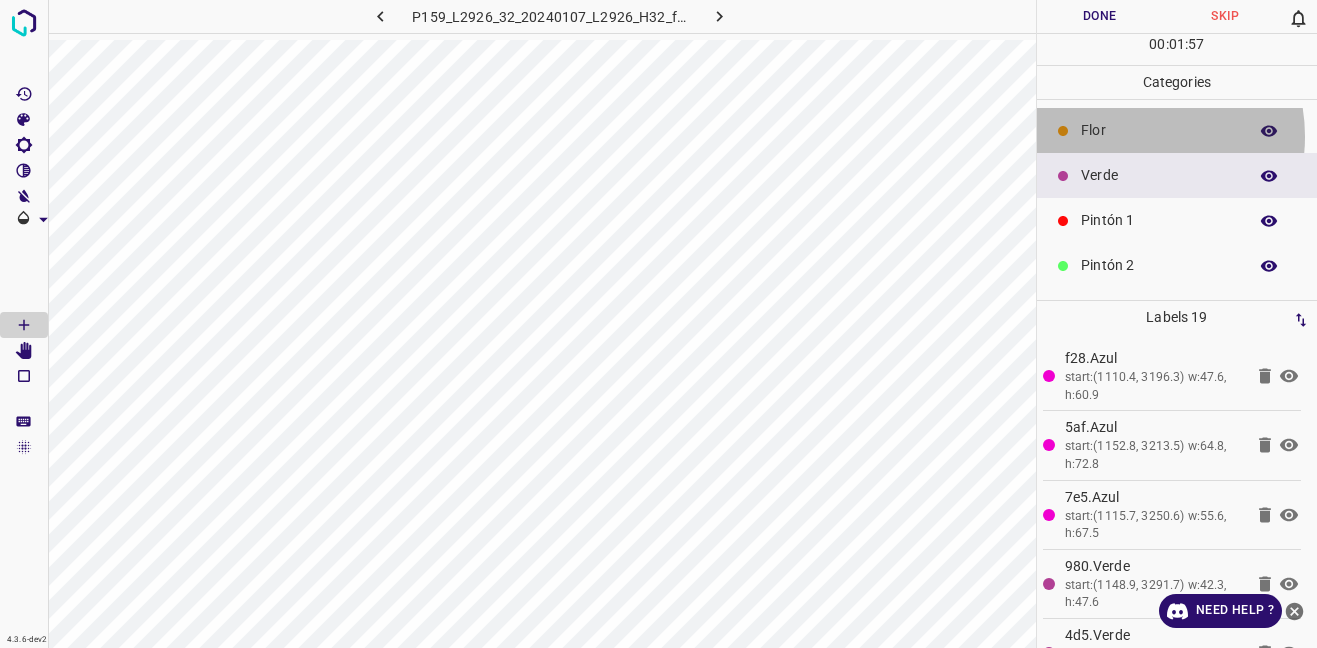 click on "Flor" at bounding box center (1159, 130) 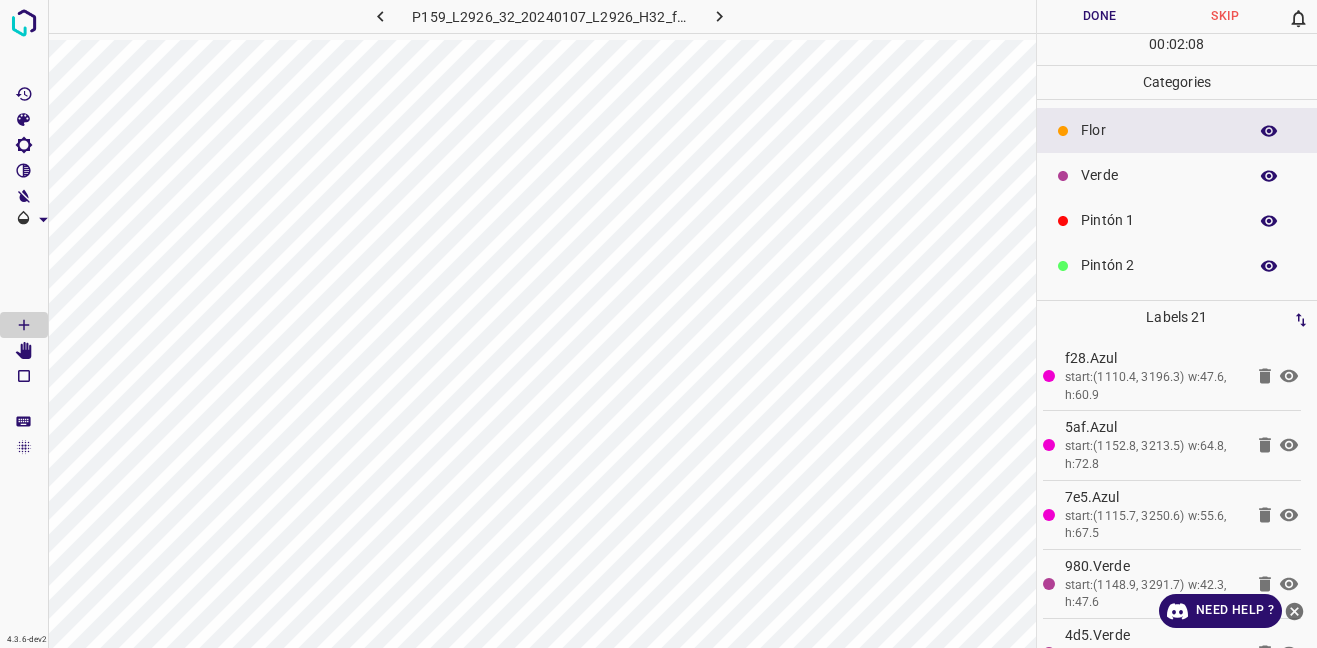 click on "Verde" at bounding box center [1159, 175] 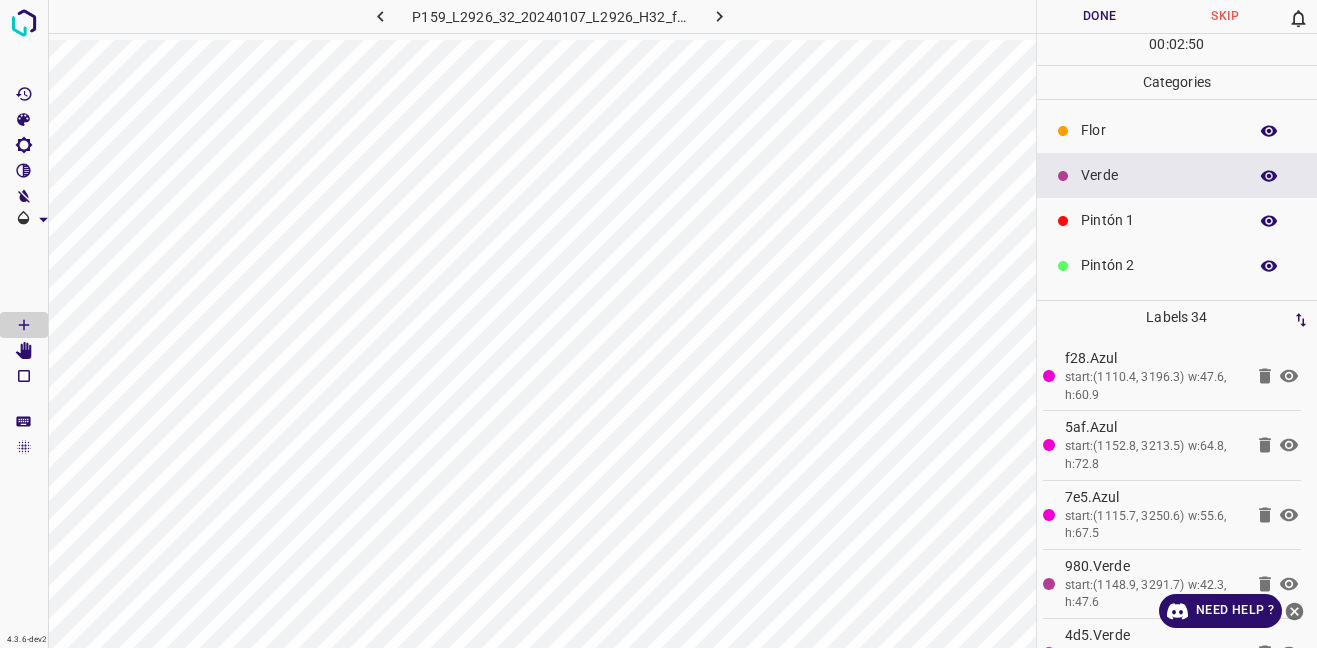 scroll, scrollTop: 176, scrollLeft: 0, axis: vertical 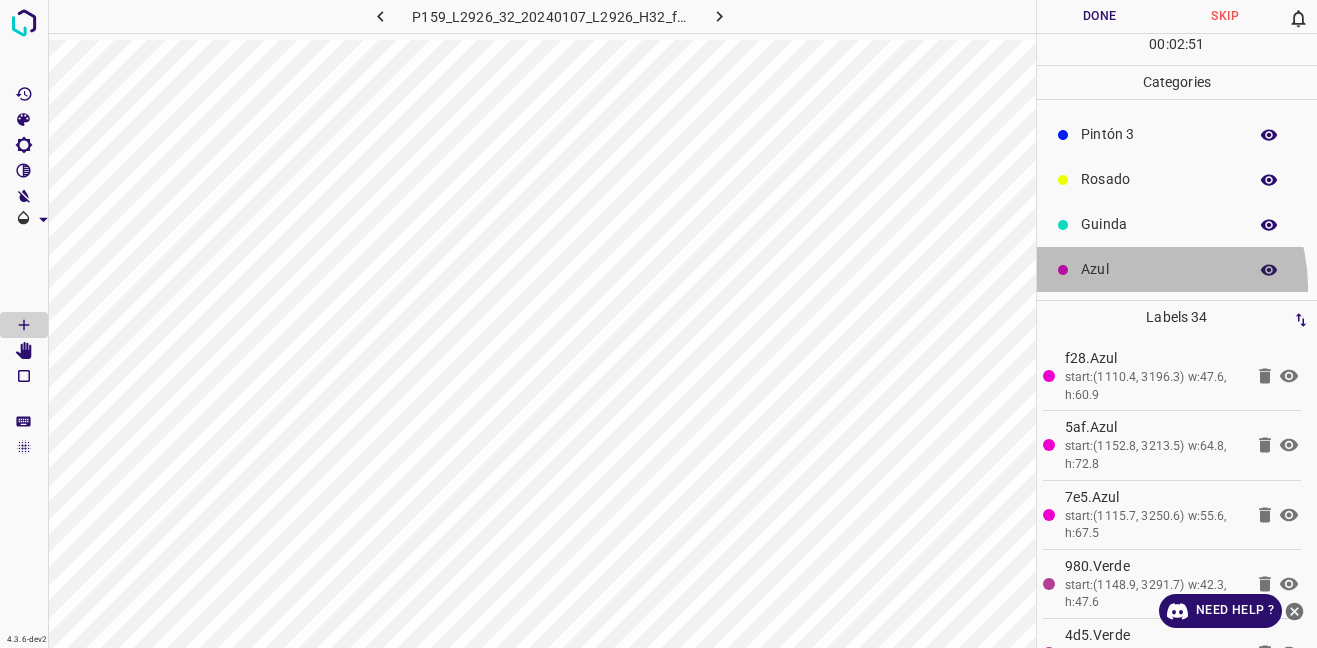 click on "Azul" at bounding box center [1177, 269] 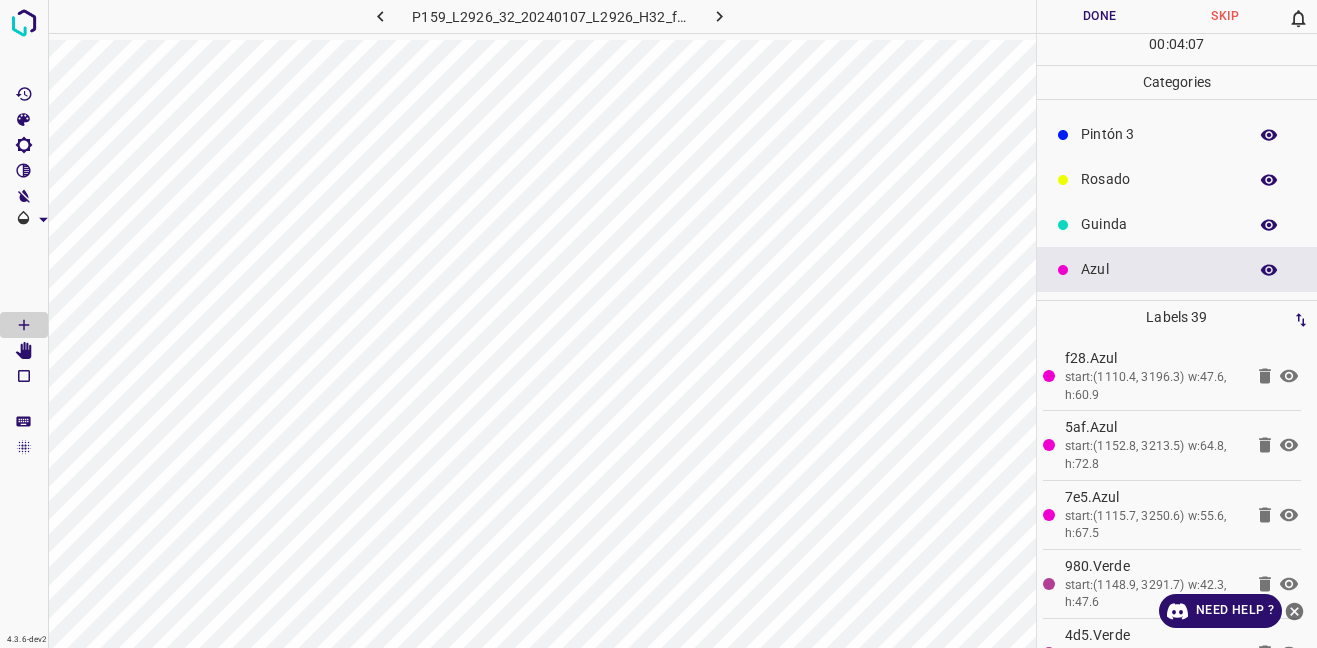 scroll, scrollTop: 0, scrollLeft: 0, axis: both 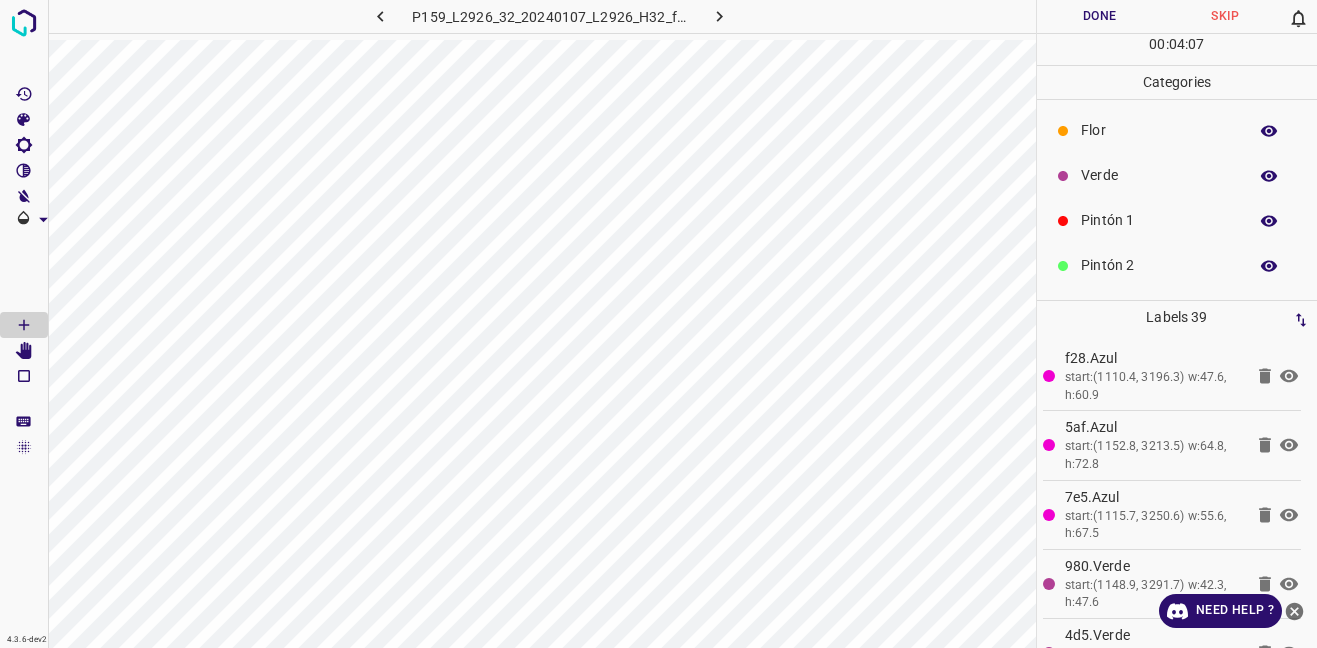 click on "Flor" at bounding box center (1177, 130) 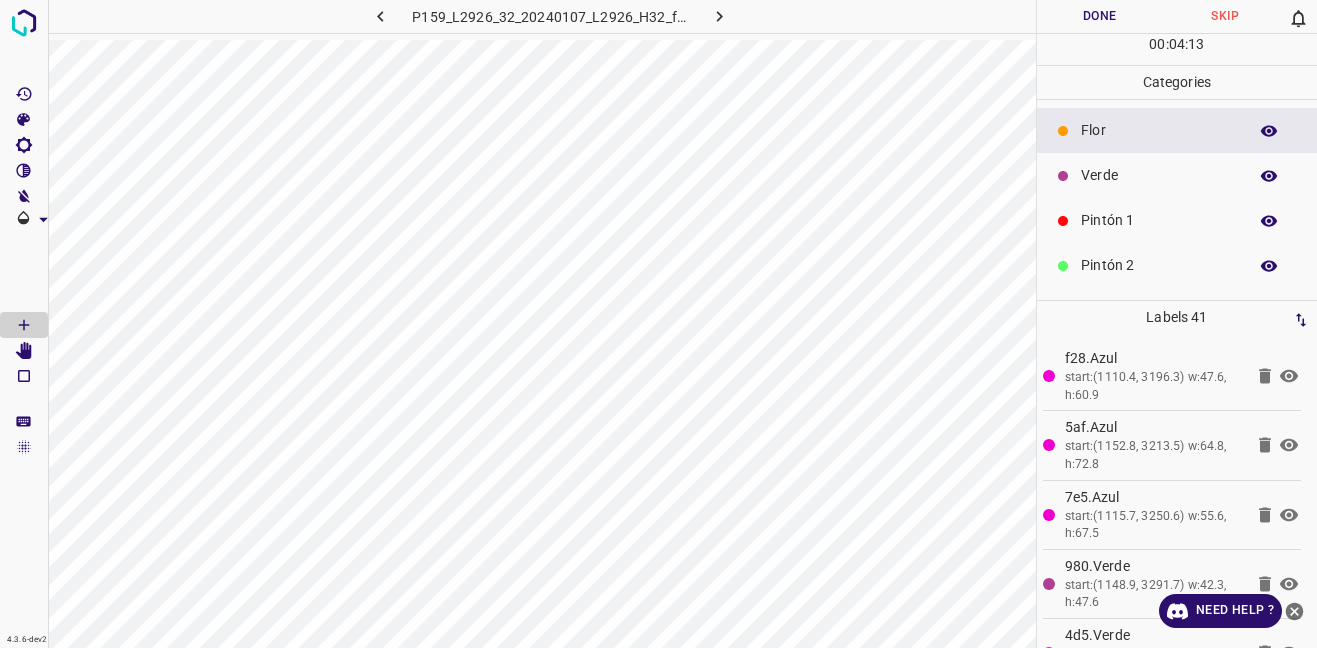 click on "Verde" at bounding box center [1159, 175] 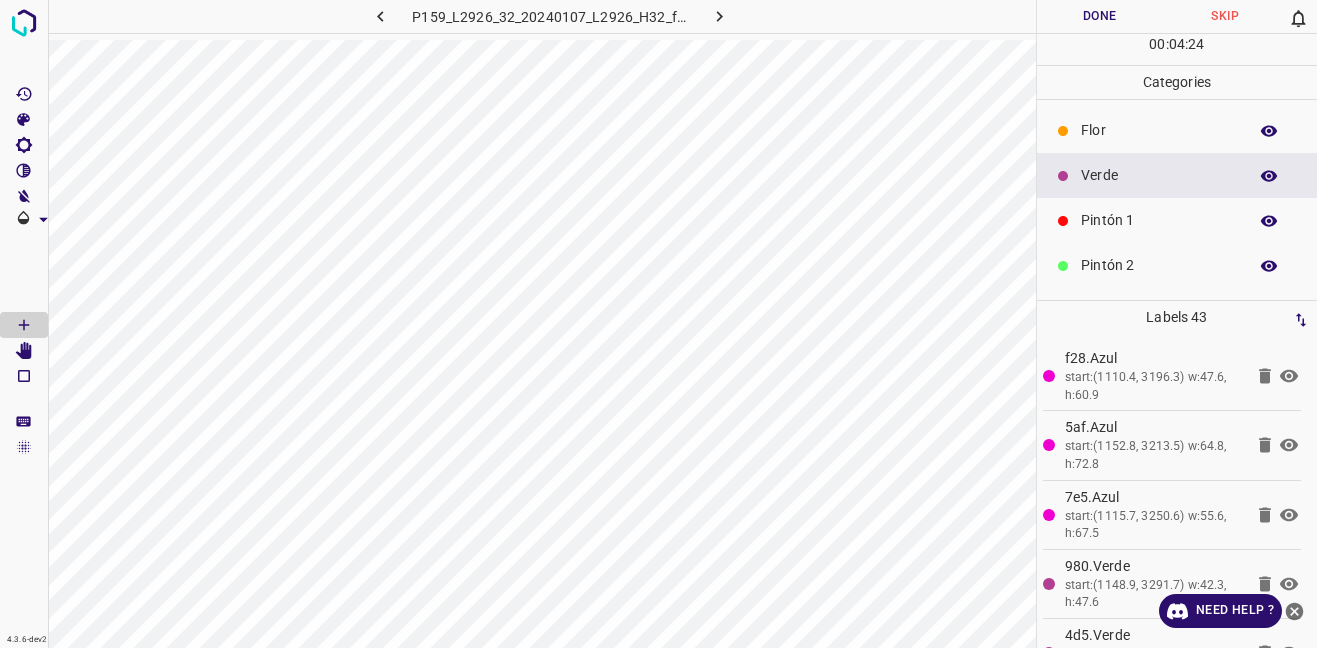 scroll, scrollTop: 176, scrollLeft: 0, axis: vertical 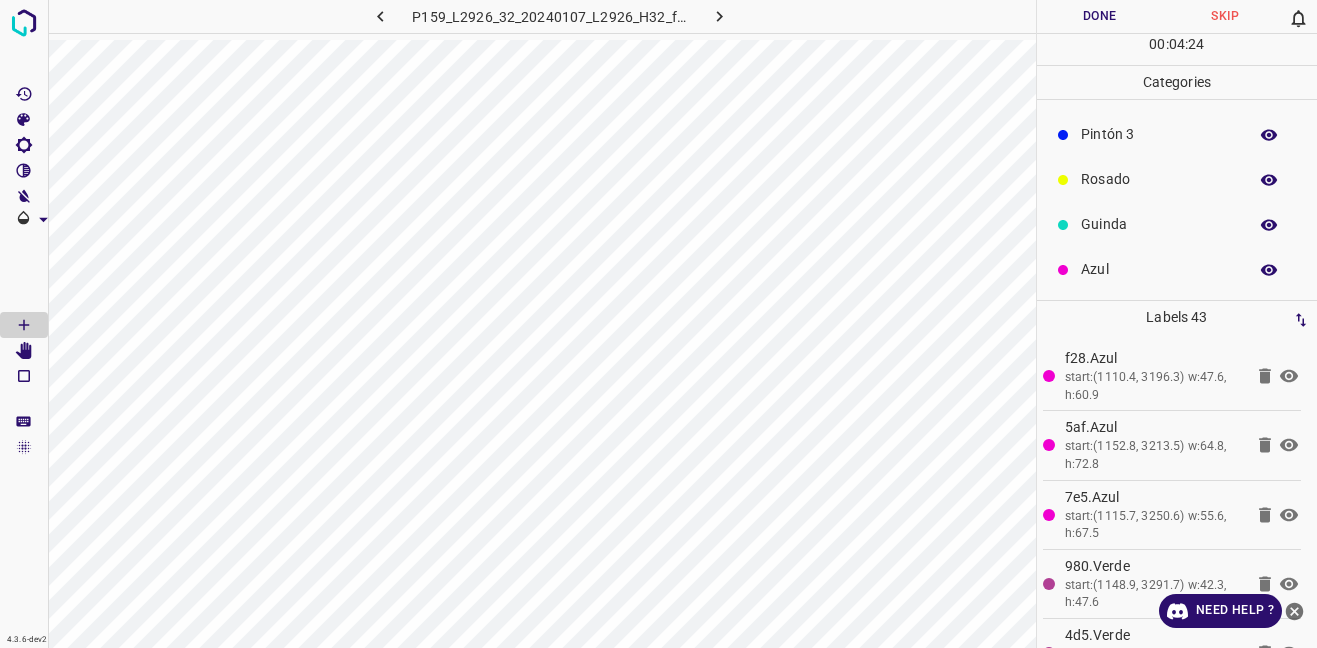 click on "[PERSON_NAME] Verde Pintón 1 Pintón 2 Pintón 3 [PERSON_NAME] Azul" at bounding box center (1177, 112) 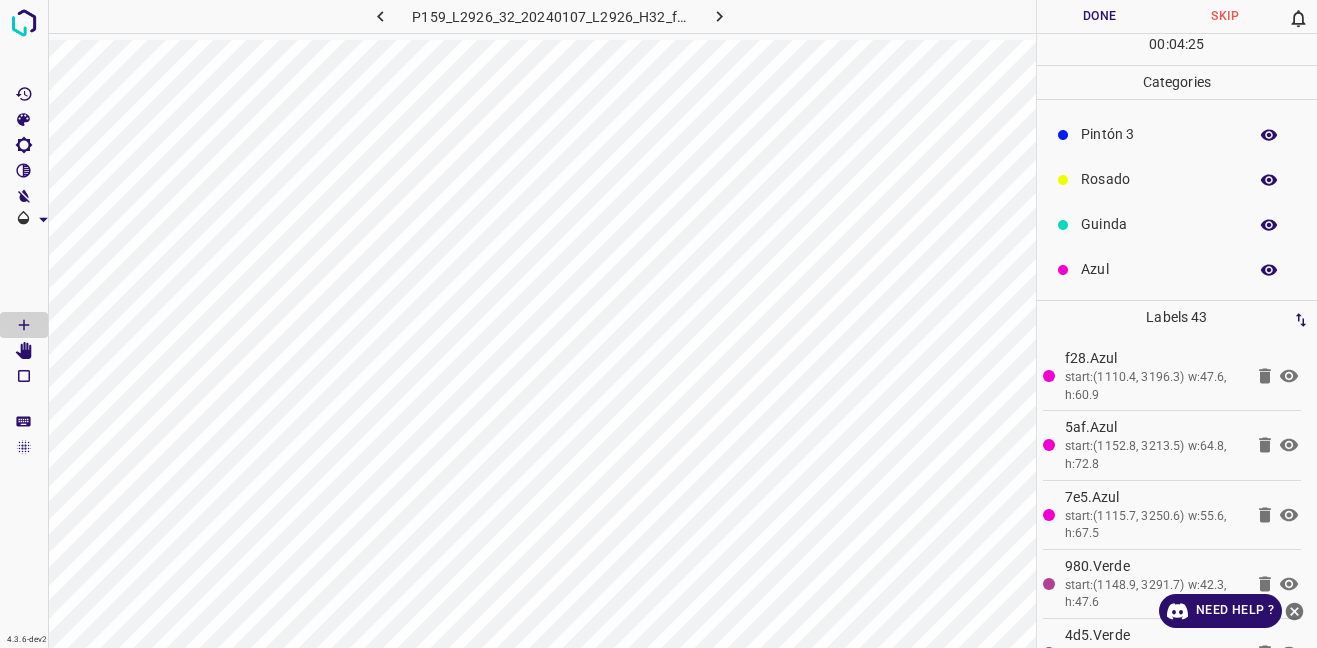 click on "Azul" at bounding box center (1159, 269) 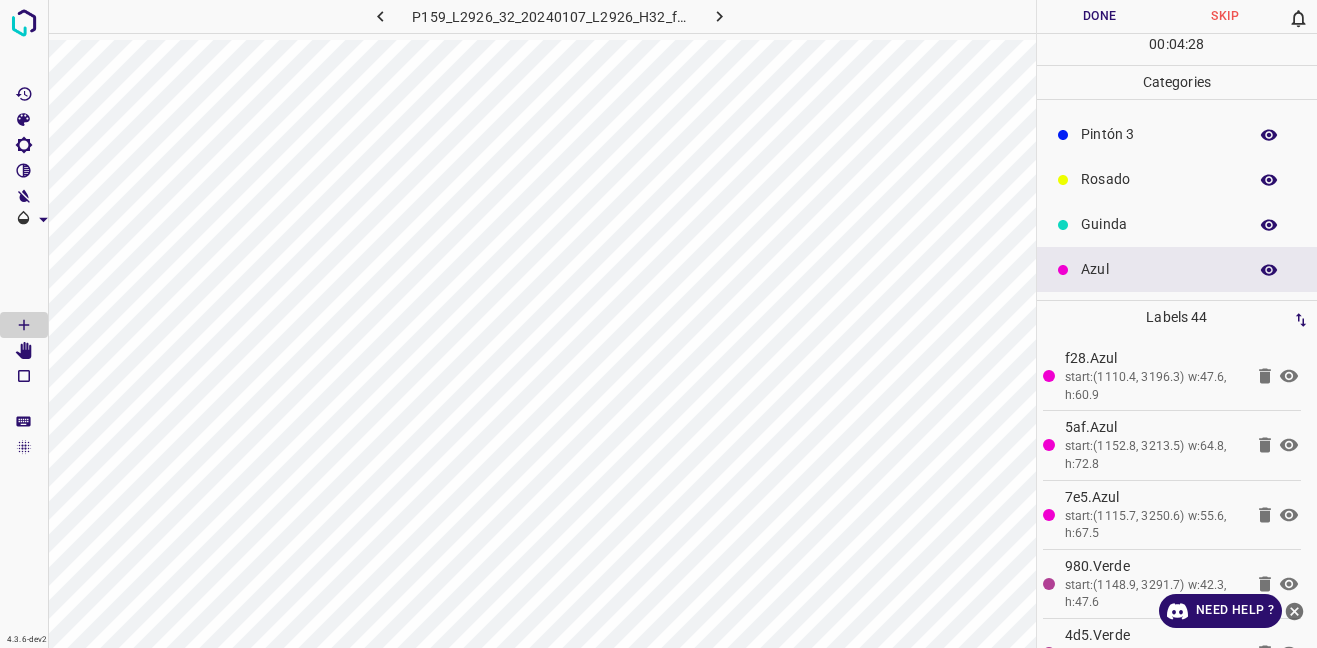 scroll, scrollTop: 0, scrollLeft: 0, axis: both 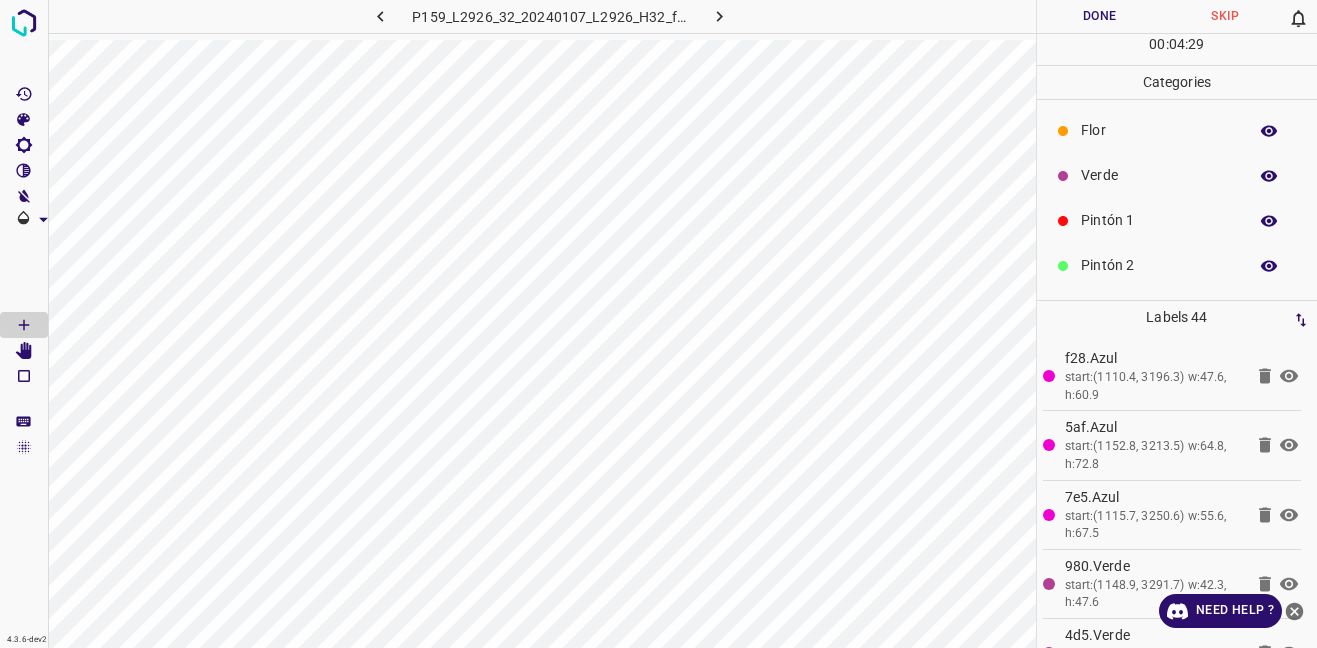 click on "Flor" at bounding box center [1159, 130] 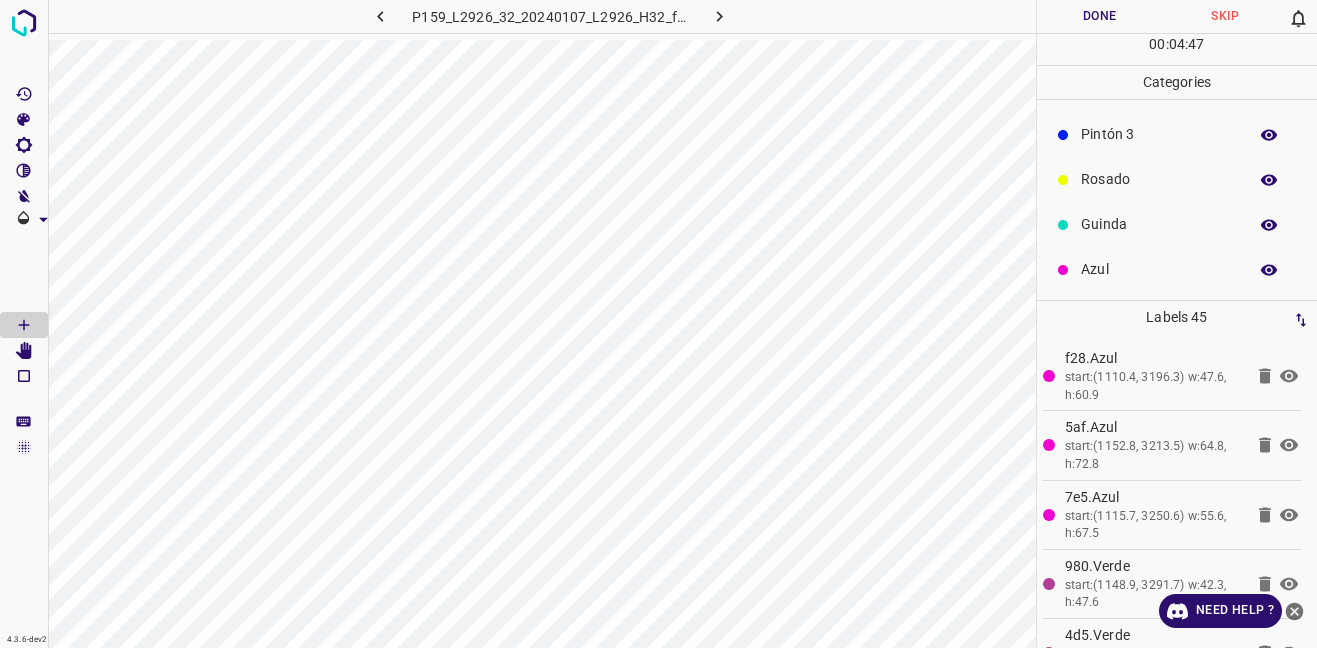 scroll, scrollTop: 0, scrollLeft: 0, axis: both 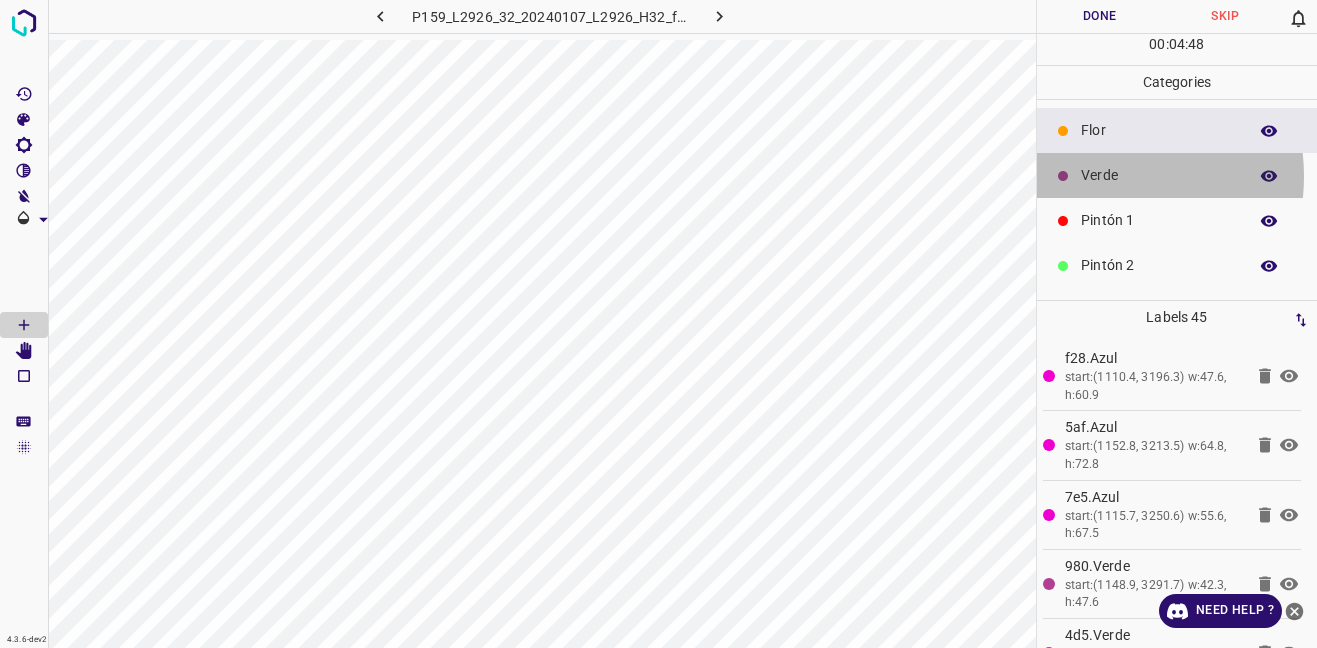 click on "Verde" at bounding box center (1159, 175) 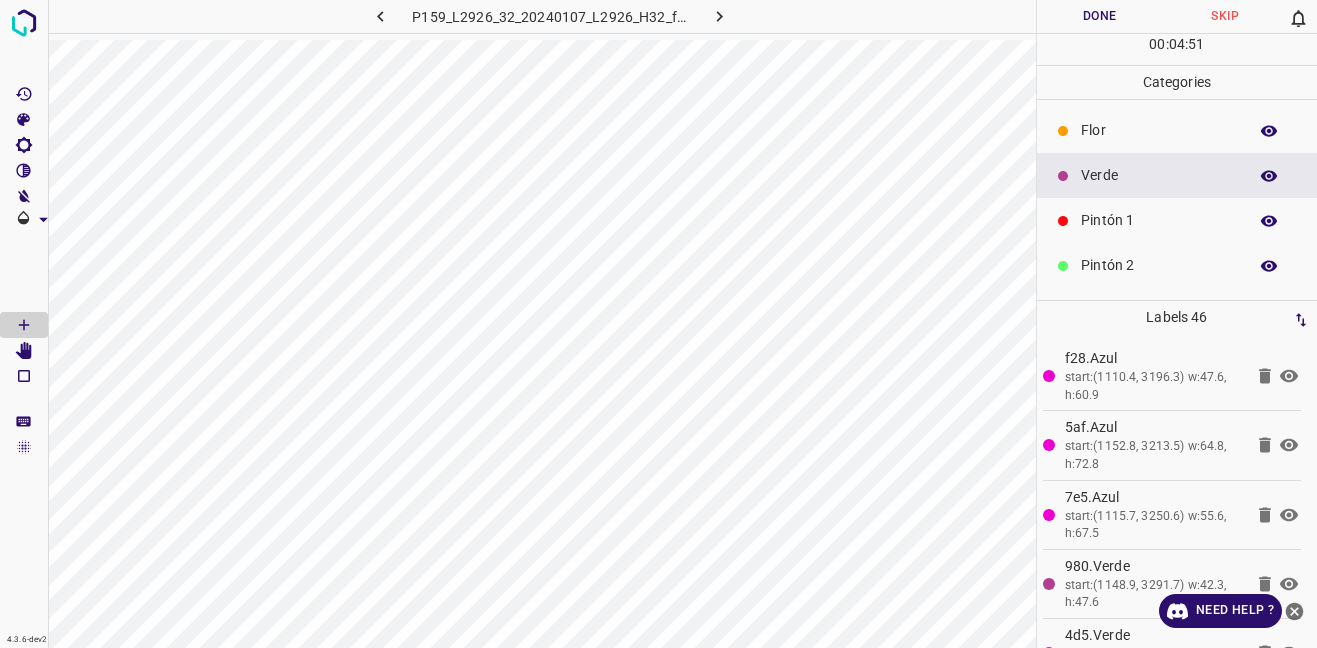 scroll, scrollTop: 176, scrollLeft: 0, axis: vertical 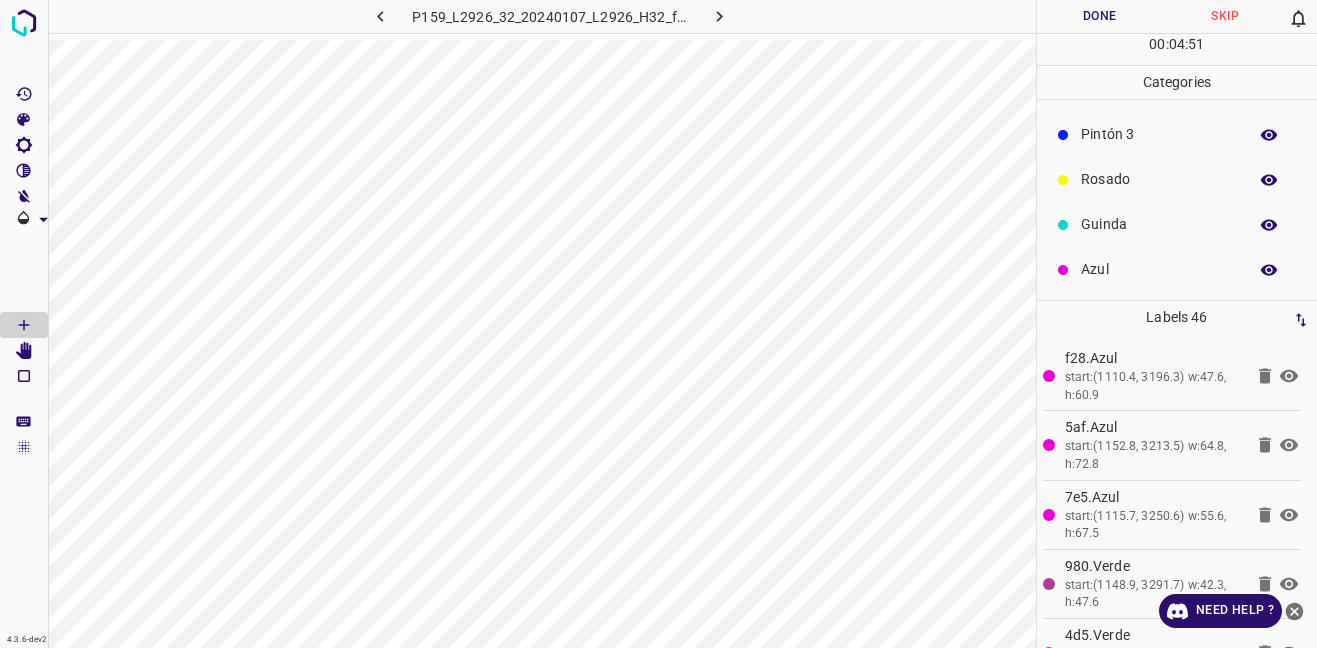 click on "Azul" at bounding box center [1159, 269] 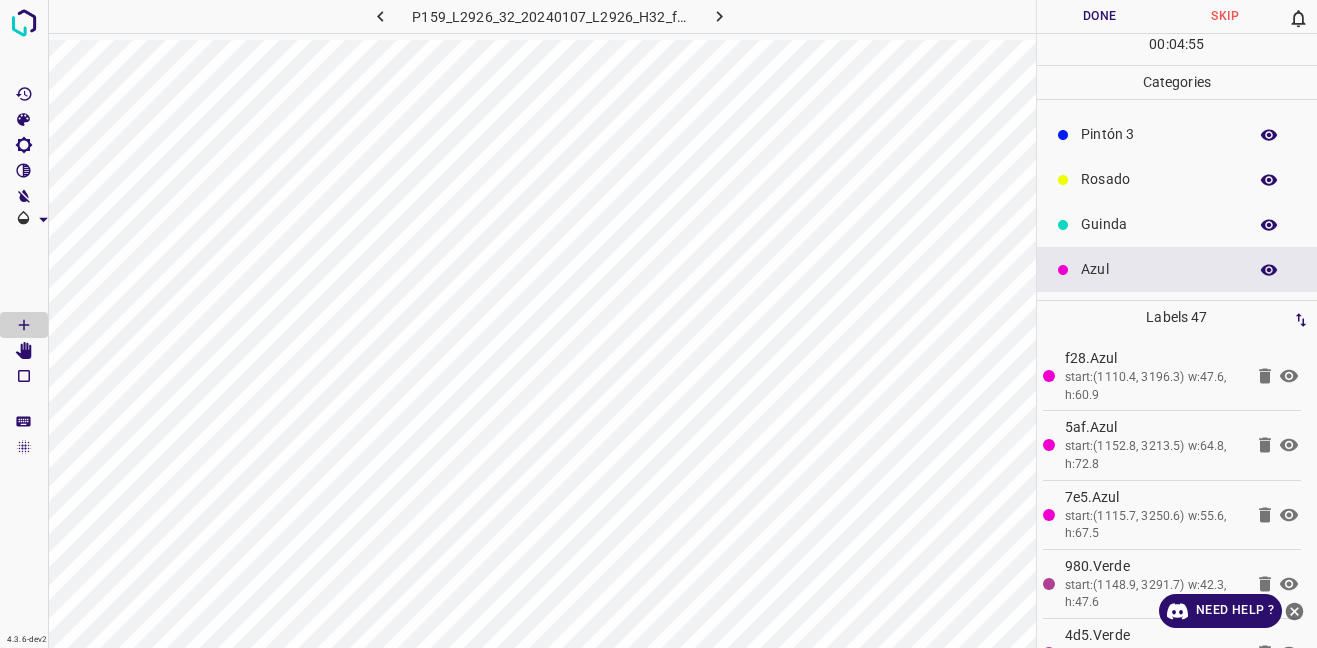 scroll, scrollTop: 0, scrollLeft: 0, axis: both 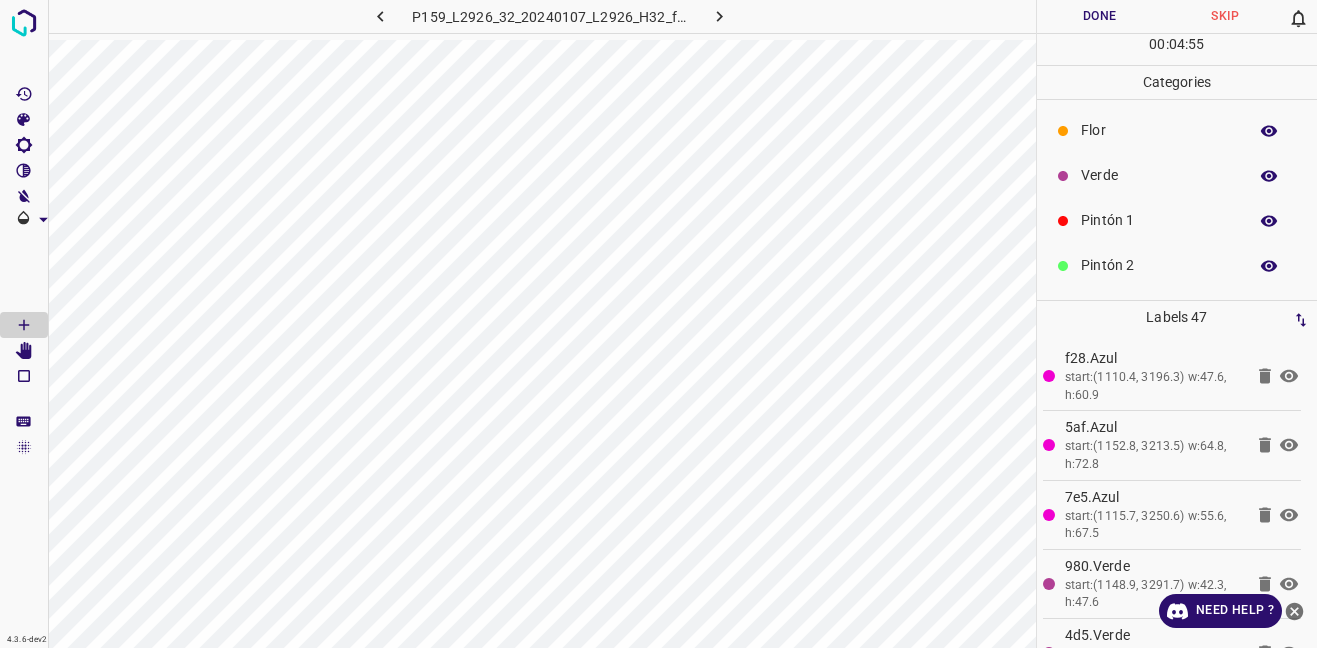 click on "Verde" at bounding box center [1159, 175] 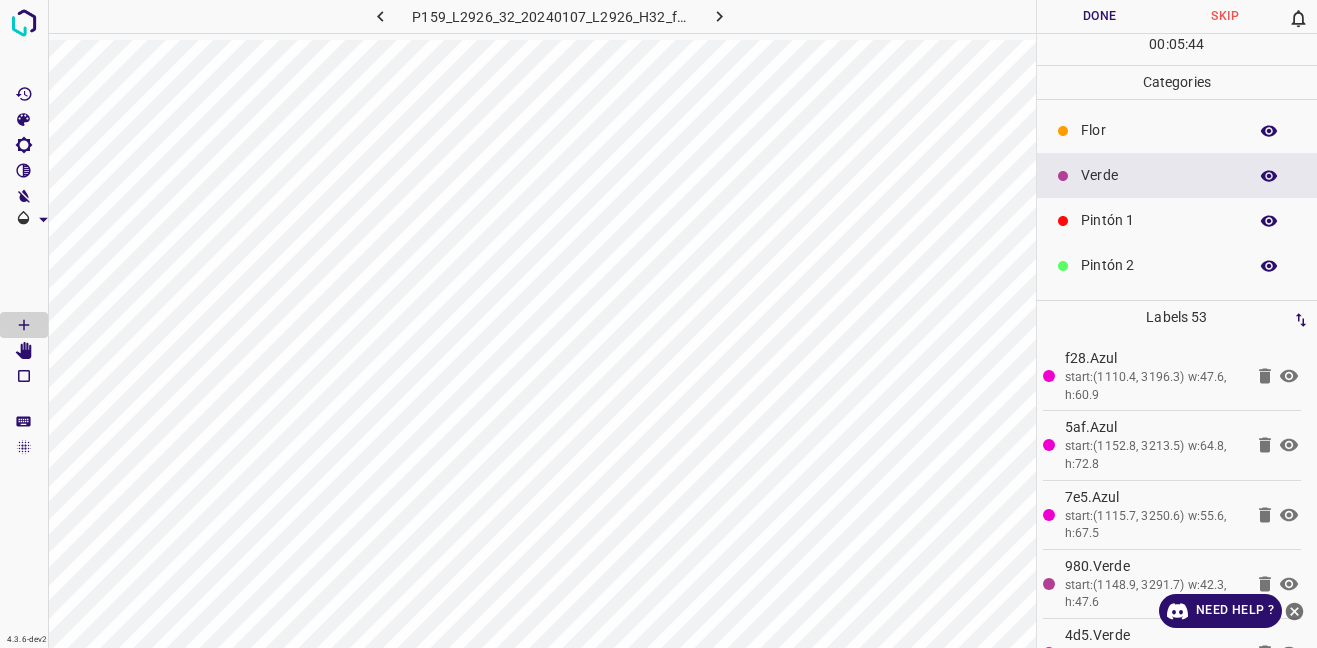 scroll, scrollTop: 176, scrollLeft: 0, axis: vertical 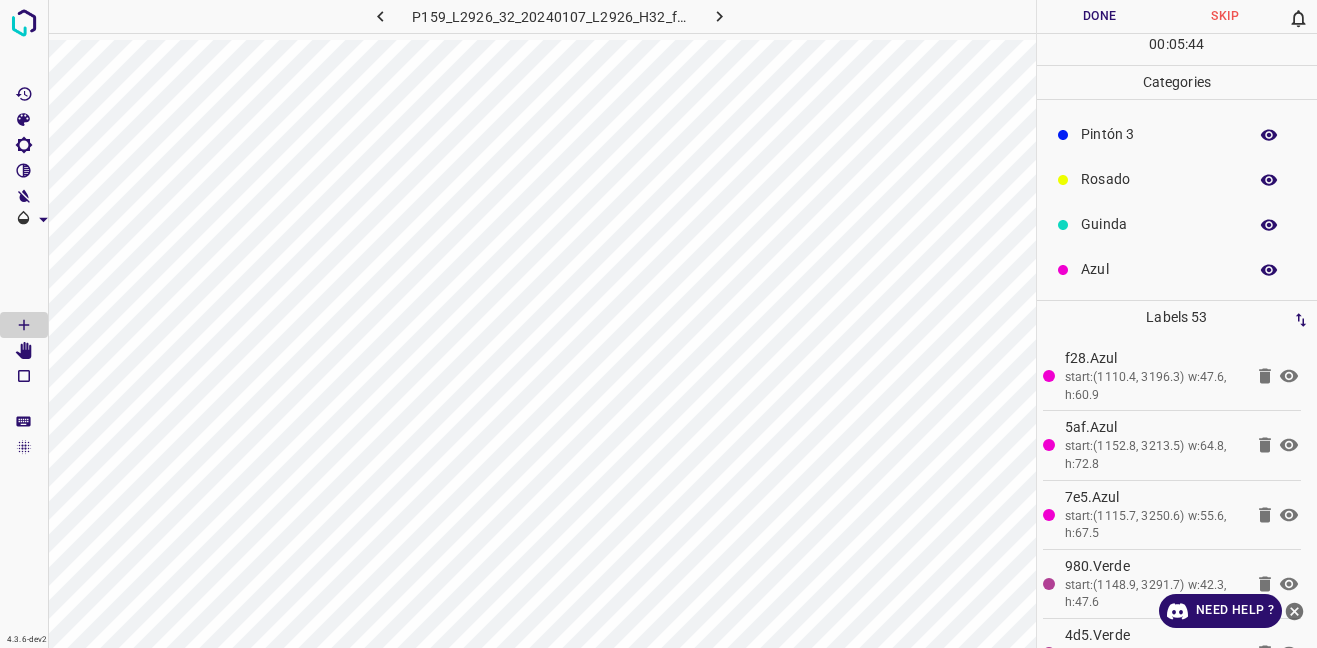 click on "Azul" at bounding box center (1159, 269) 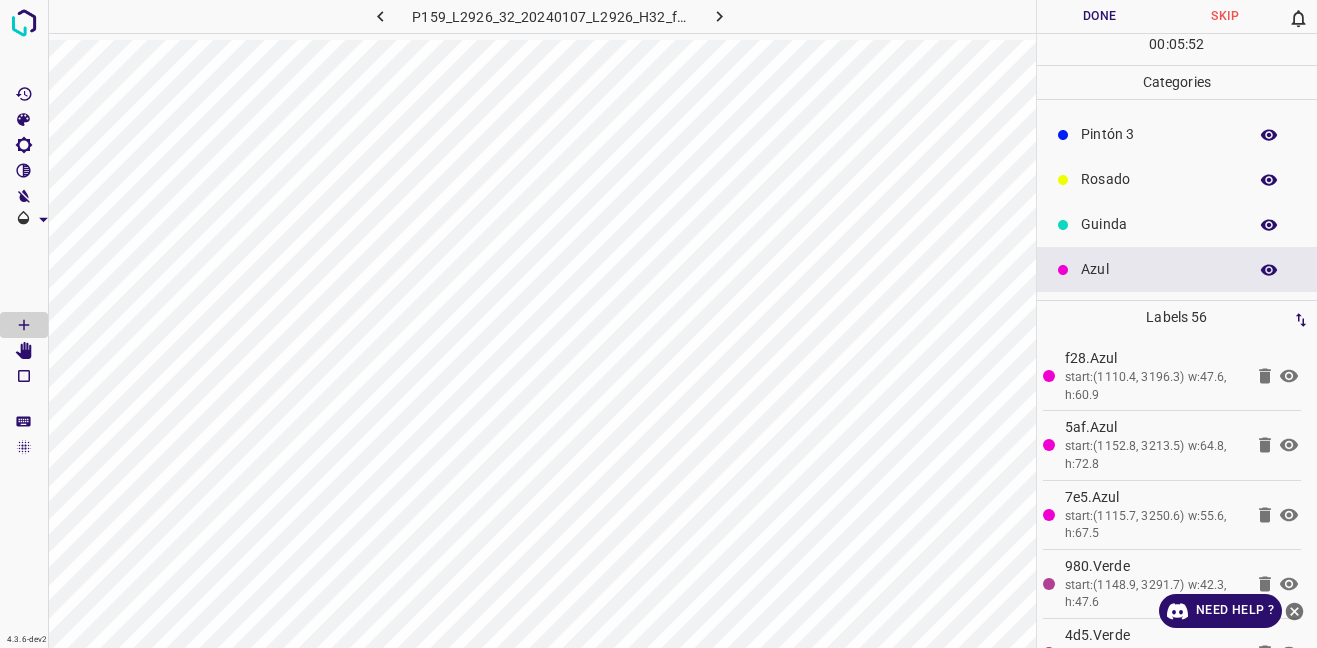 scroll, scrollTop: 0, scrollLeft: 0, axis: both 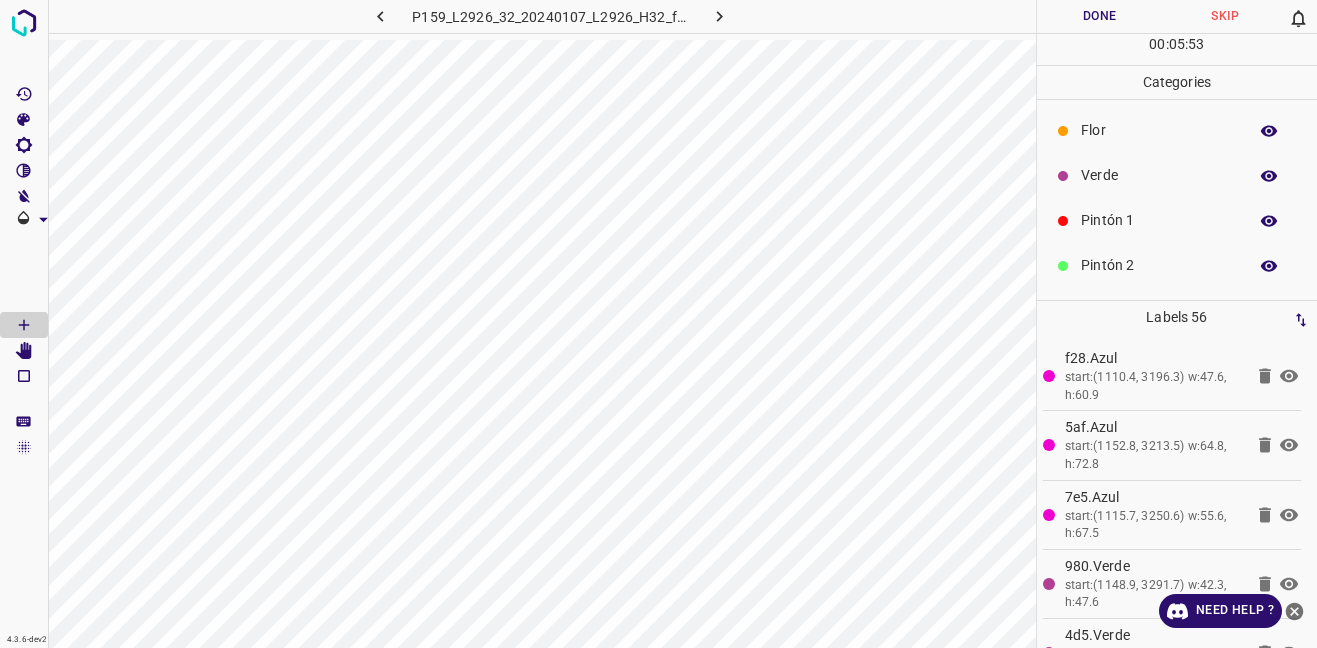 click on "Verde" at bounding box center (1177, 175) 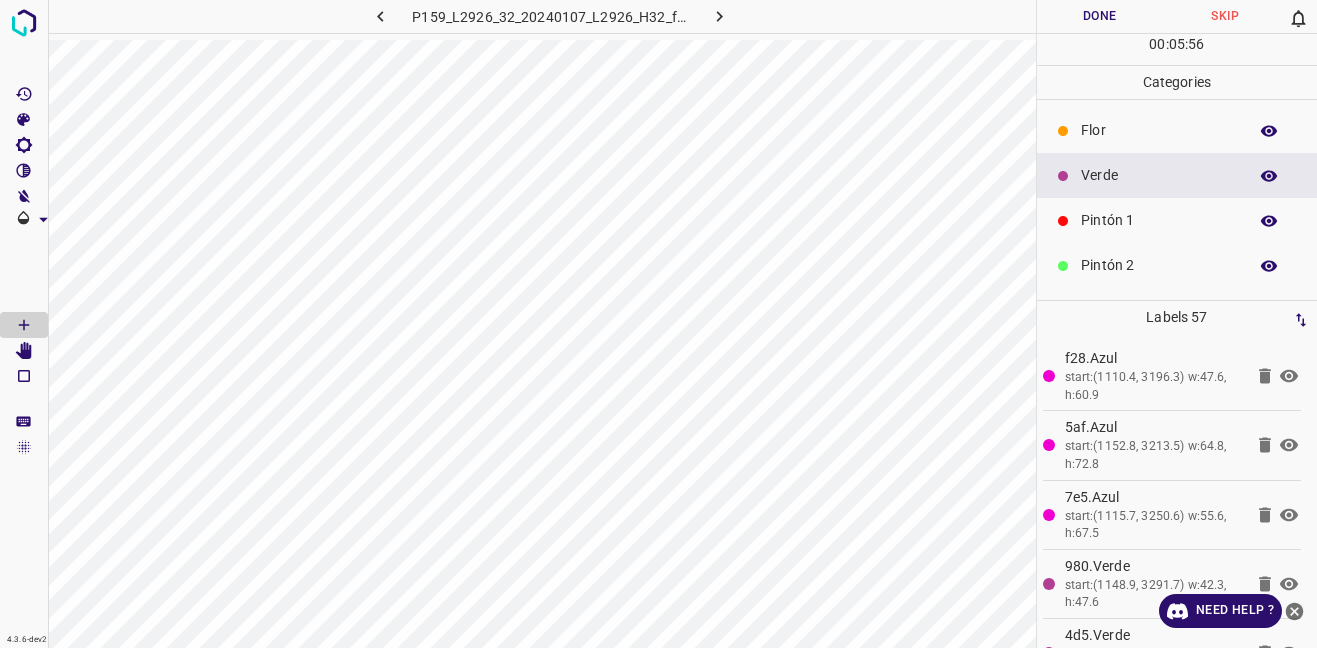 scroll, scrollTop: 176, scrollLeft: 0, axis: vertical 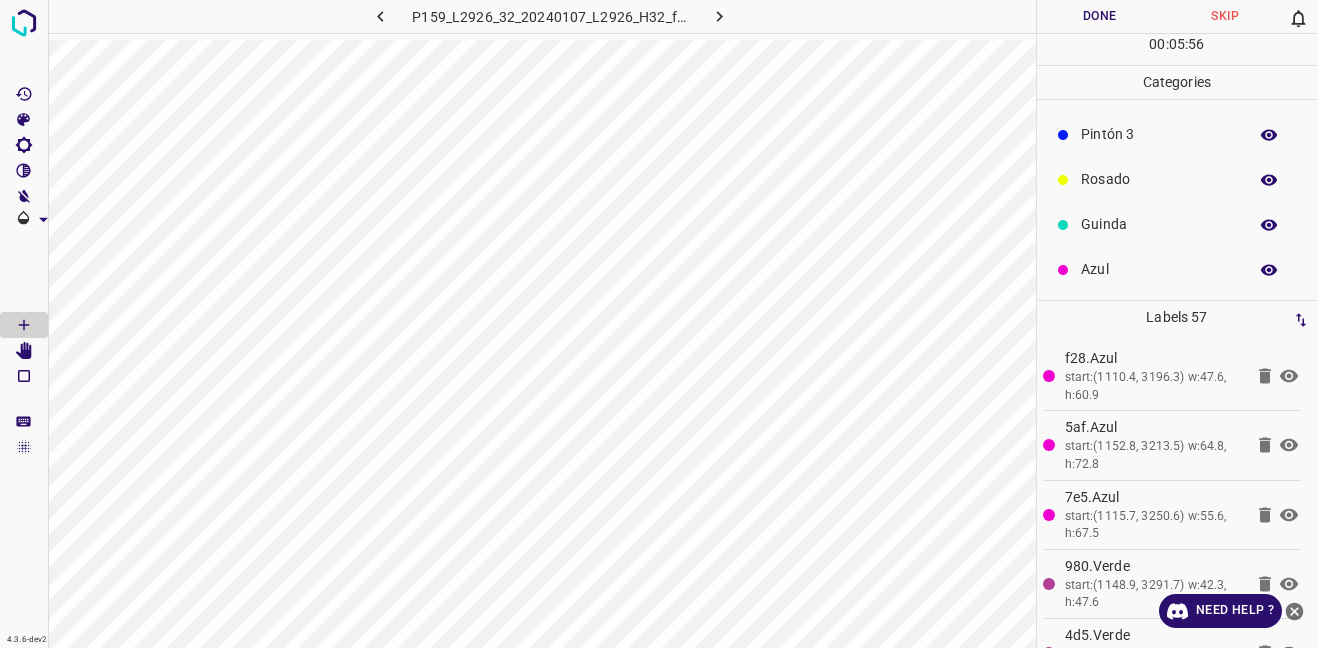 click on "Guinda" at bounding box center (1159, 224) 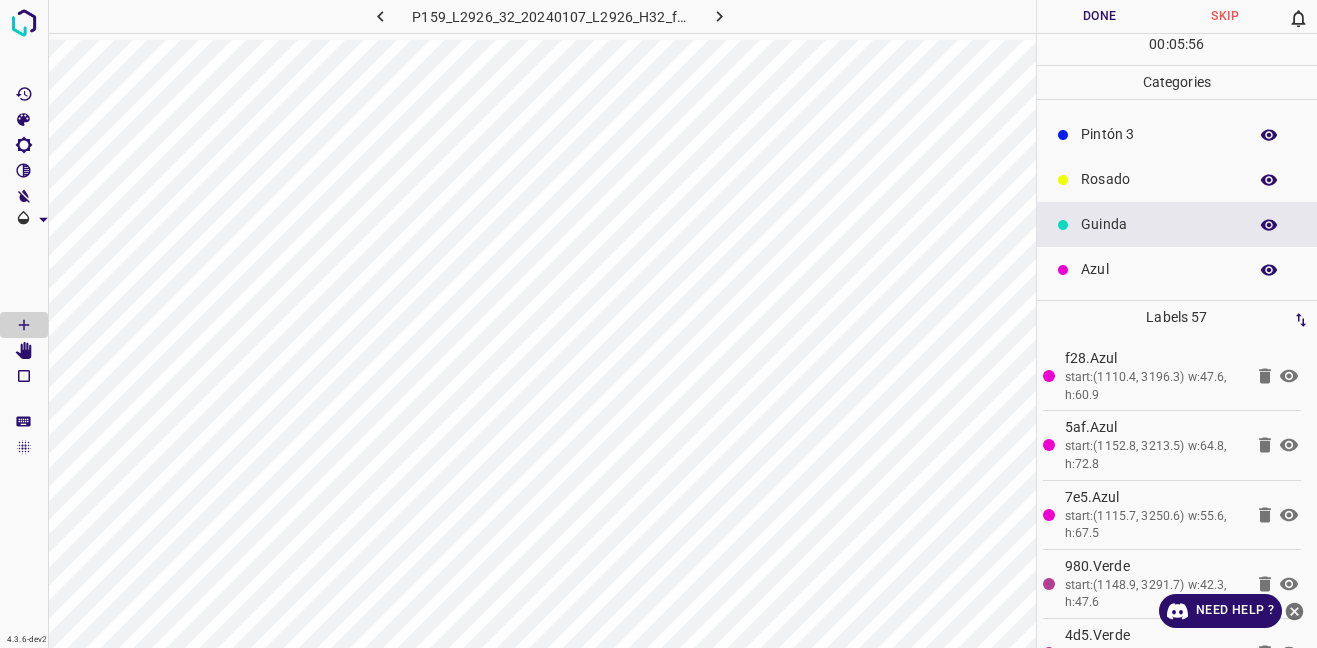 click on "Azul" at bounding box center [1159, 269] 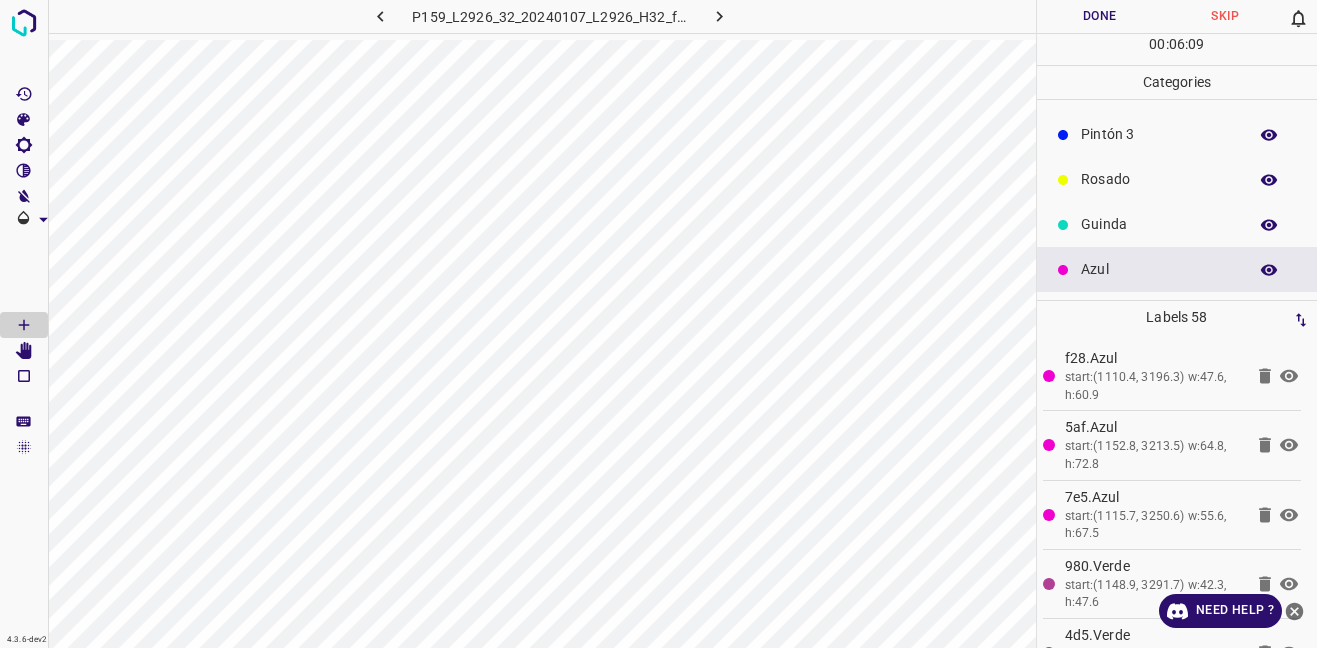 scroll, scrollTop: 0, scrollLeft: 0, axis: both 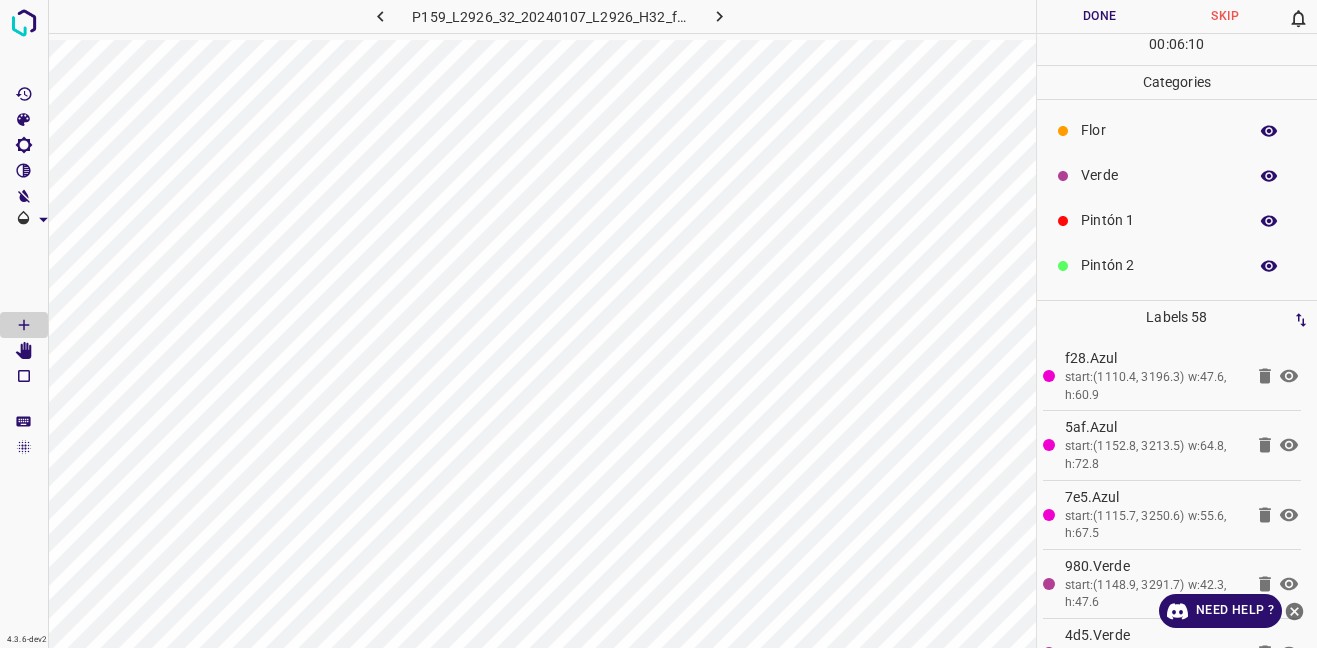 click on "Verde" at bounding box center (1159, 175) 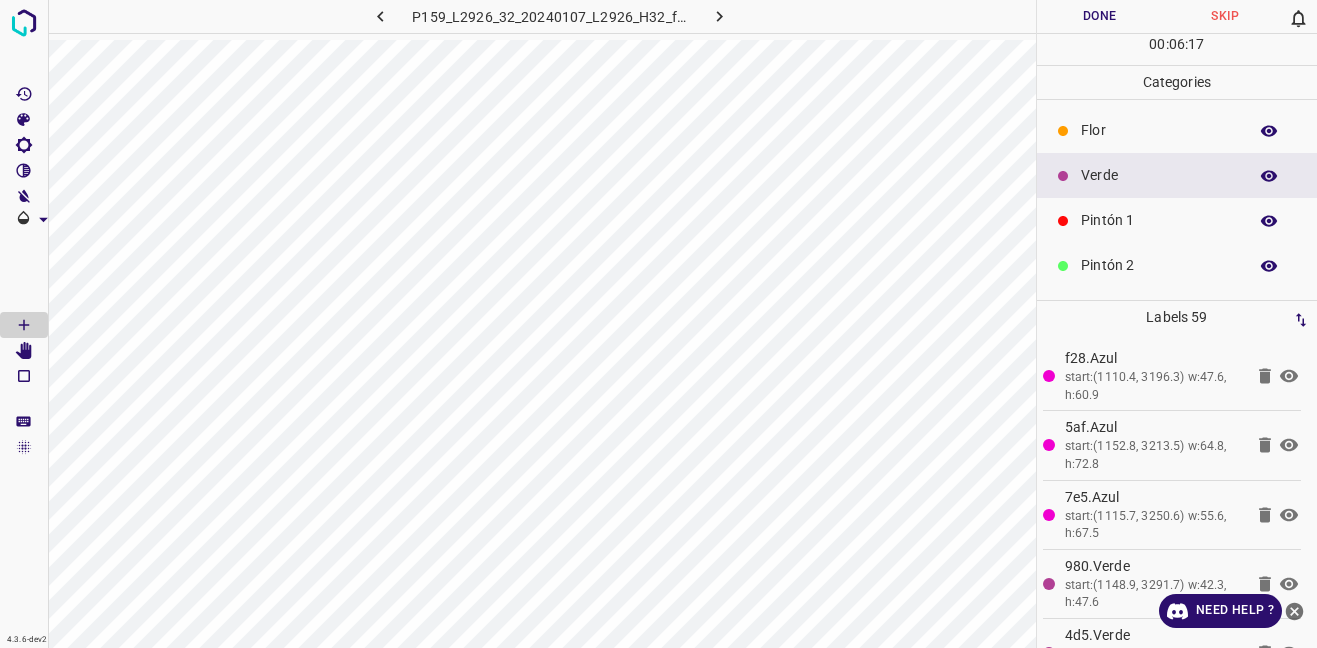 scroll, scrollTop: 176, scrollLeft: 0, axis: vertical 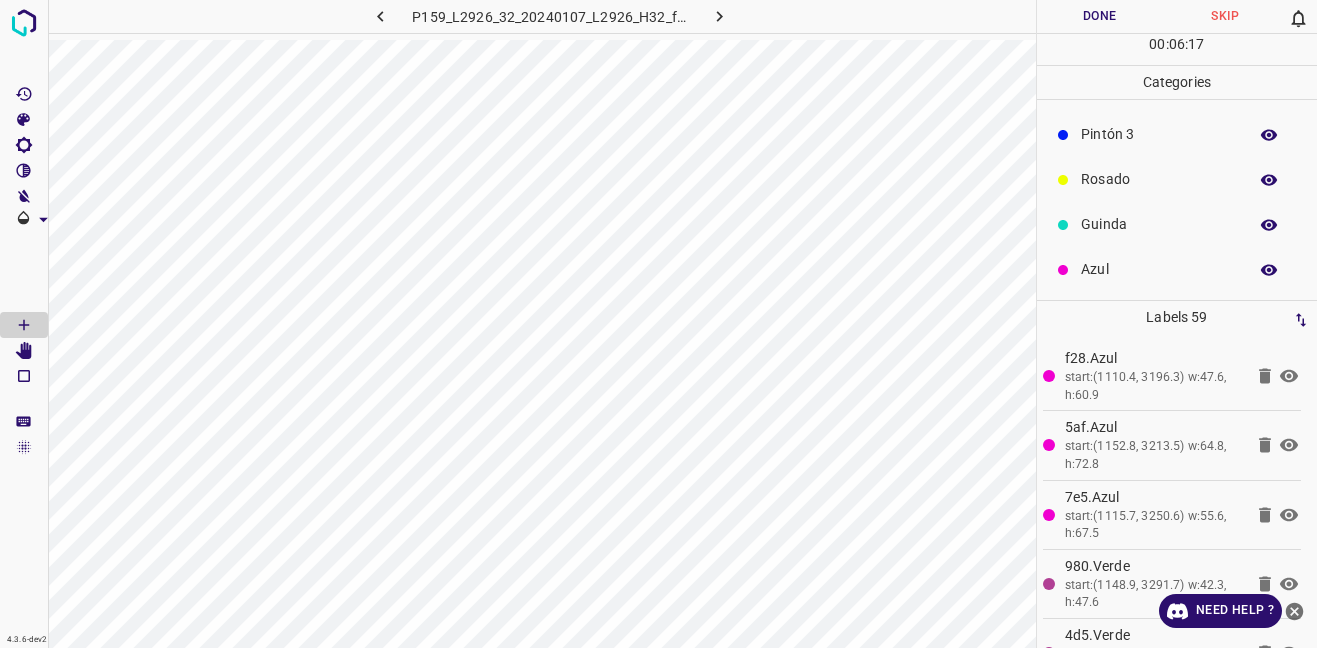 click on "Azul" at bounding box center [1159, 269] 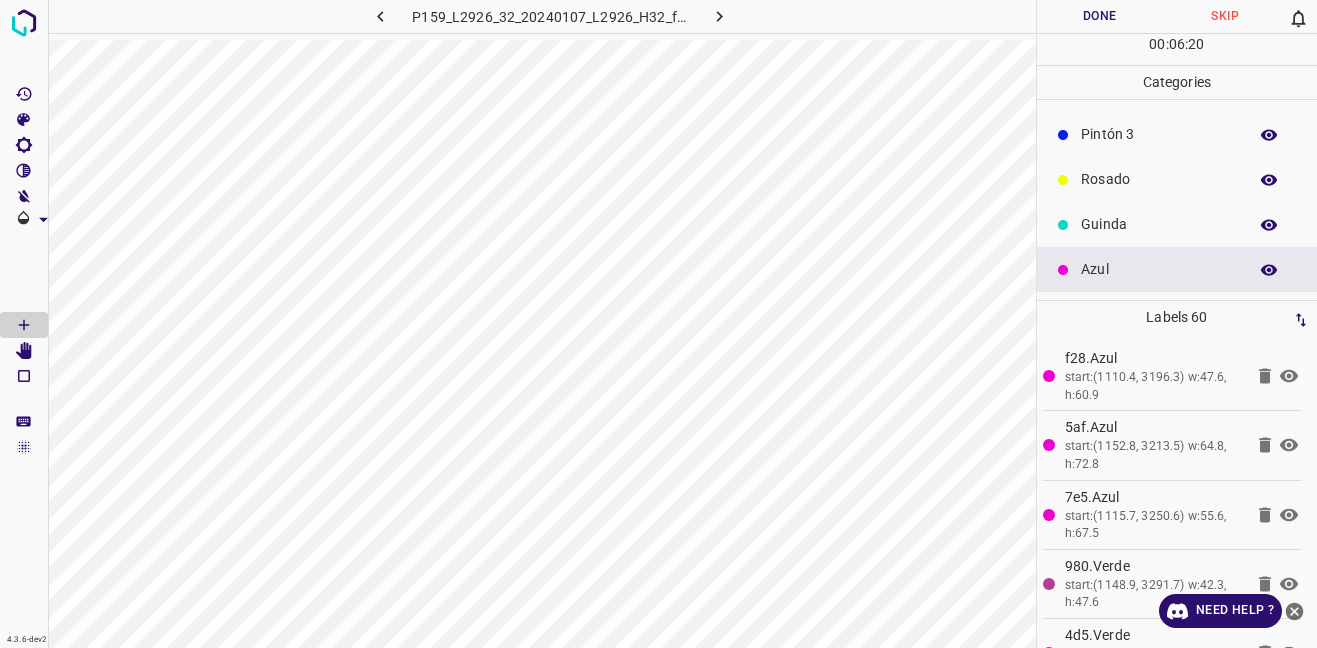 scroll, scrollTop: 0, scrollLeft: 0, axis: both 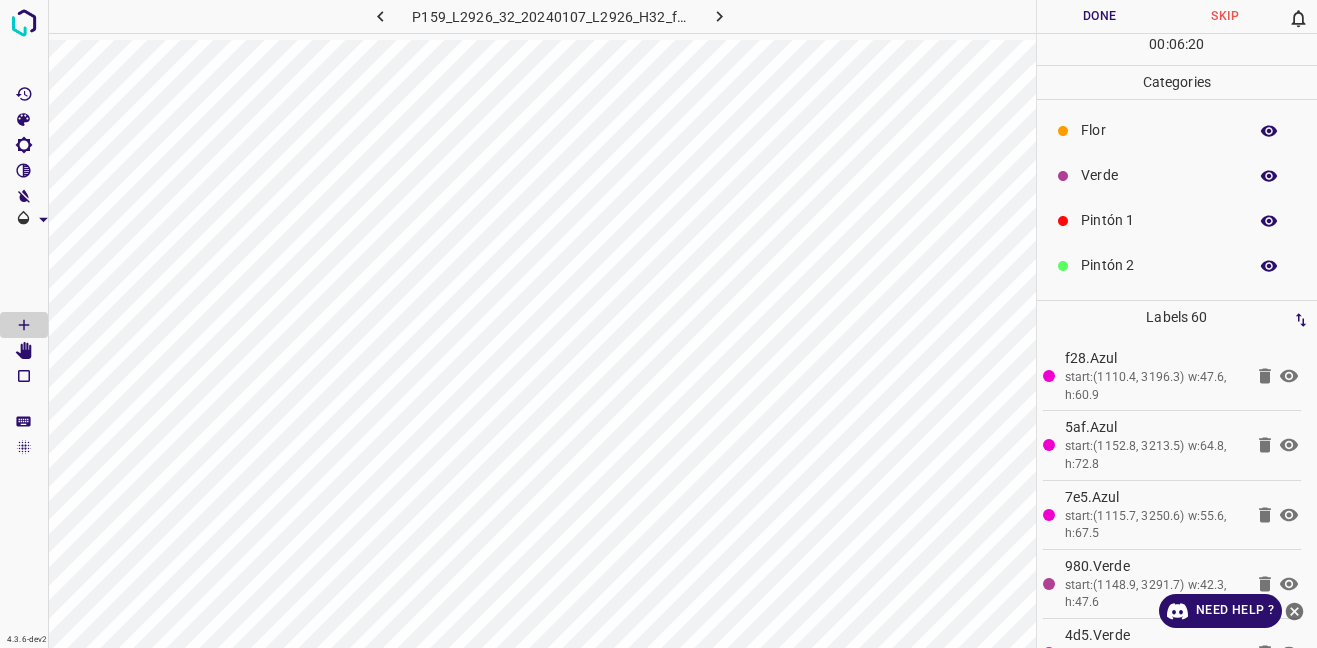 click on "Verde" at bounding box center (1177, 175) 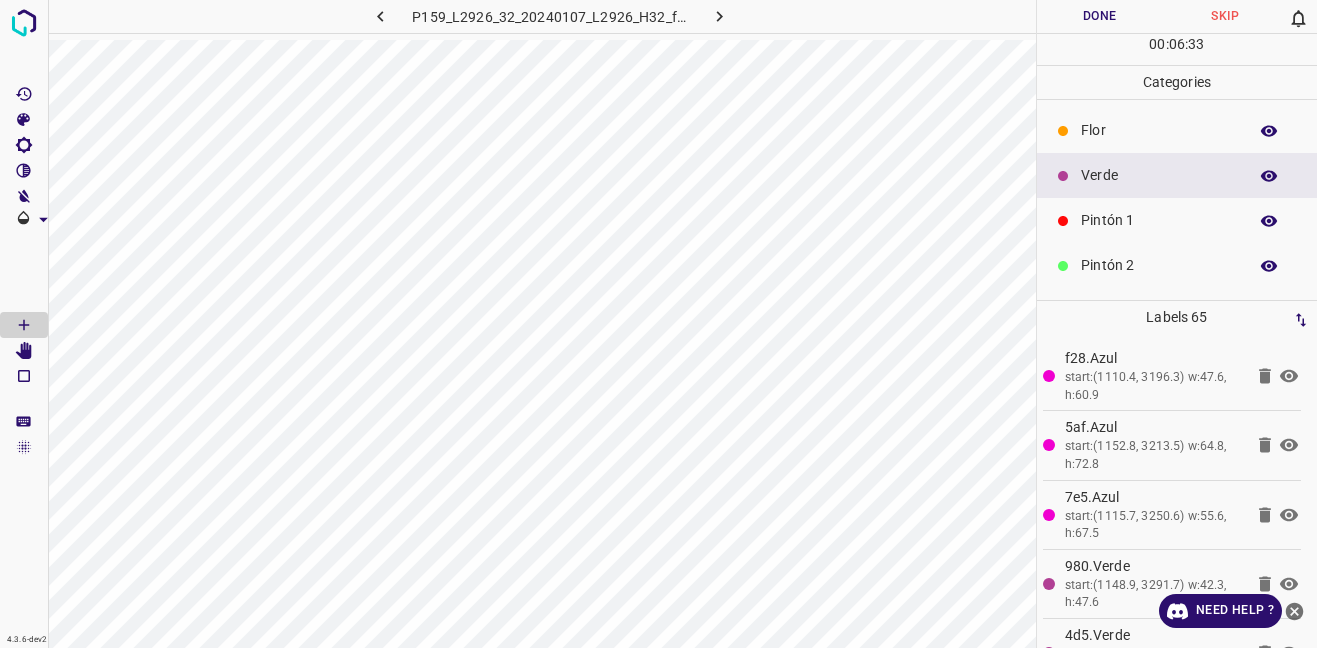 scroll, scrollTop: 176, scrollLeft: 0, axis: vertical 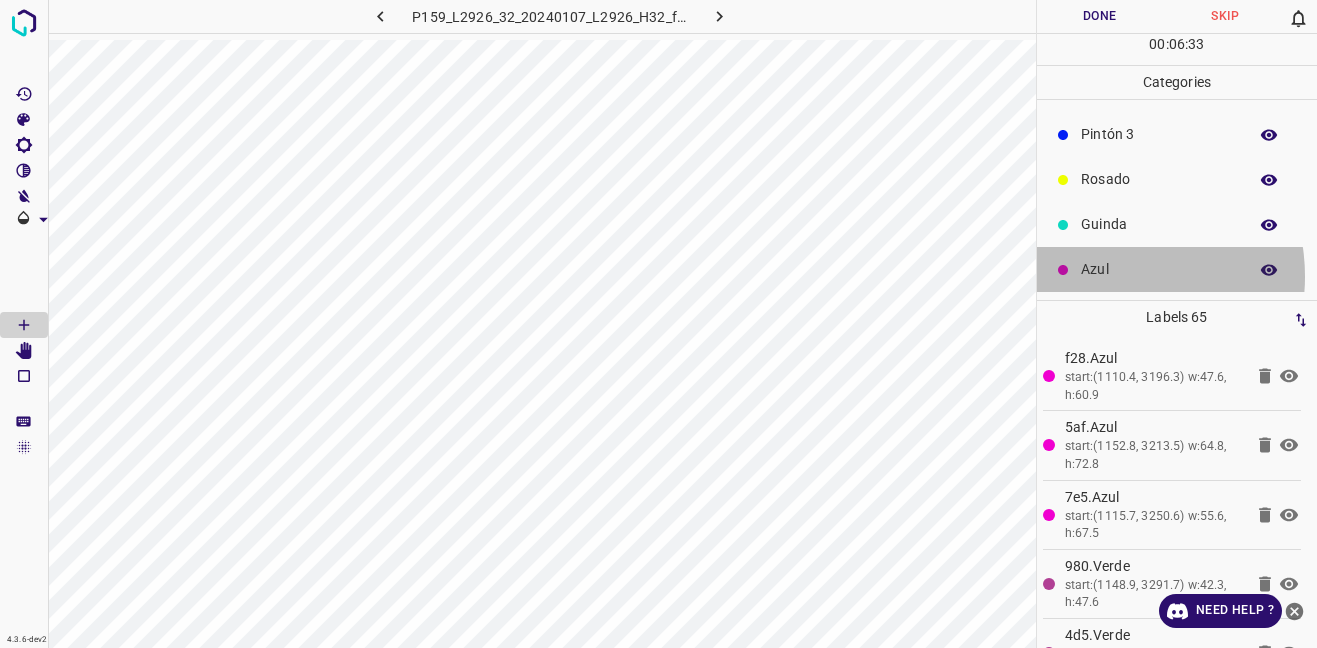 click on "Azul" at bounding box center (1159, 269) 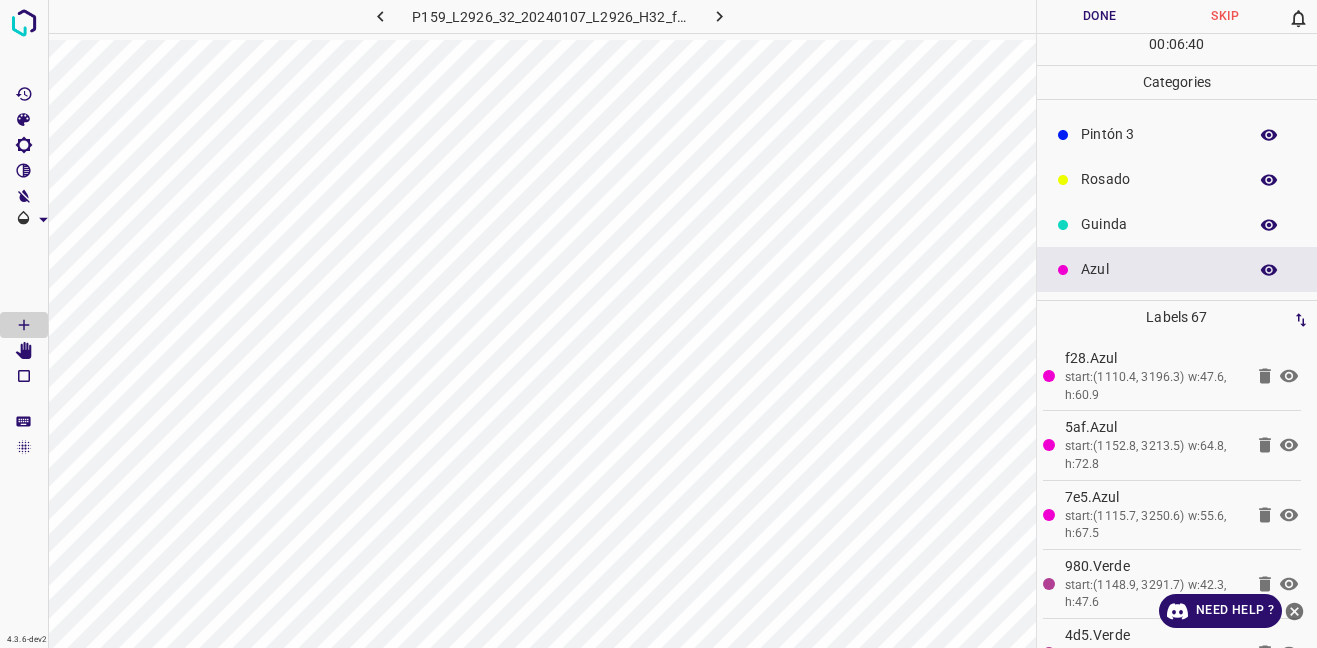 scroll, scrollTop: 0, scrollLeft: 0, axis: both 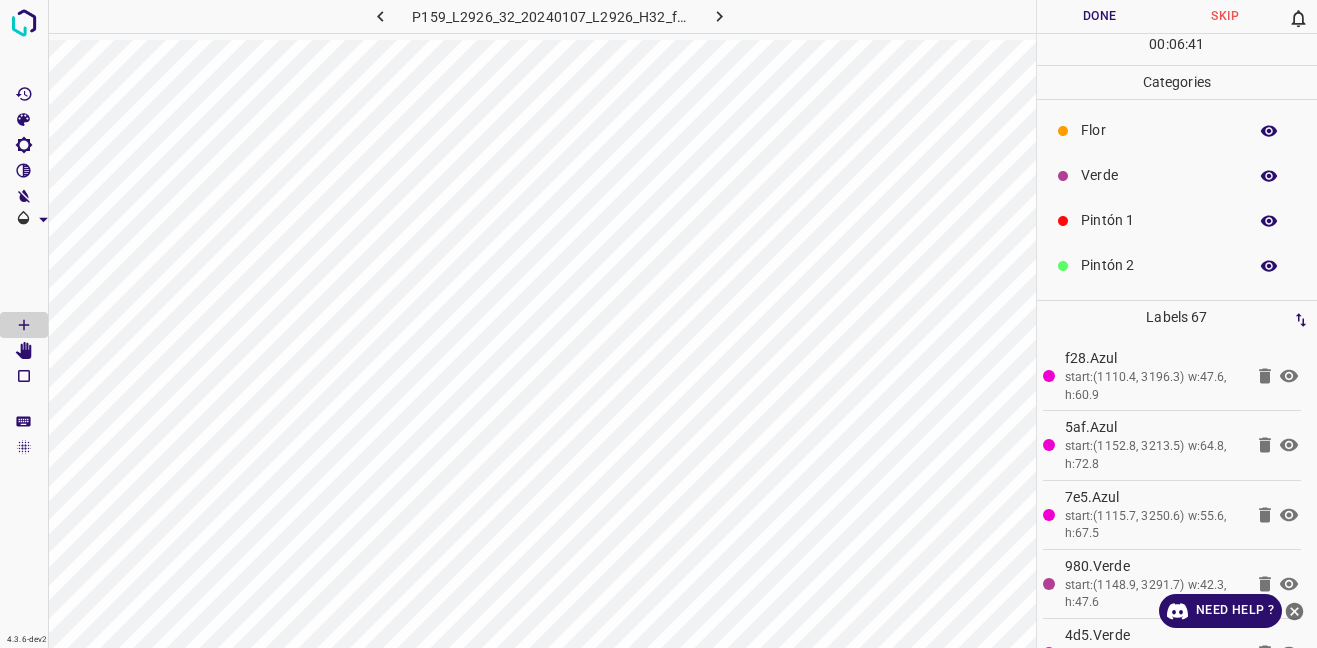 click on "Verde" at bounding box center (1159, 175) 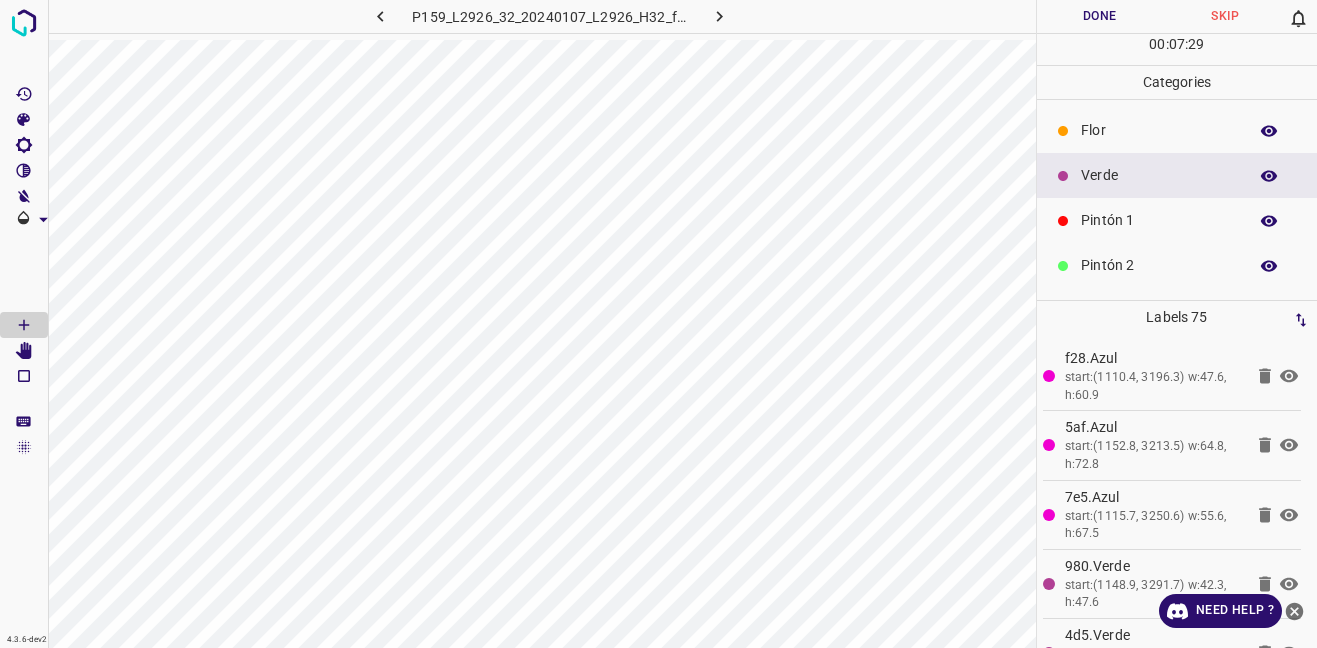 scroll, scrollTop: 100, scrollLeft: 0, axis: vertical 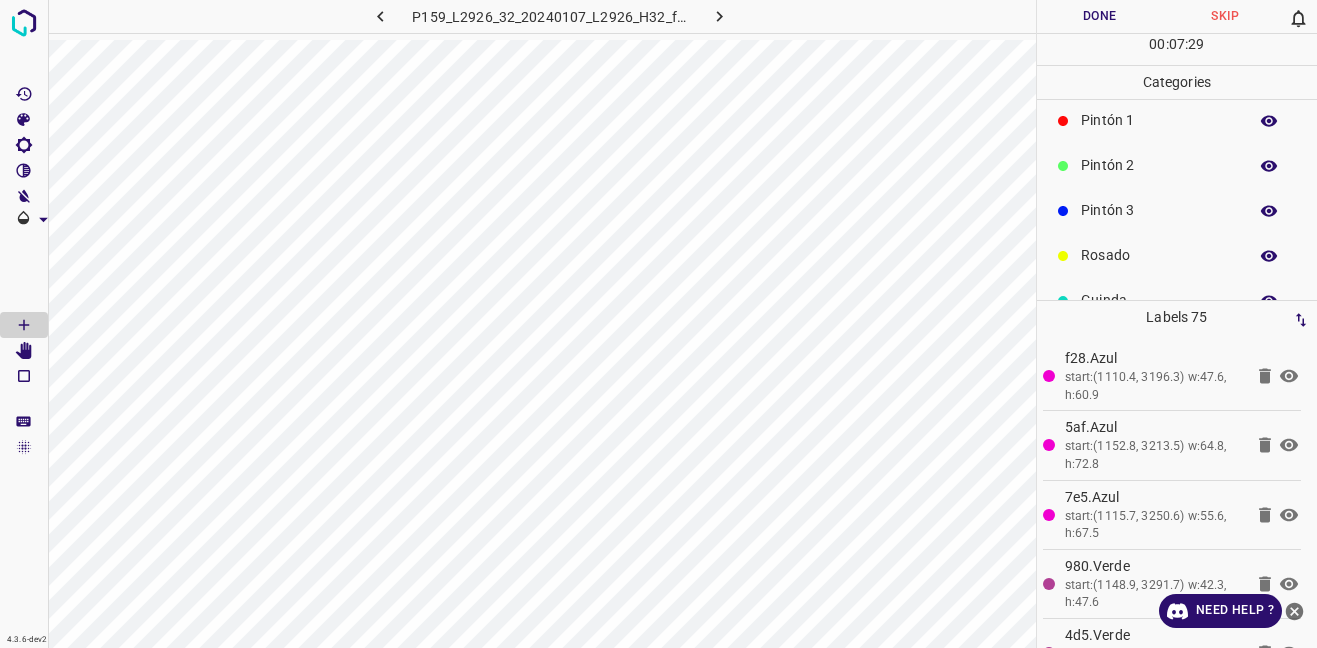 click on "Rosado" at bounding box center [1177, 255] 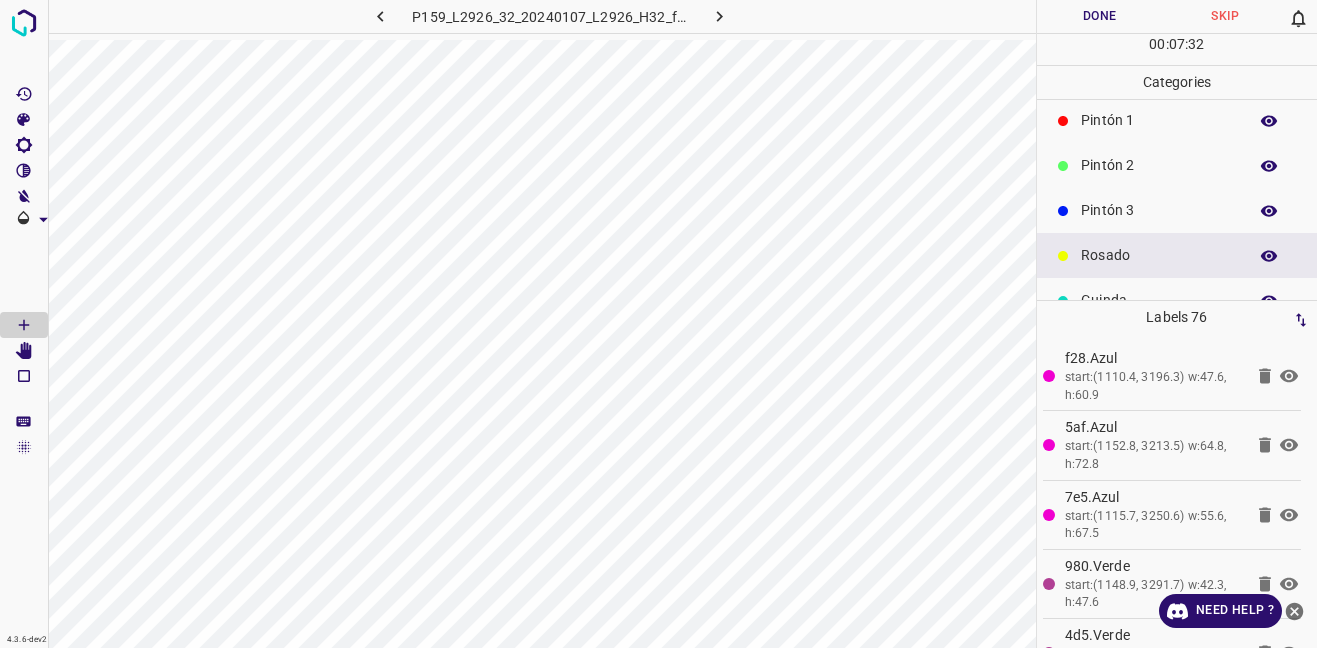 scroll, scrollTop: 176, scrollLeft: 0, axis: vertical 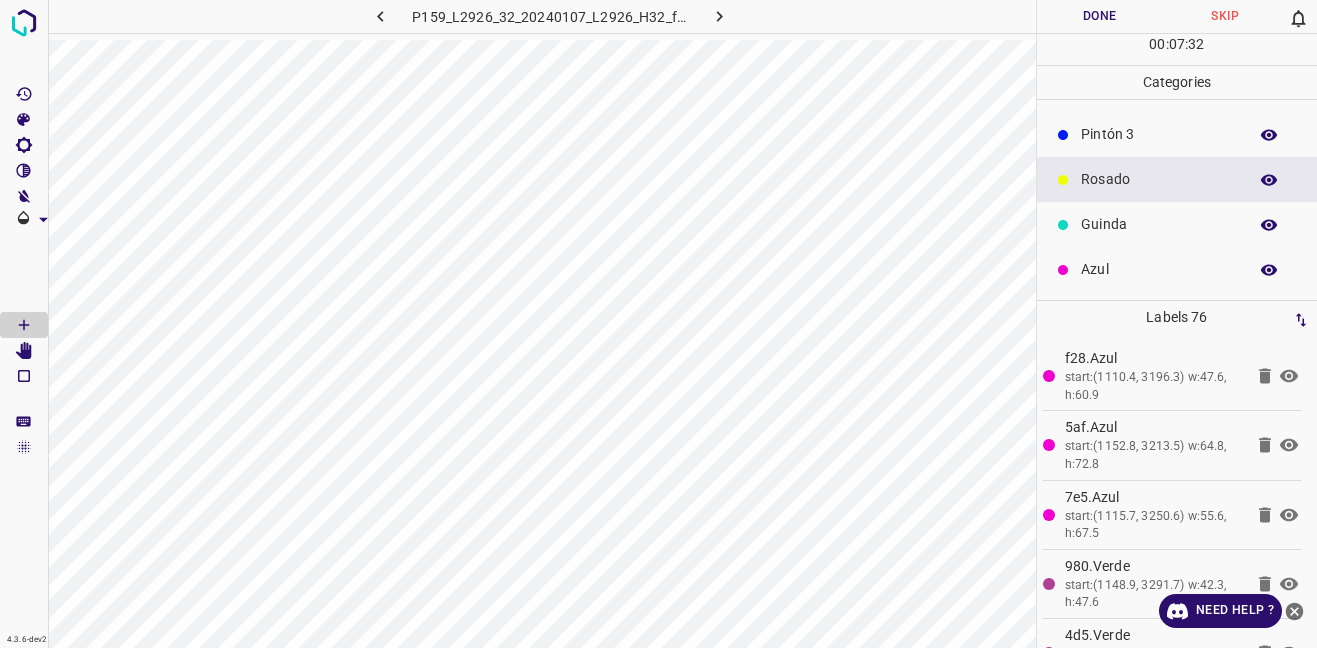 click on "Azul" at bounding box center [1159, 269] 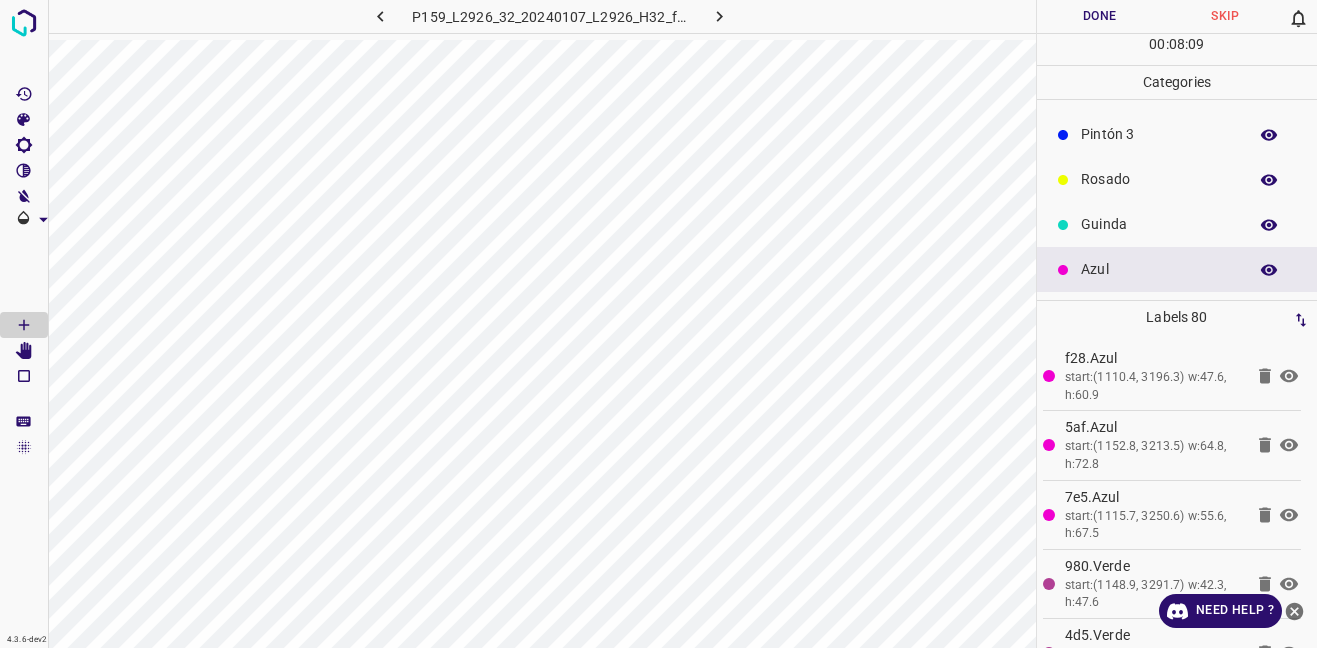 click on "Rosado" at bounding box center (1159, 179) 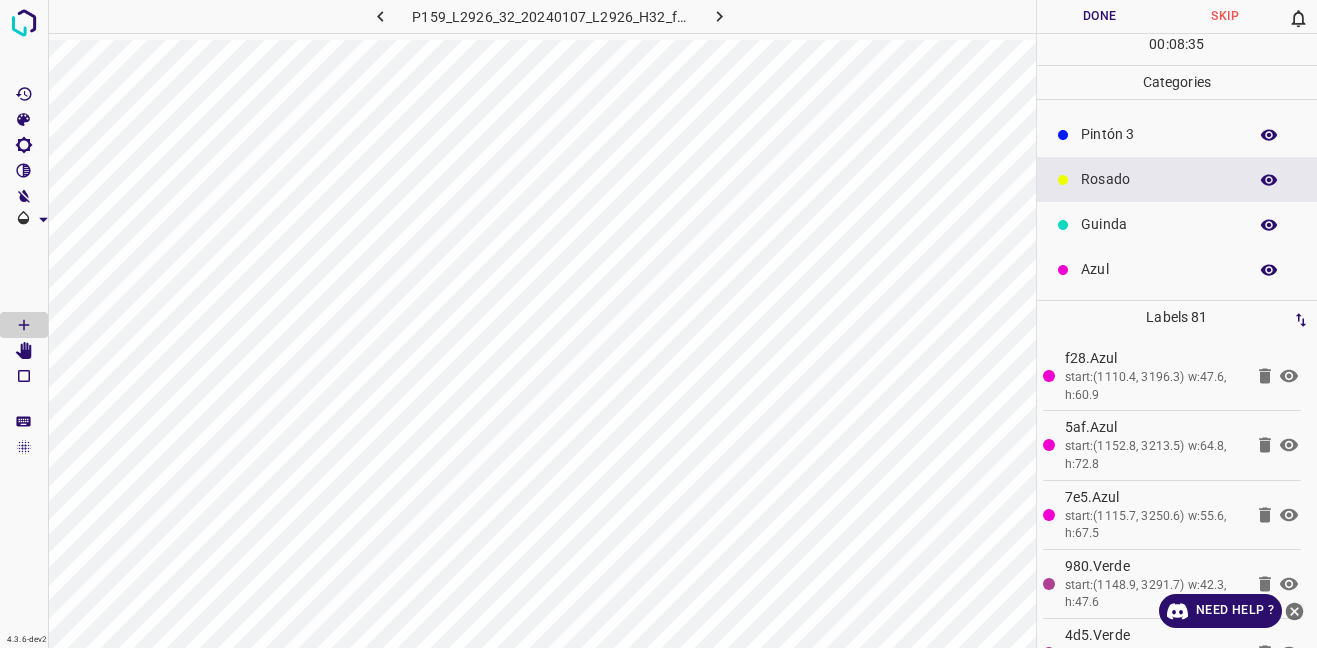 scroll, scrollTop: 0, scrollLeft: 0, axis: both 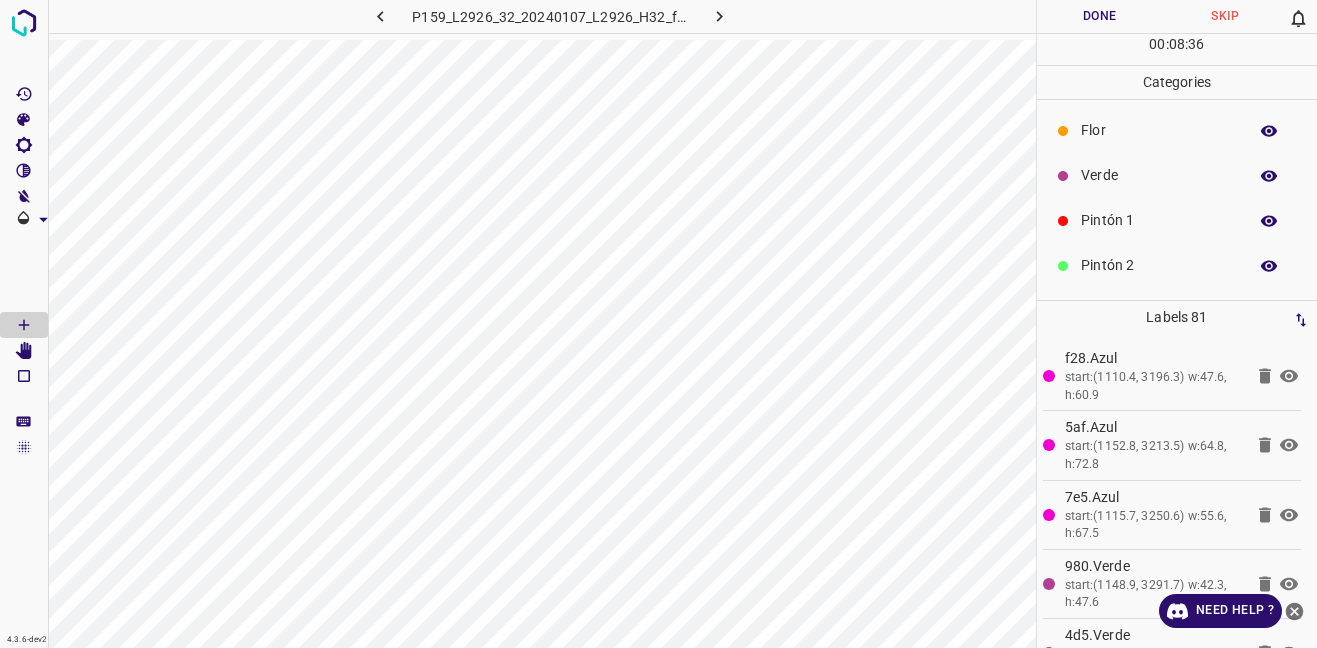 click on "Verde" at bounding box center (1177, 175) 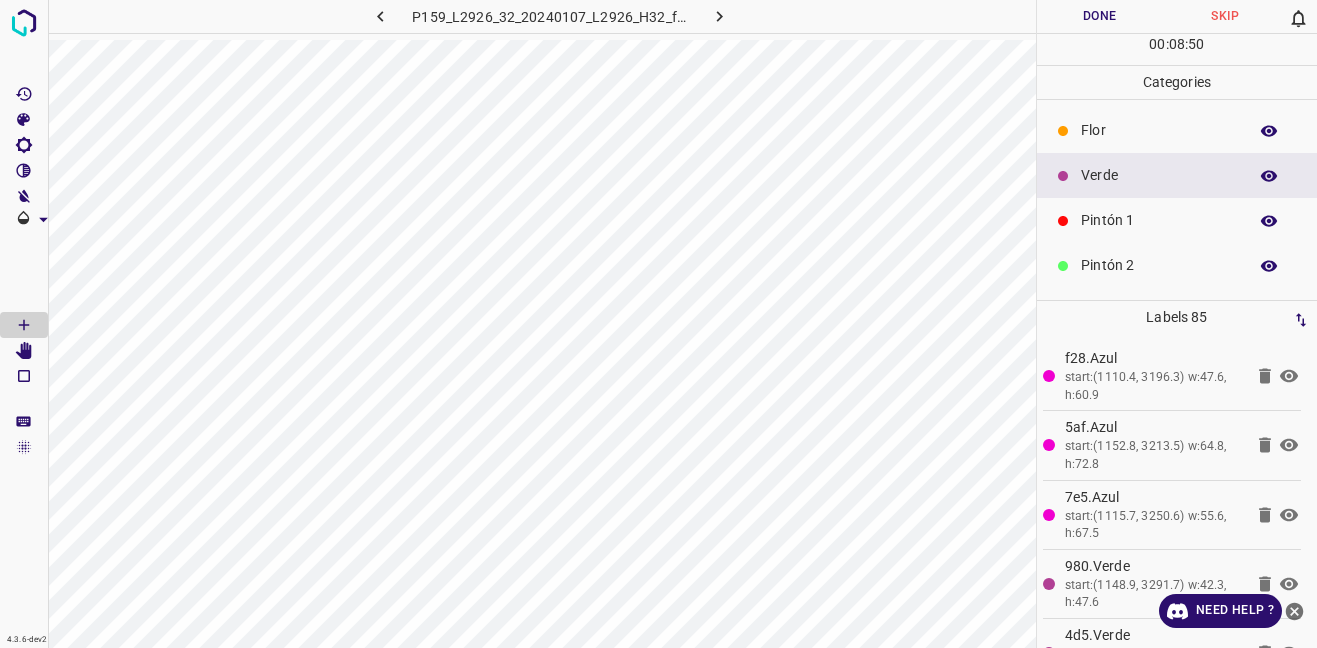 scroll, scrollTop: 176, scrollLeft: 0, axis: vertical 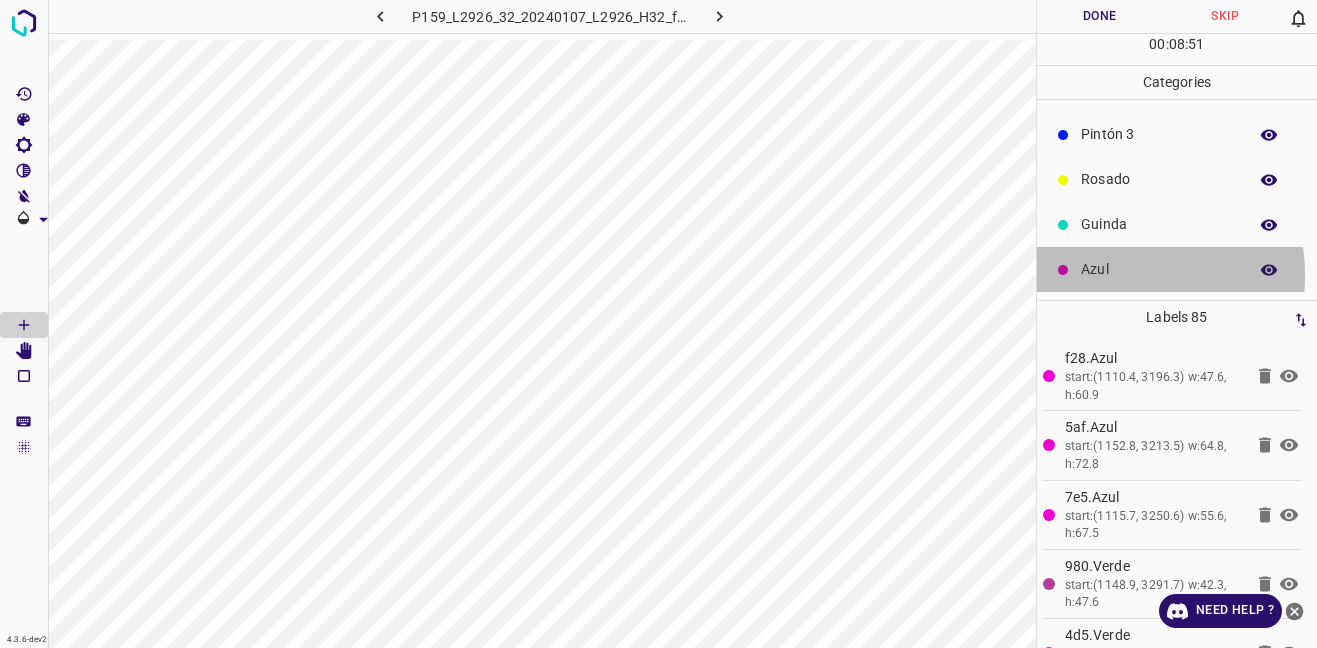 click on "Azul" at bounding box center (1159, 269) 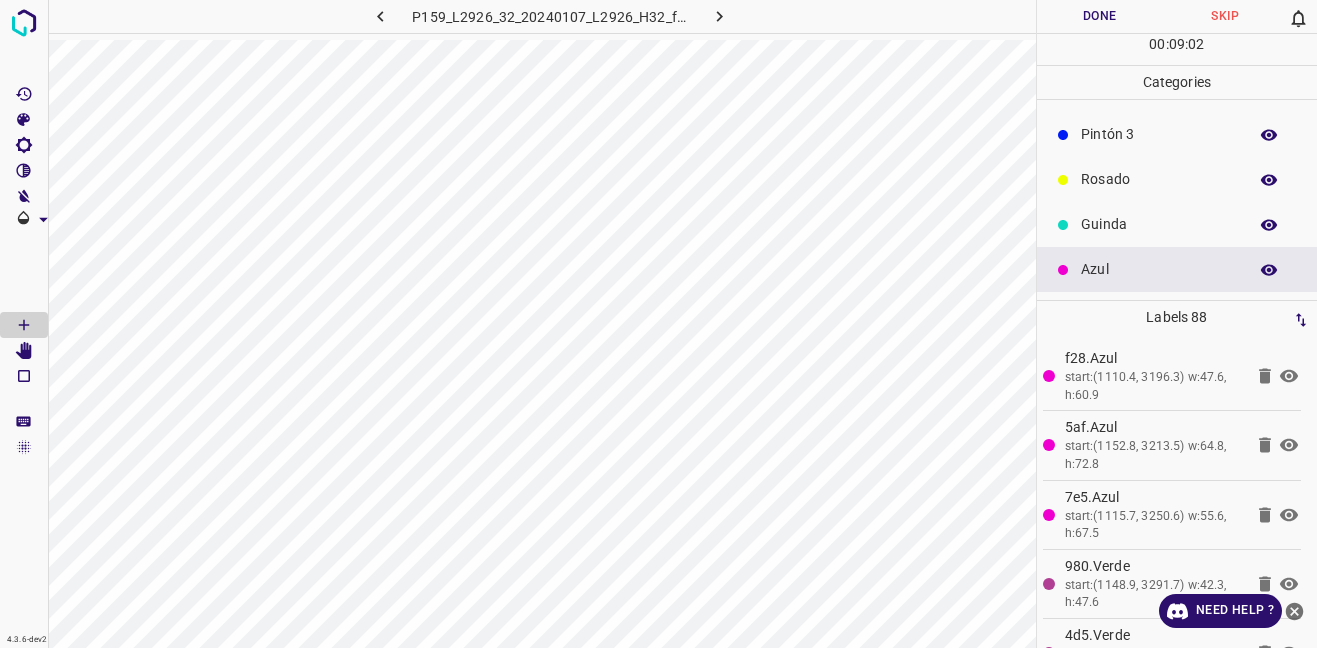 scroll, scrollTop: 0, scrollLeft: 0, axis: both 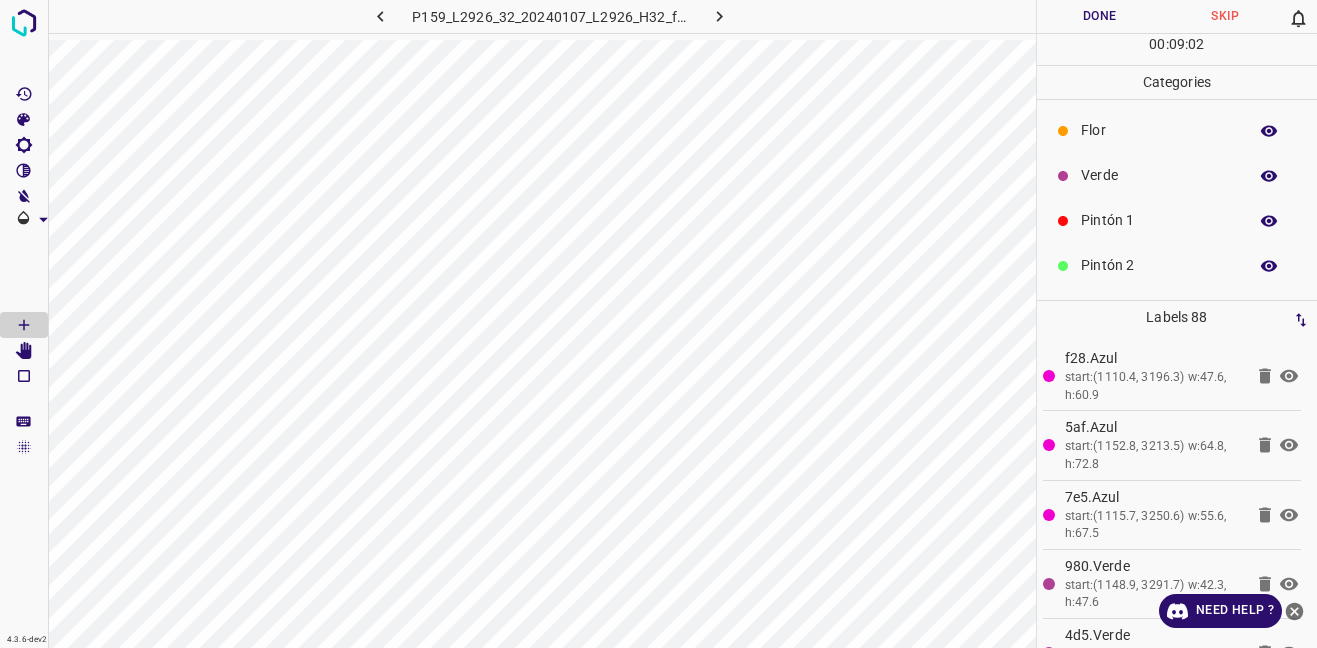 click on "Verde" at bounding box center (1177, 175) 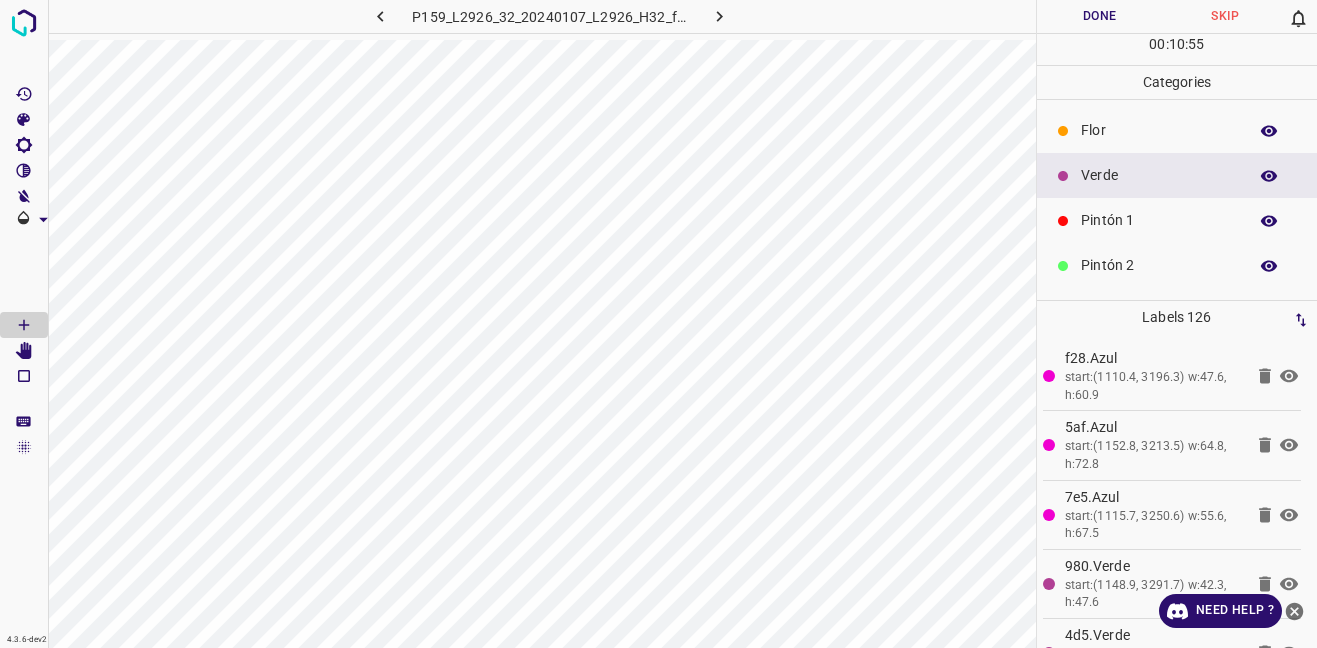 scroll, scrollTop: 176, scrollLeft: 0, axis: vertical 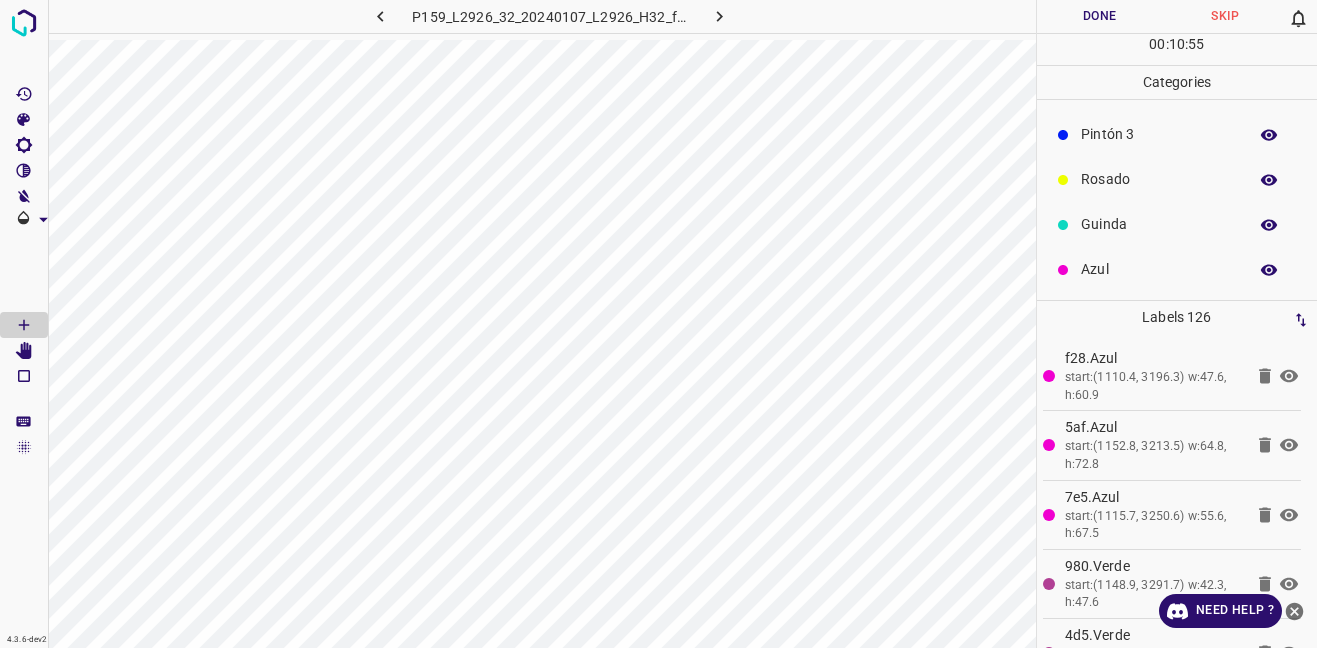 drag, startPoint x: 1107, startPoint y: 265, endPoint x: 1054, endPoint y: 261, distance: 53.15073 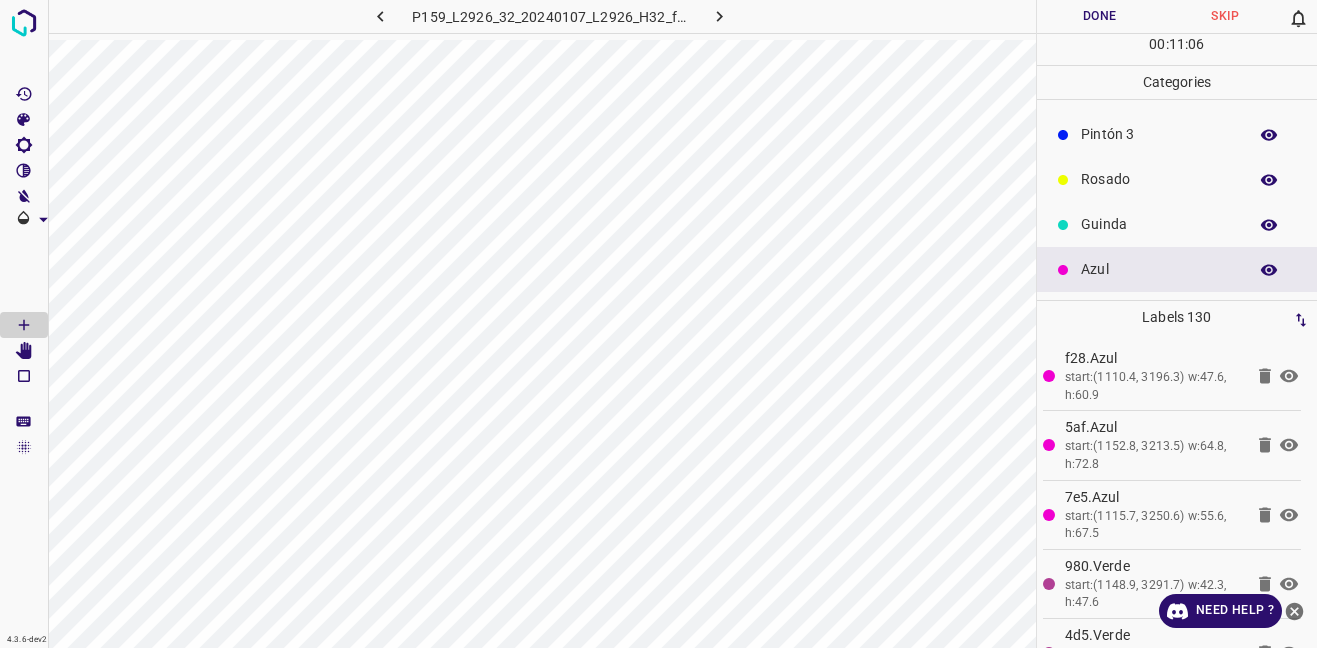 scroll, scrollTop: 0, scrollLeft: 0, axis: both 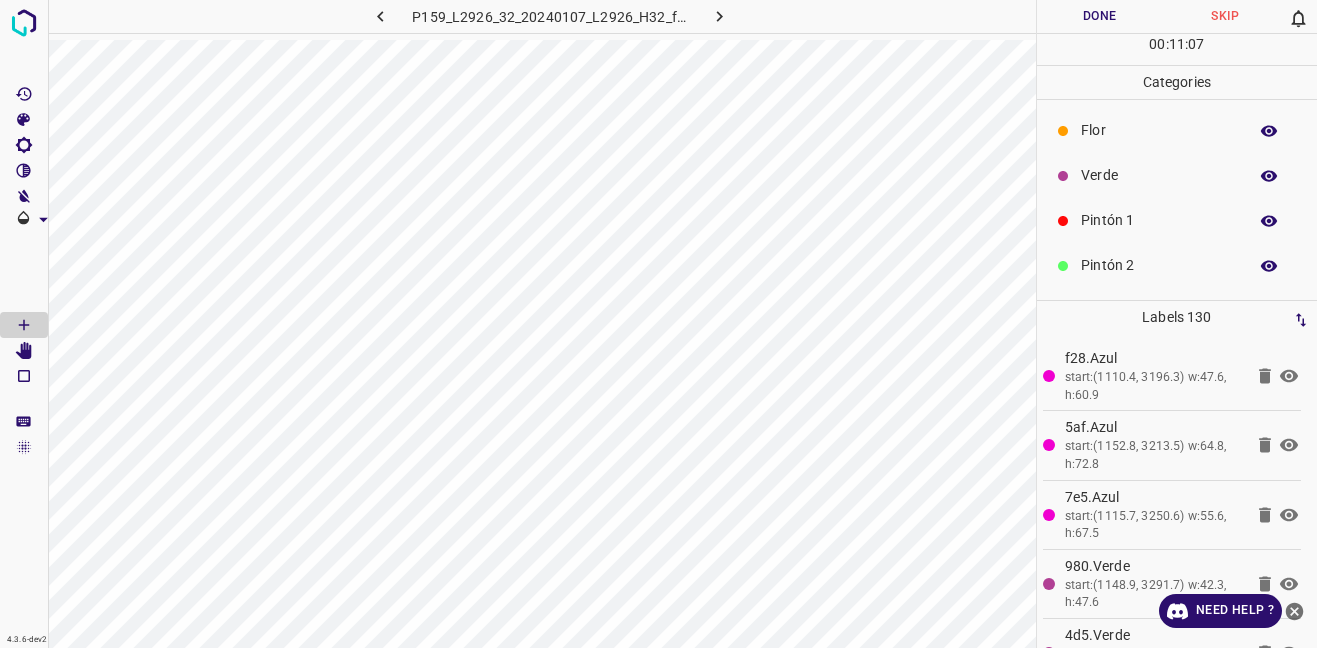 click on "Verde" at bounding box center (1159, 175) 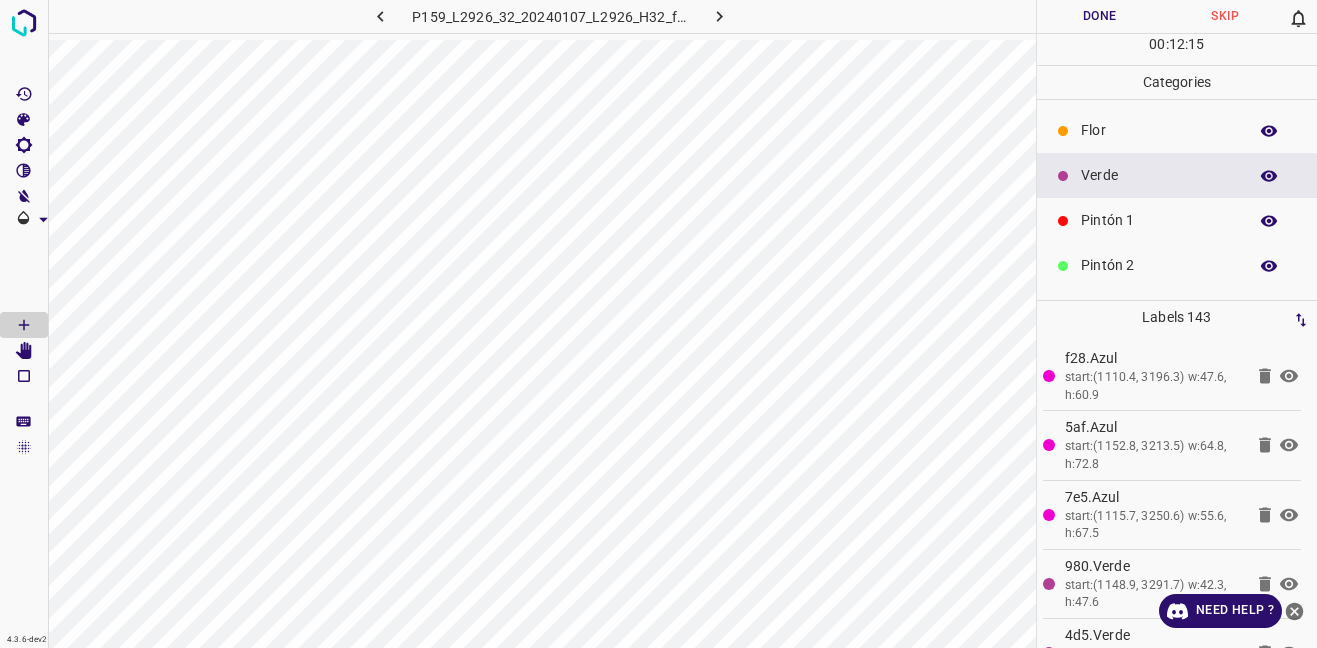 scroll, scrollTop: 176, scrollLeft: 0, axis: vertical 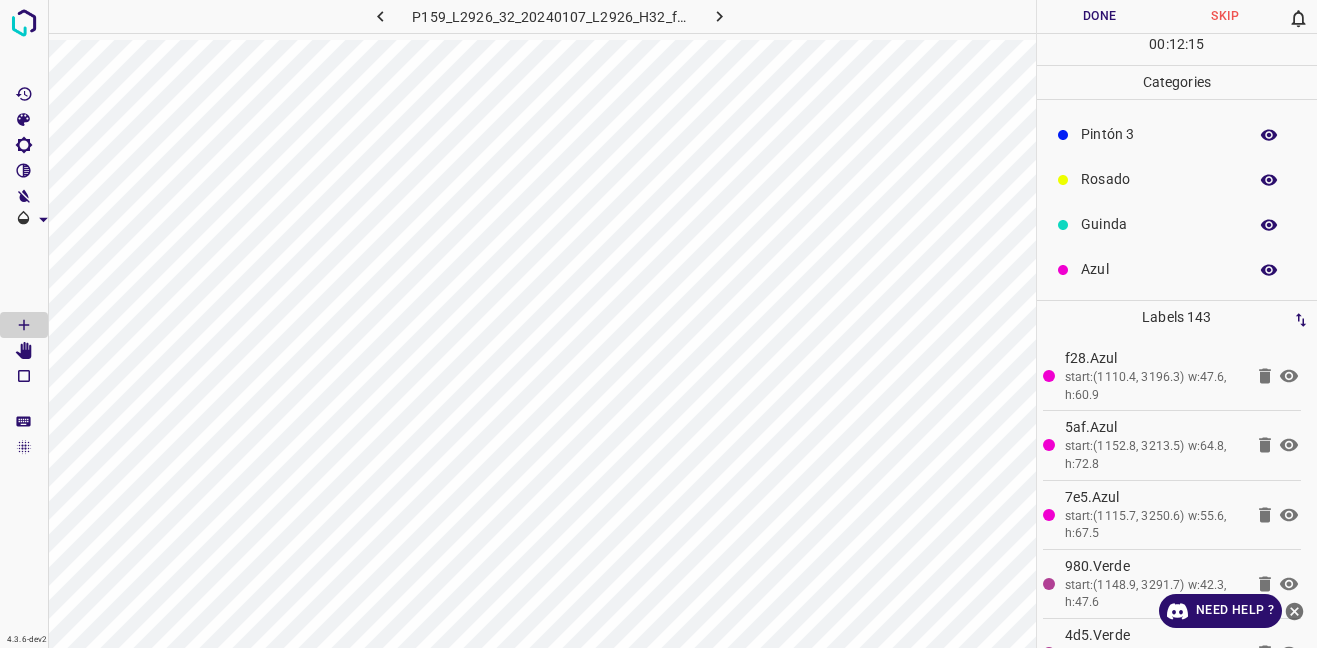 click on "Azul" at bounding box center [1177, 269] 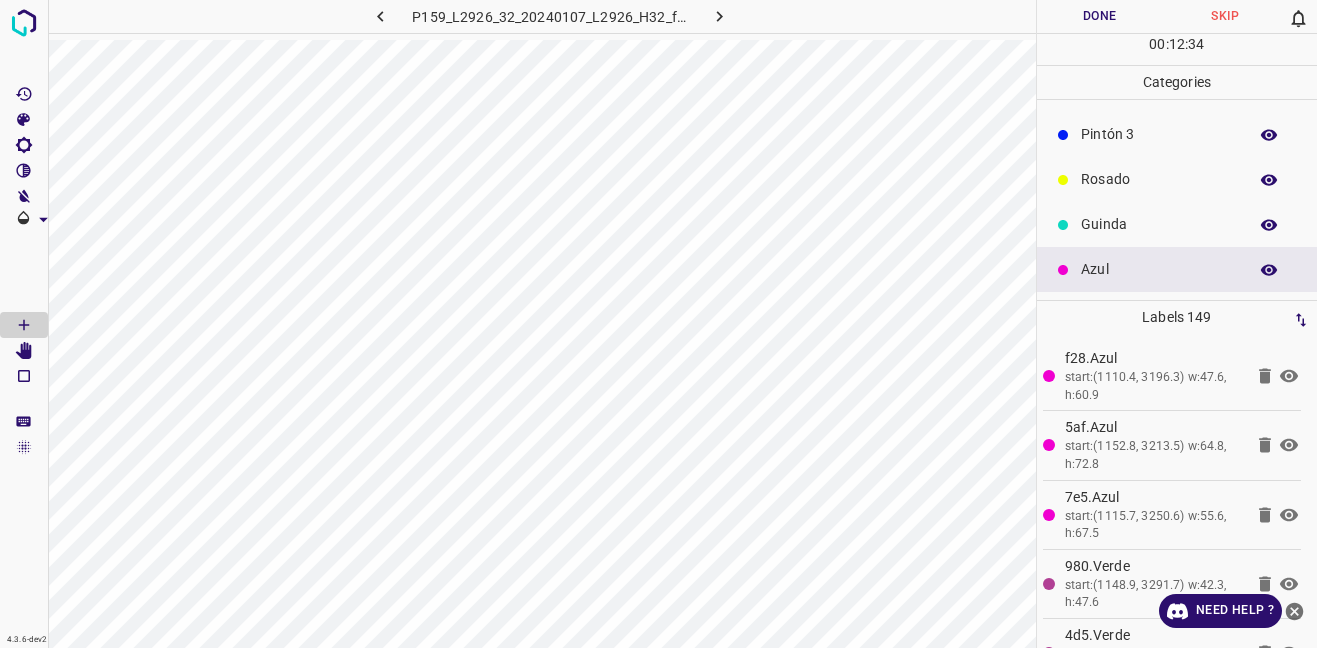scroll, scrollTop: 0, scrollLeft: 0, axis: both 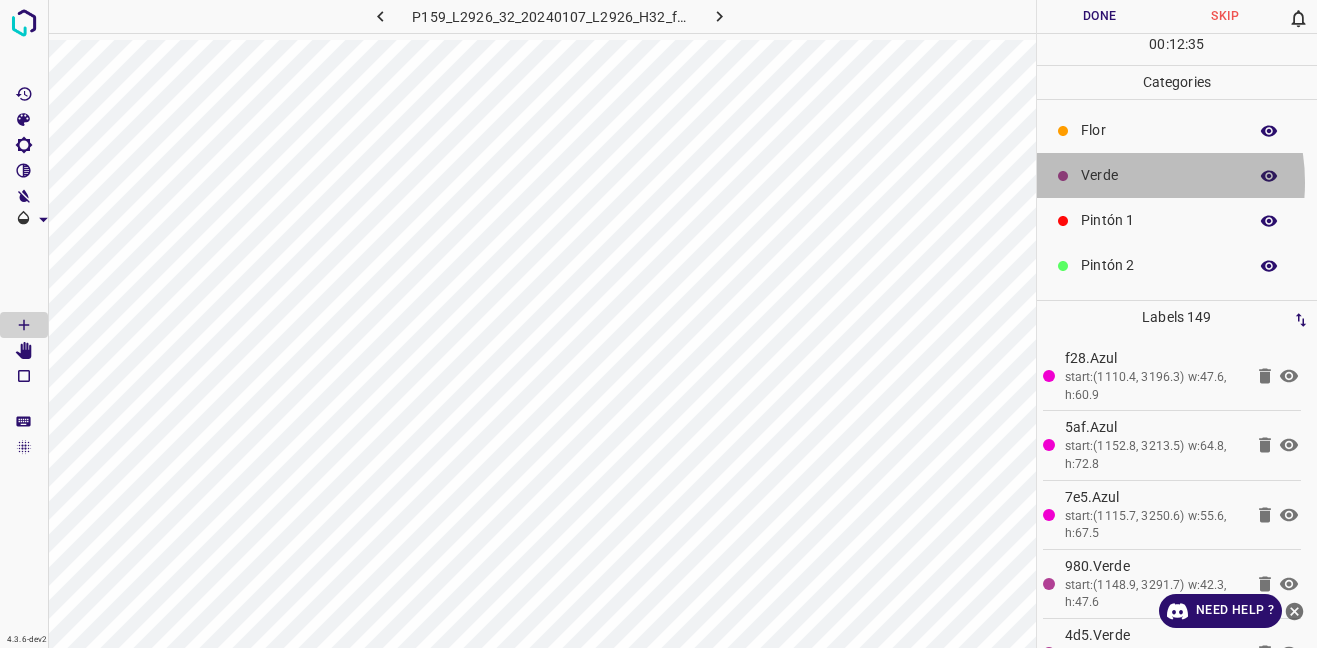 click on "Verde" at bounding box center [1159, 175] 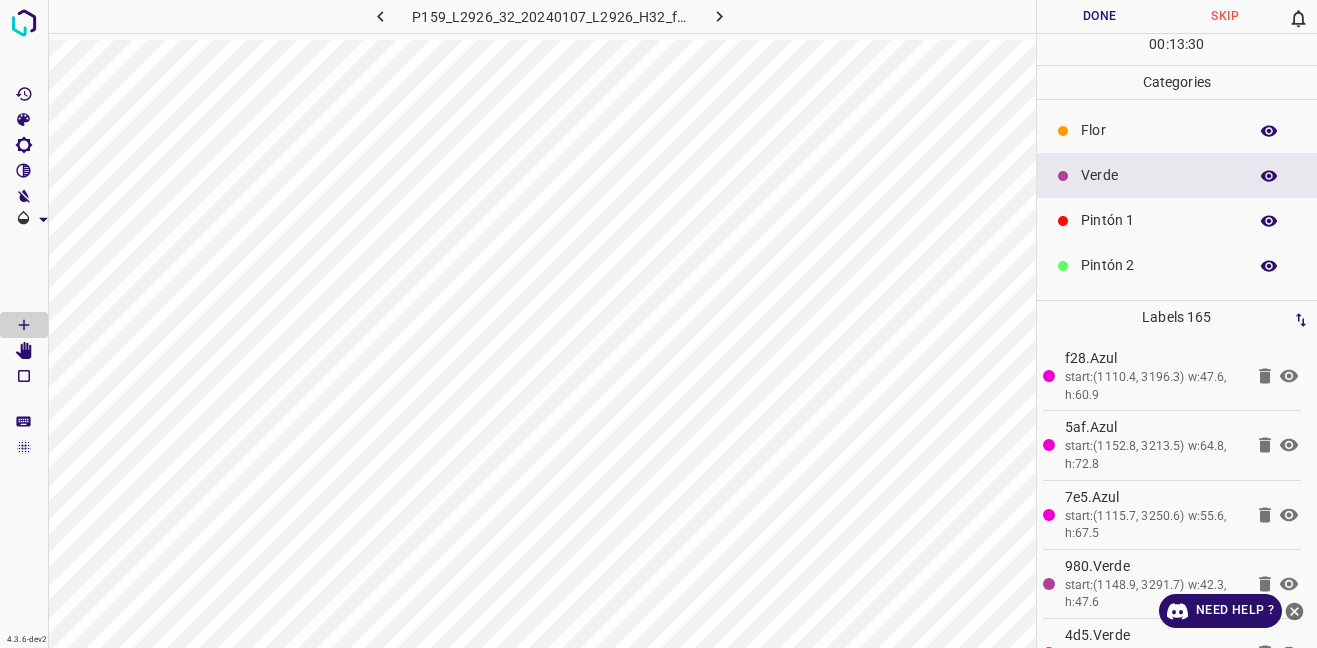 scroll, scrollTop: 176, scrollLeft: 0, axis: vertical 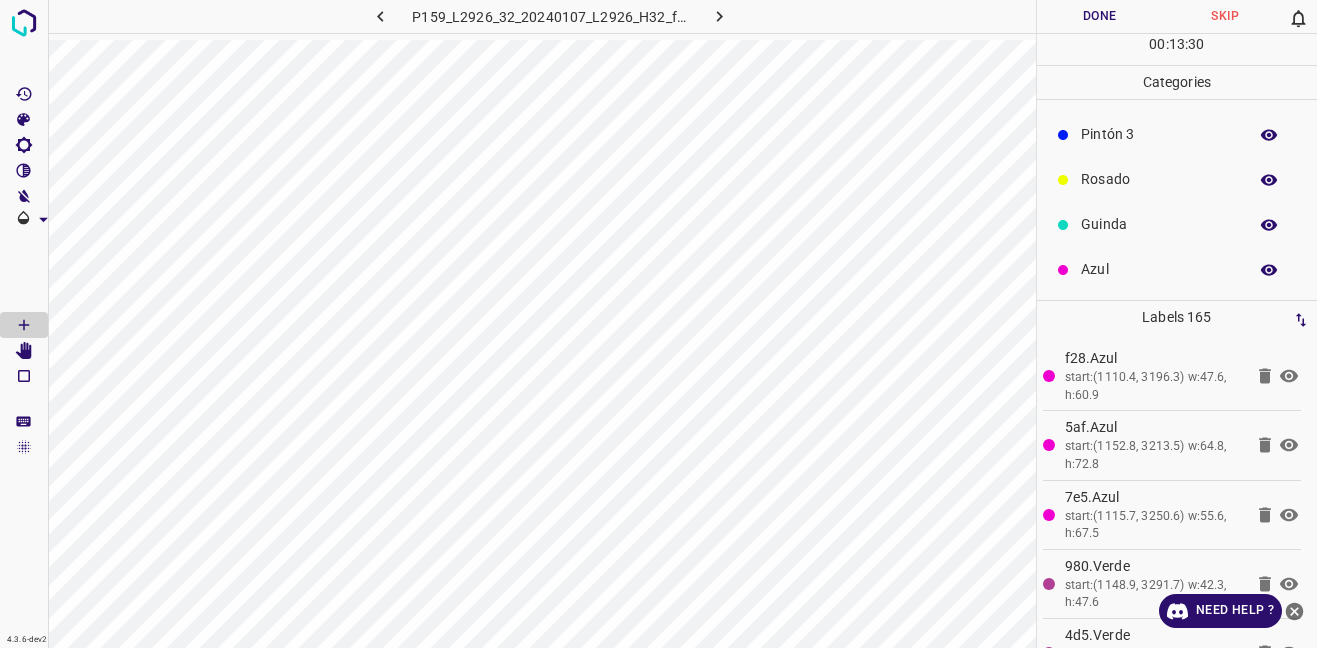 click on "Azul" at bounding box center [1159, 269] 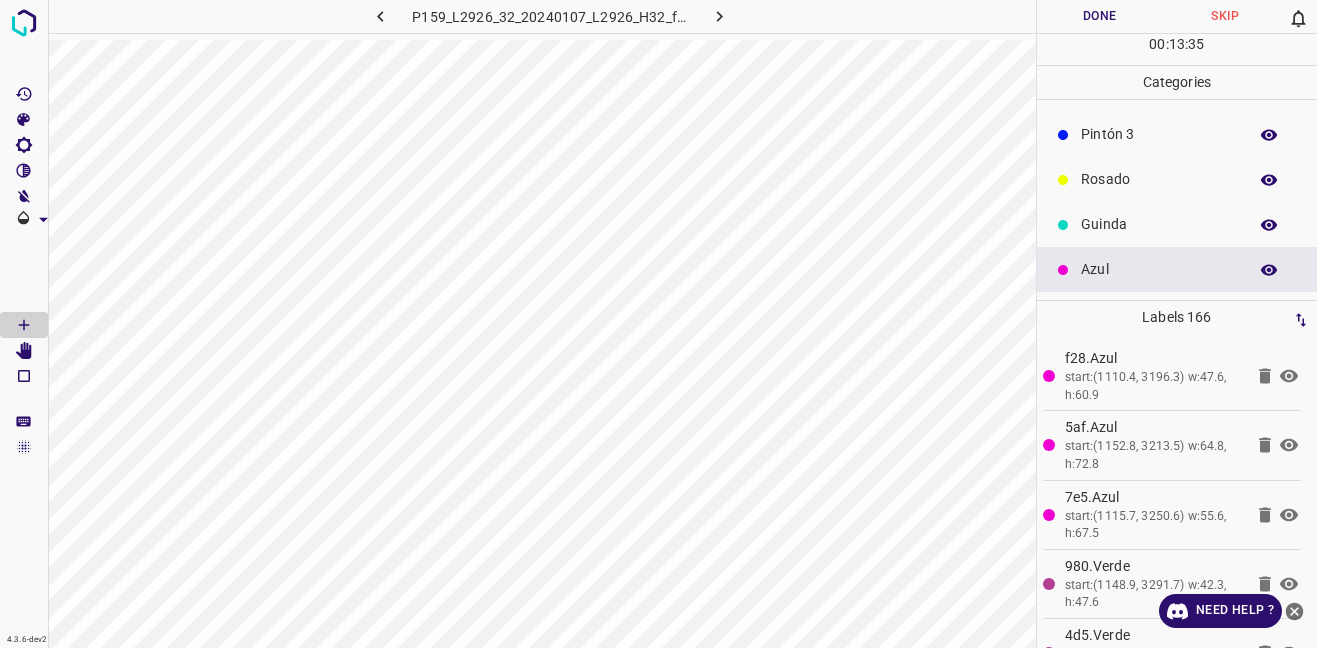 scroll, scrollTop: 0, scrollLeft: 0, axis: both 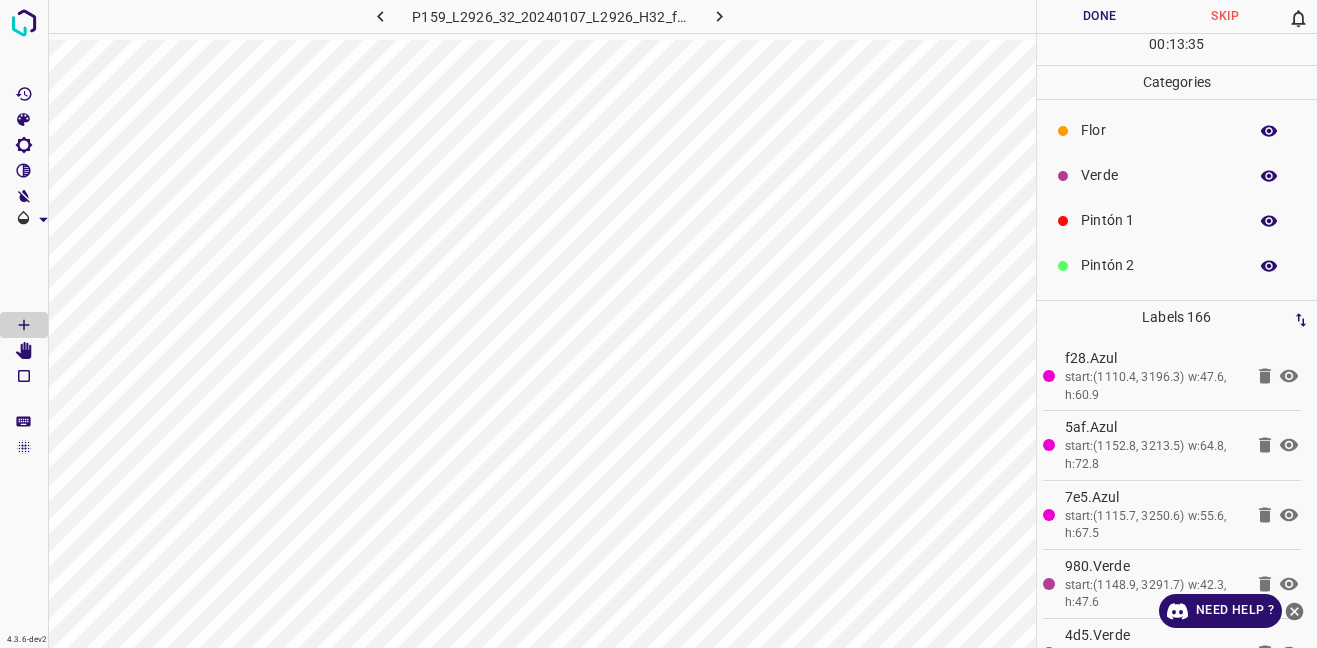 click on "Verde" at bounding box center [1159, 175] 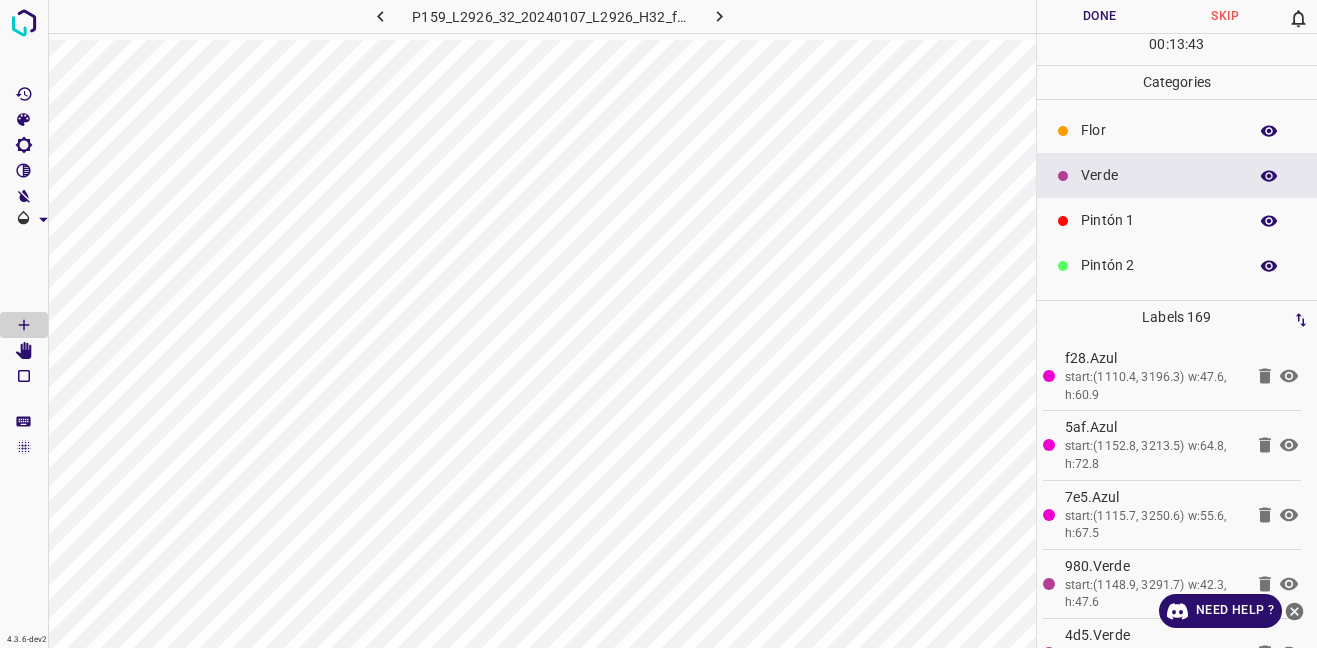 scroll, scrollTop: 176, scrollLeft: 0, axis: vertical 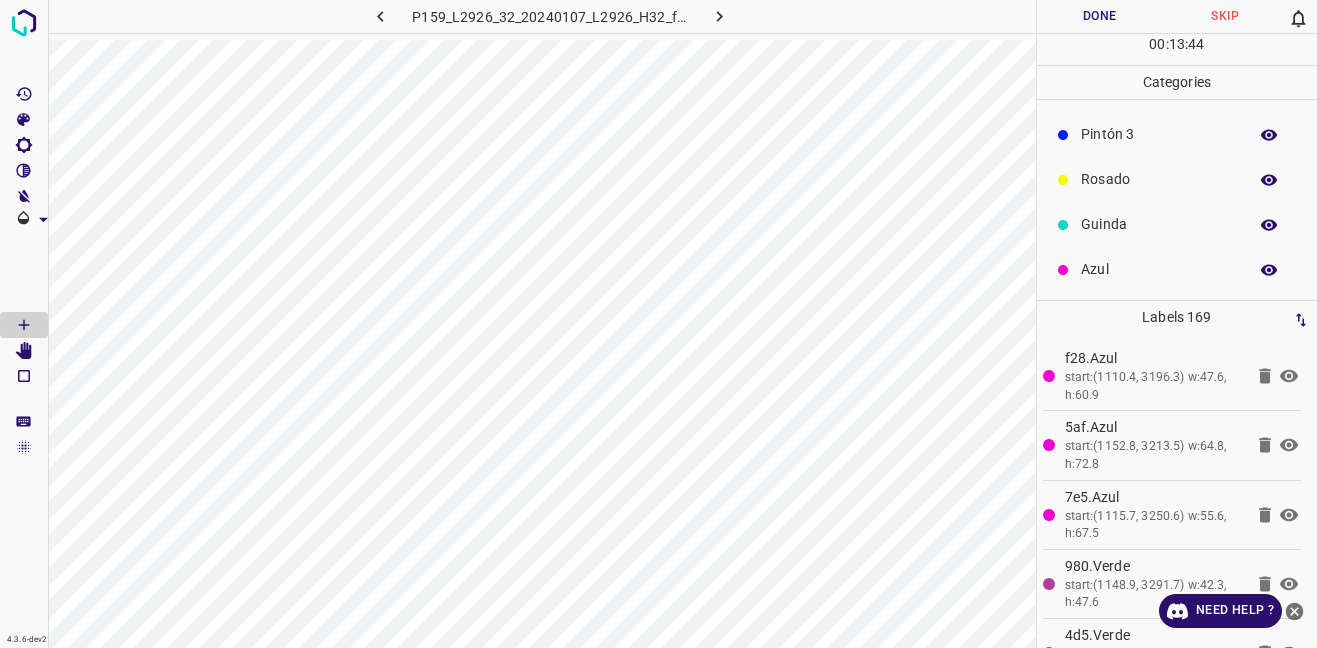 click on "Azul" at bounding box center (1159, 269) 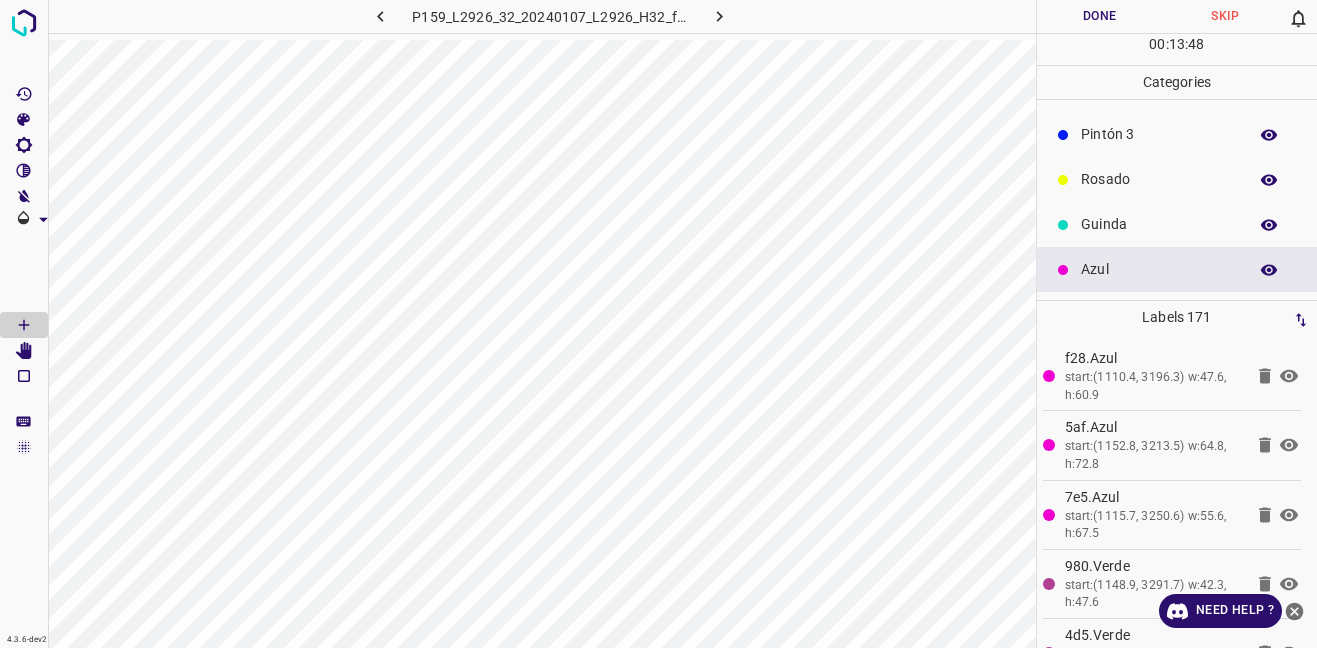 scroll, scrollTop: 0, scrollLeft: 0, axis: both 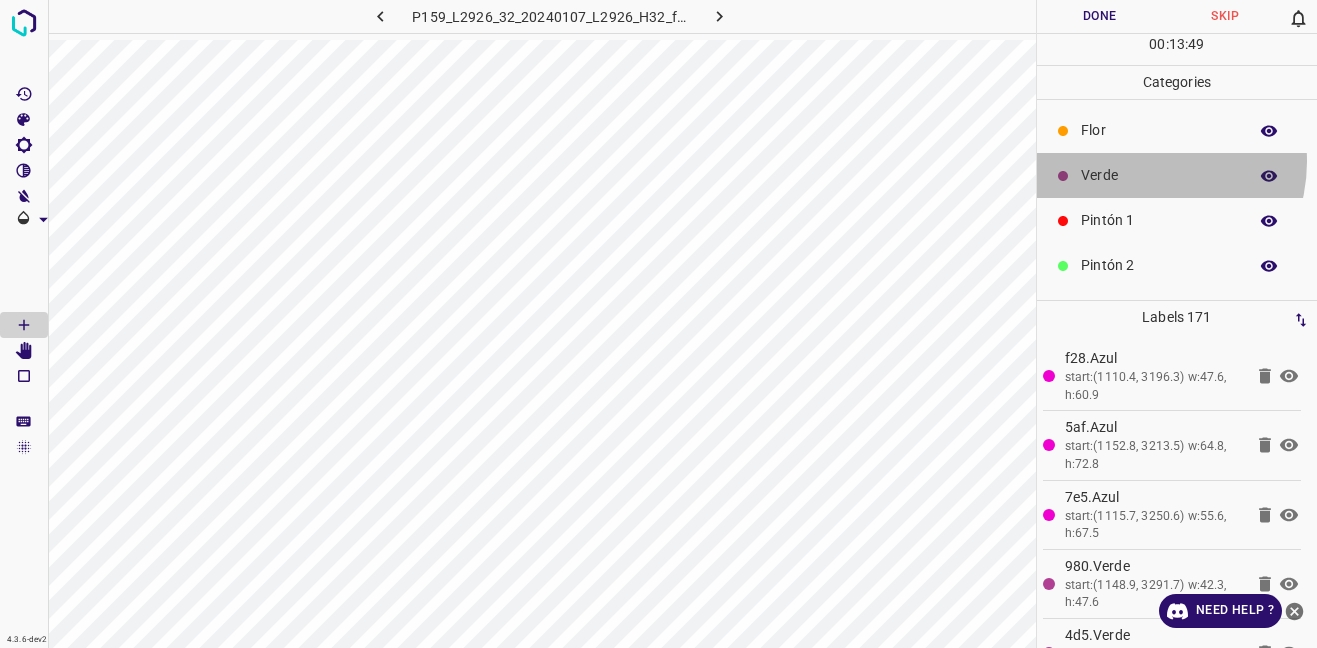 click on "Verde" at bounding box center (1177, 175) 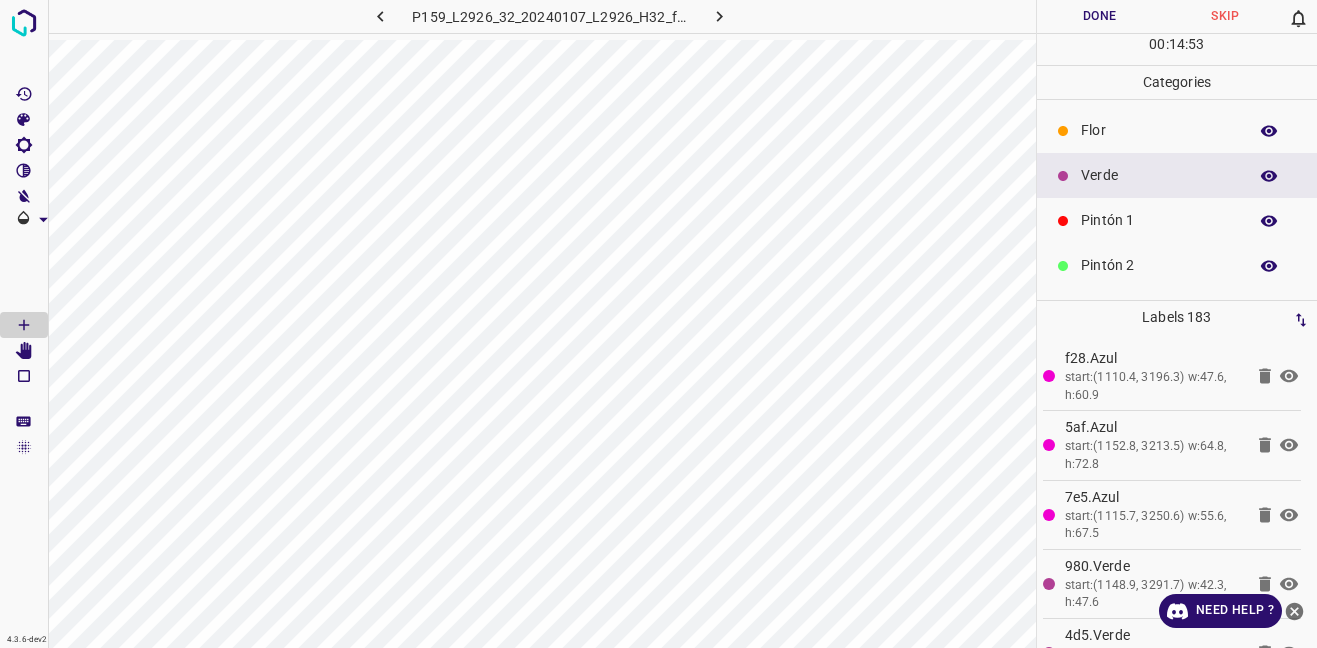click on "Done" at bounding box center [1100, 16] 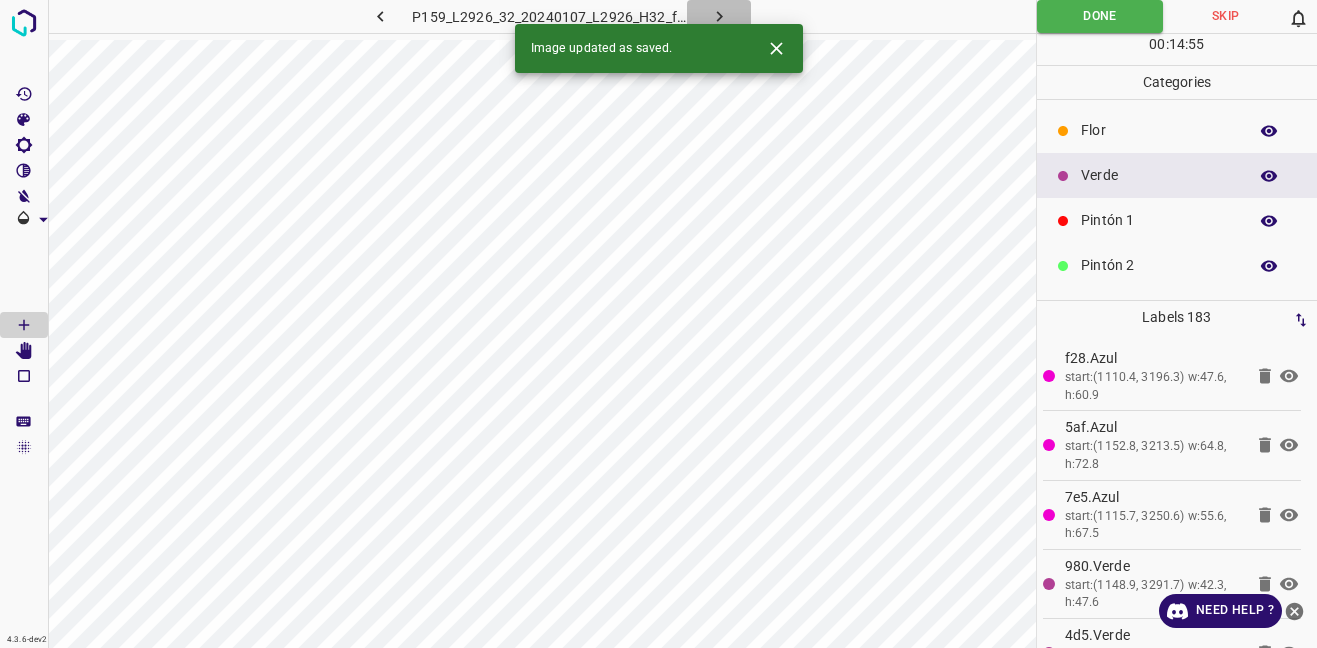 click 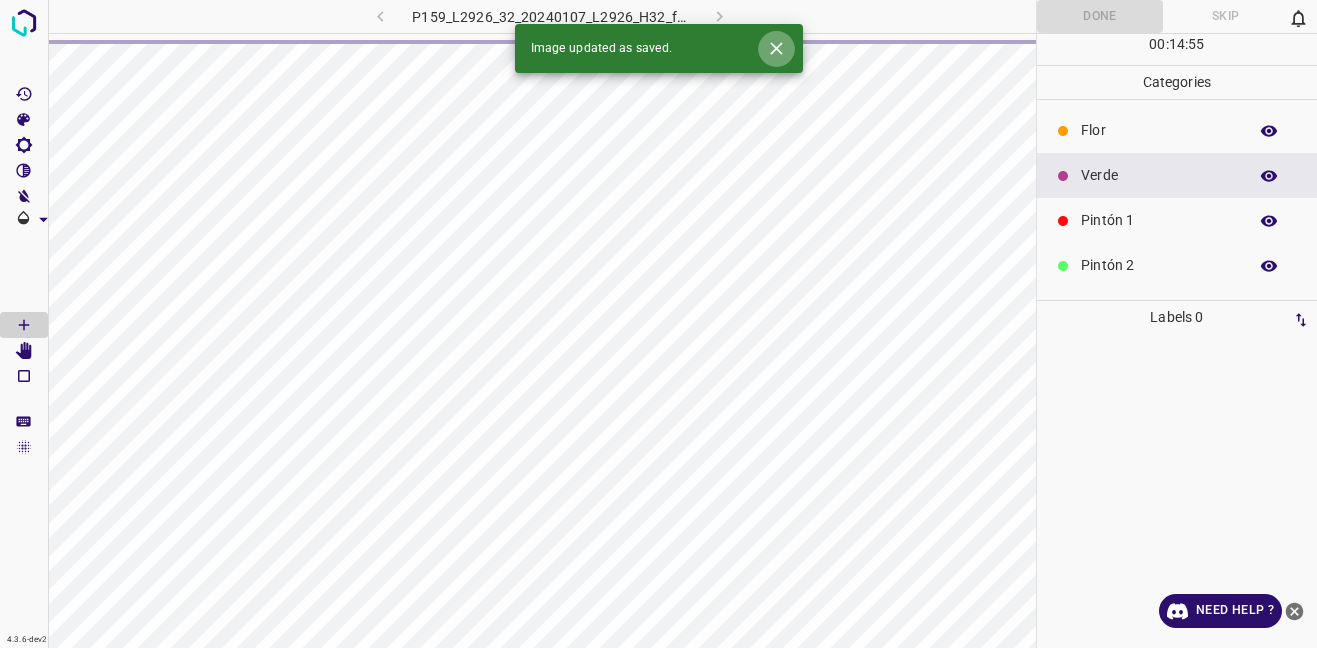 click 